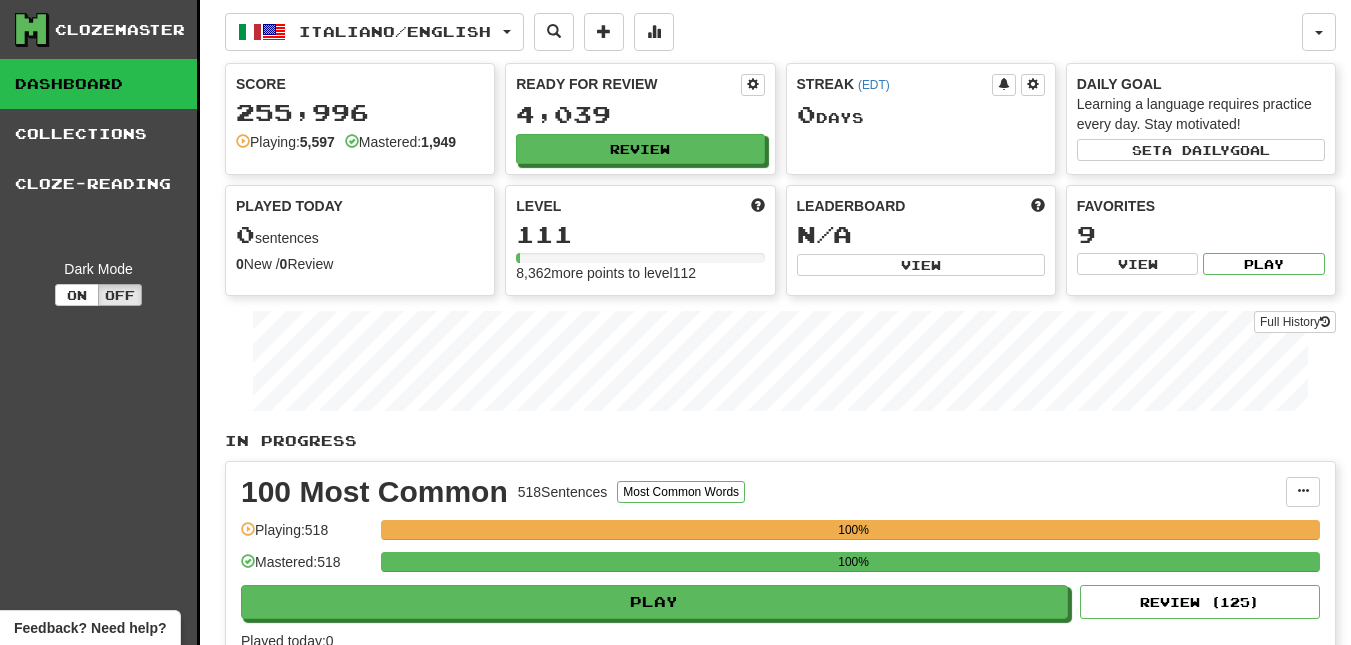 scroll, scrollTop: 0, scrollLeft: 0, axis: both 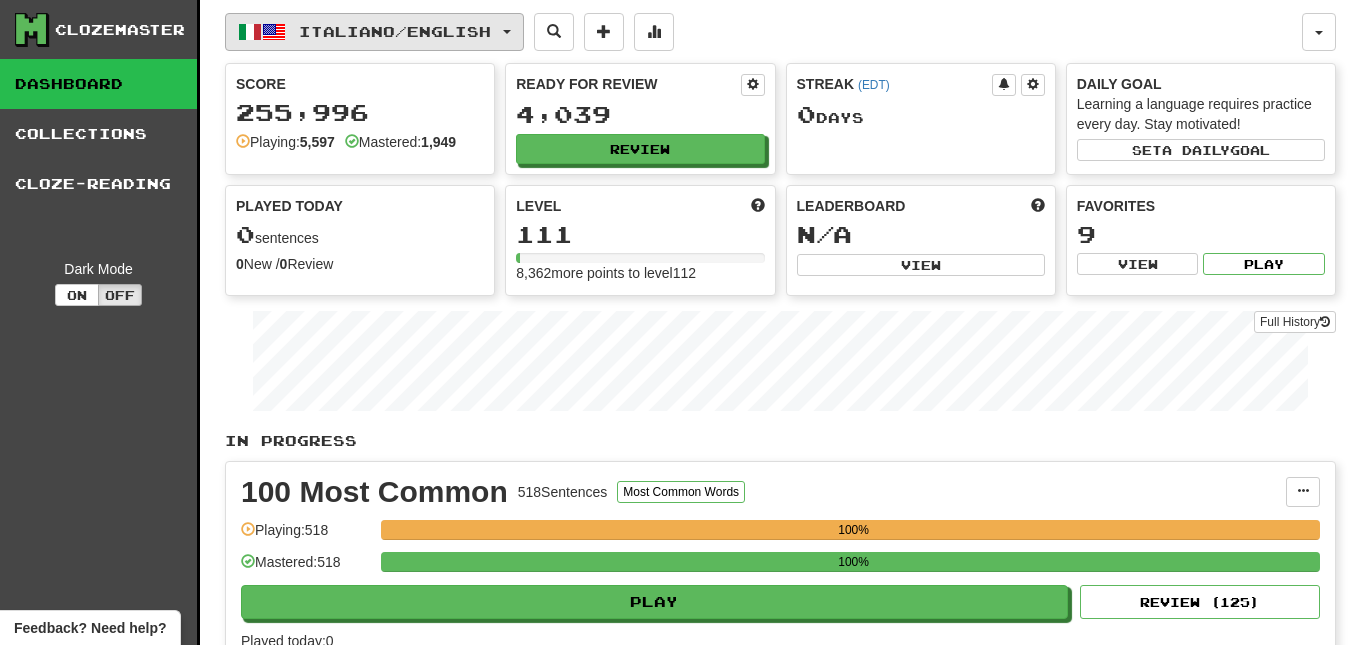 click at bounding box center [507, 32] 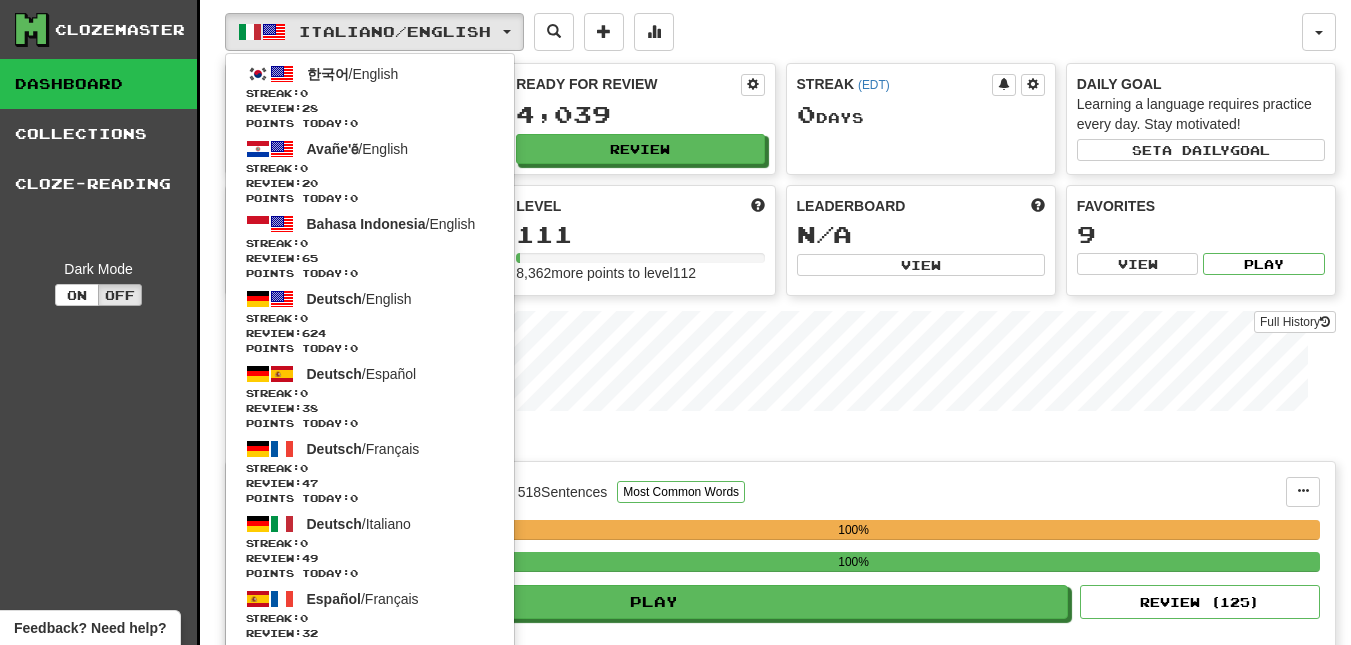 click on "Italiano  /  English 한국어  /  English Streak:  0   Review:  28 Points today:  0 Avañe'ẽ  /  English Streak:  0   Review:  20 Points today:  0 Bahasa Indonesia  /  English Streak:  0   Review:  65 Points today:  0 Deutsch  /  English Streak:  0   Review:  624 Points today:  0 Deutsch  /  Español Streak:  0   Review:  38 Points today:  0 Deutsch  /  Français Streak:  0   Review:  47 Points today:  0 Deutsch  /  Italiano Streak:  0   Review:  49 Points today:  0 Español  /  Français Streak:  0   Review:  32 Points today:  0 Español  /  Deutsch Streak:  0   Review:  33 Points today:  0 Español  /  Italiano Streak:  0   Review:  36 Points today:  0 Español  /  English Streak:  0   Review:  120 Points today:  0 Français  /  Deutsch Streak:  0   Review:  35 Points today:  0 Français  /  Italiano Streak:  0   Review:  639 Points today:  0 Français  /  English Streak:  0   Review:  2,092 Points today:  0 Français  /  Español Streak:  0   Review:  33 Points today:  0 Interlingue  /  English Streak:" at bounding box center [763, 32] 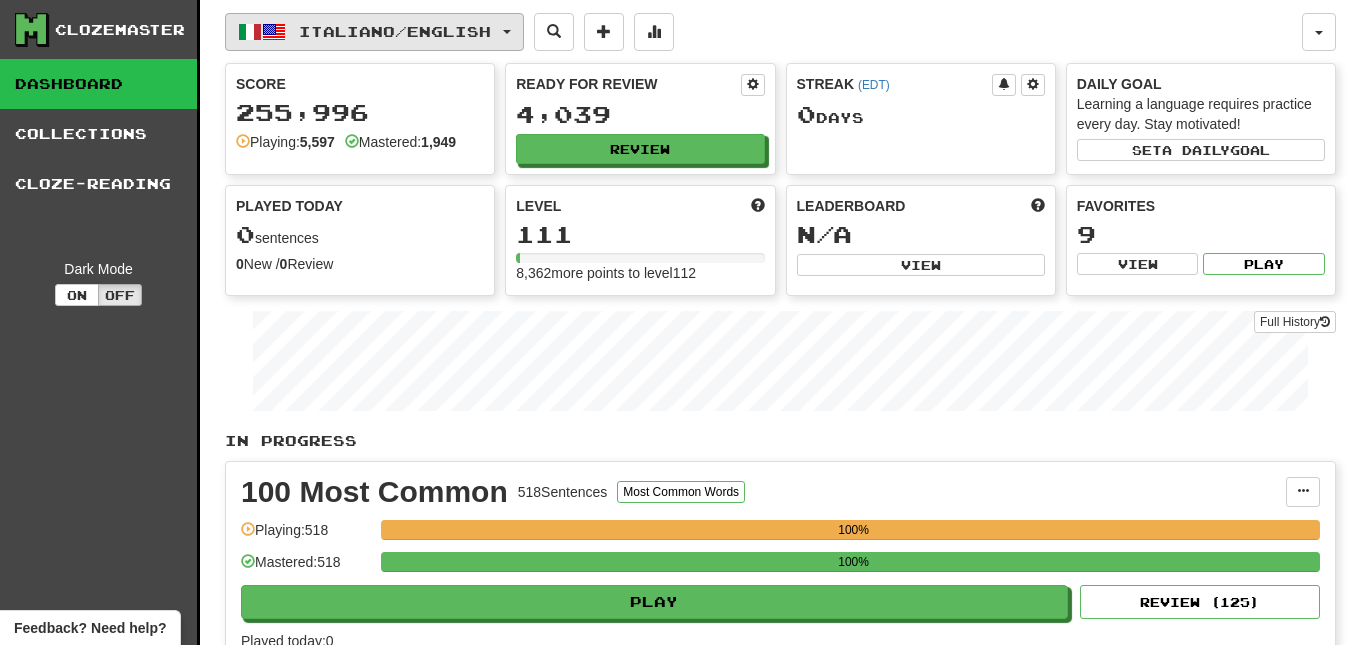 click at bounding box center [507, 32] 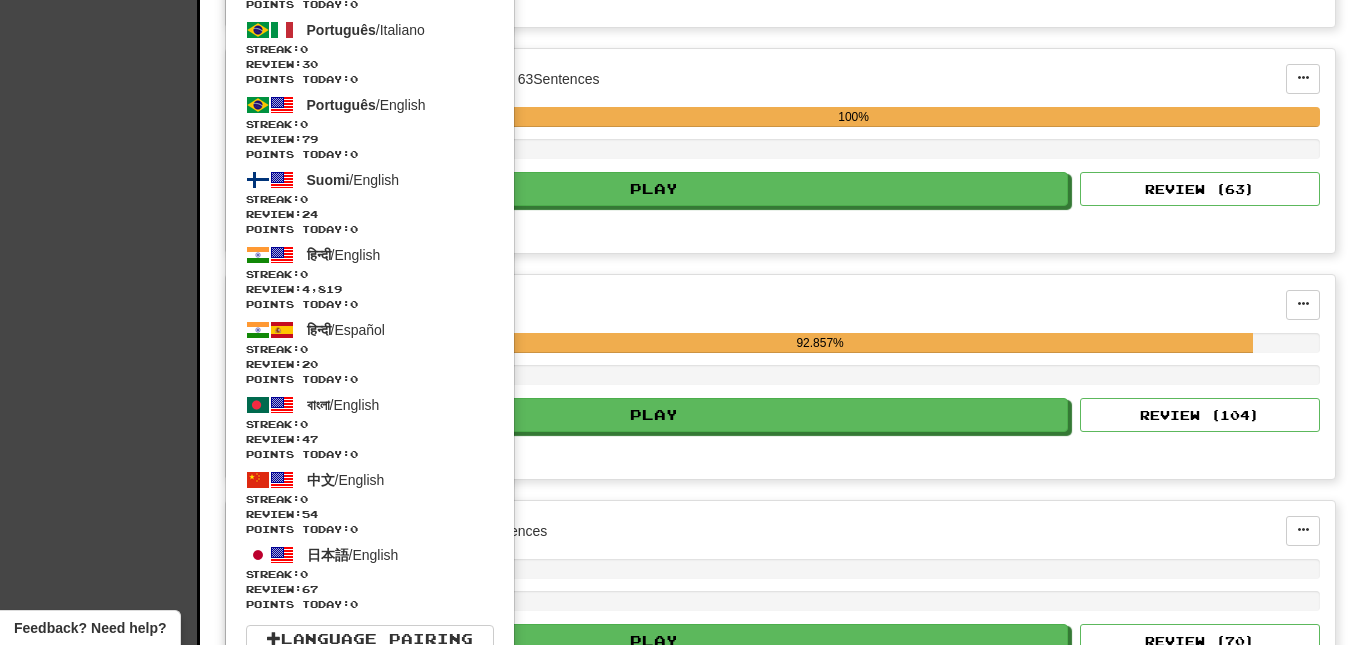 scroll, scrollTop: 1757, scrollLeft: 0, axis: vertical 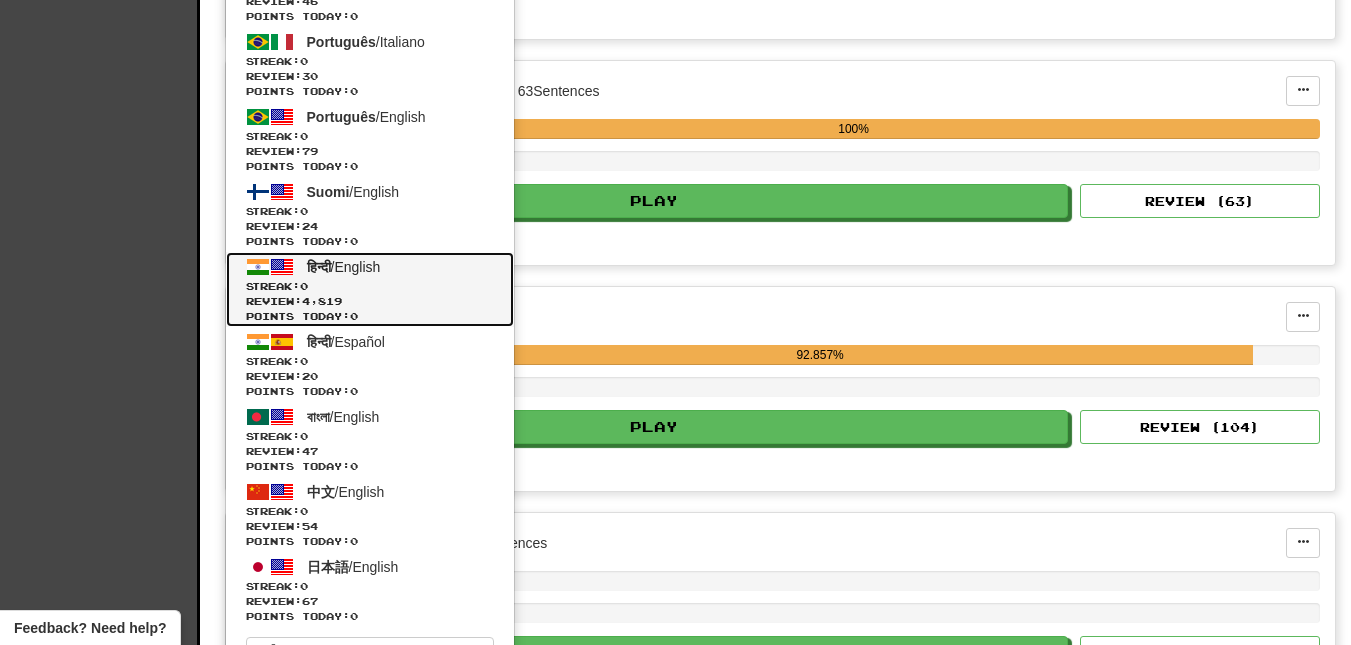 click on "Streak:  0" at bounding box center [370, 286] 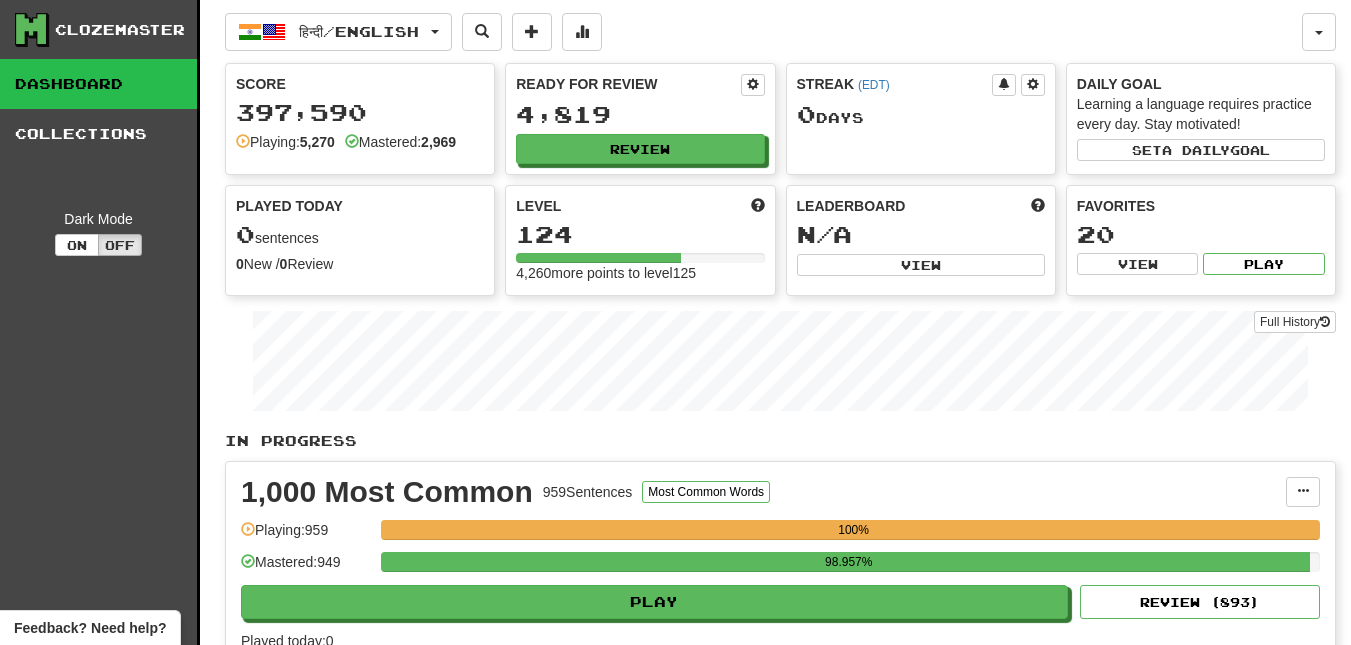 scroll, scrollTop: 0, scrollLeft: 0, axis: both 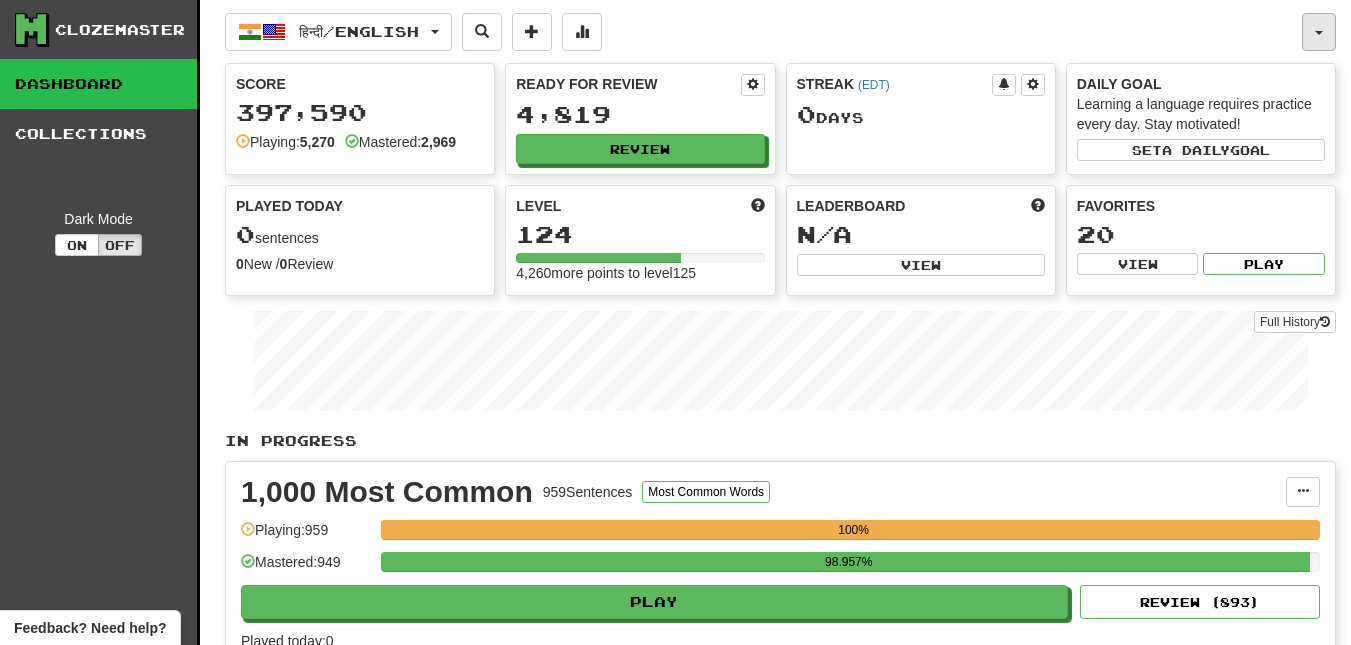 click at bounding box center (1319, 33) 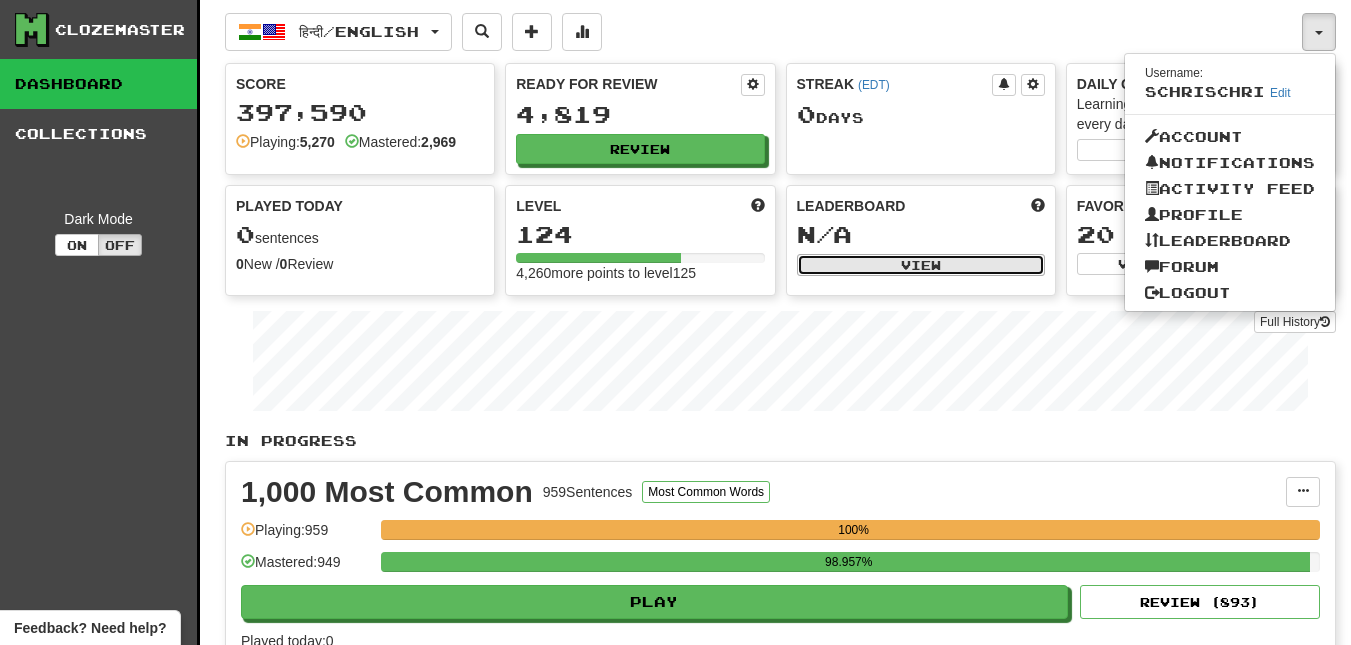 click on "View" at bounding box center [921, 265] 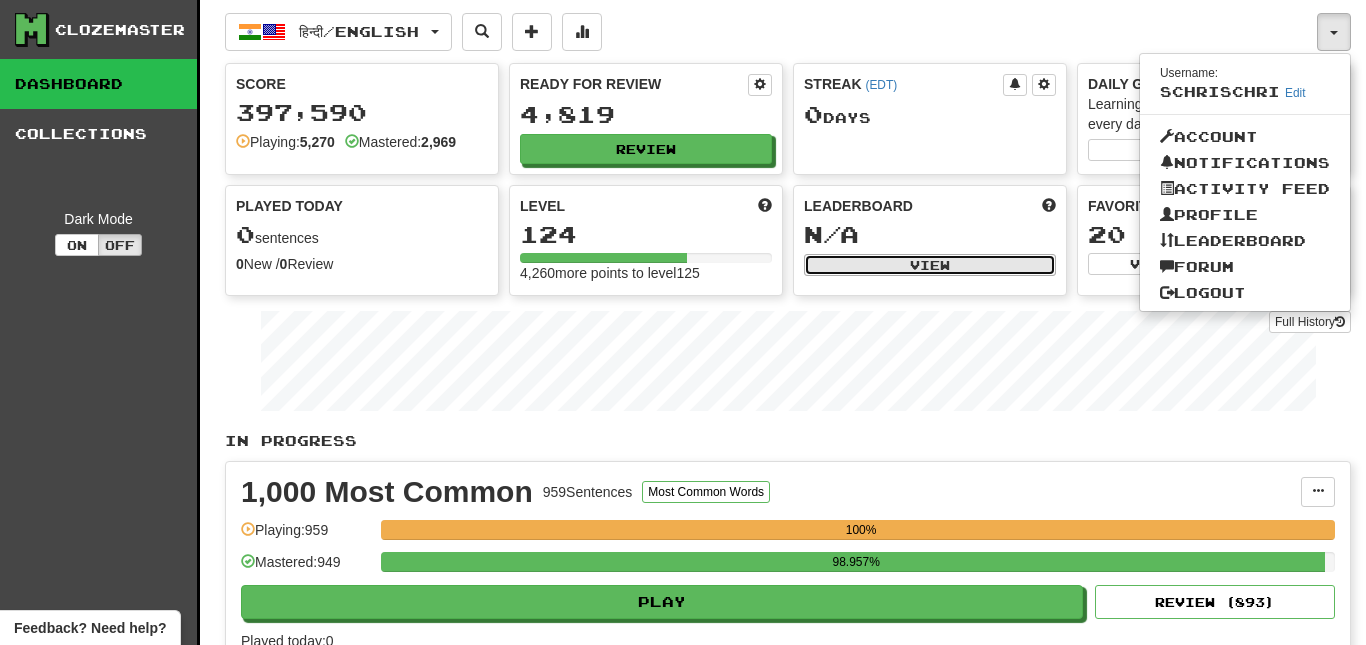 select on "**********" 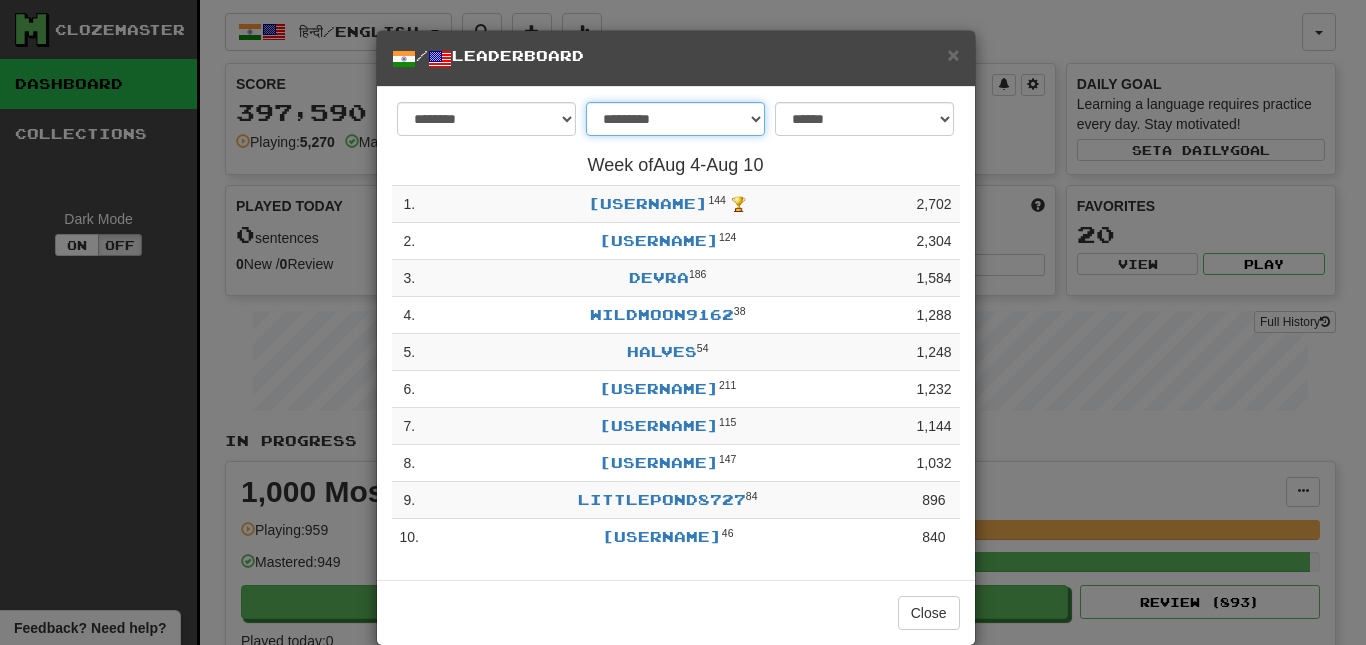 click on "**********" at bounding box center (675, 119) 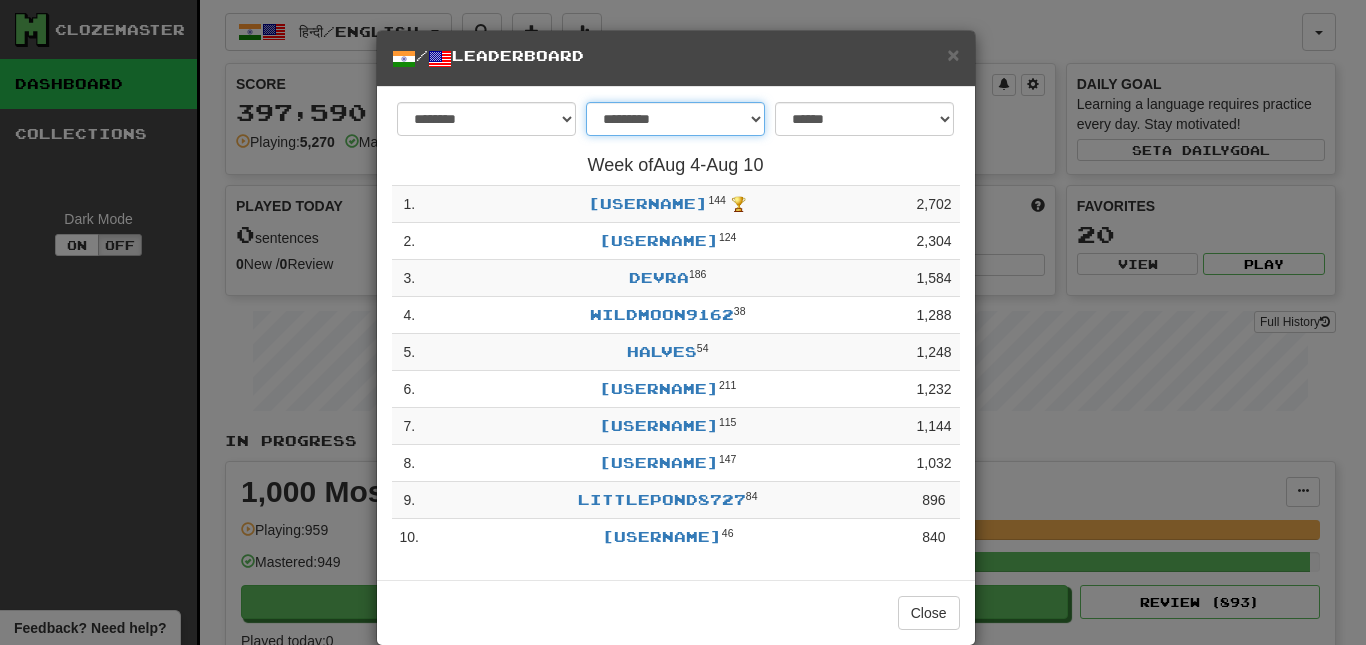 select on "********" 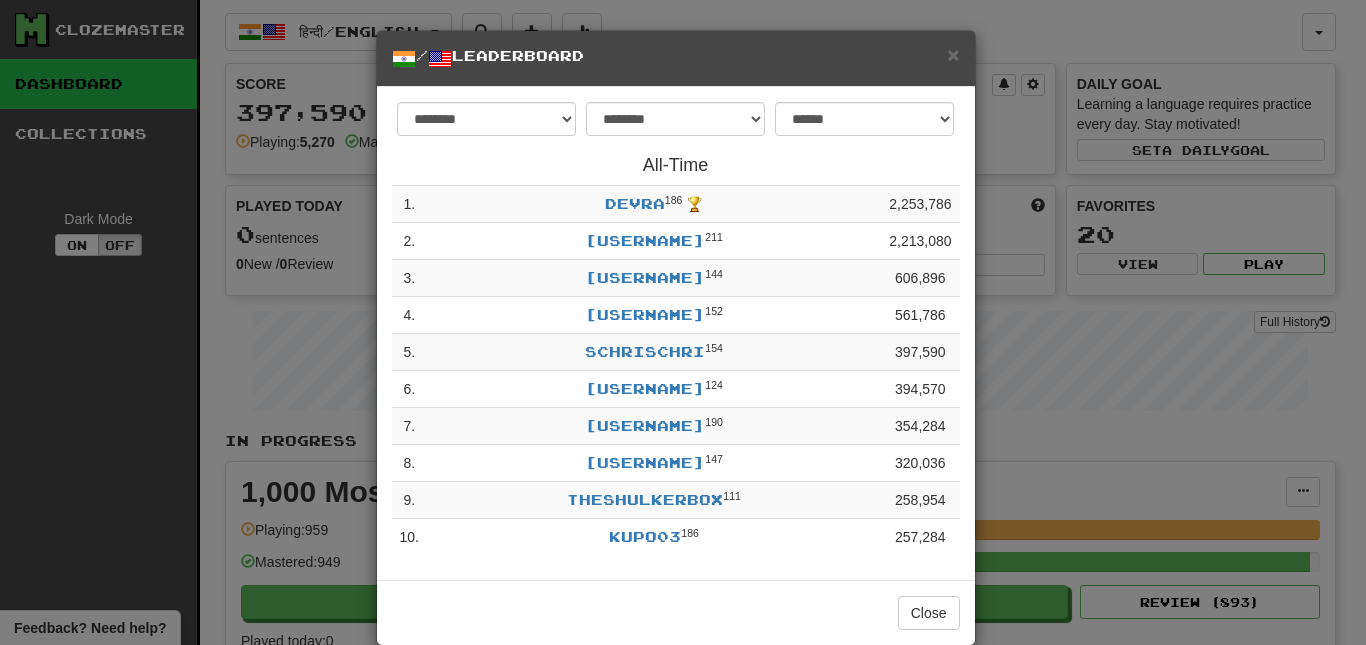 click on "**********" at bounding box center [683, 322] 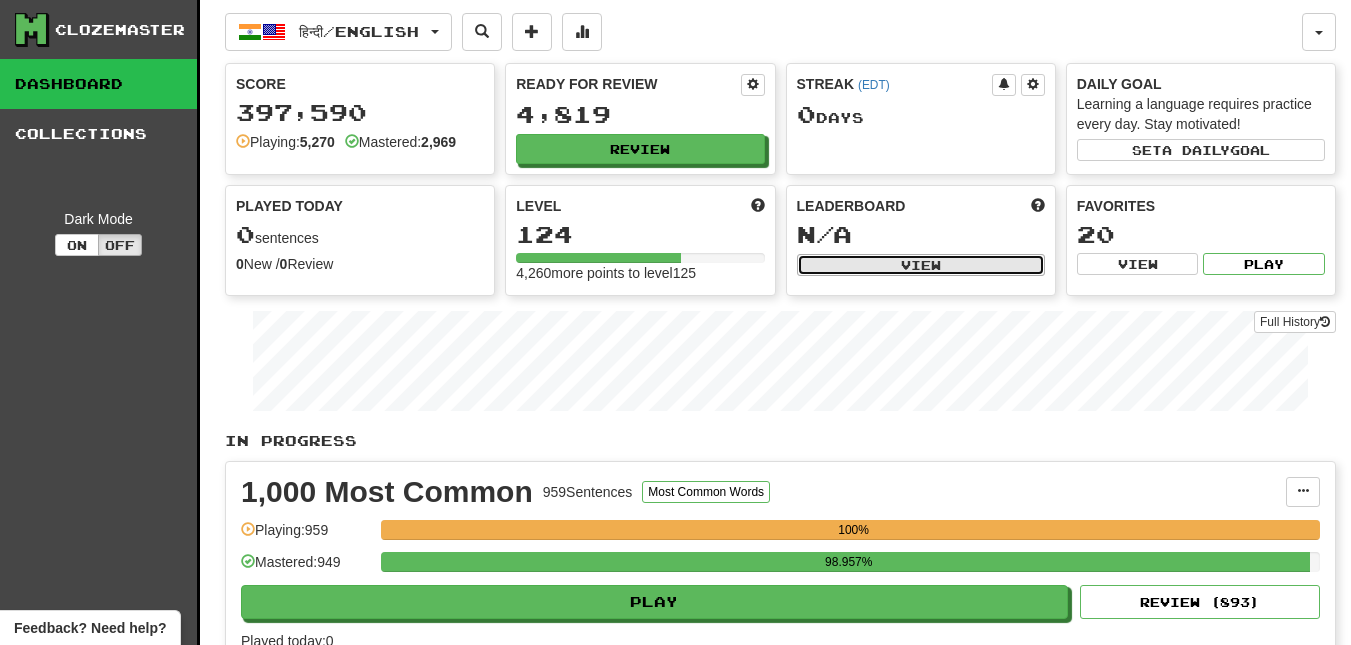 click on "View" at bounding box center (921, 265) 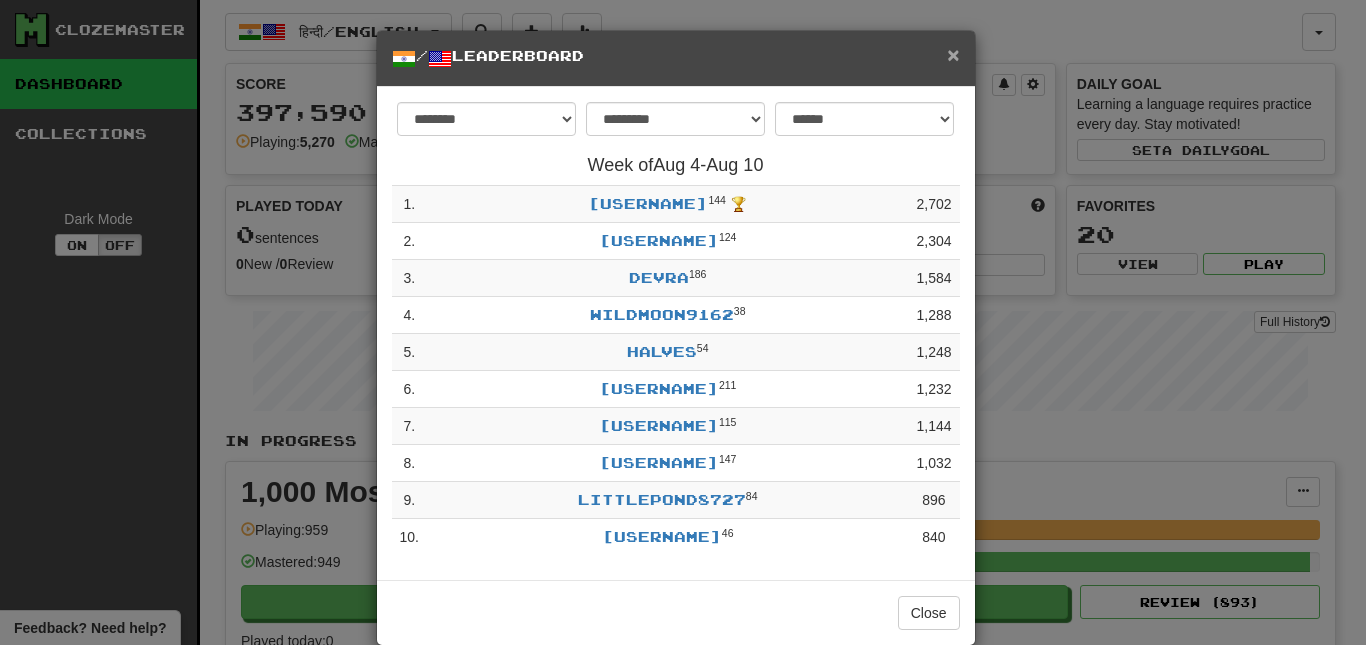 click on "×" at bounding box center (953, 54) 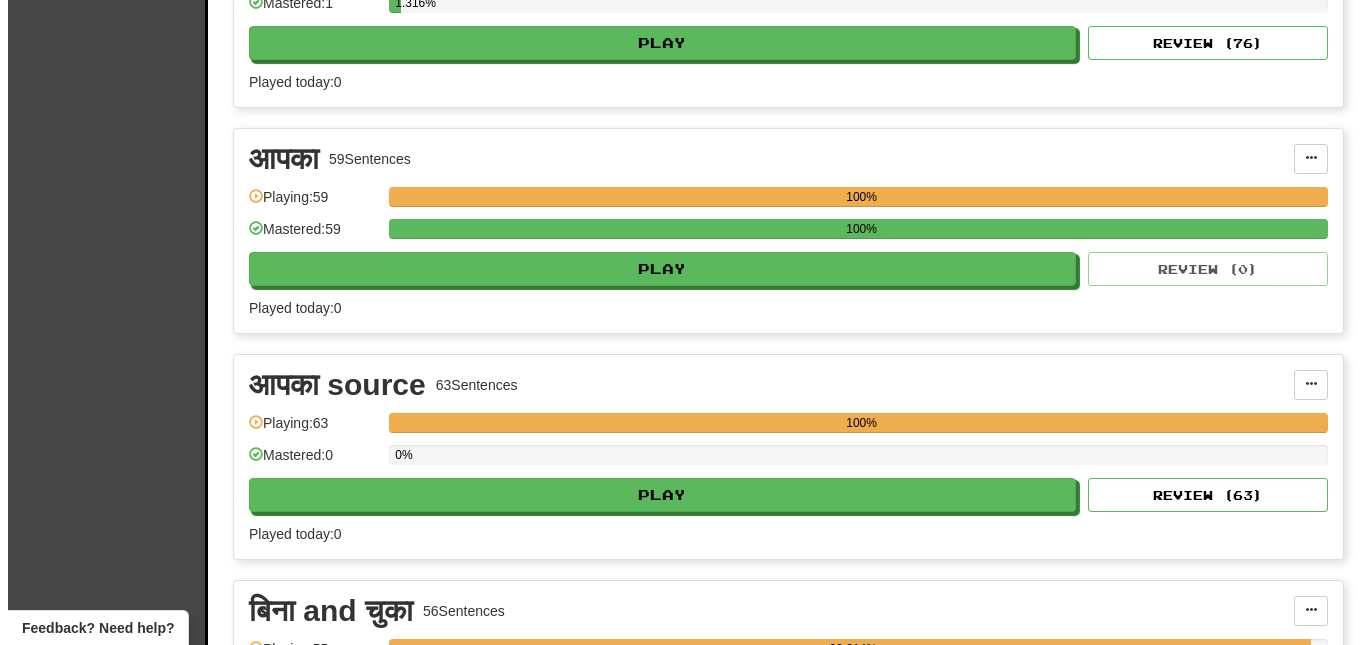 scroll, scrollTop: 3891, scrollLeft: 0, axis: vertical 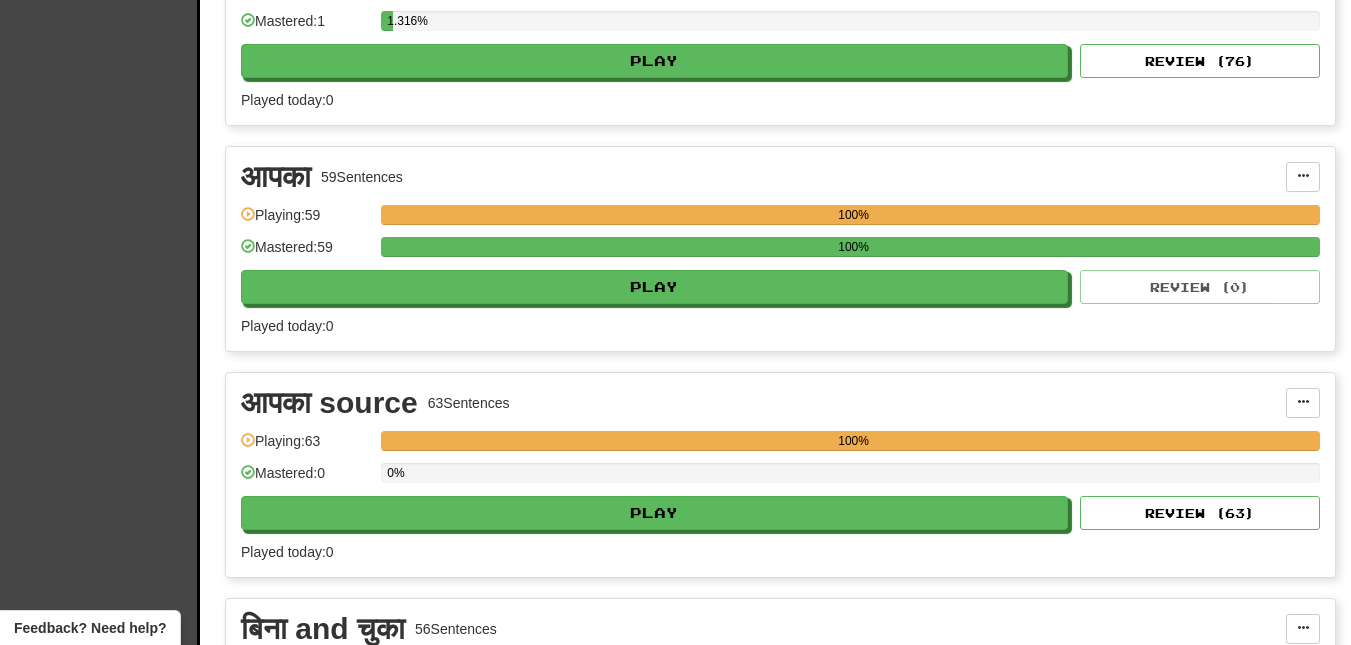 click on "आपका 59  Sentences Add Sentences Manage Sentences Edit Collection Unpin from Dashboard  Playing:  59 100%  Mastered:  59 100% Play Review ( 0 ) Played today:  0" at bounding box center (780, 249) 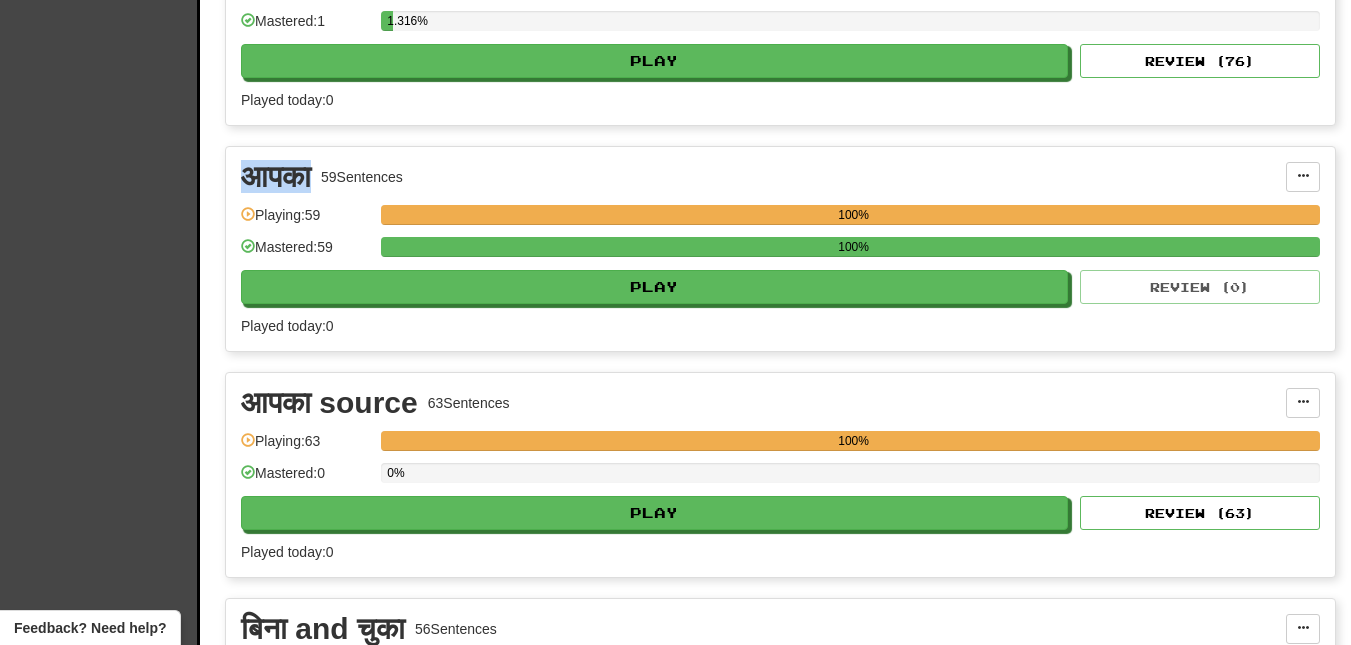 drag, startPoint x: 244, startPoint y: 176, endPoint x: 324, endPoint y: 177, distance: 80.00625 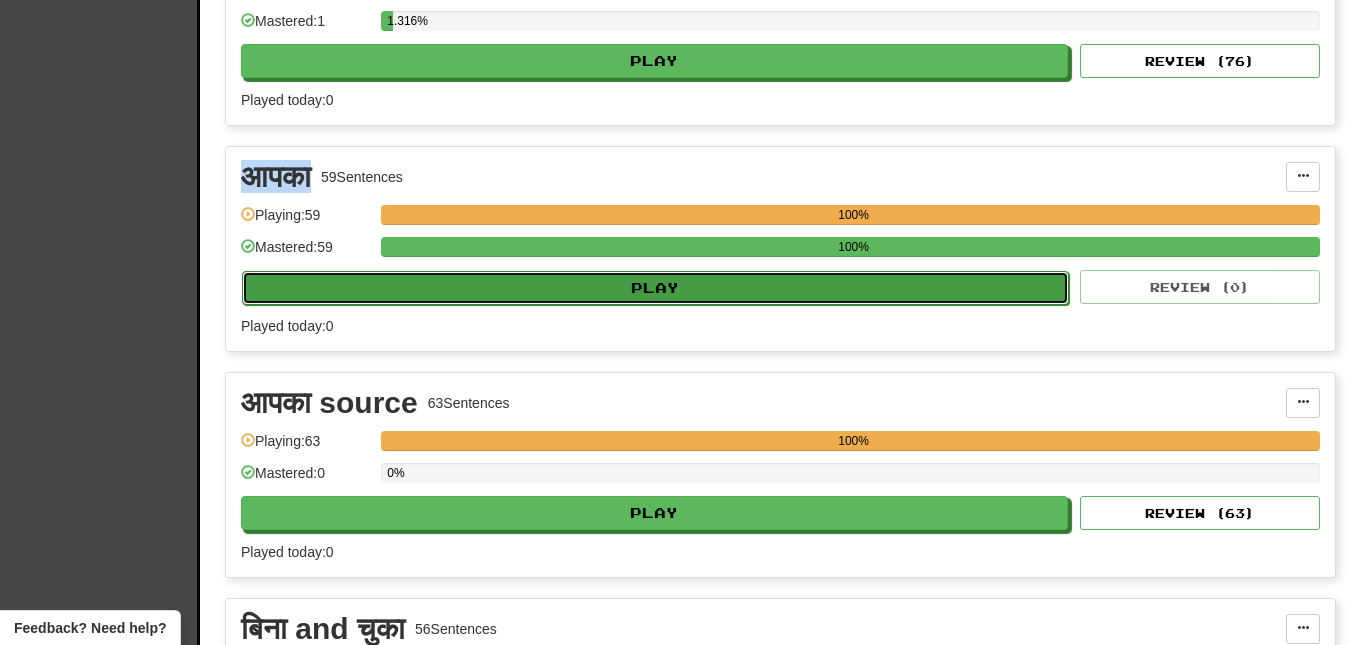 click on "Play" at bounding box center [655, 288] 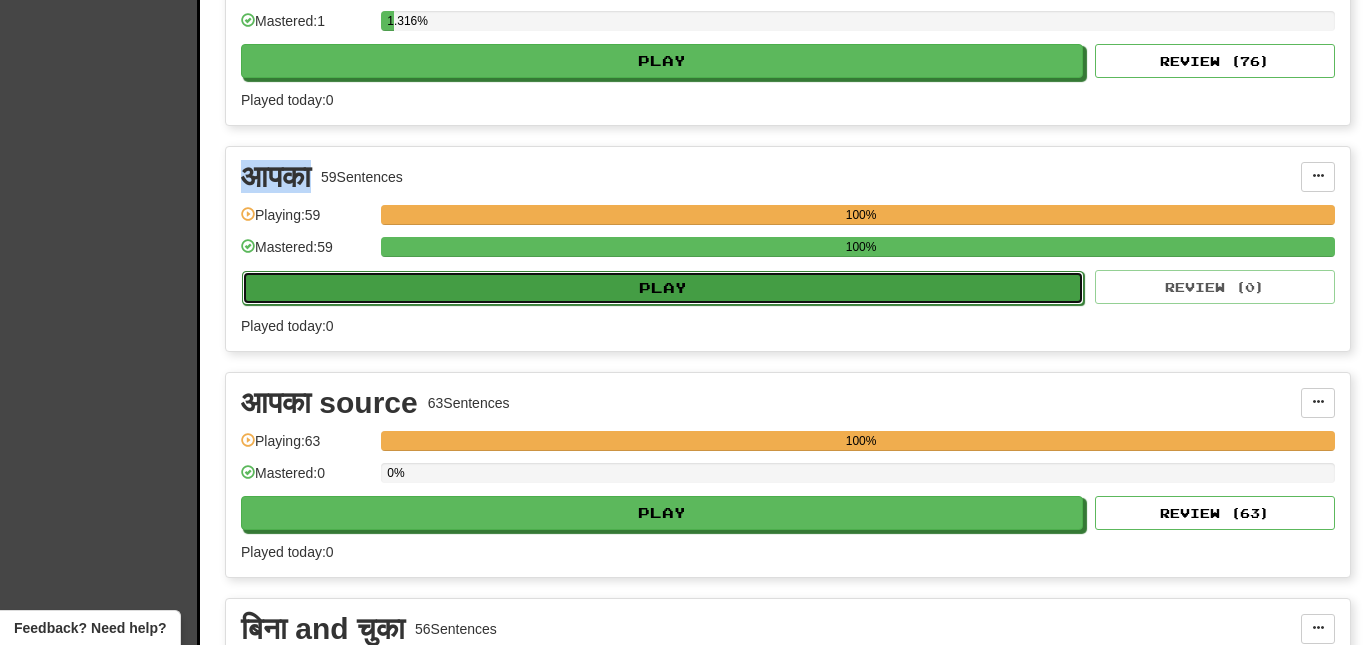 select on "**" 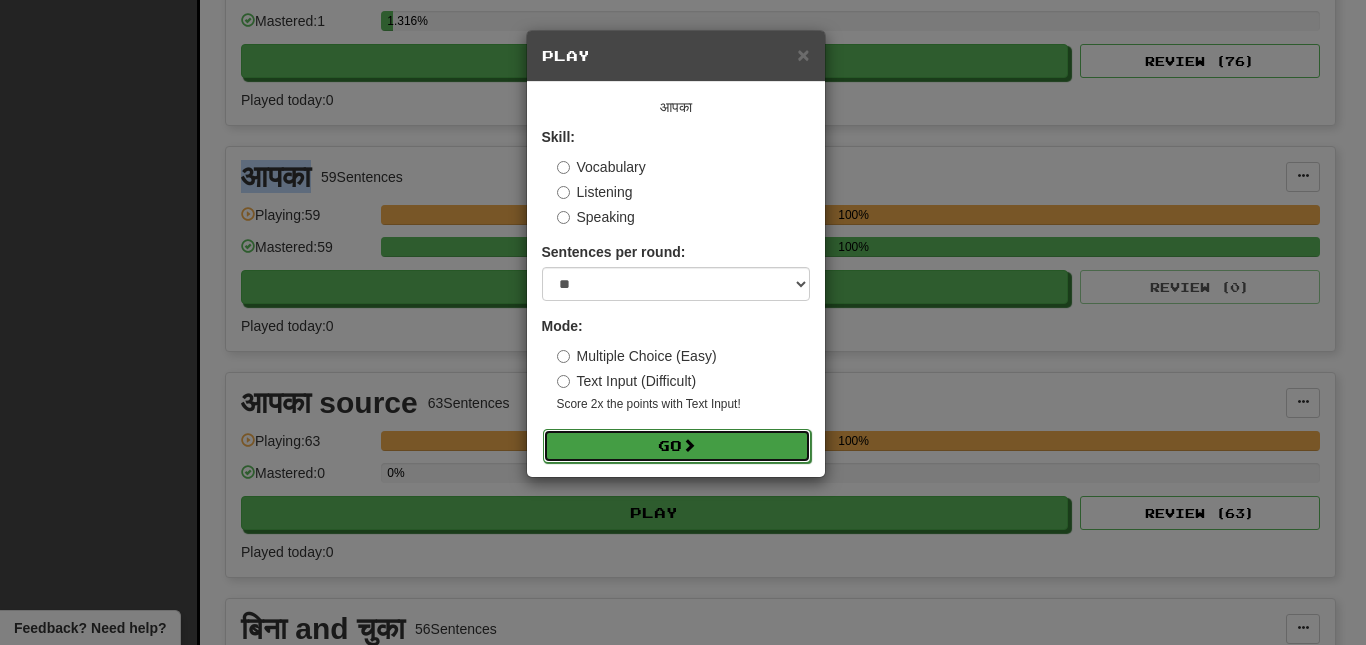 click on "Go" at bounding box center (677, 446) 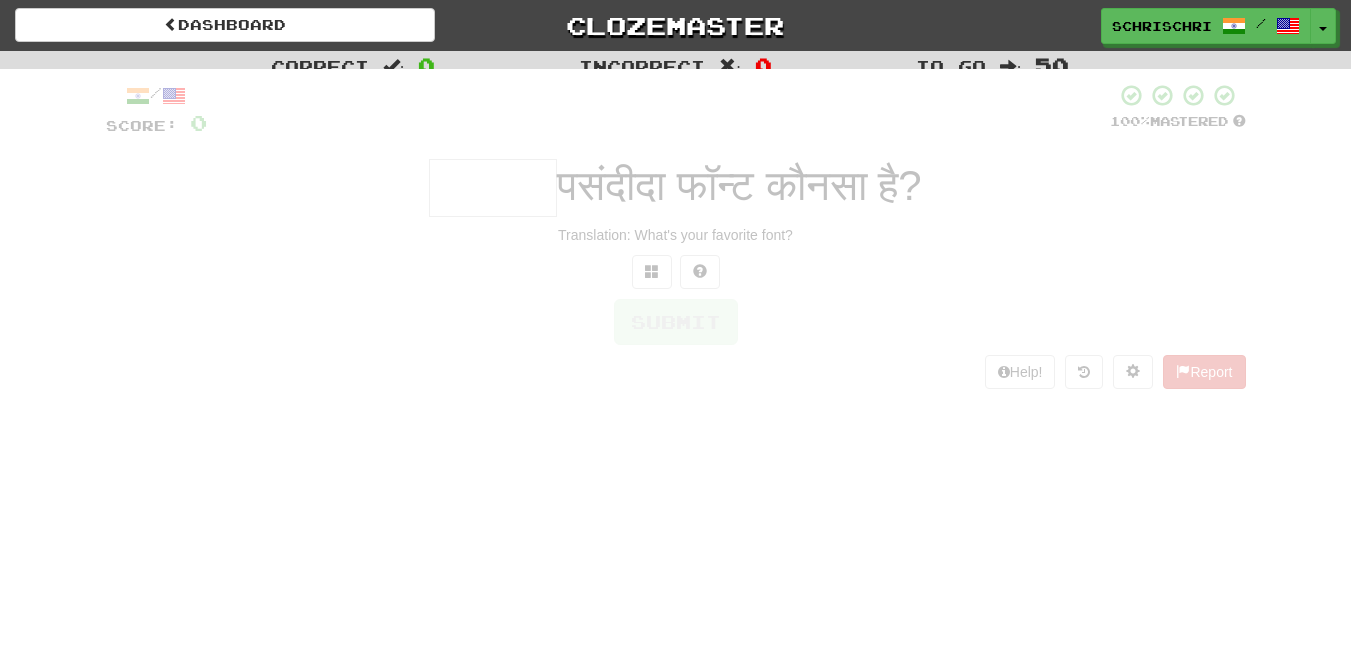 scroll, scrollTop: 0, scrollLeft: 0, axis: both 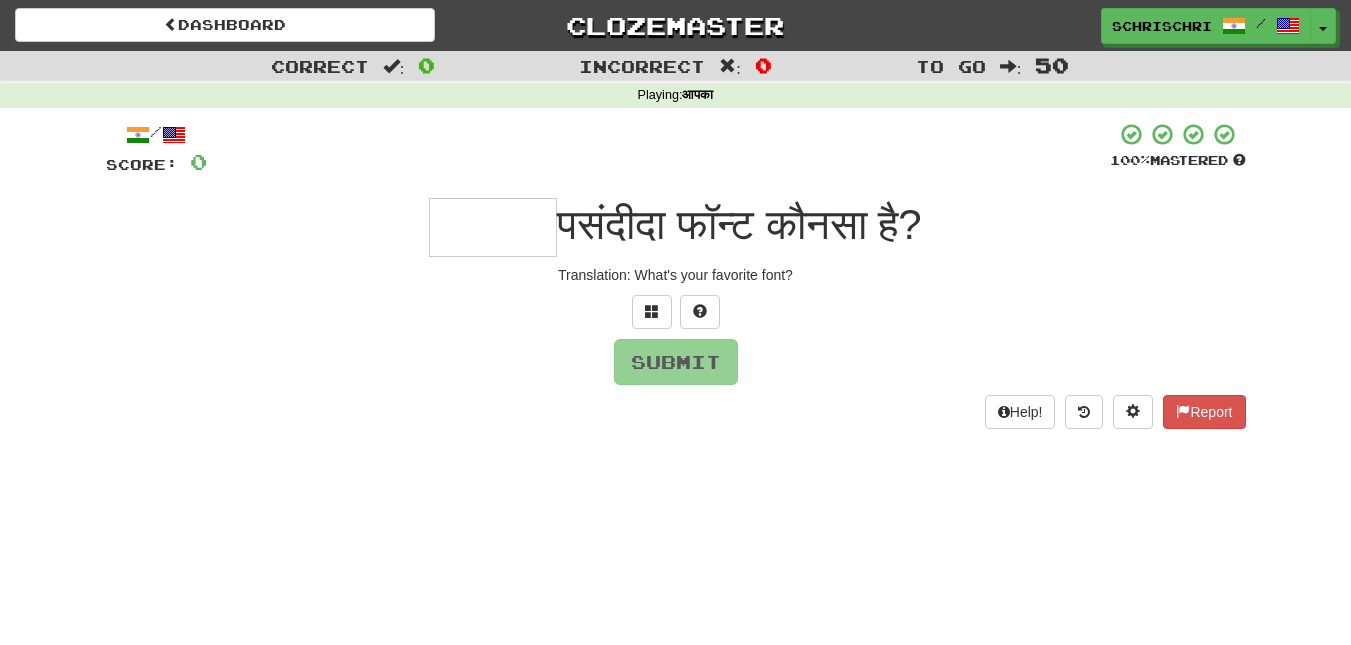 drag, startPoint x: 418, startPoint y: 218, endPoint x: 299, endPoint y: 434, distance: 246.61102 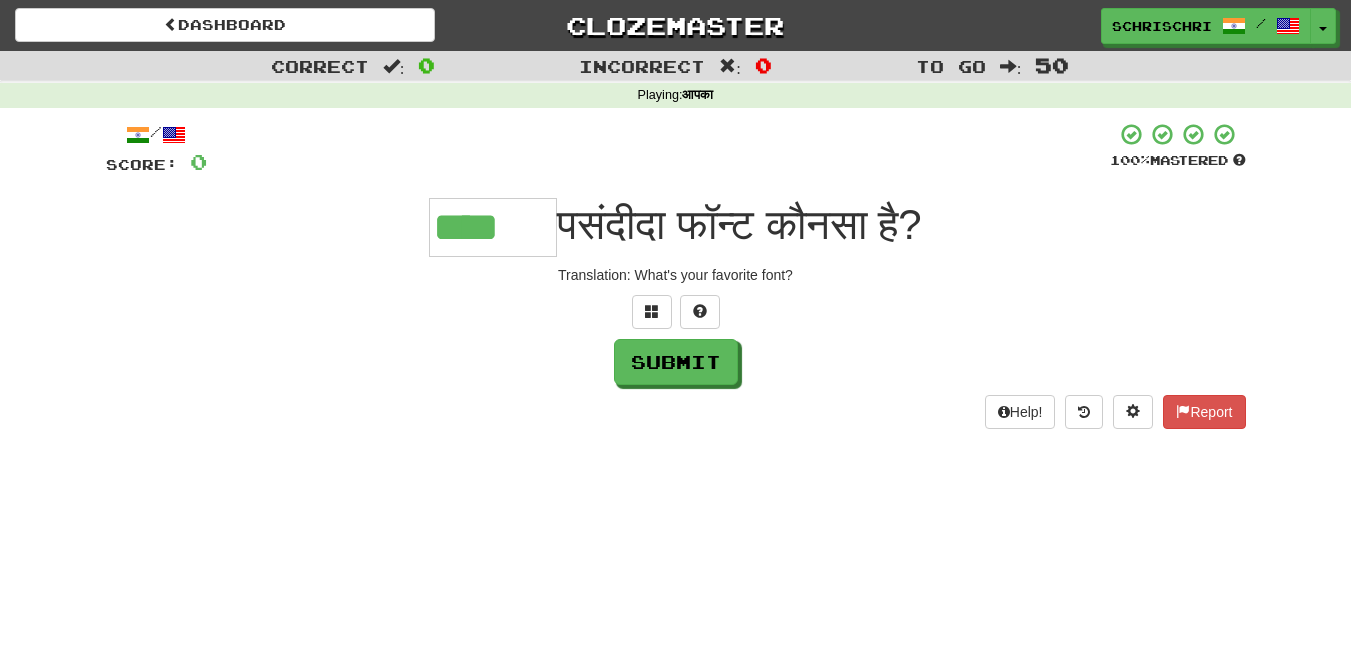 type on "****" 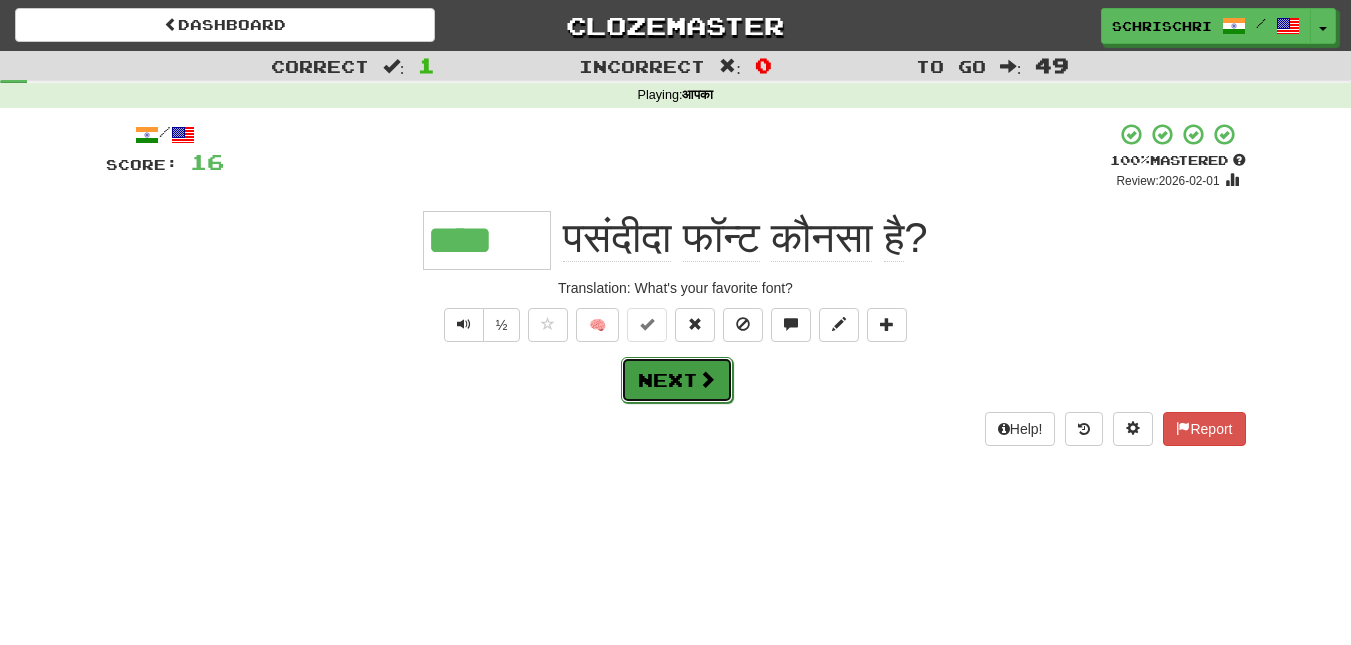 click on "Next" at bounding box center (677, 380) 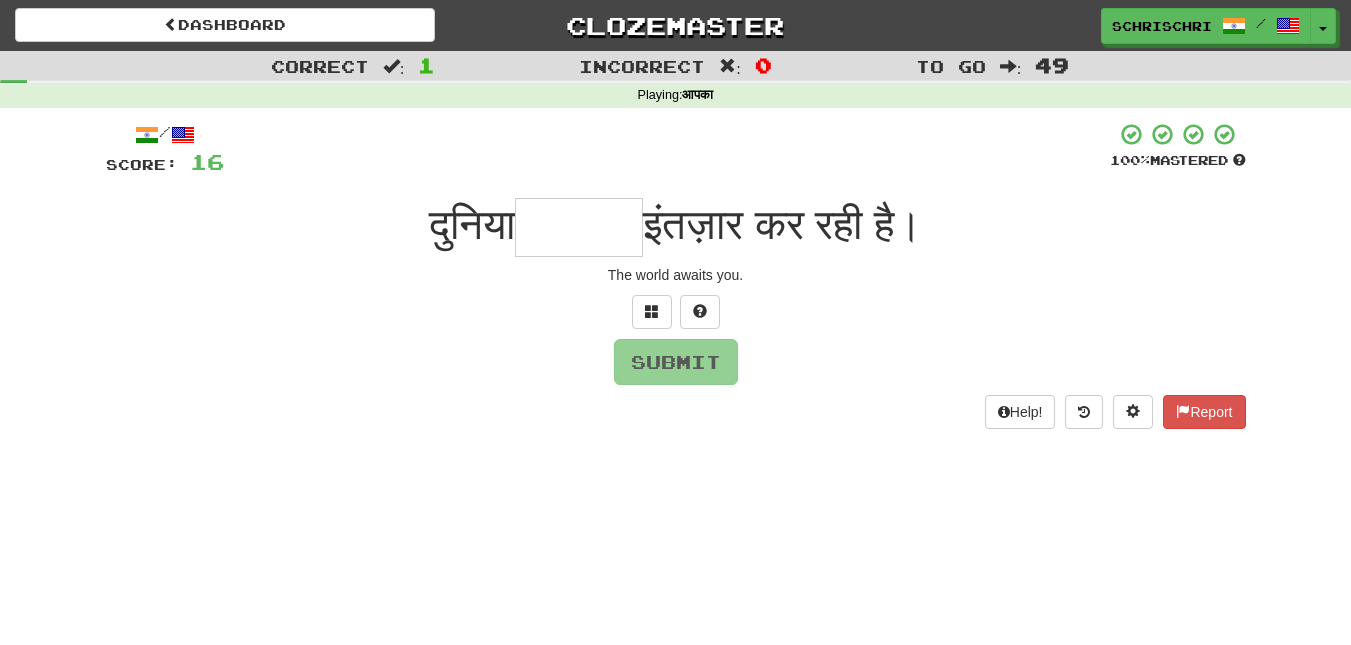 paste on "****" 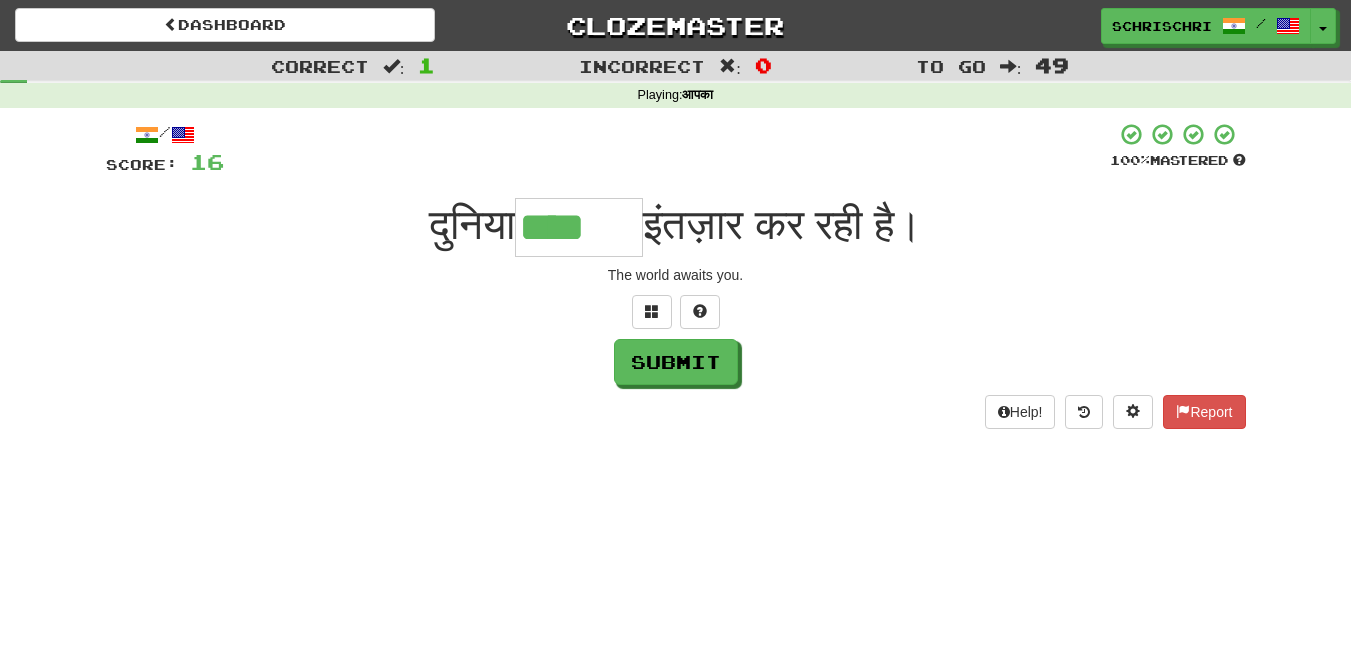 type on "****" 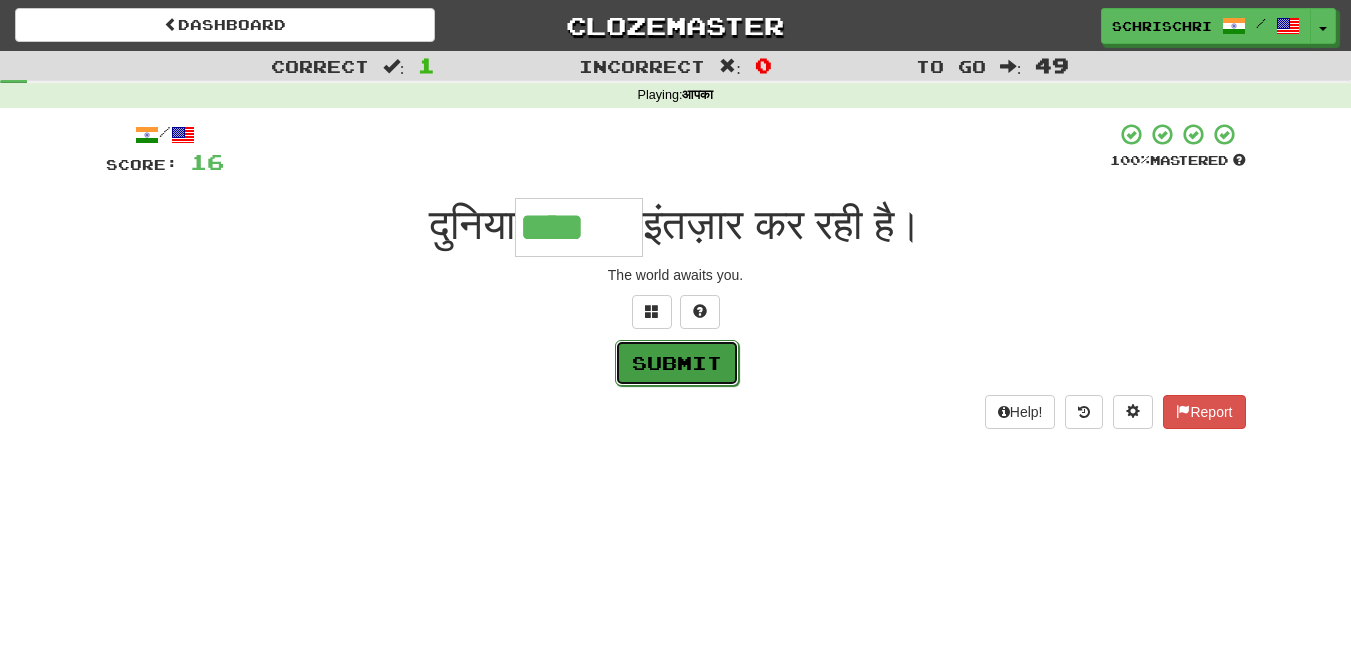 click on "Submit" at bounding box center (677, 363) 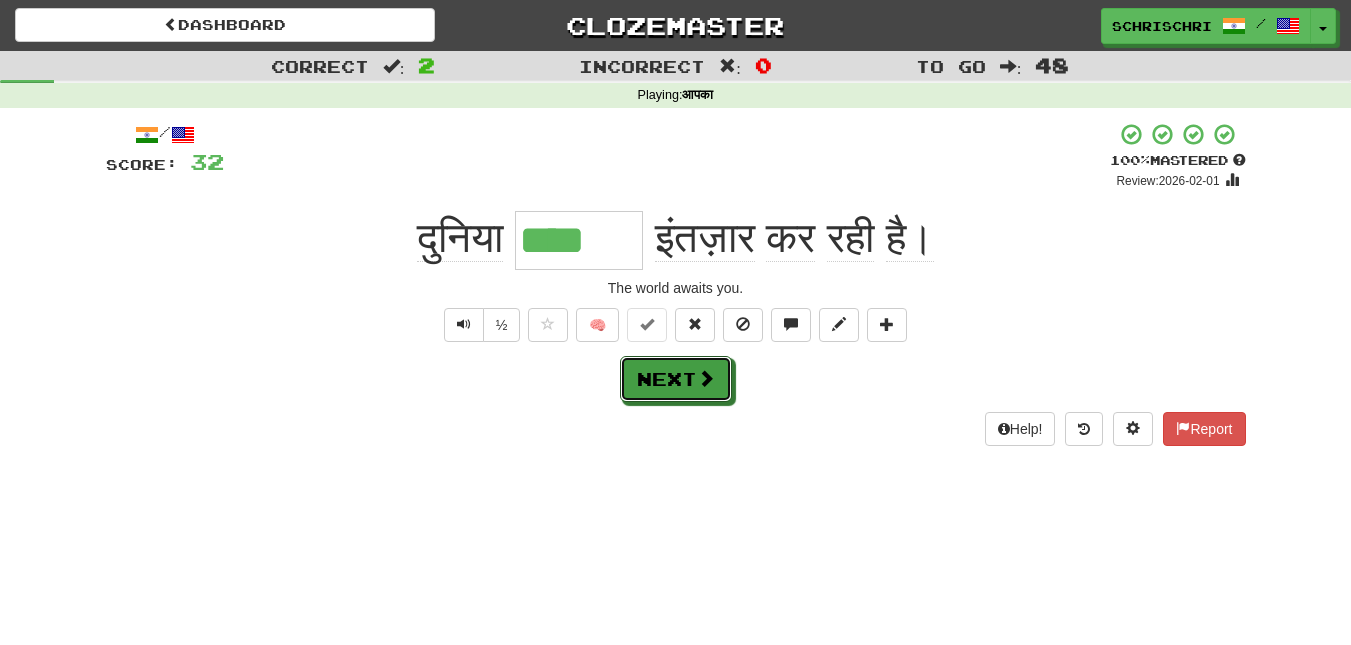 click on "Next" at bounding box center [676, 379] 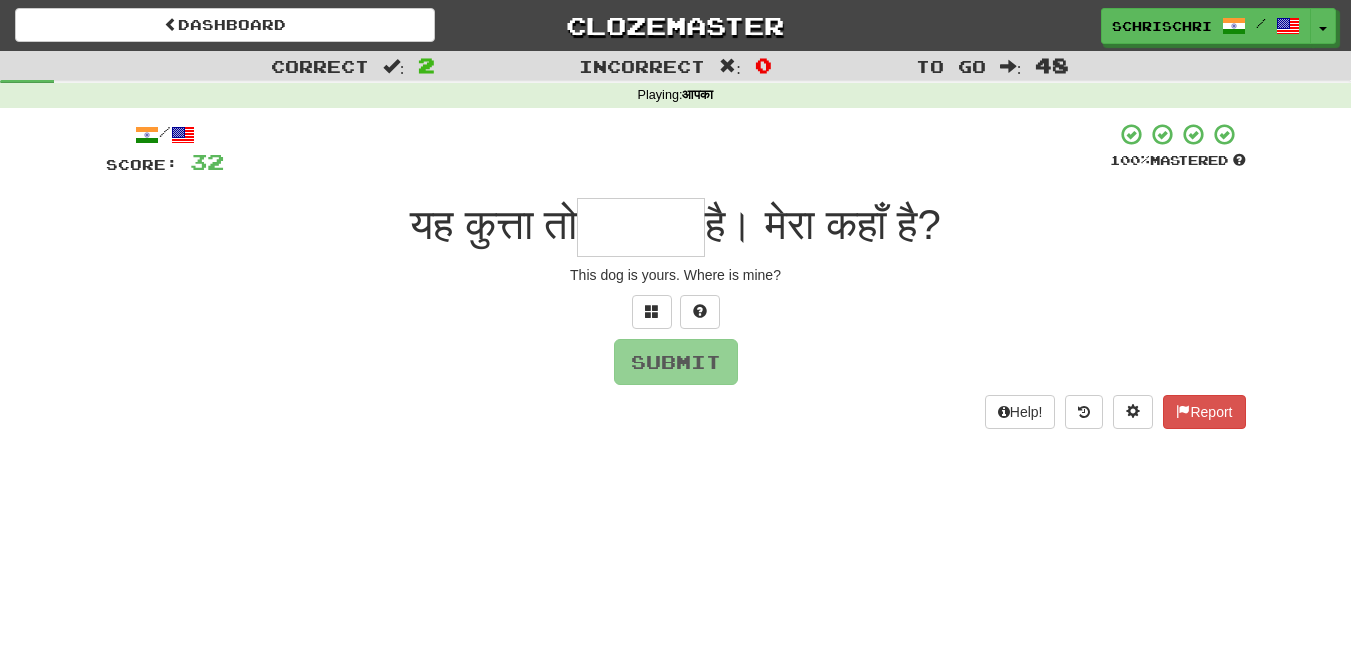 paste on "****" 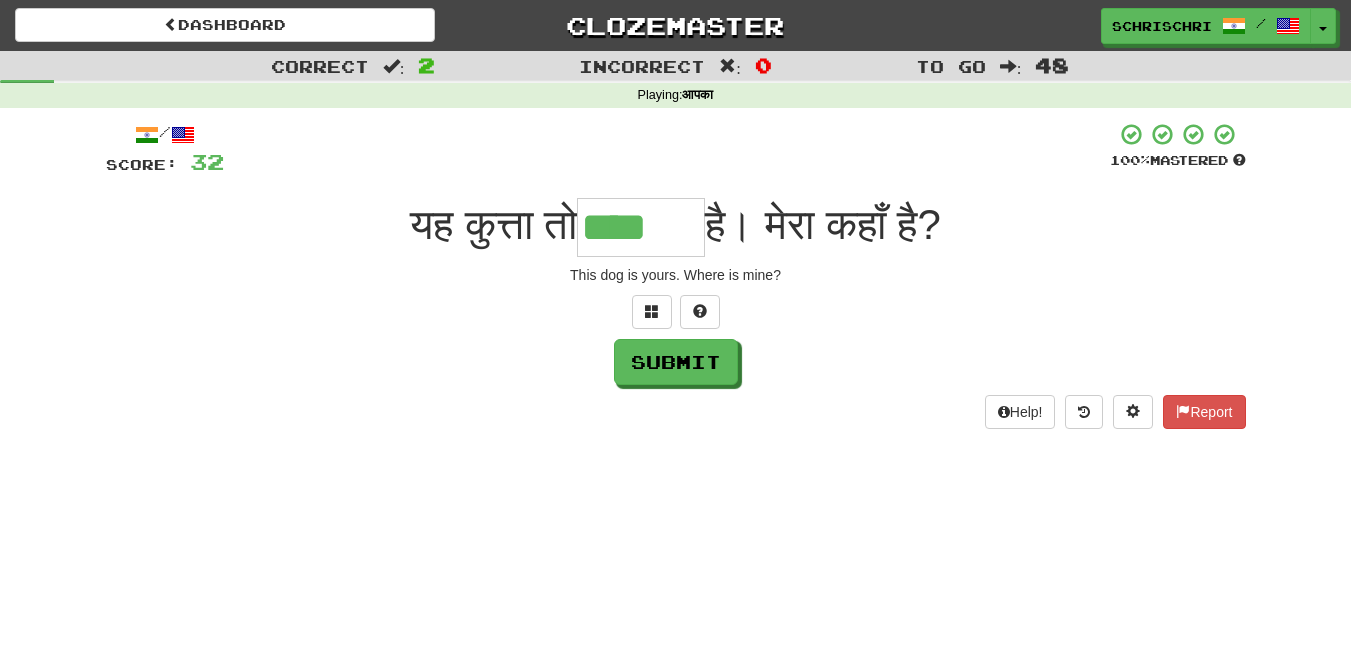 type on "****" 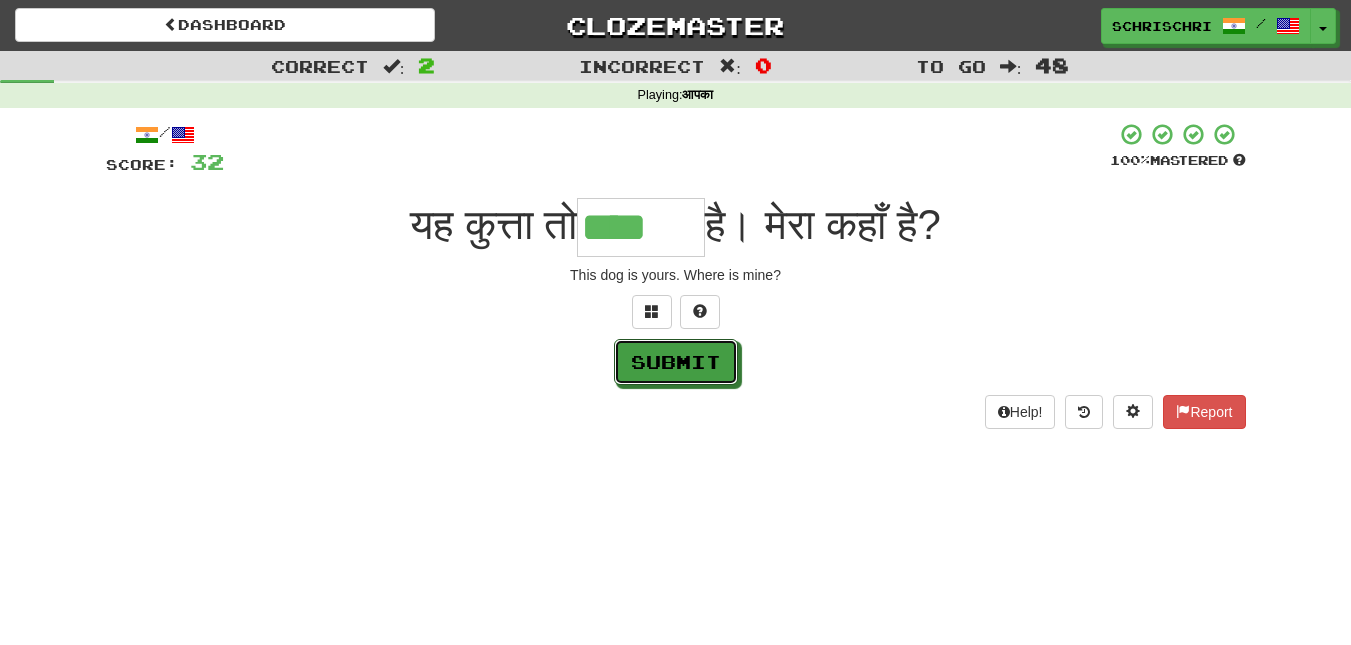 click on "Submit" at bounding box center [676, 362] 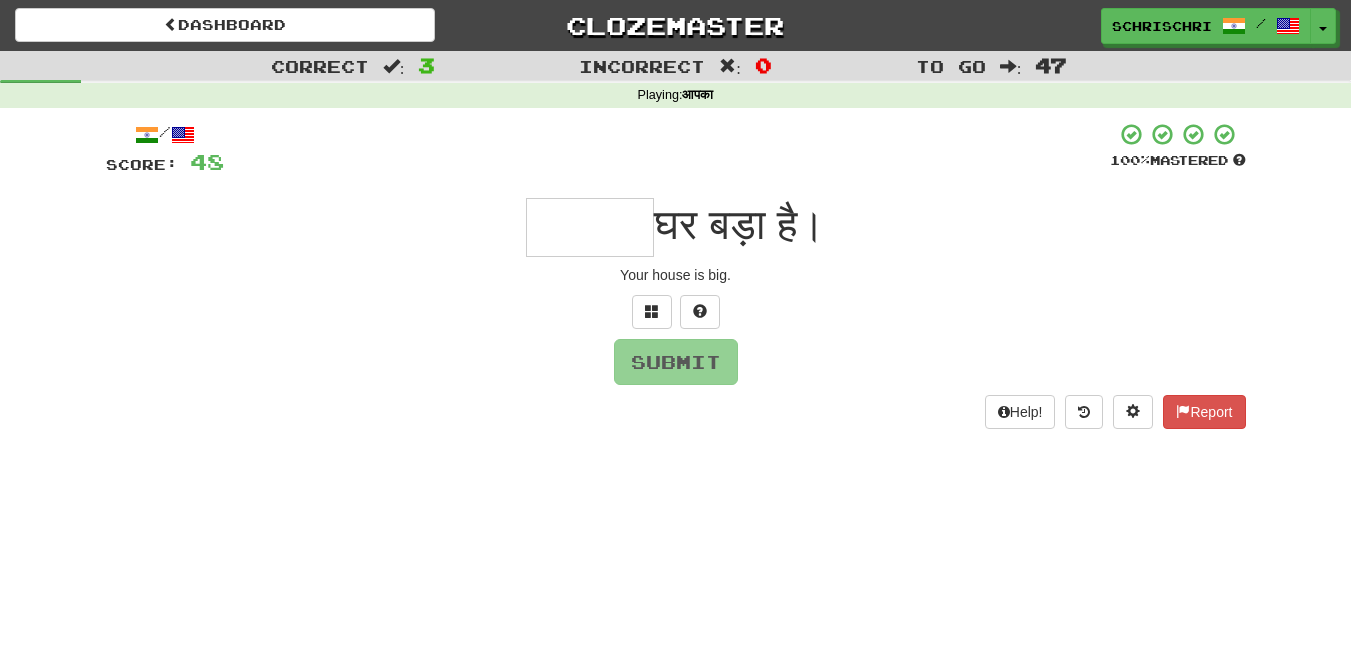 paste on "****" 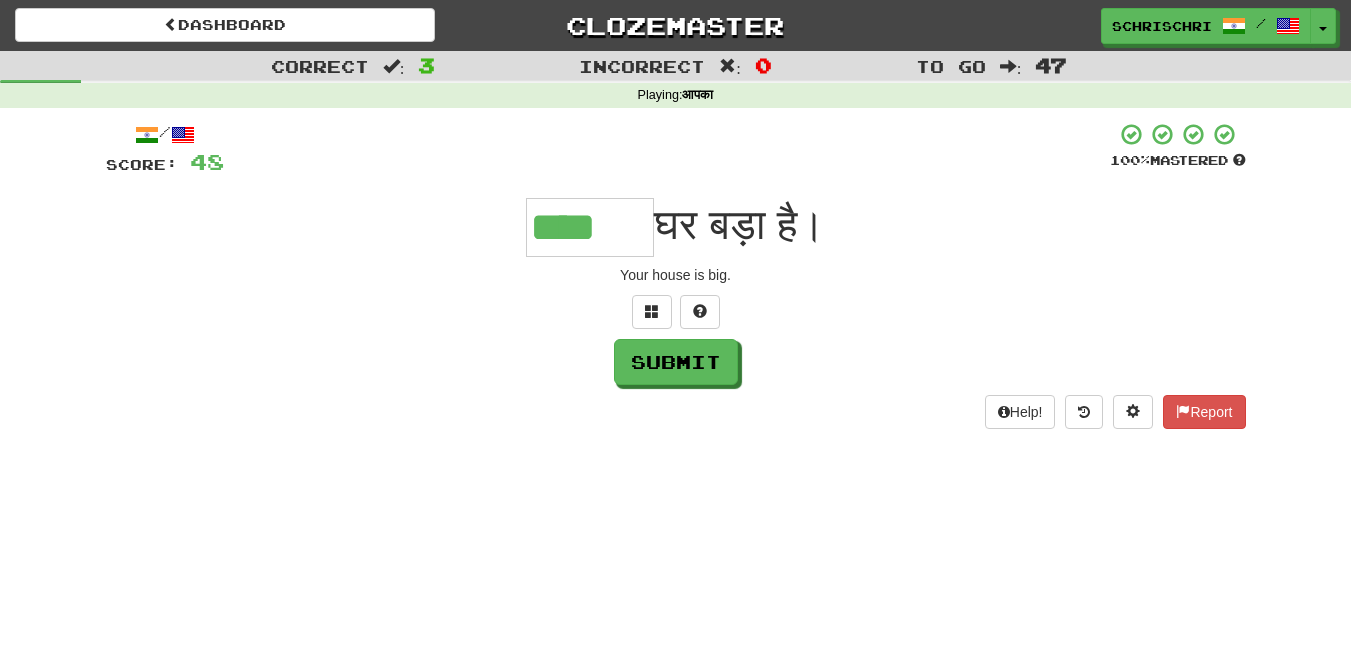 type on "****" 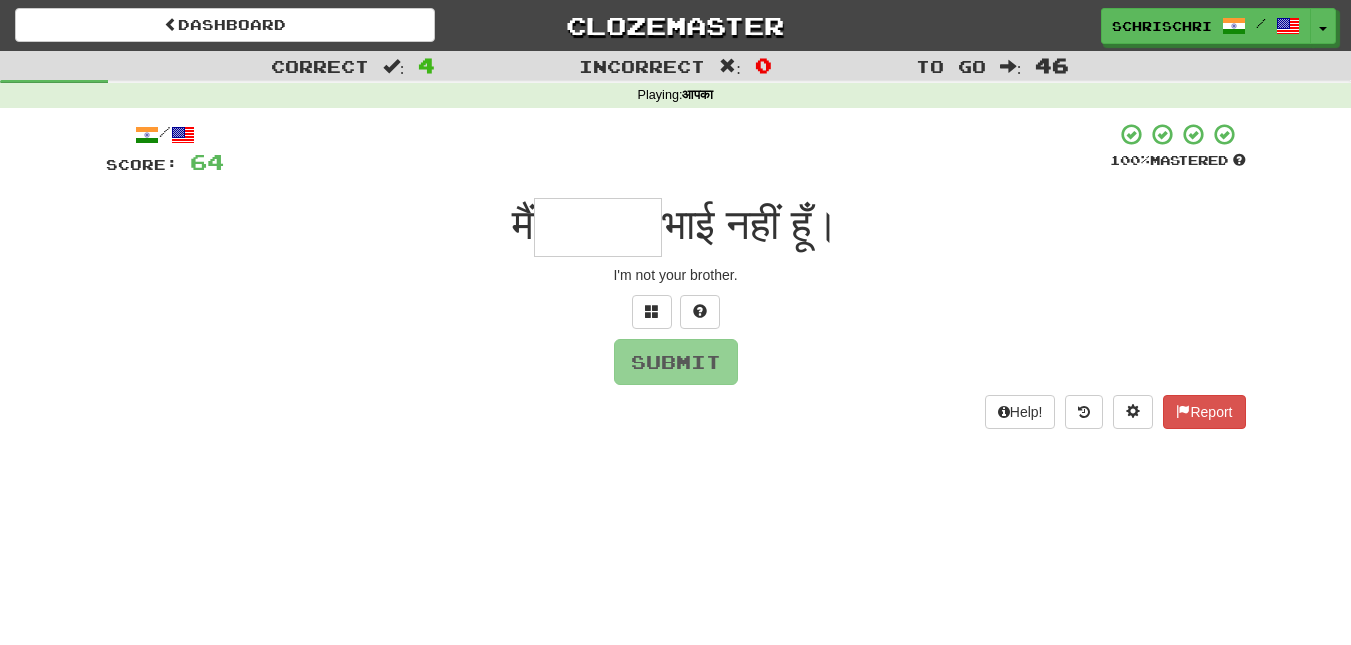 paste on "****" 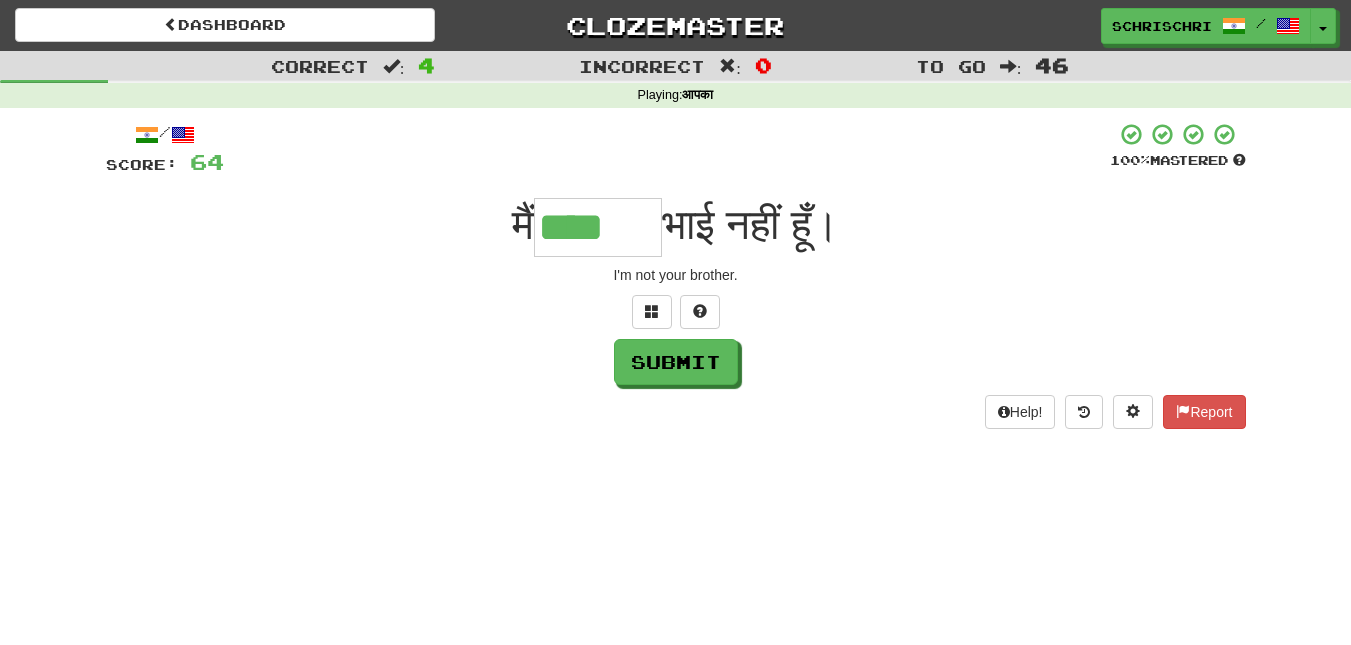 type on "****" 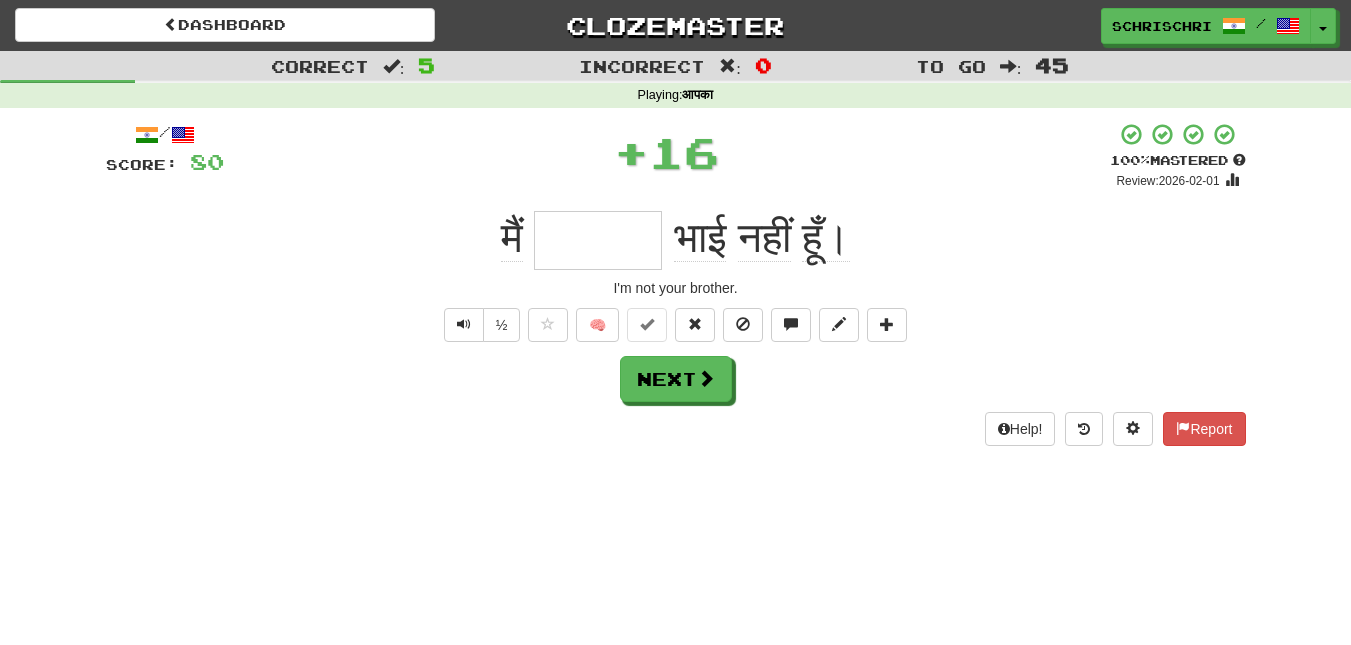 paste on "****" 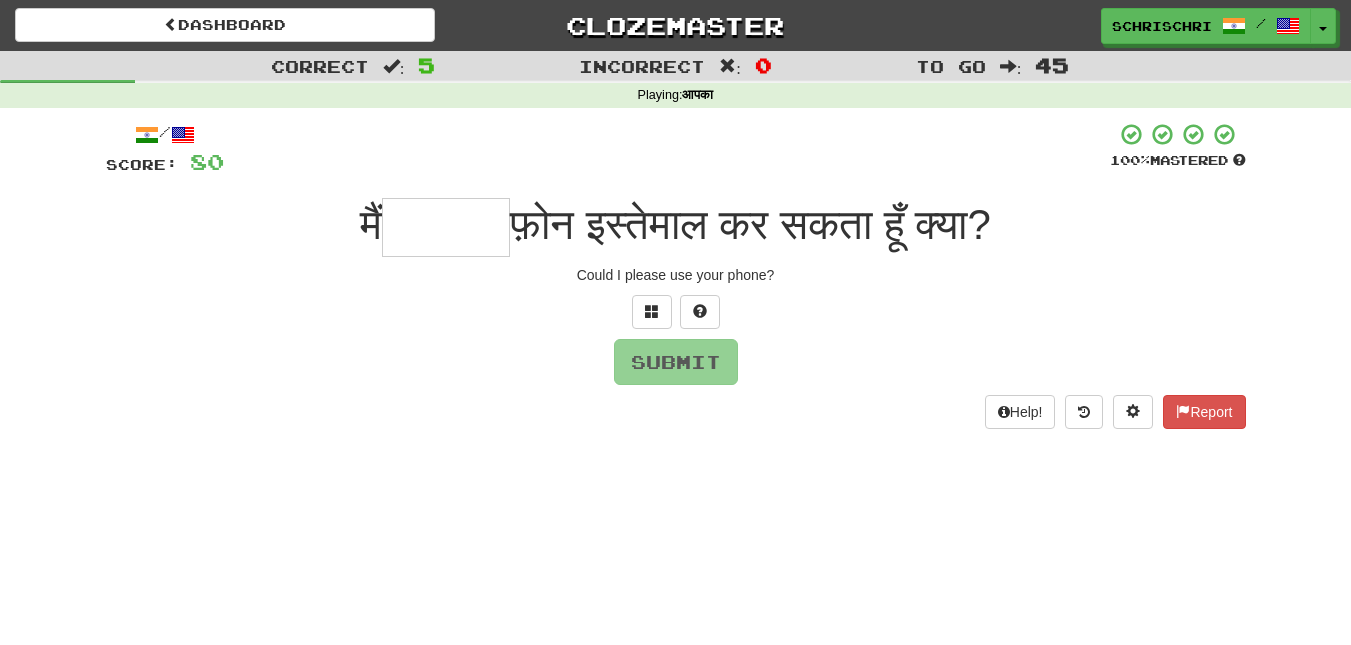 paste on "****" 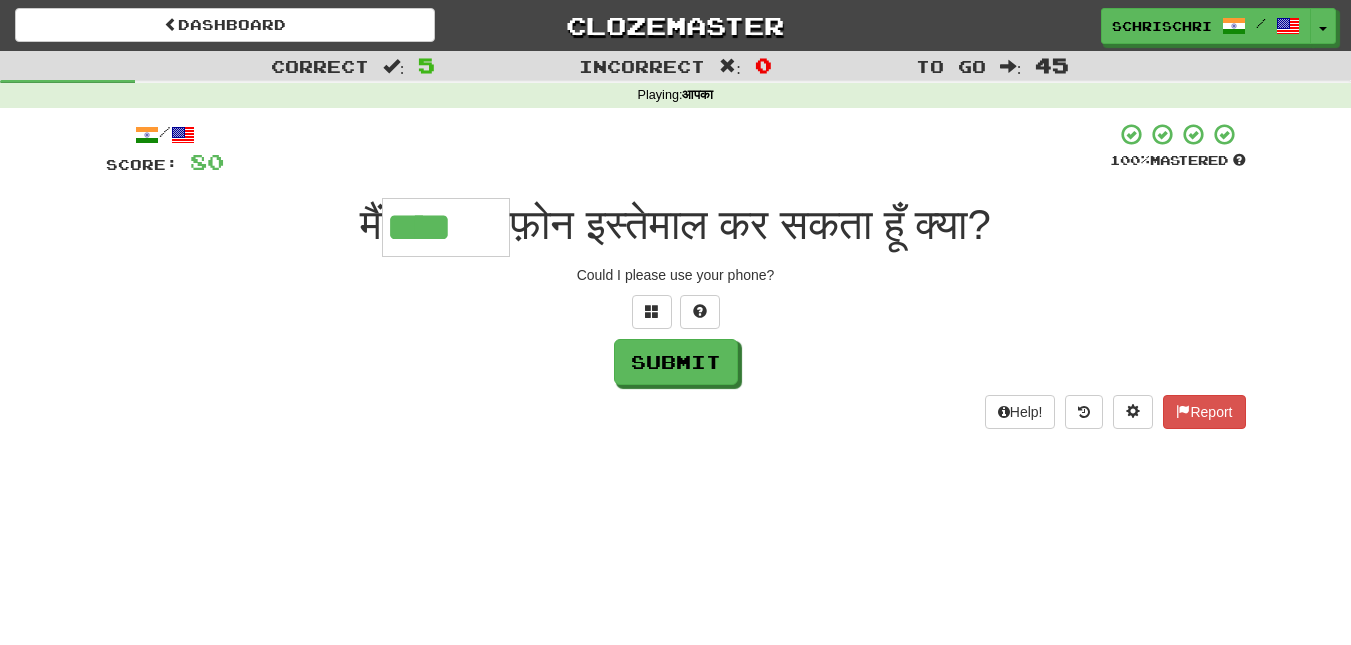 type on "****" 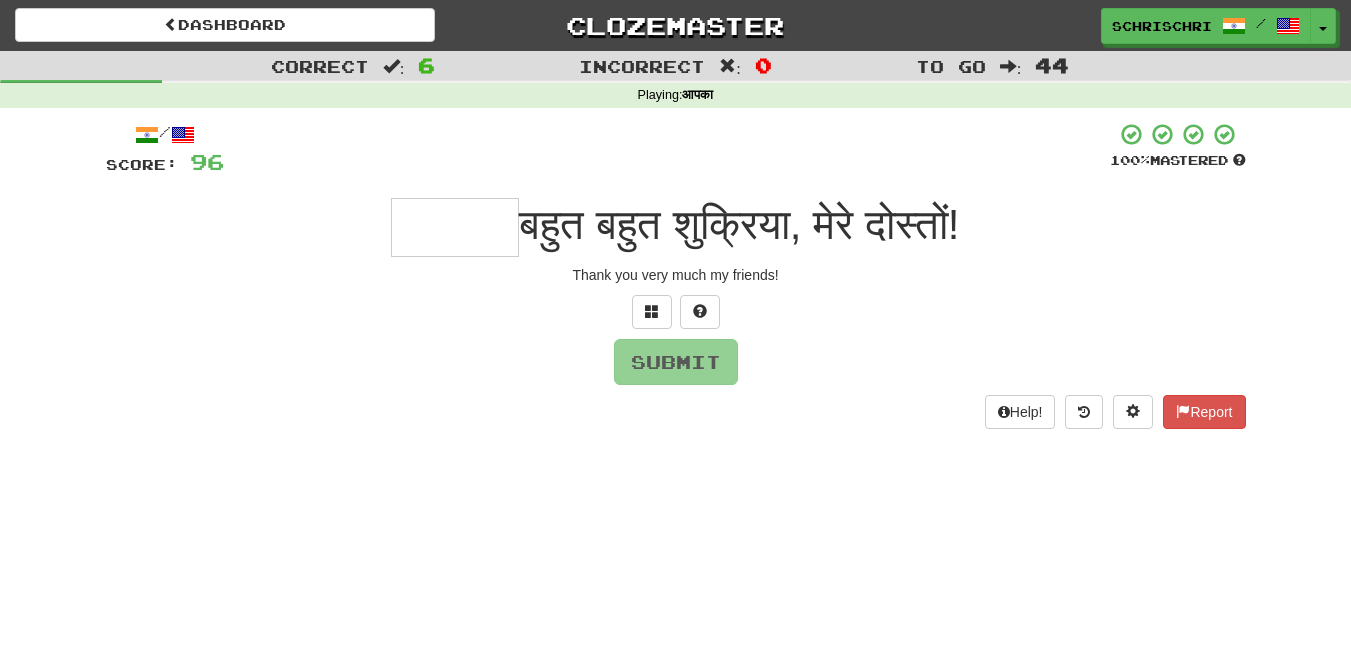 paste on "****" 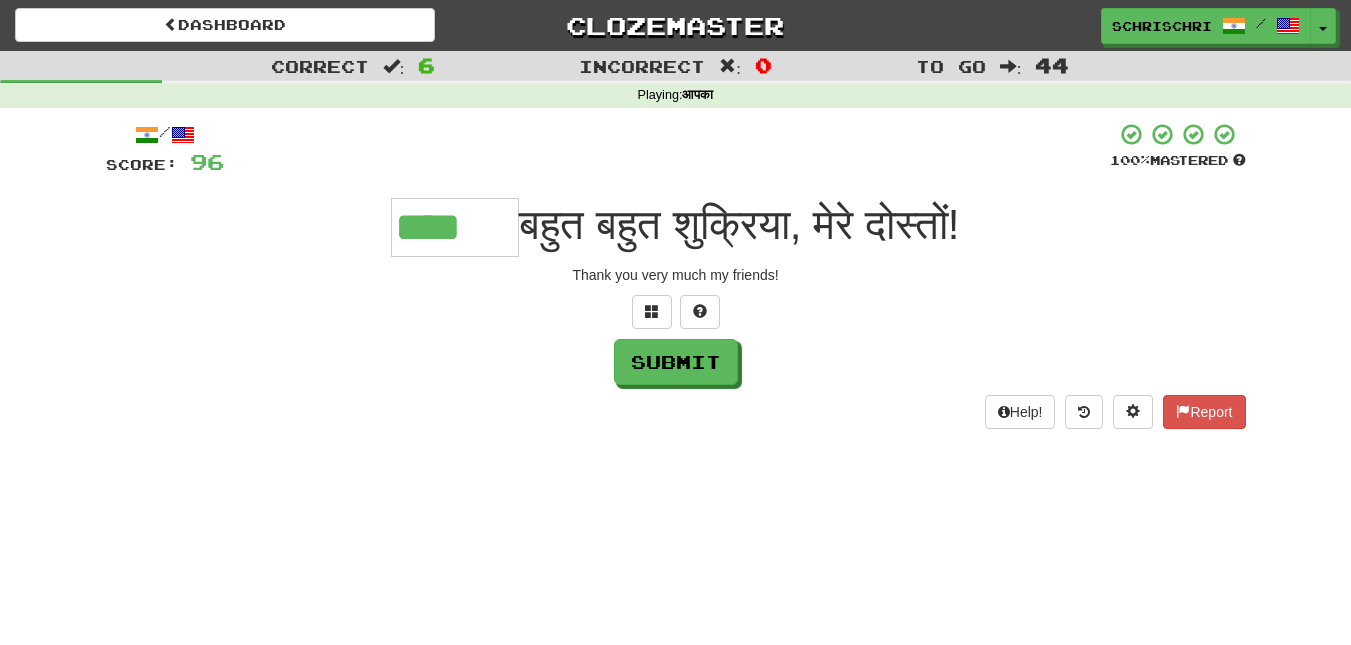 type on "****" 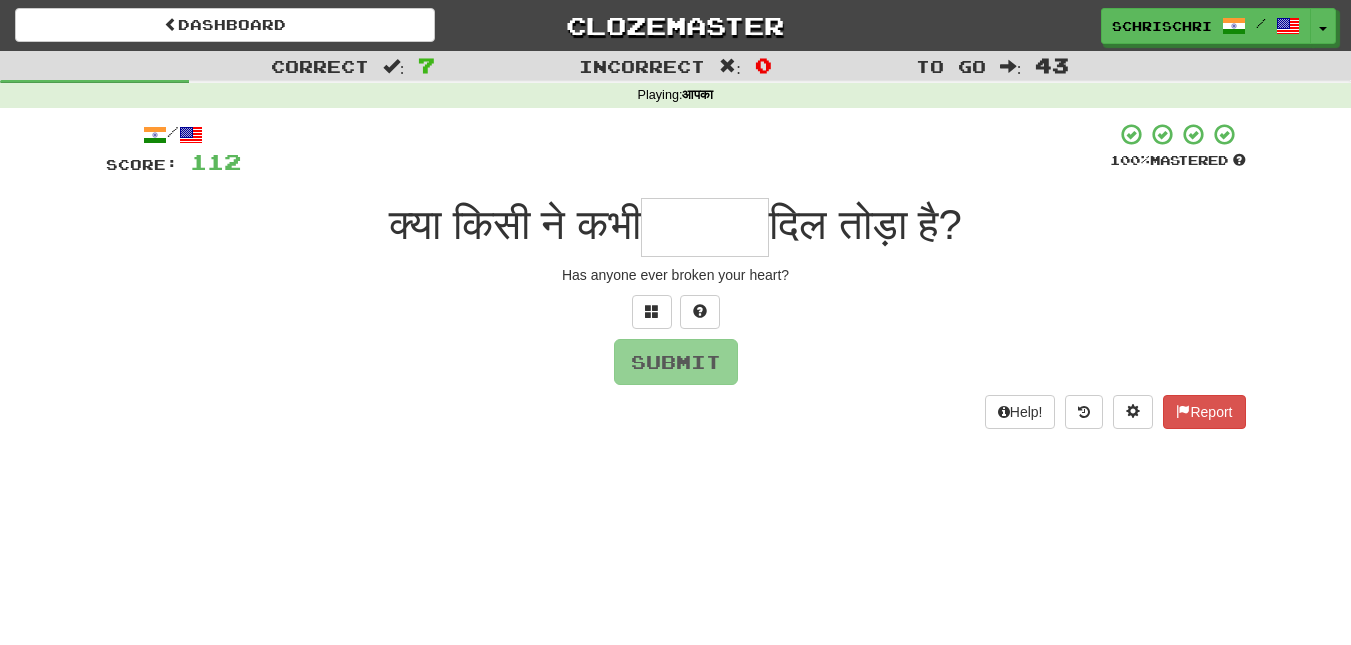 paste on "****" 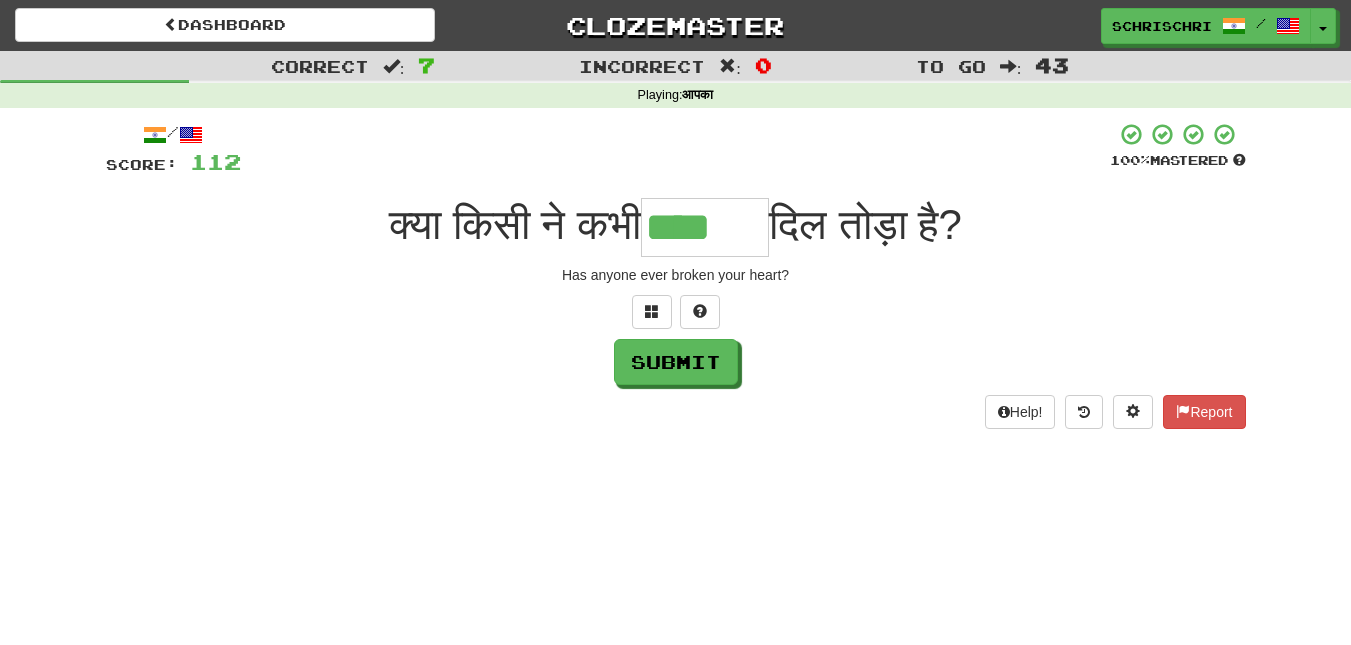 type on "****" 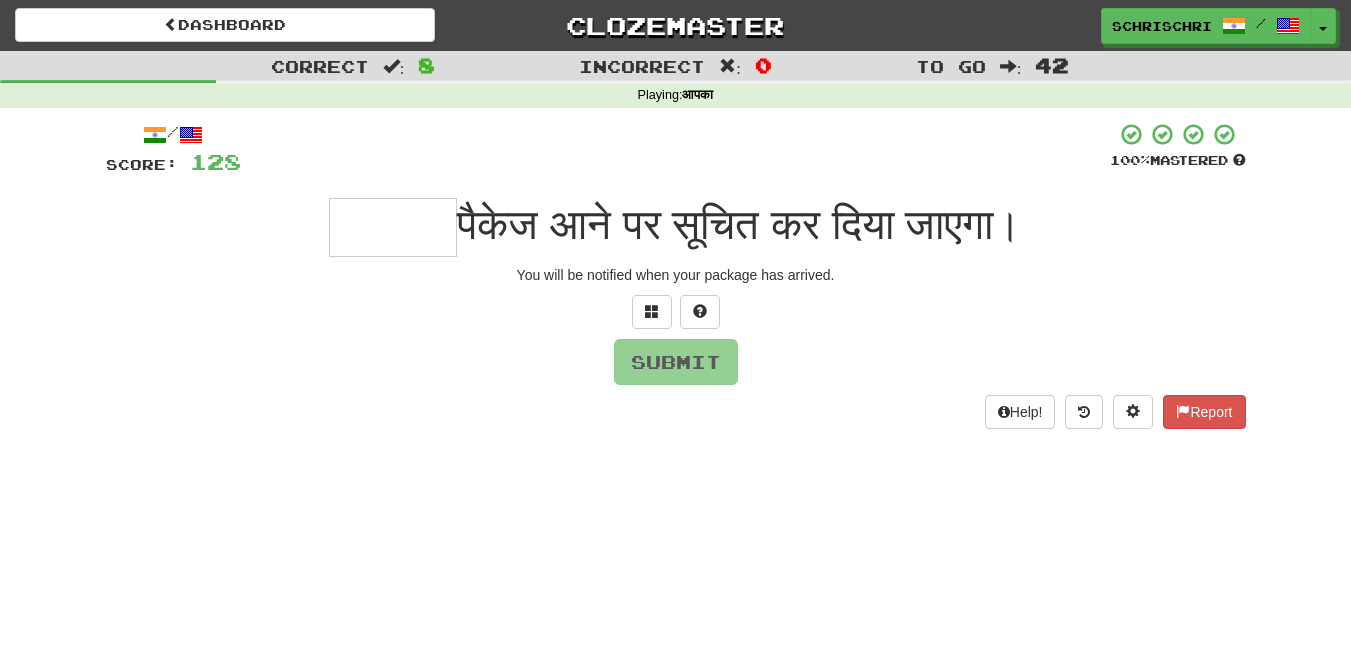 type on "*" 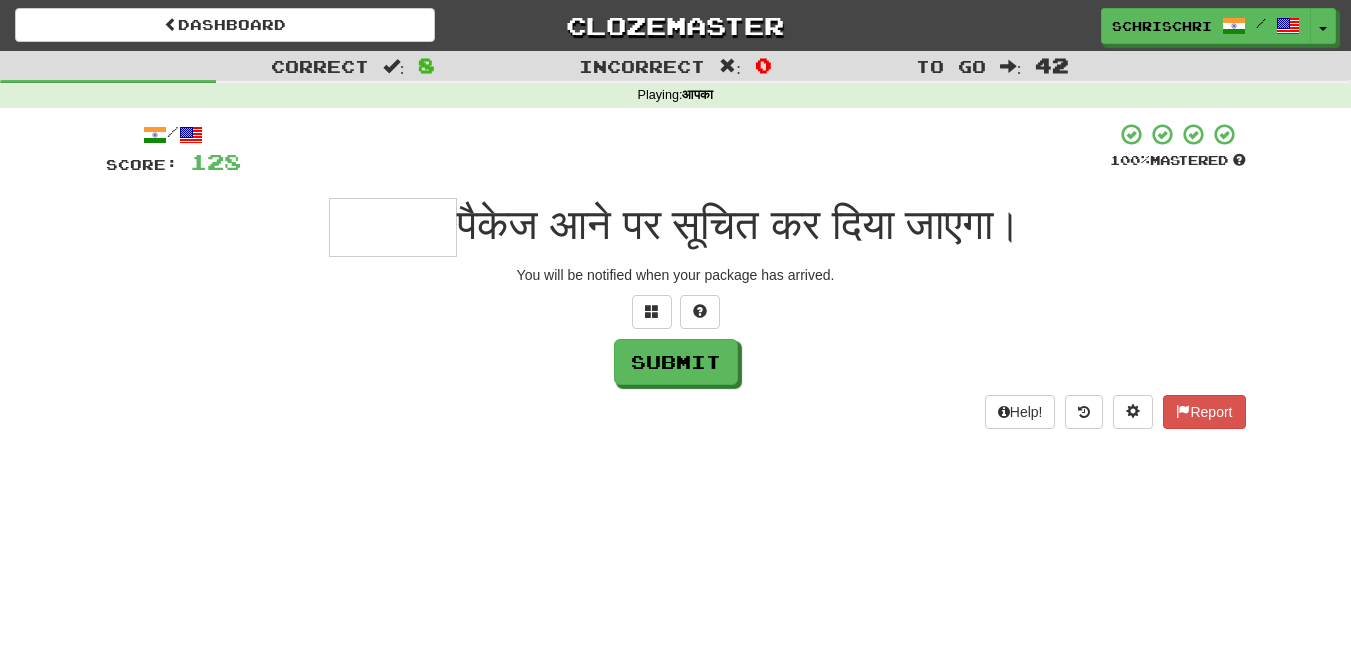 type on "*" 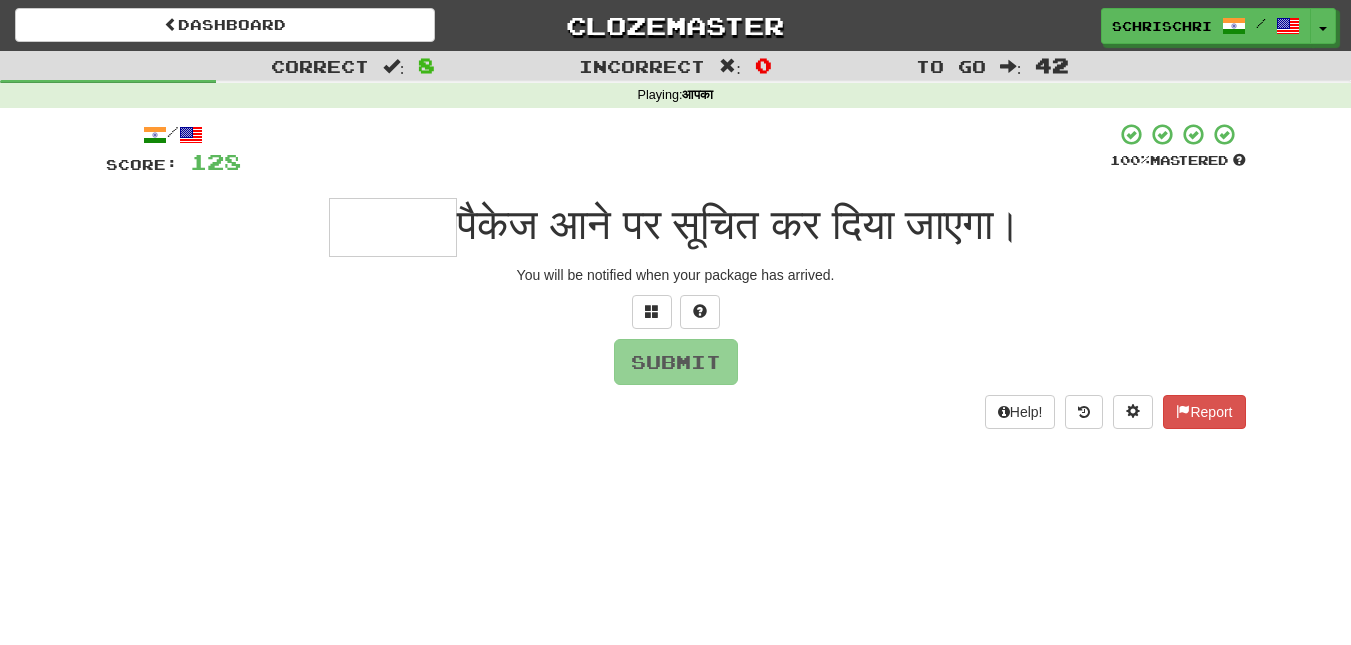 paste on "****" 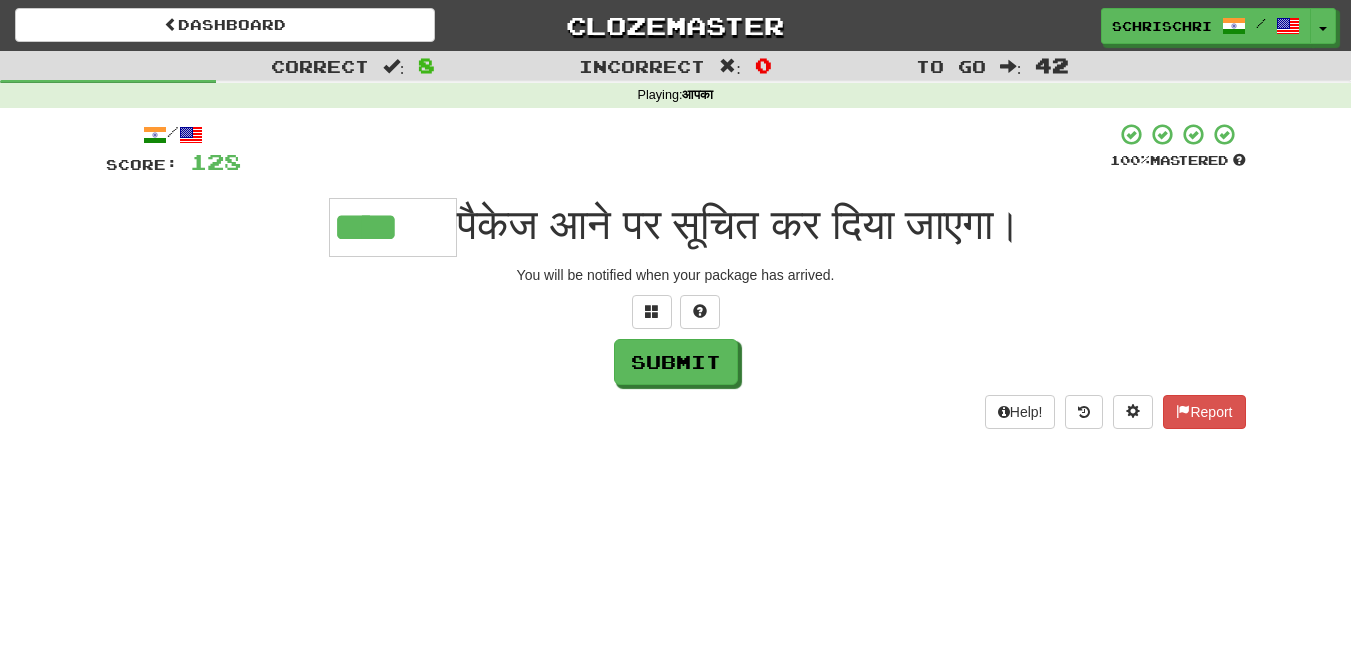 type on "****" 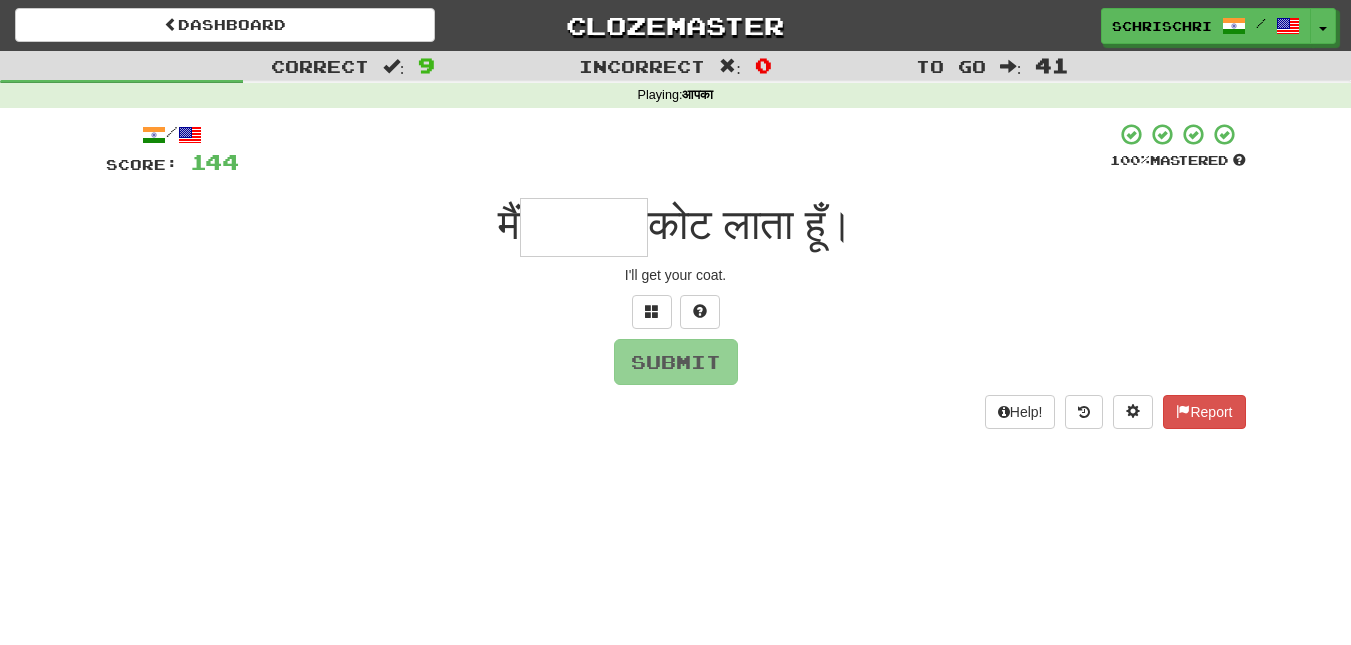 click at bounding box center [584, 227] 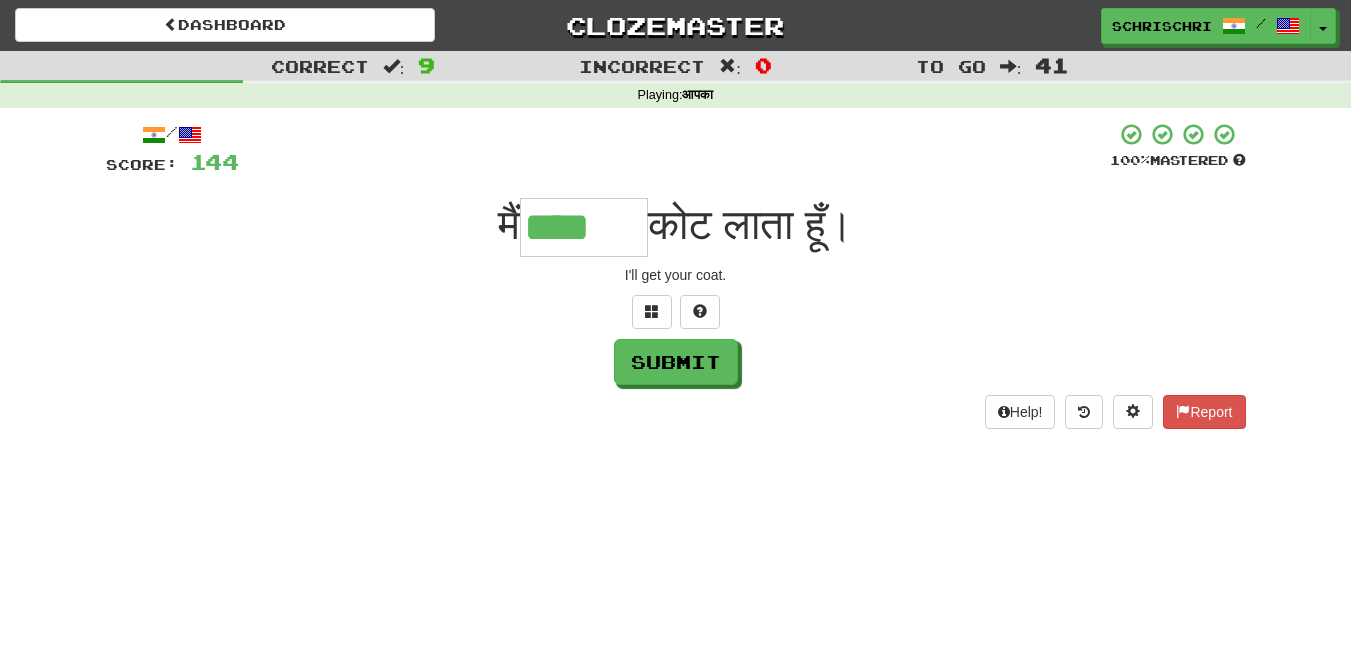 type on "****" 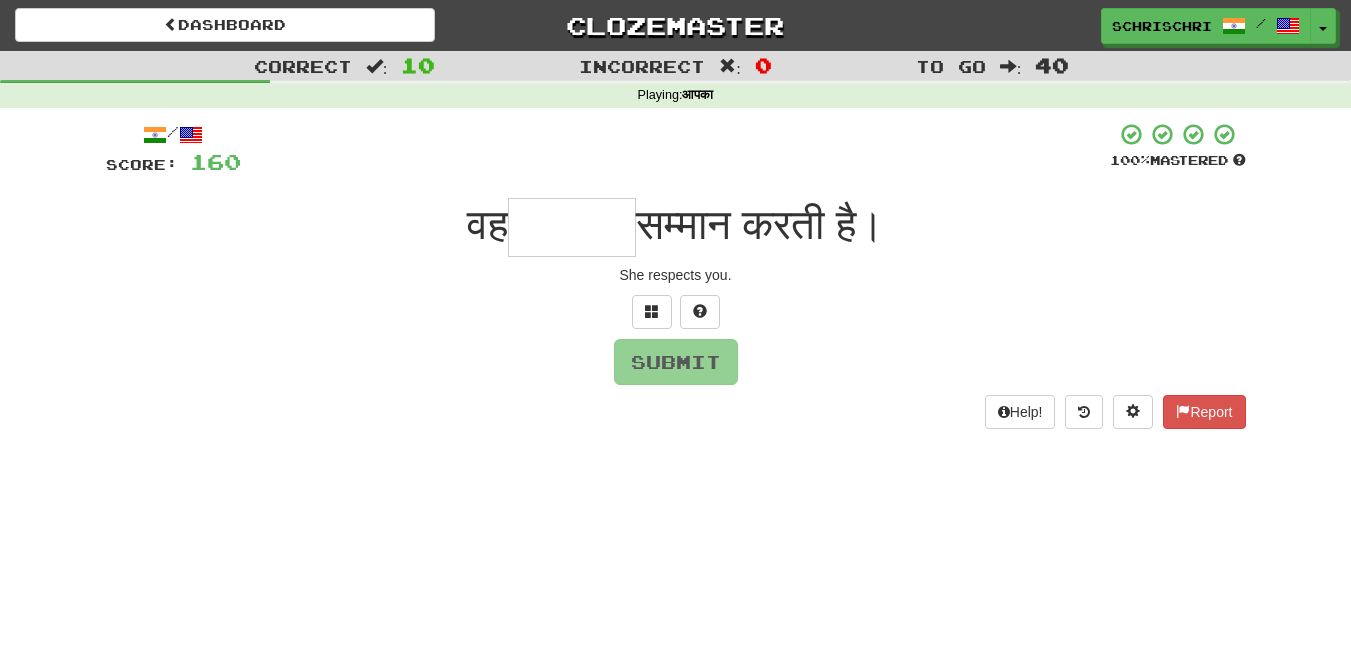 paste on "****" 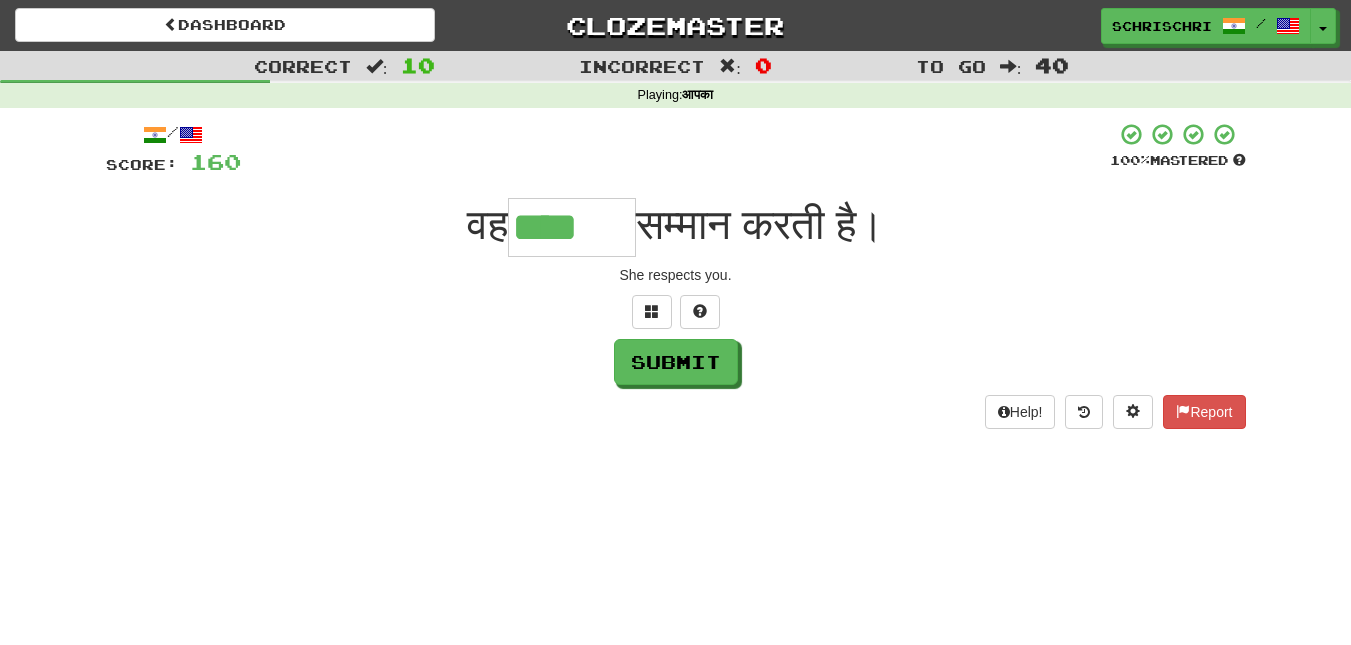 type on "****" 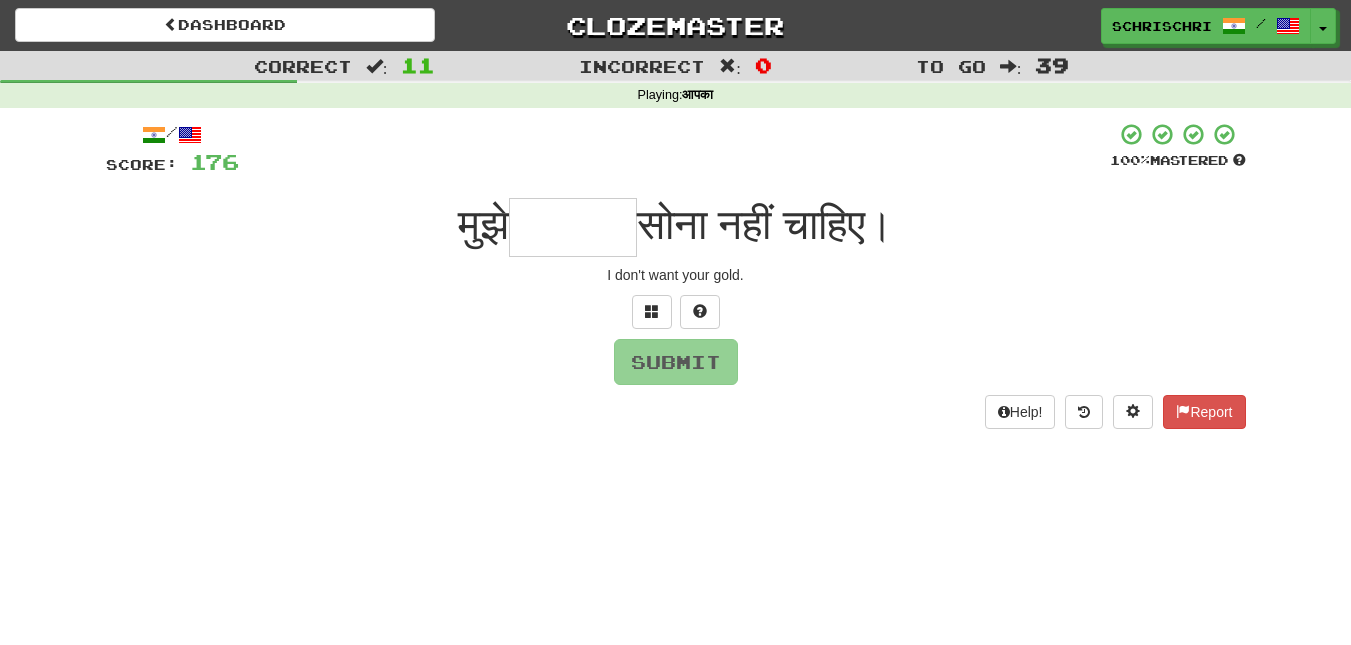 paste on "****" 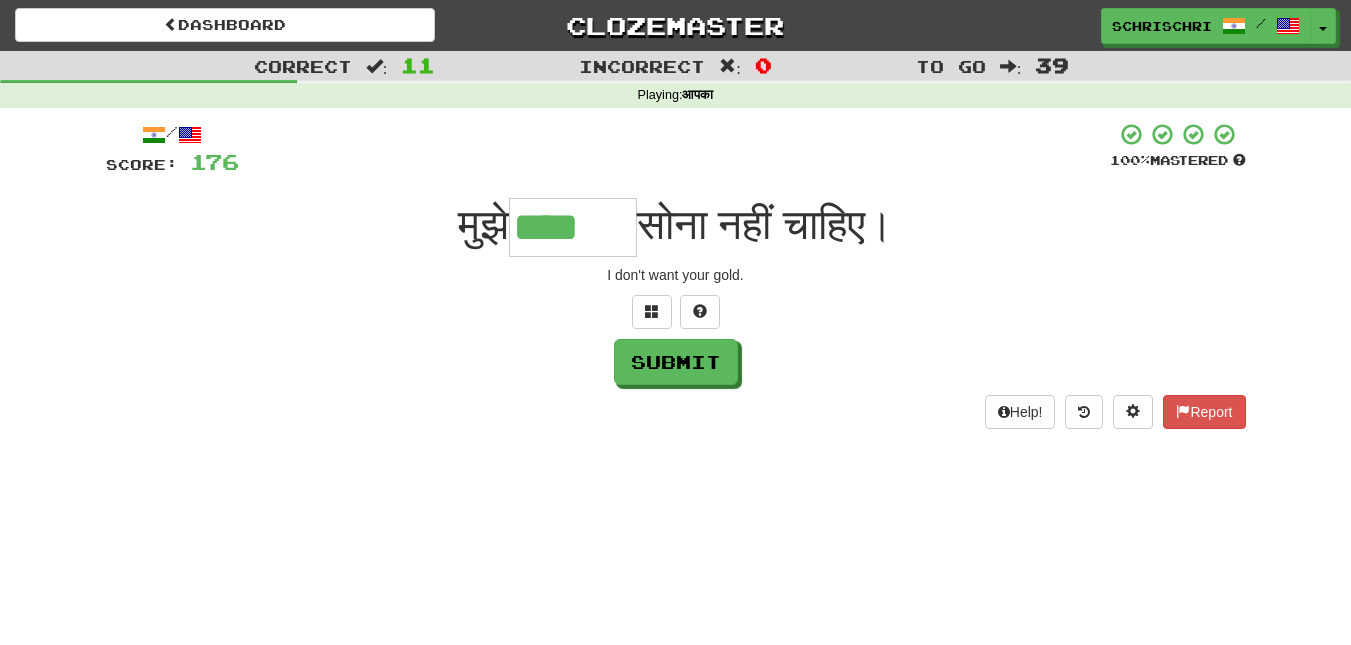 type on "****" 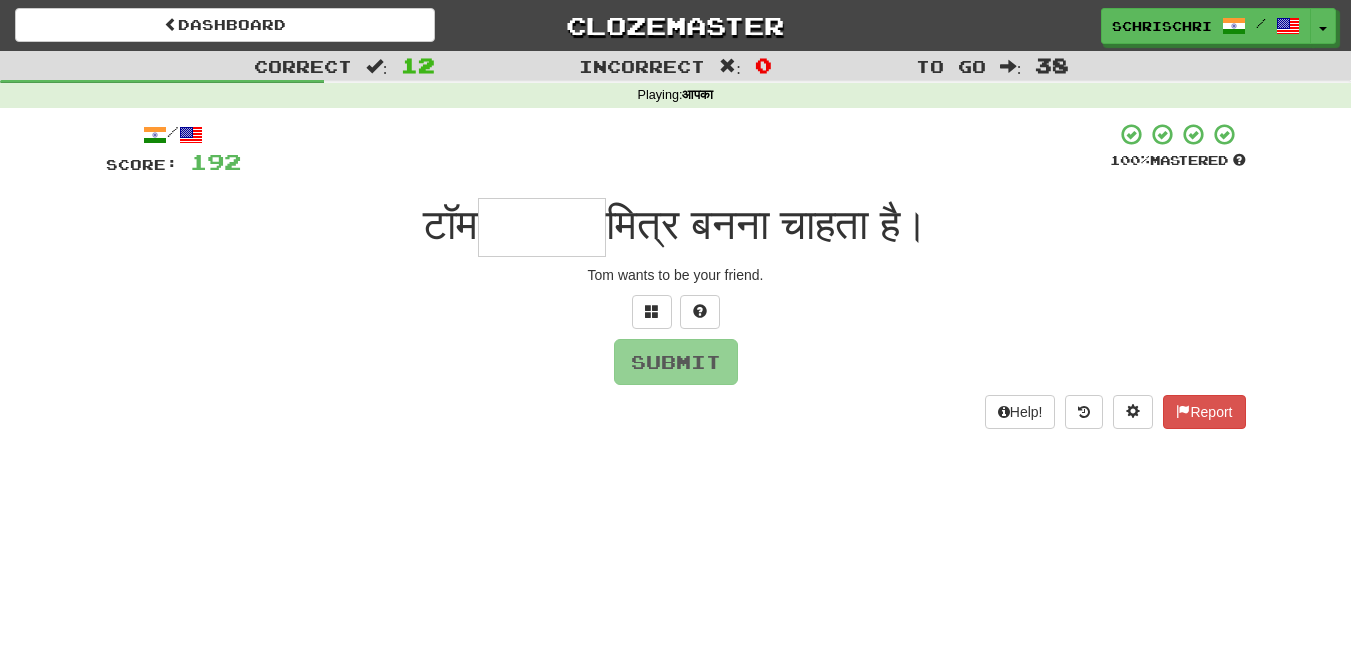 paste on "****" 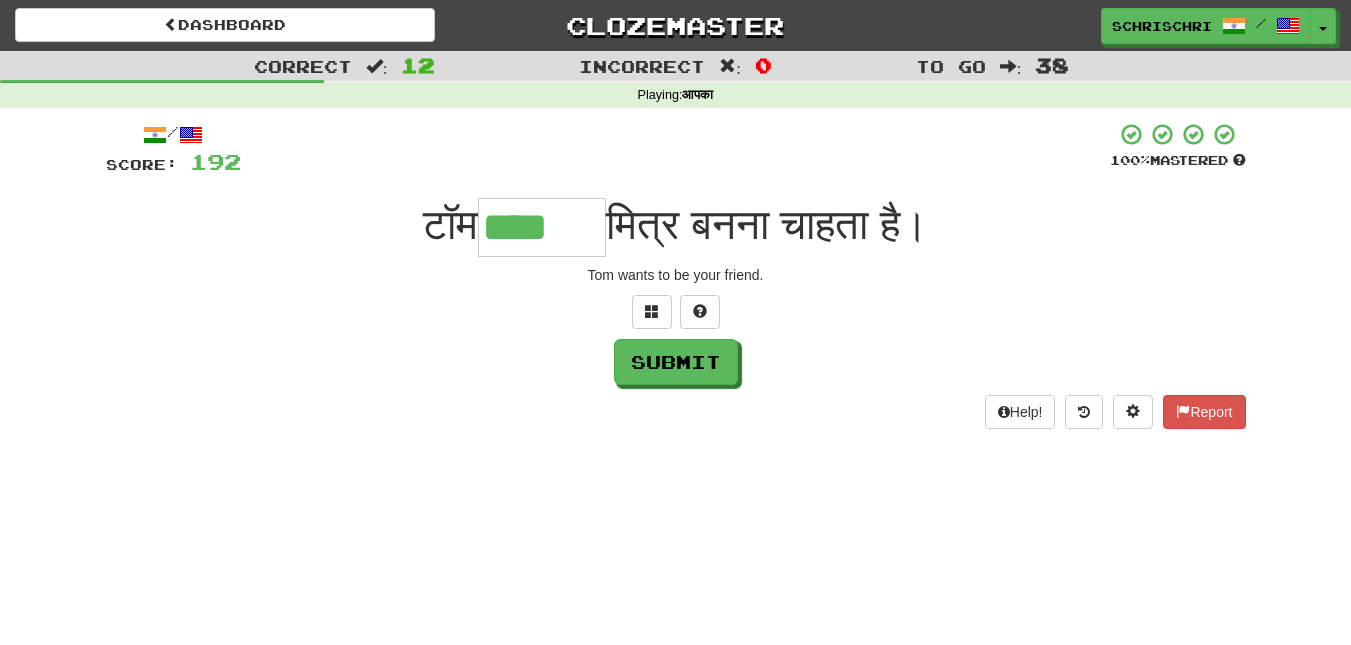 type on "****" 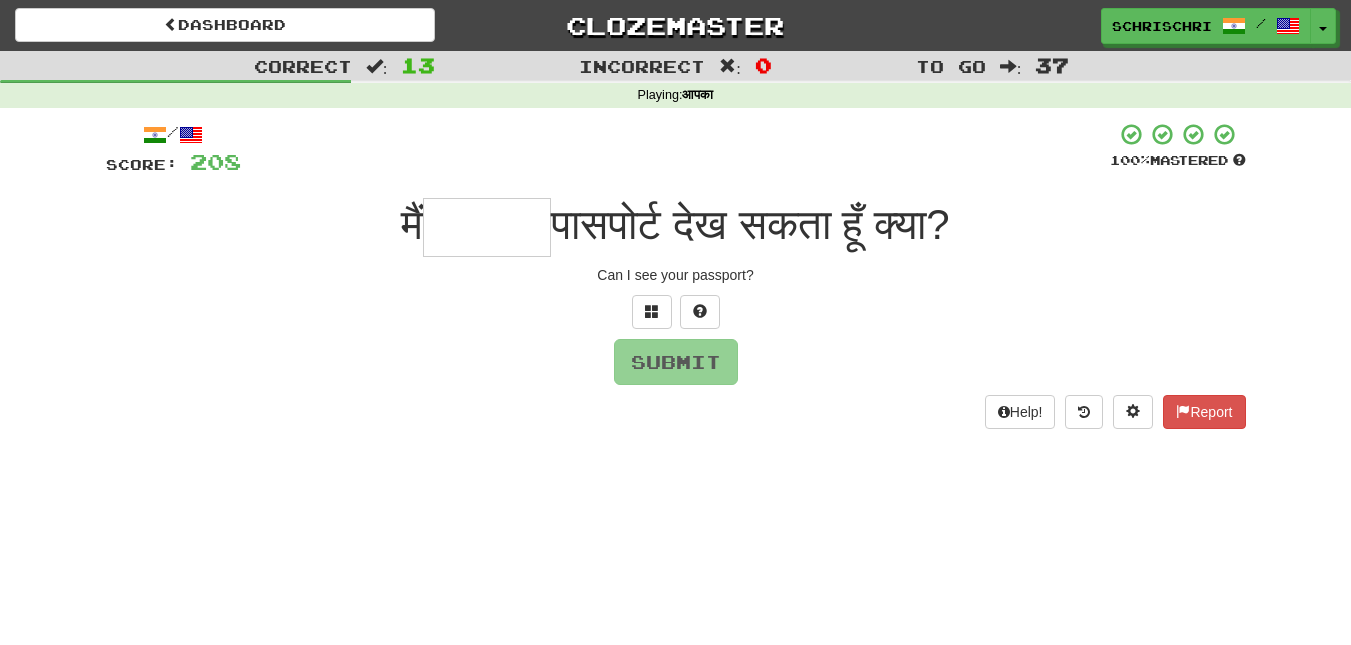 paste on "****" 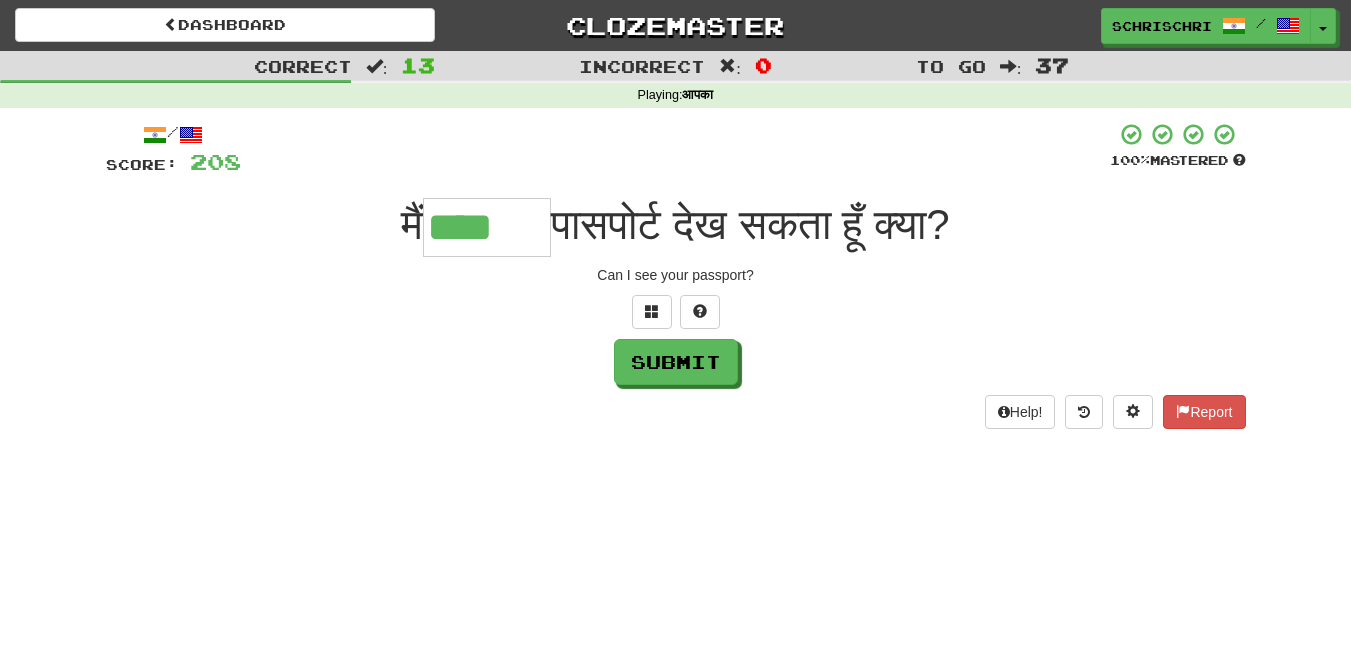 type on "****" 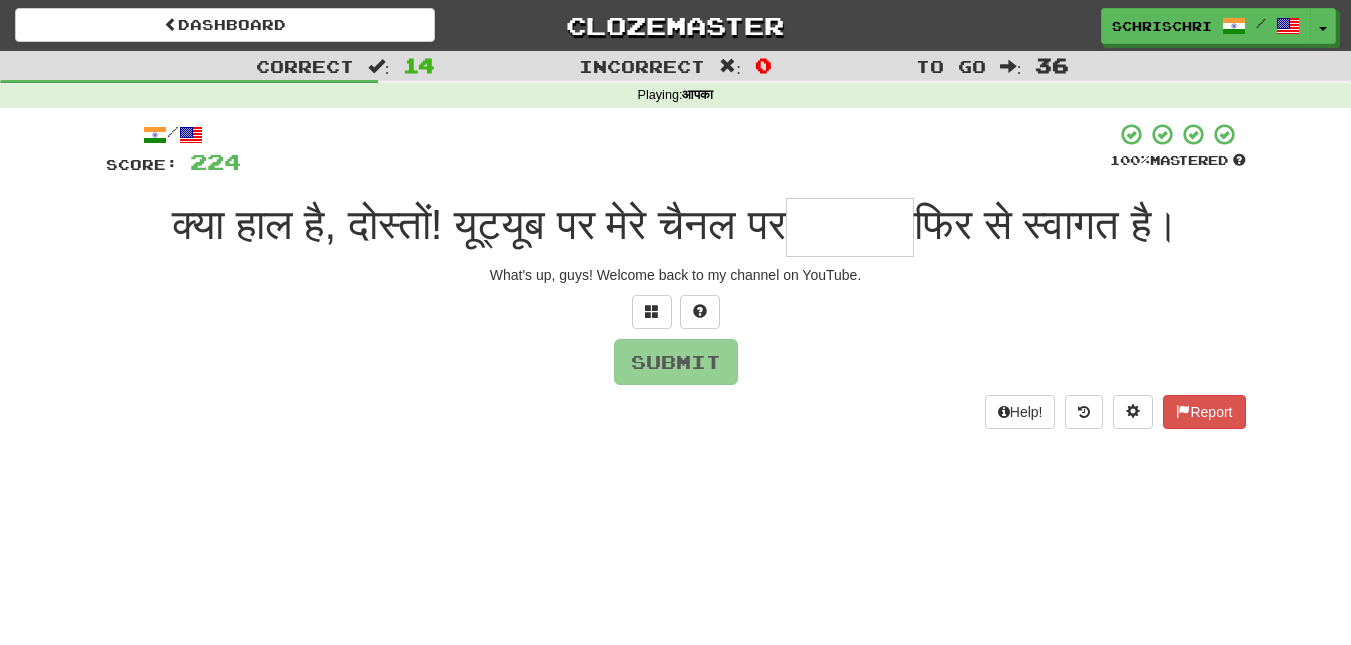 paste on "****" 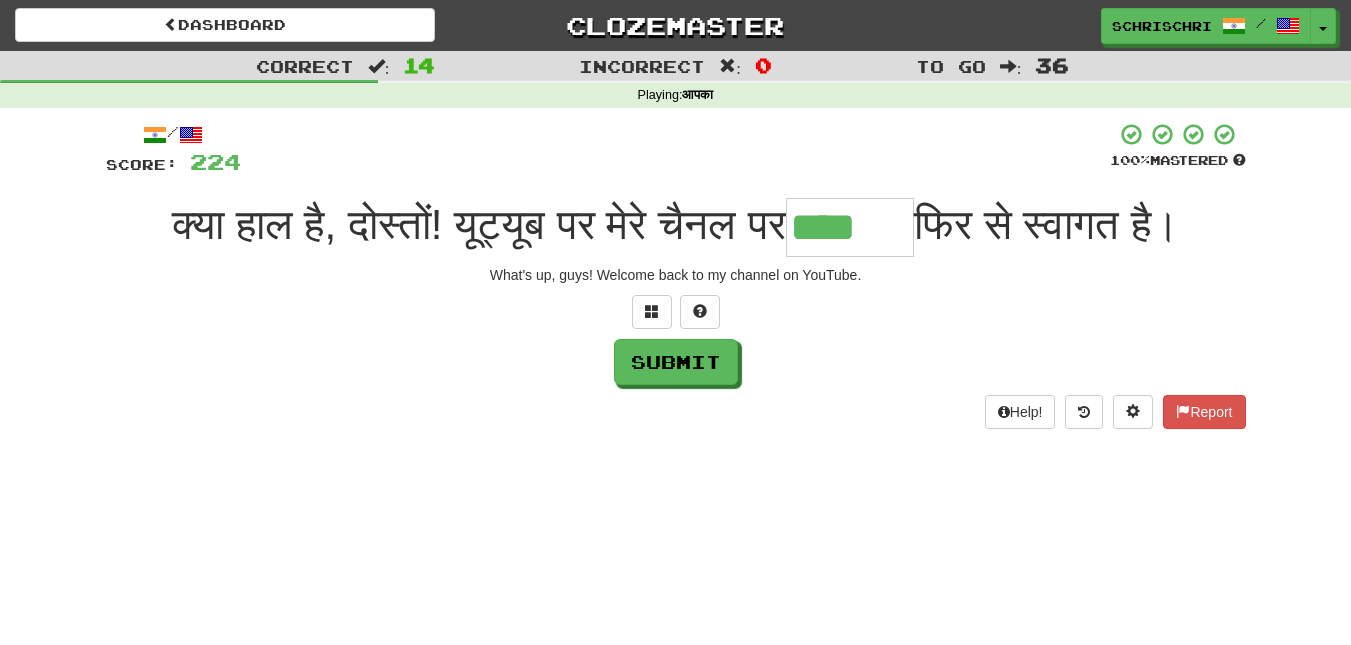 type on "****" 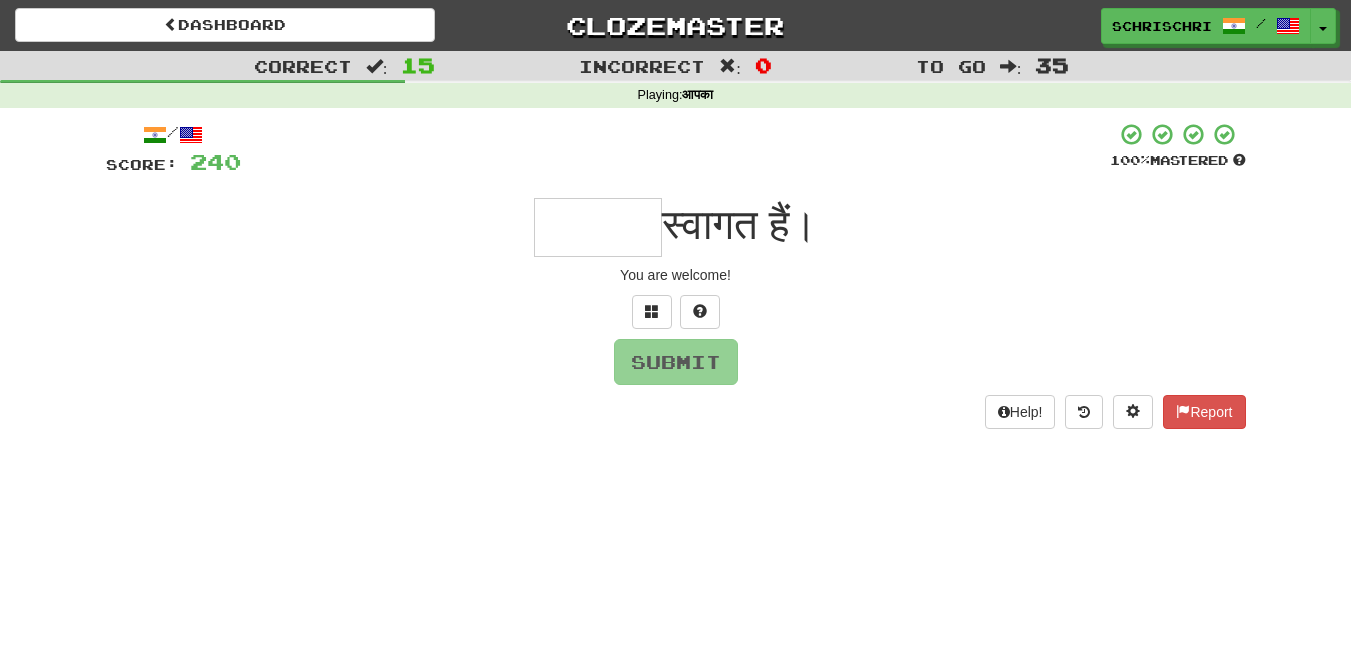 paste on "****" 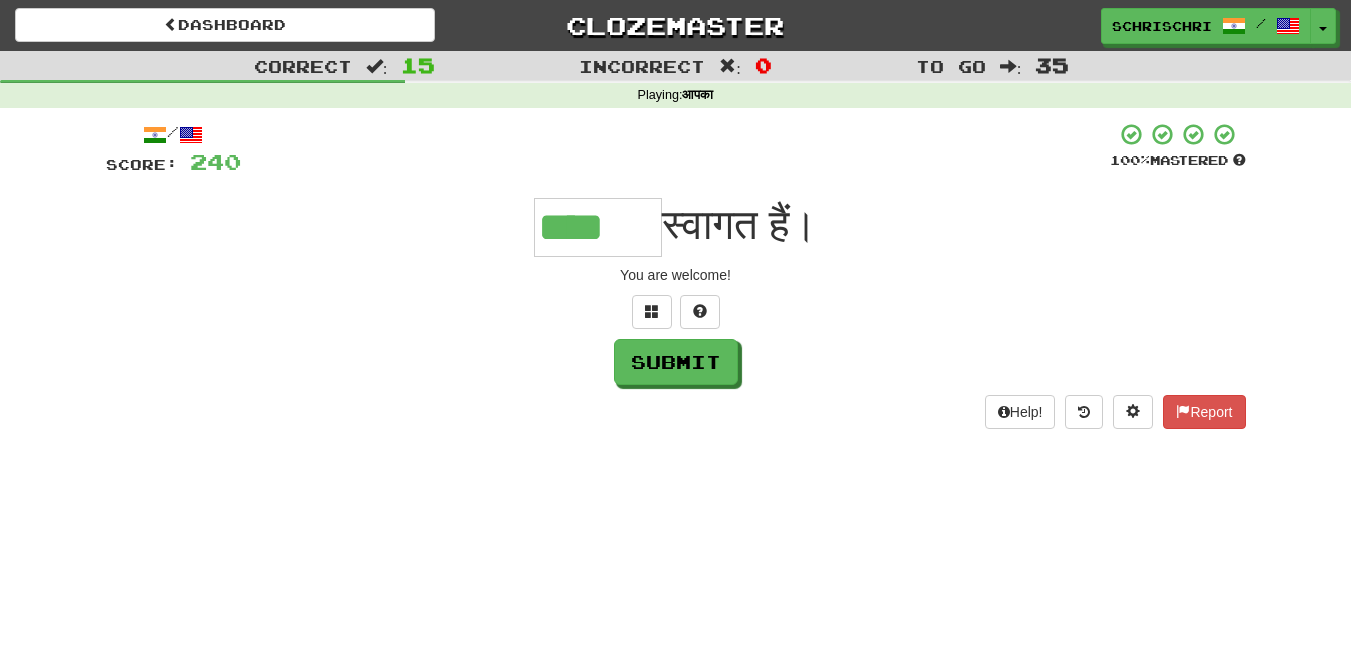 type on "****" 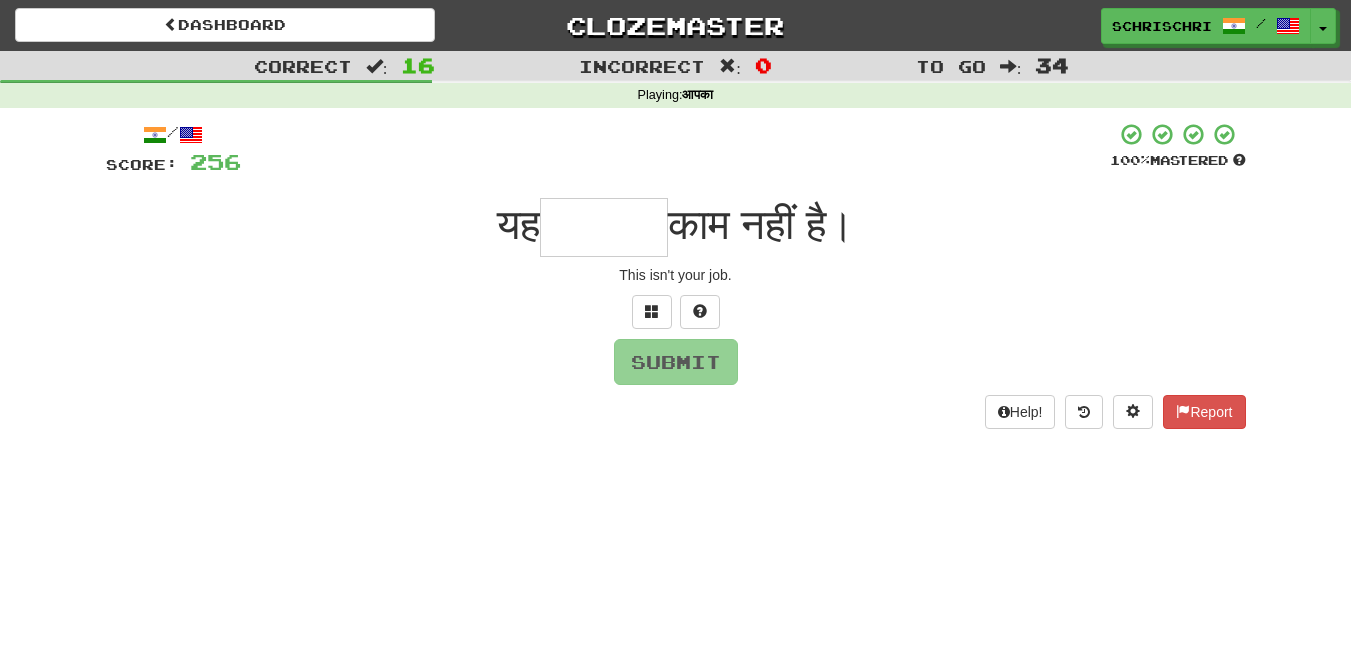 paste on "****" 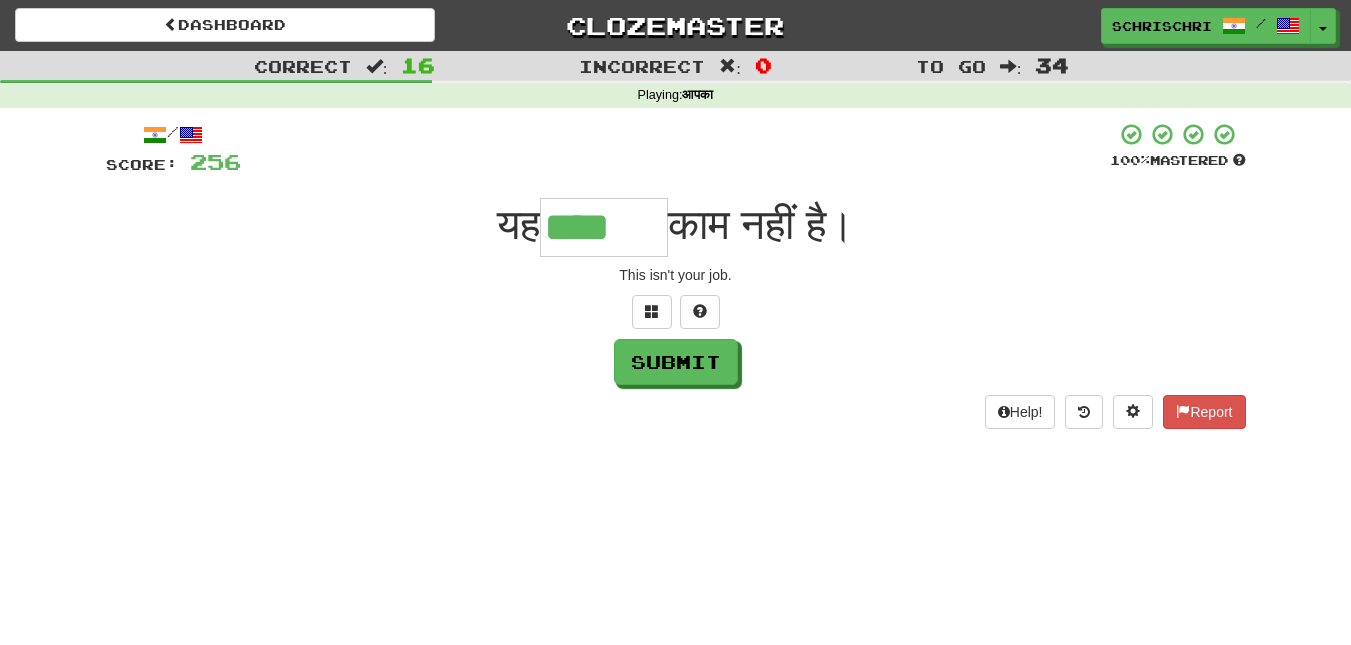 type on "****" 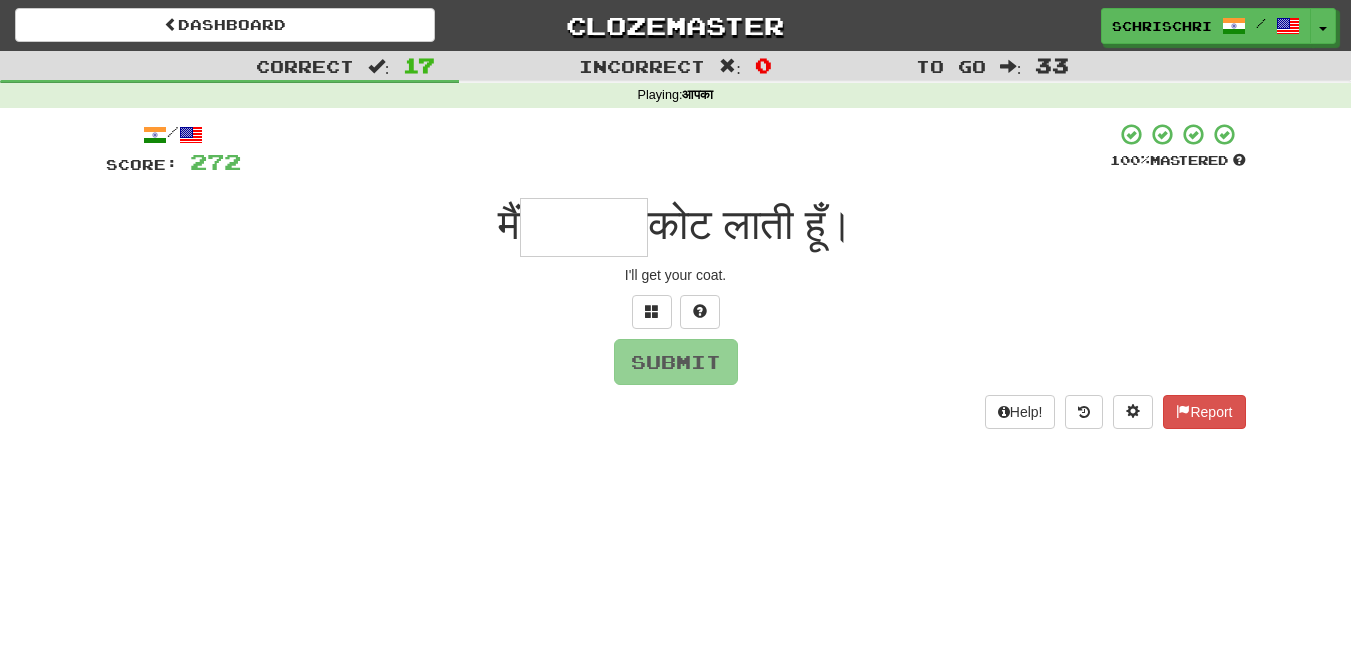 paste on "****" 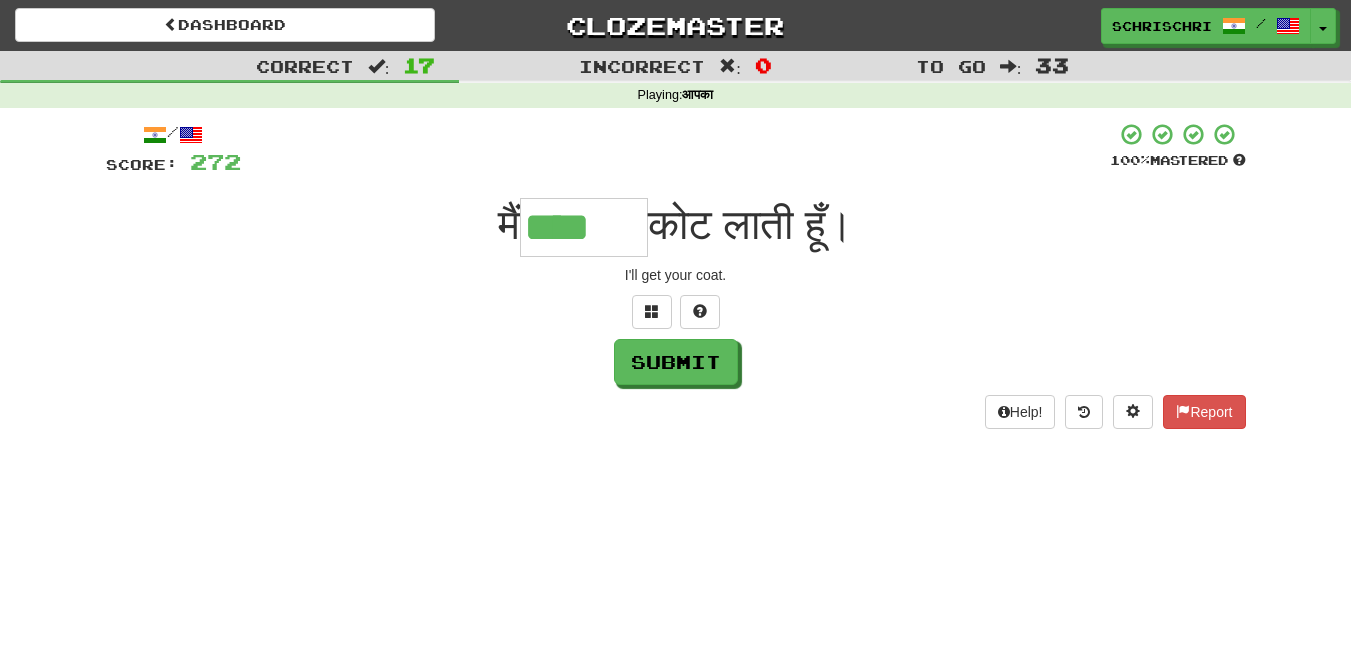 type on "****" 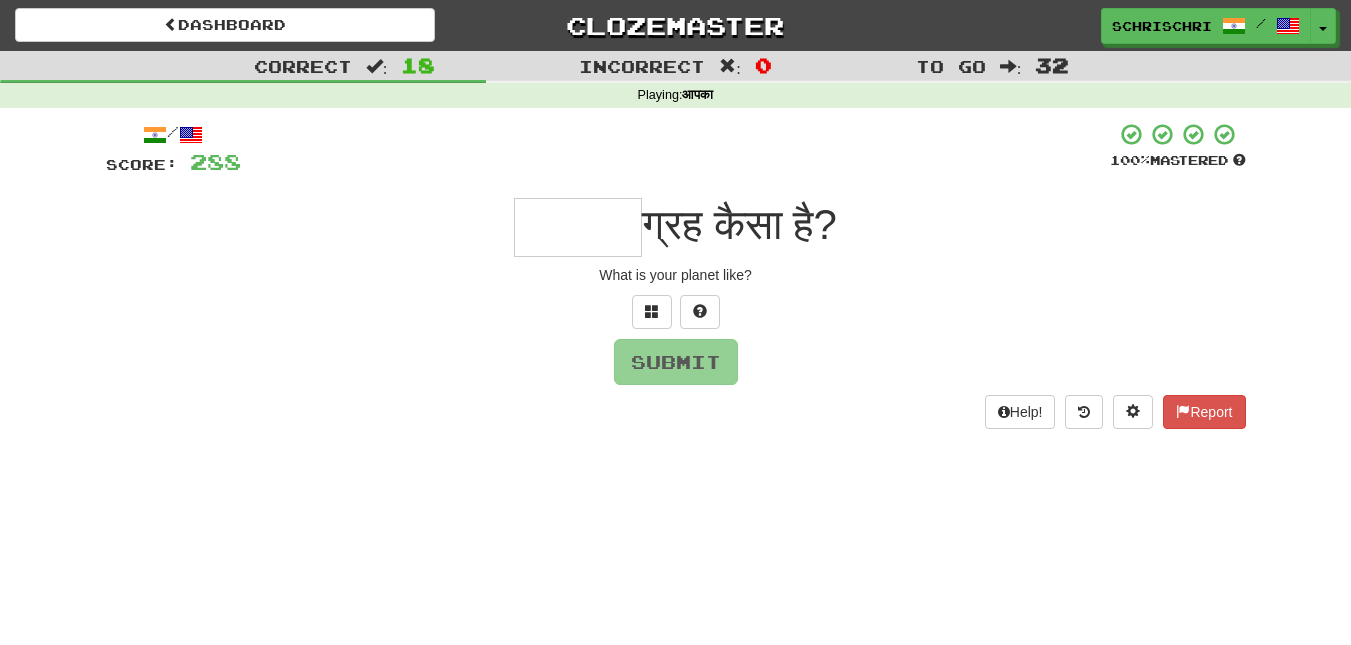 paste on "****" 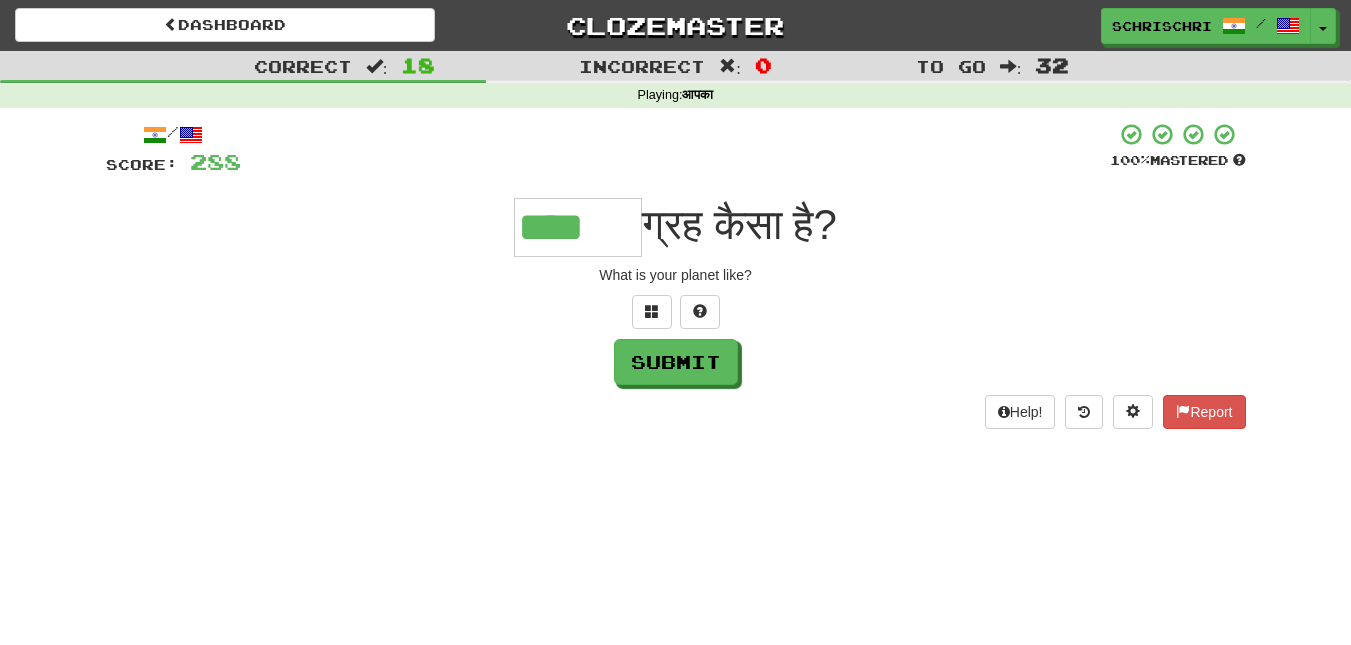 type on "****" 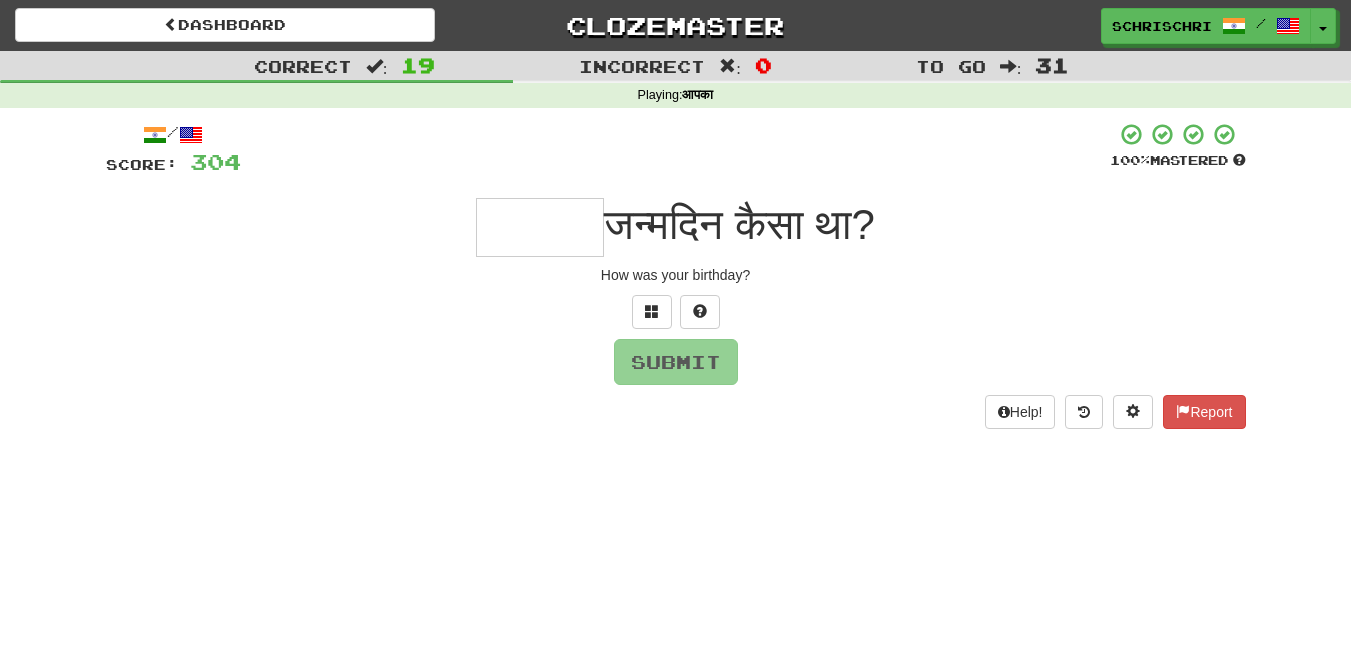 paste on "****" 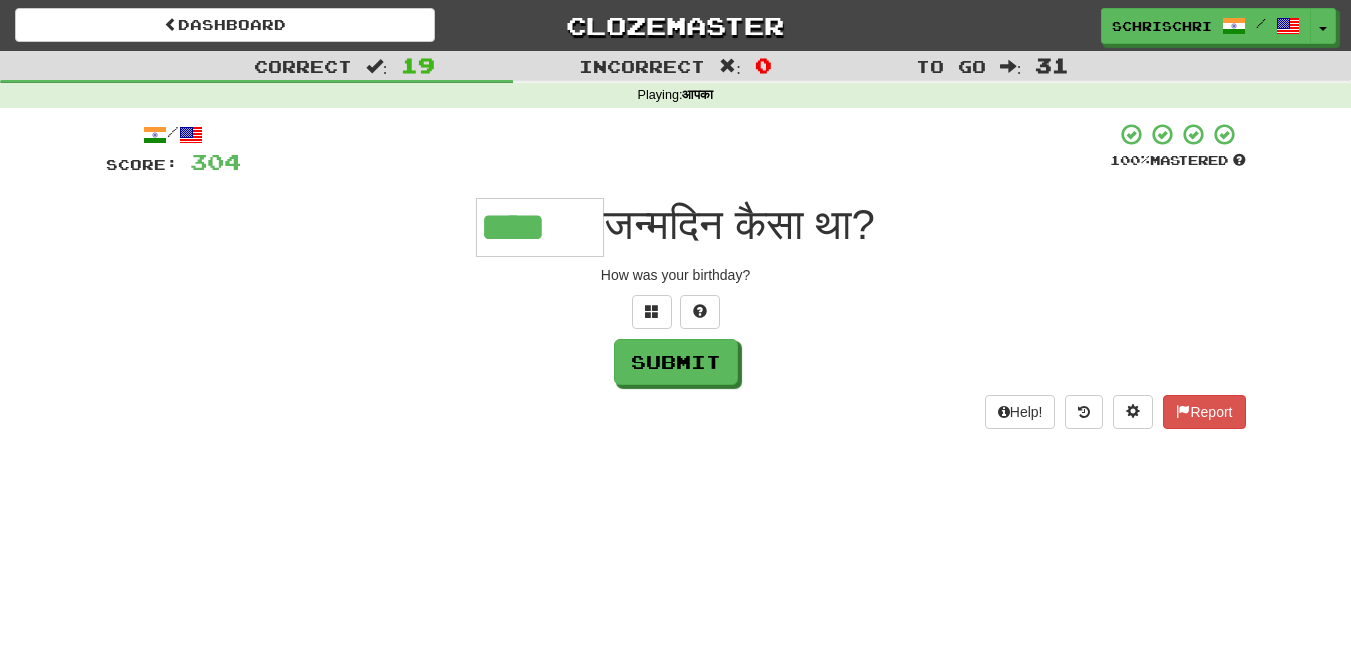 type on "****" 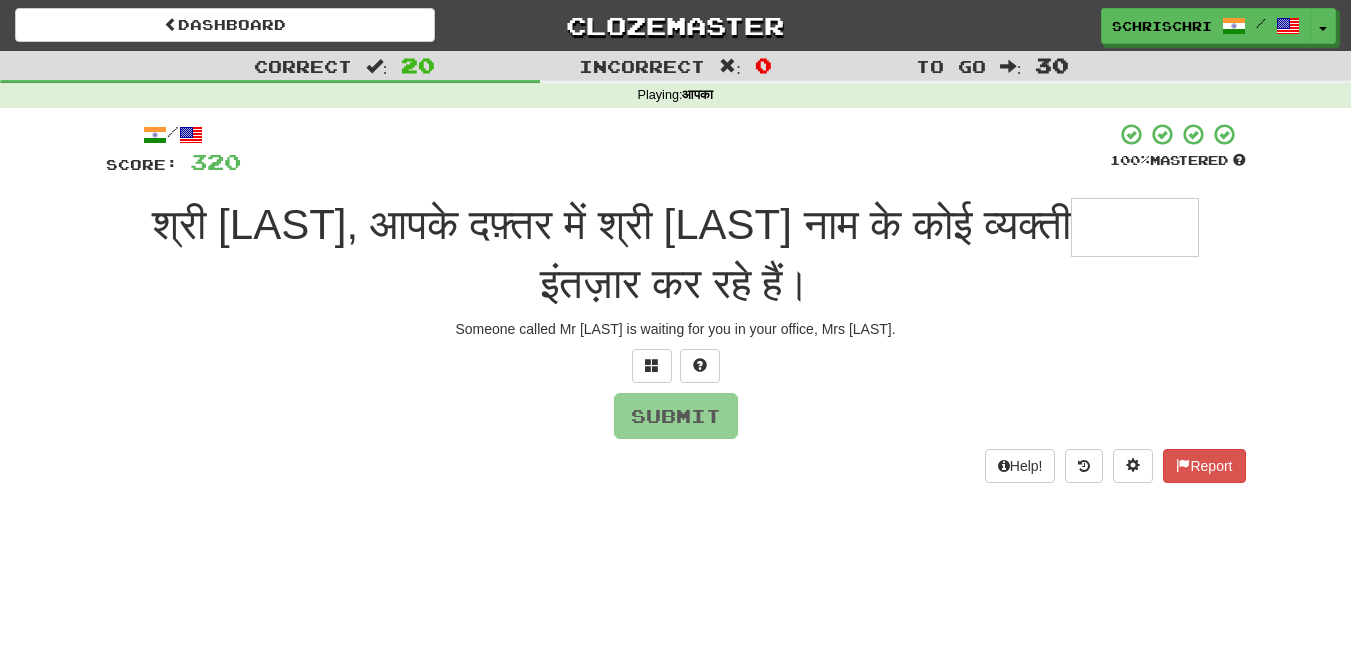 paste on "****" 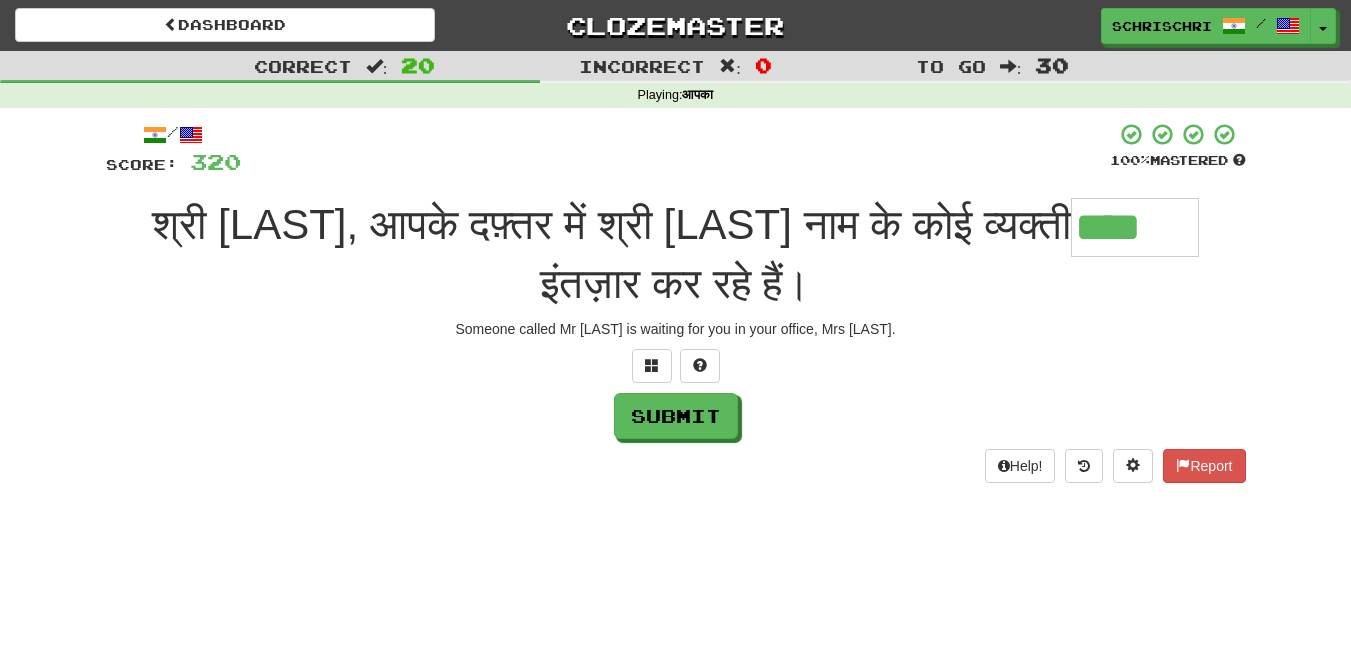 type on "****" 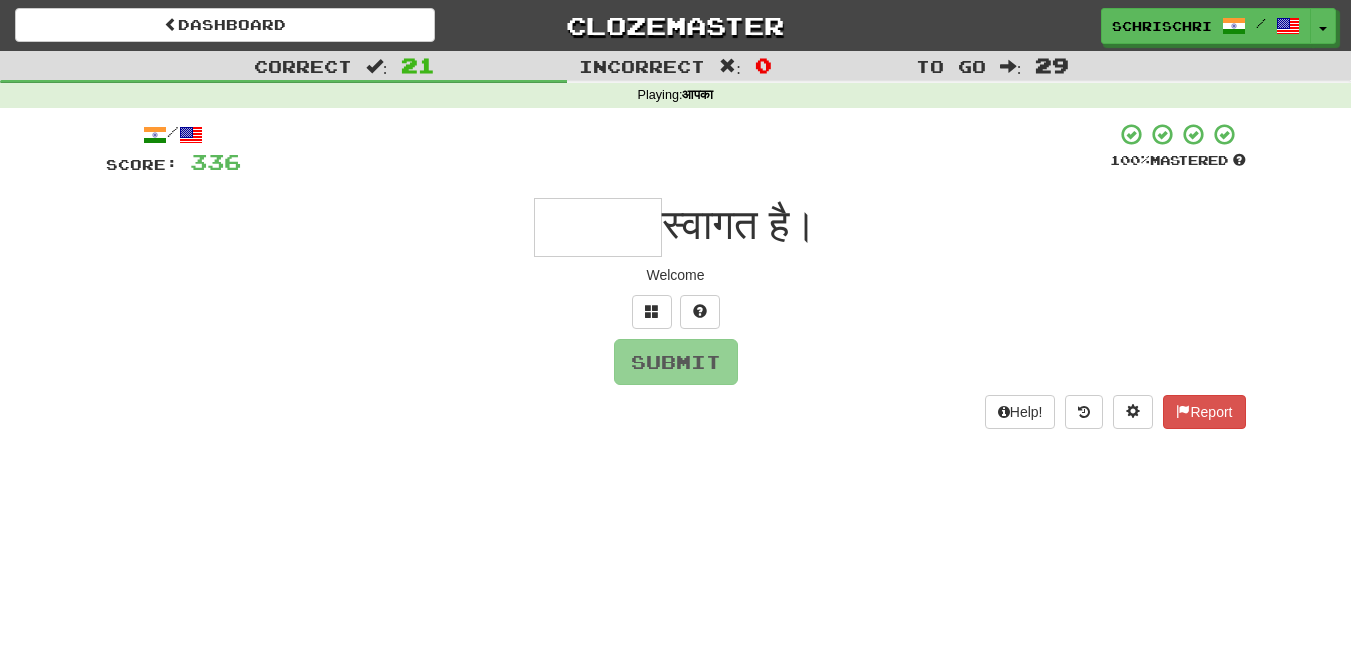 paste on "****" 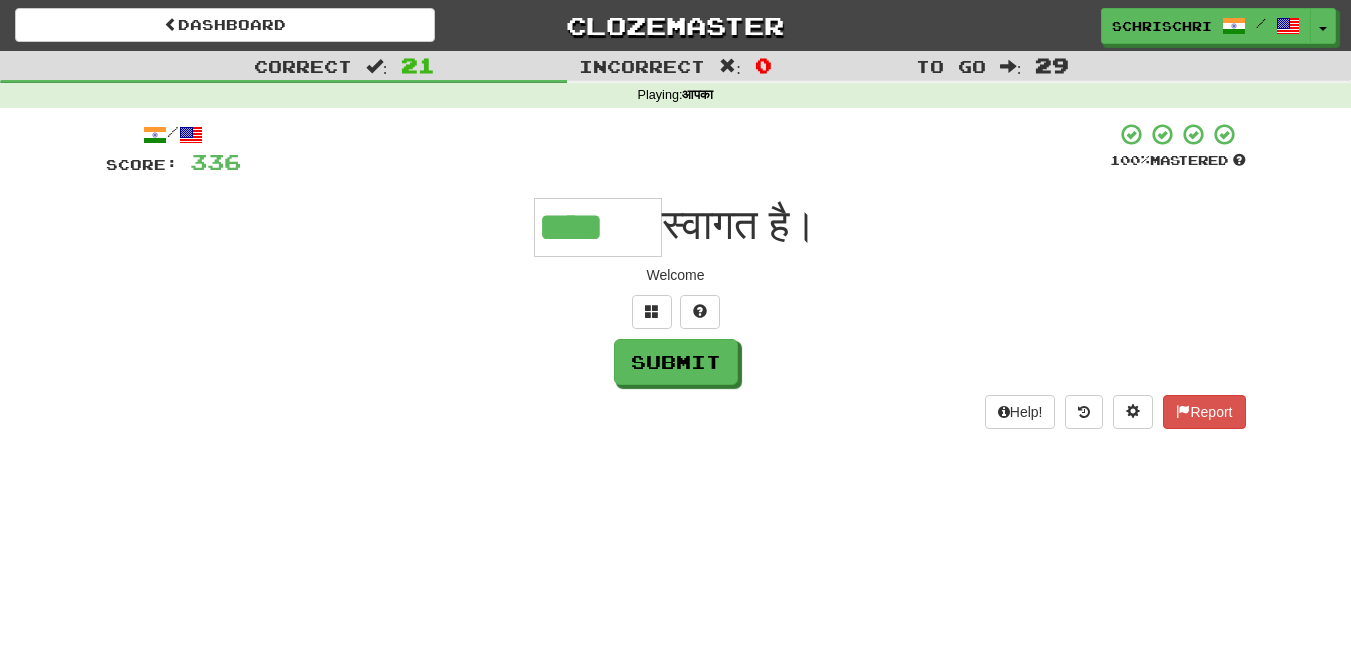 type on "****" 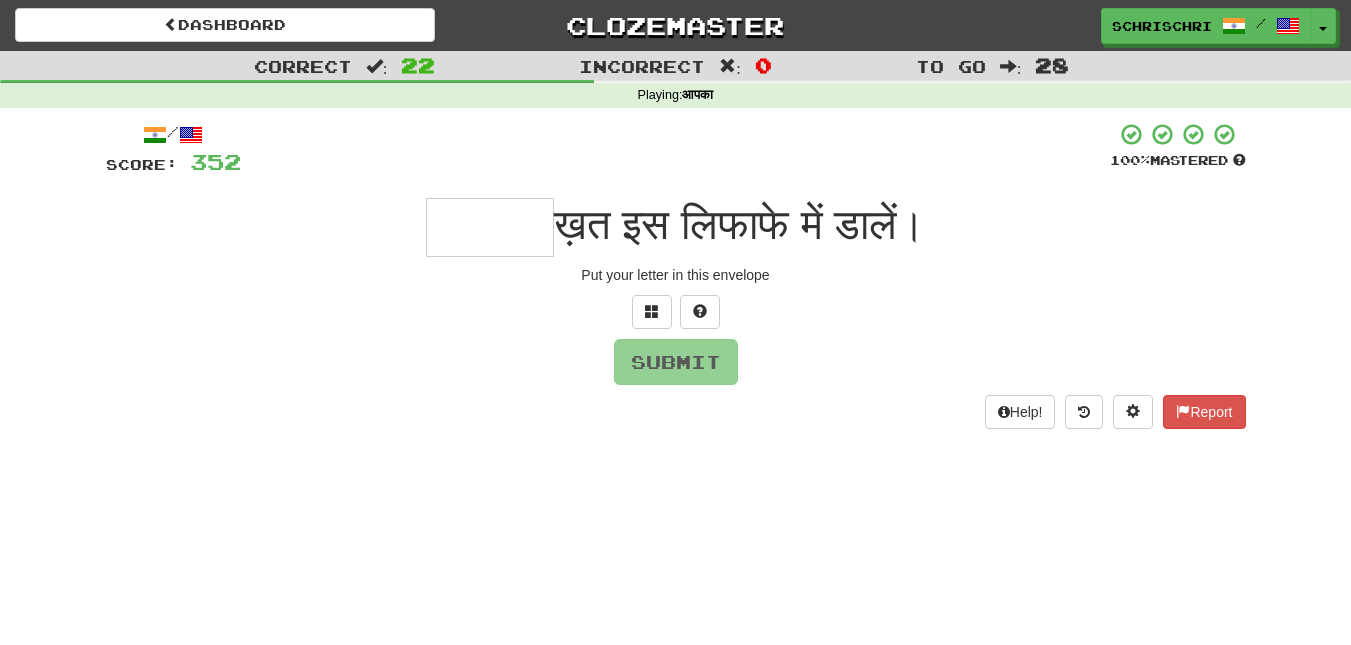 paste on "****" 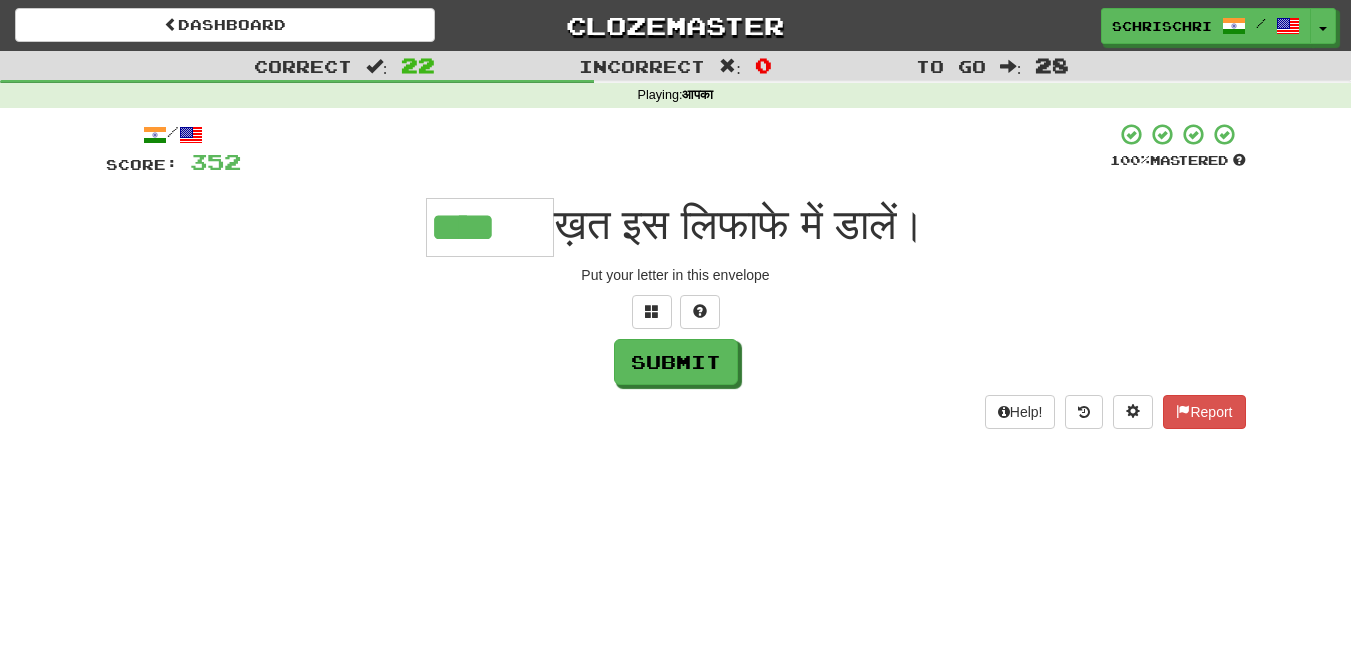 type on "****" 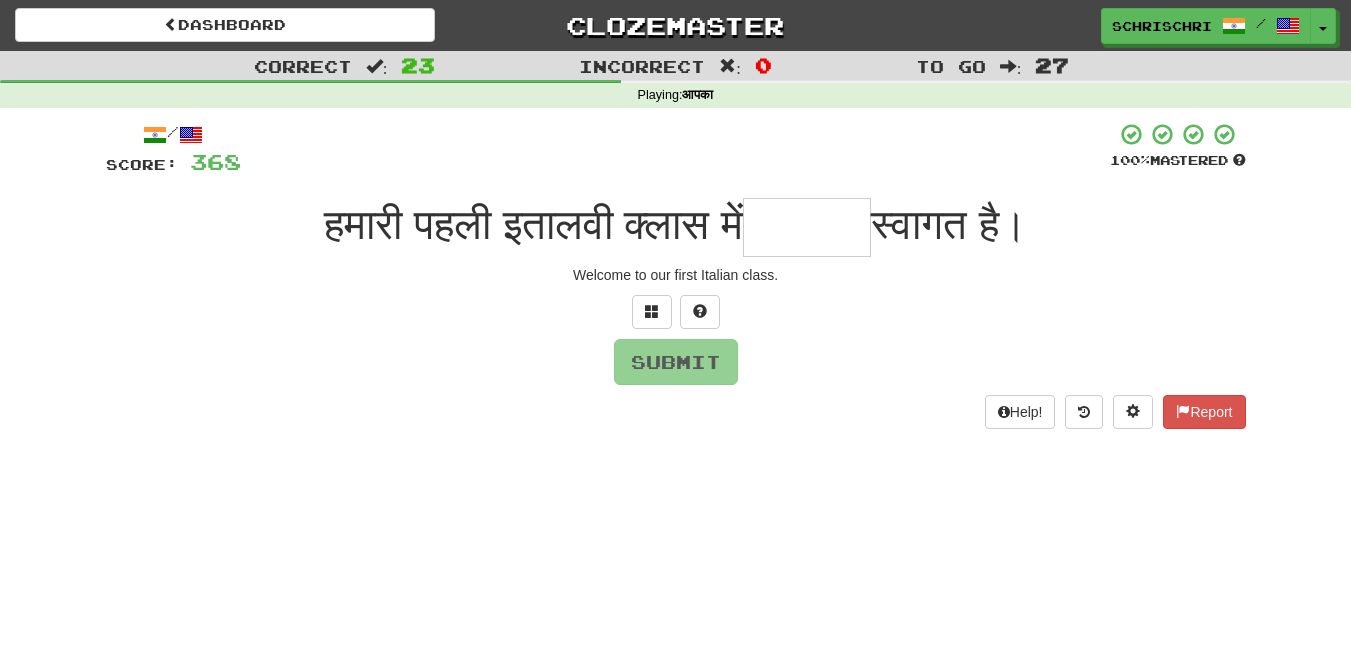 paste on "****" 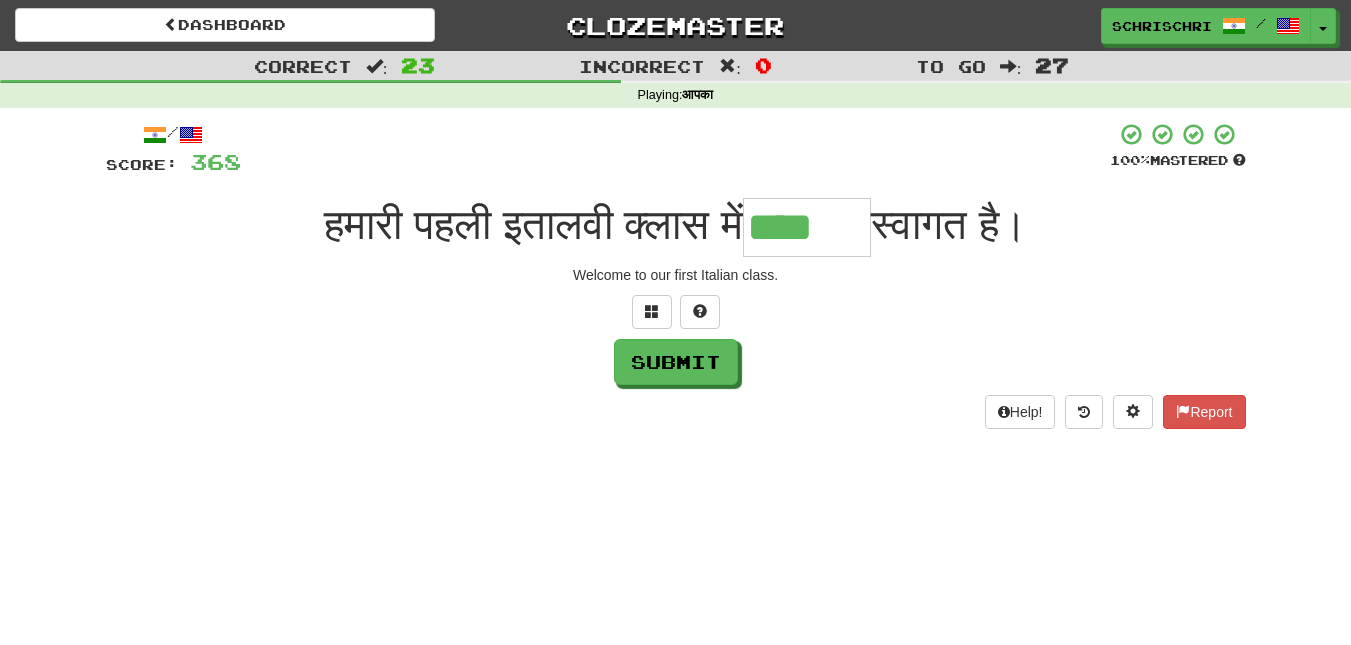 type on "****" 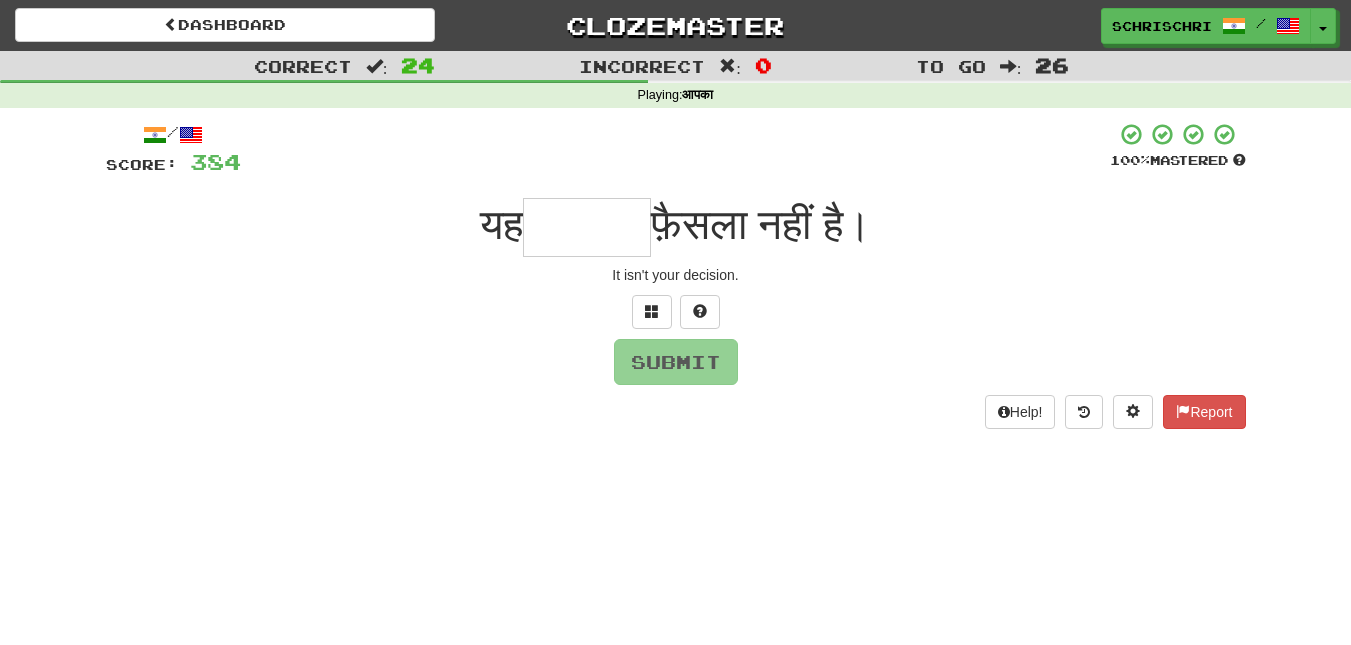 paste on "****" 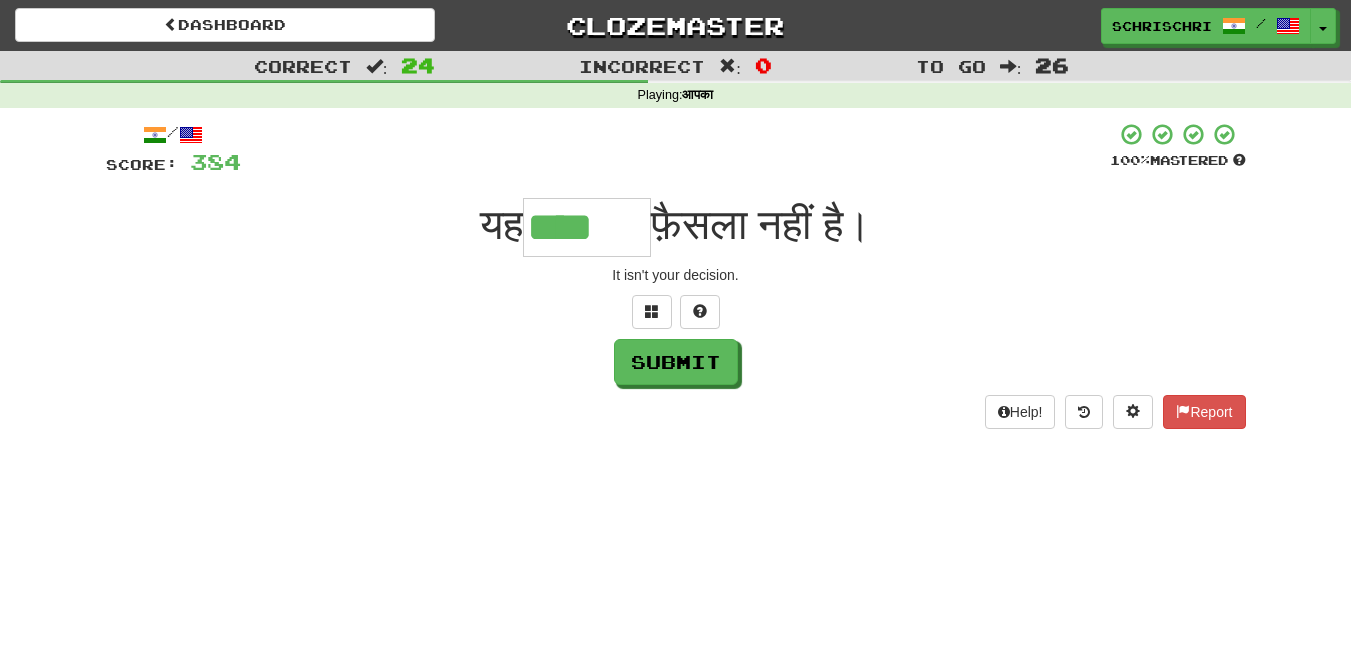 type on "****" 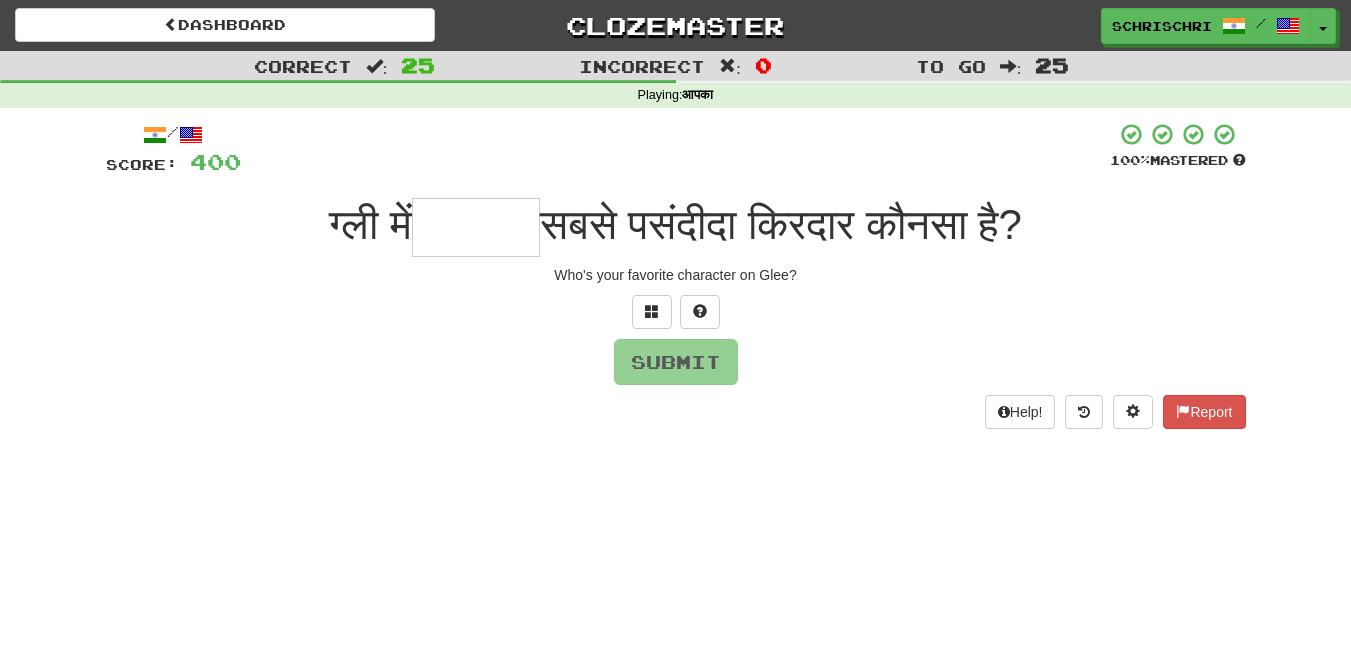paste on "****" 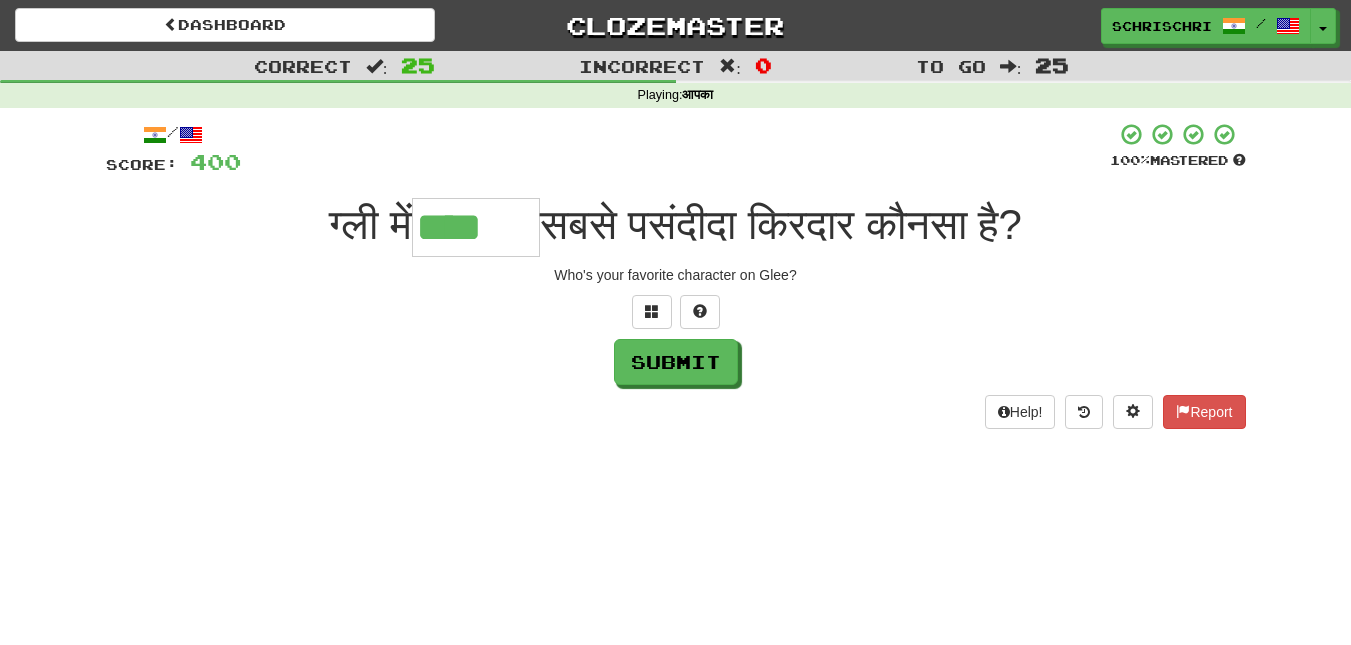 type on "****" 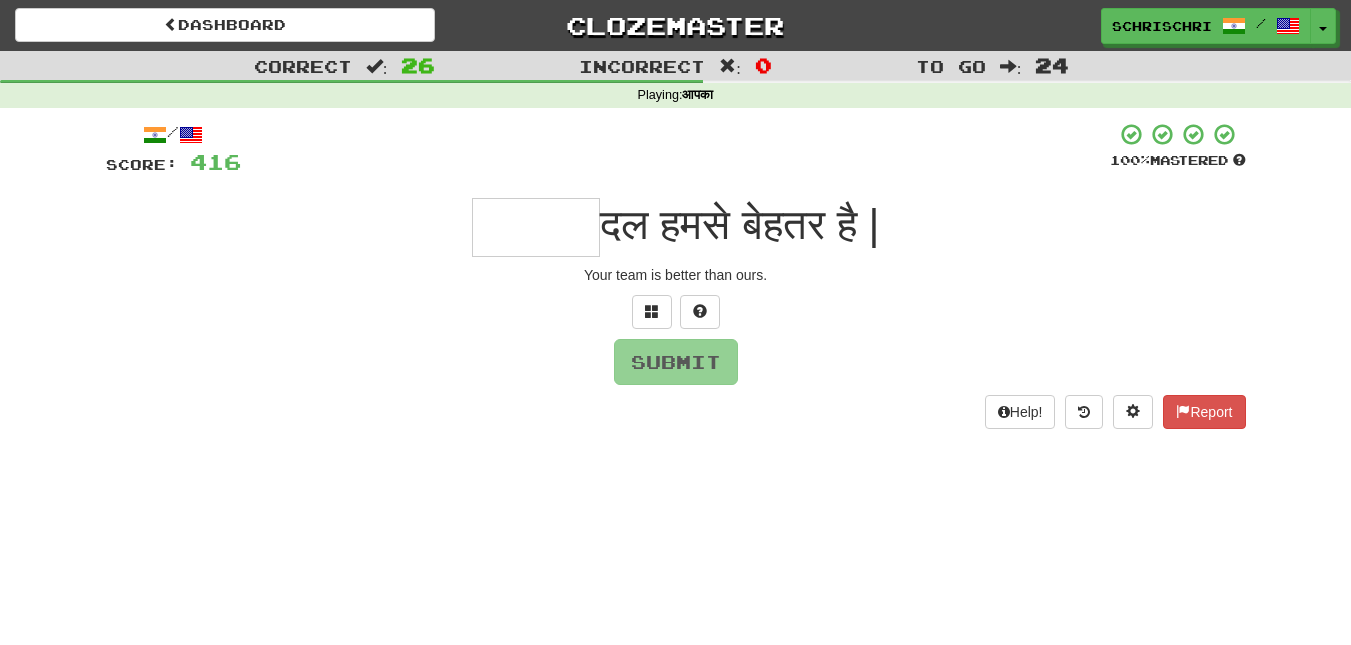 paste on "****" 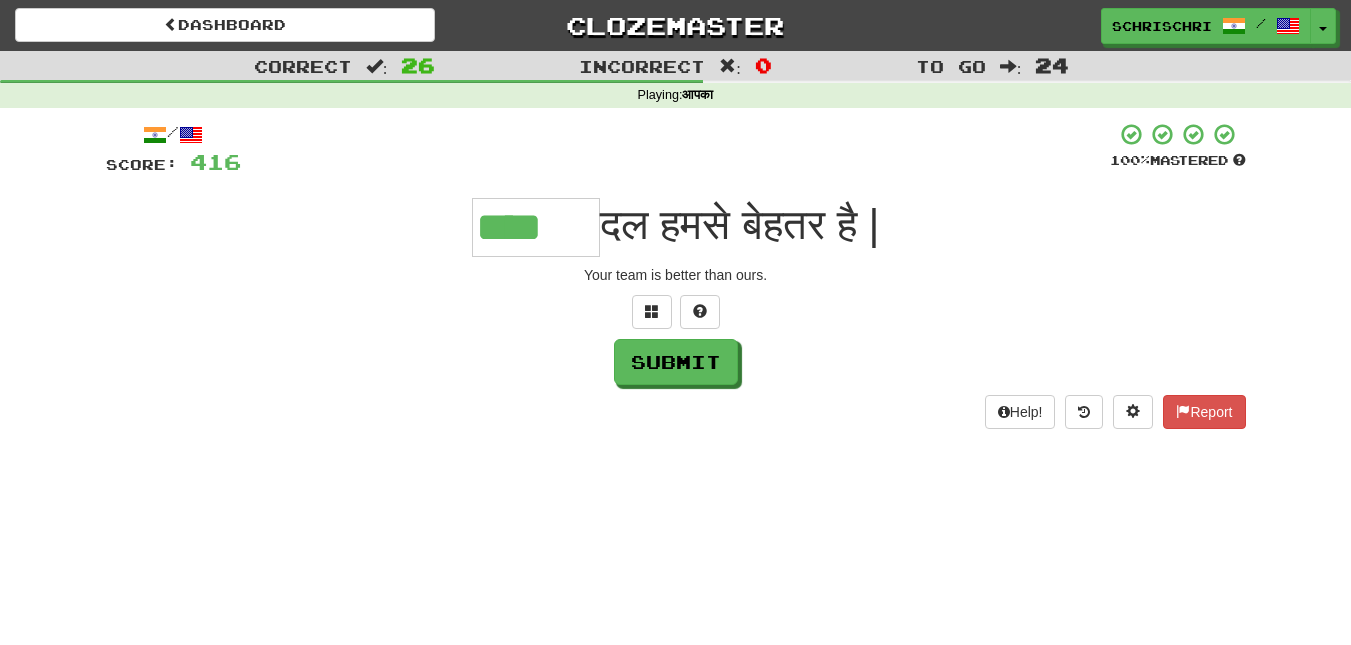 type on "****" 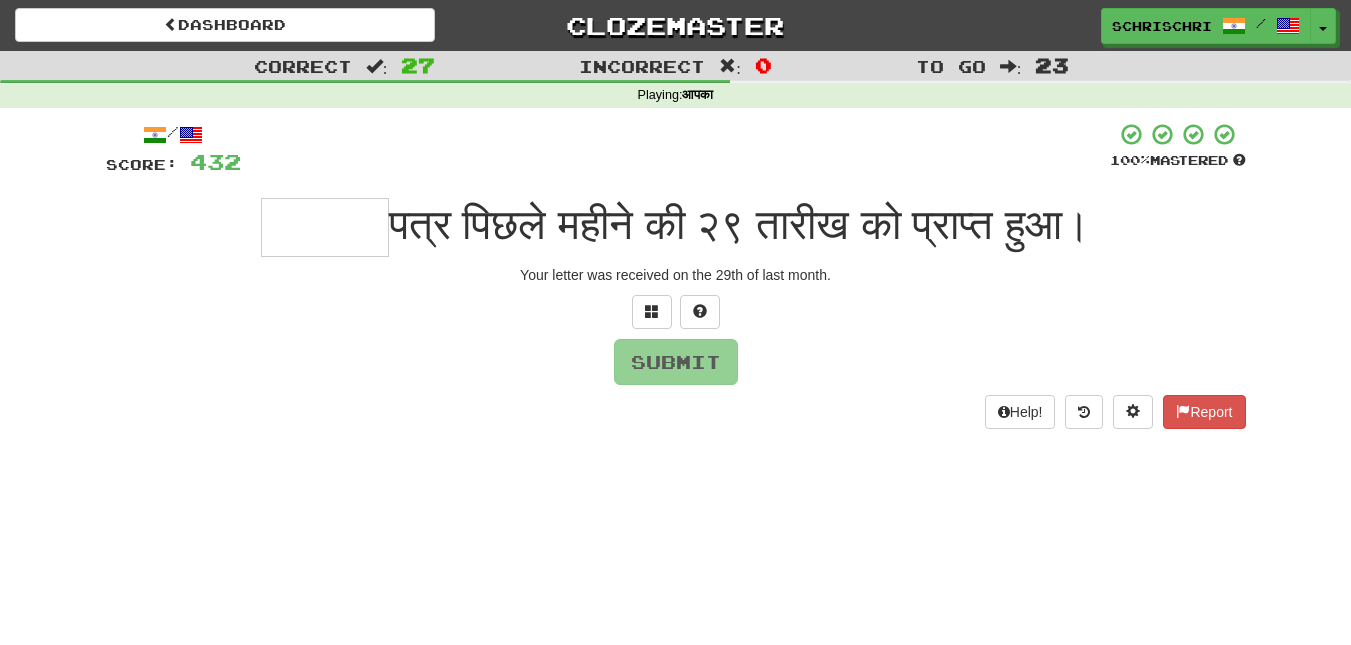 paste on "****" 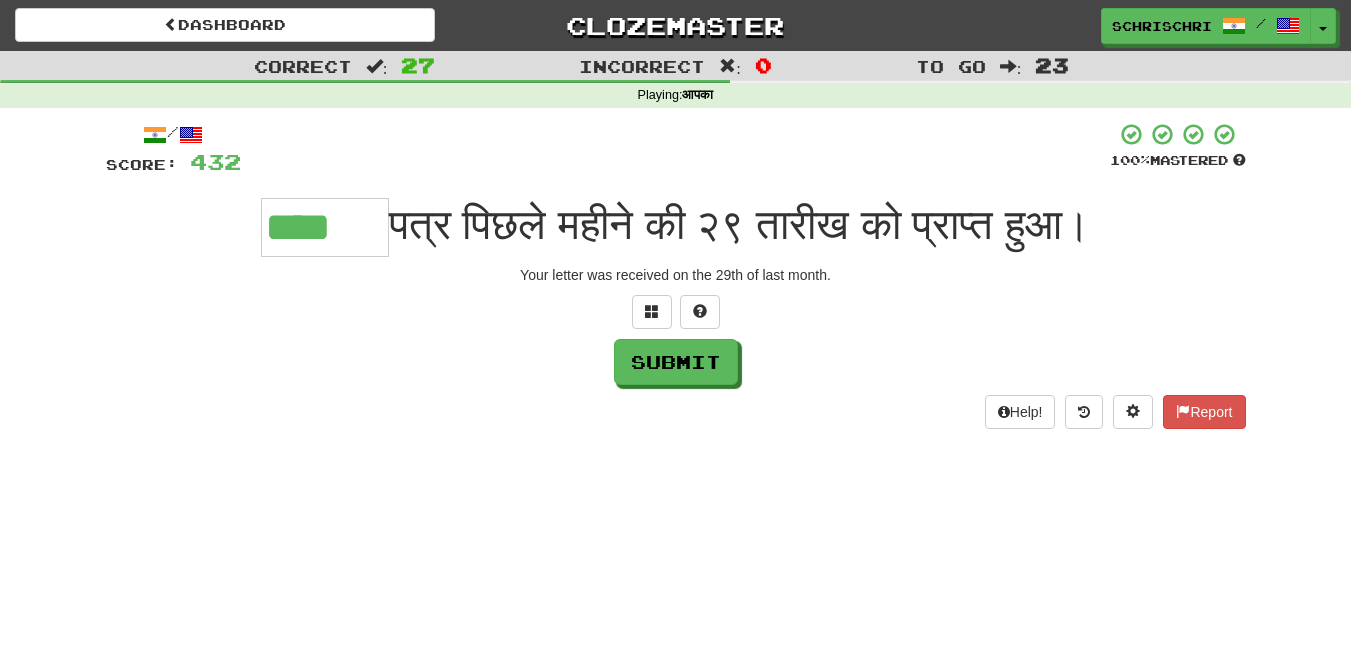 type on "****" 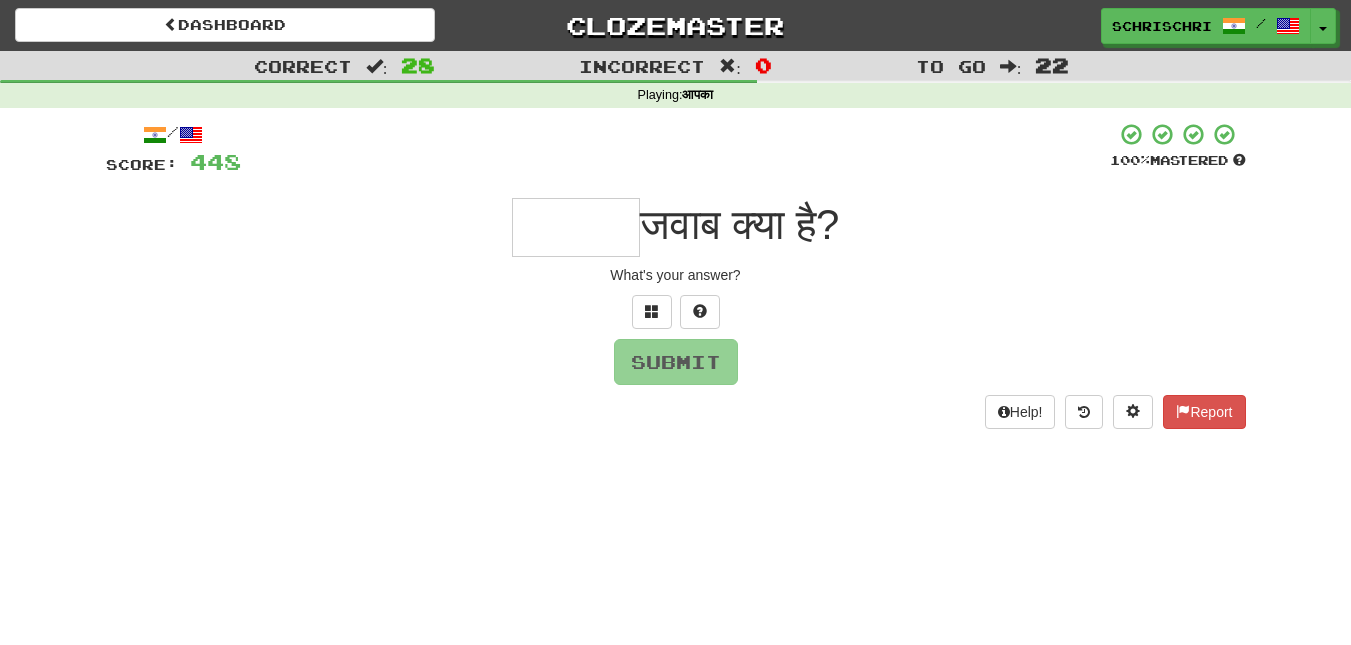 paste on "****" 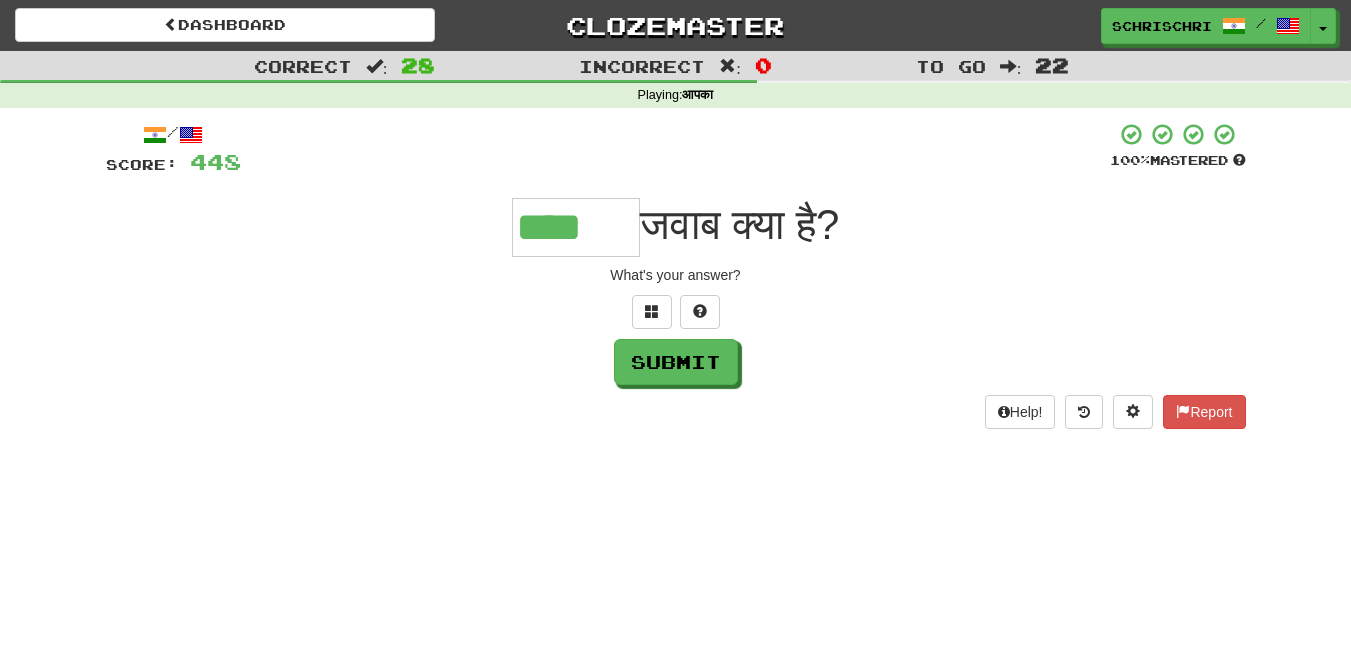 type on "****" 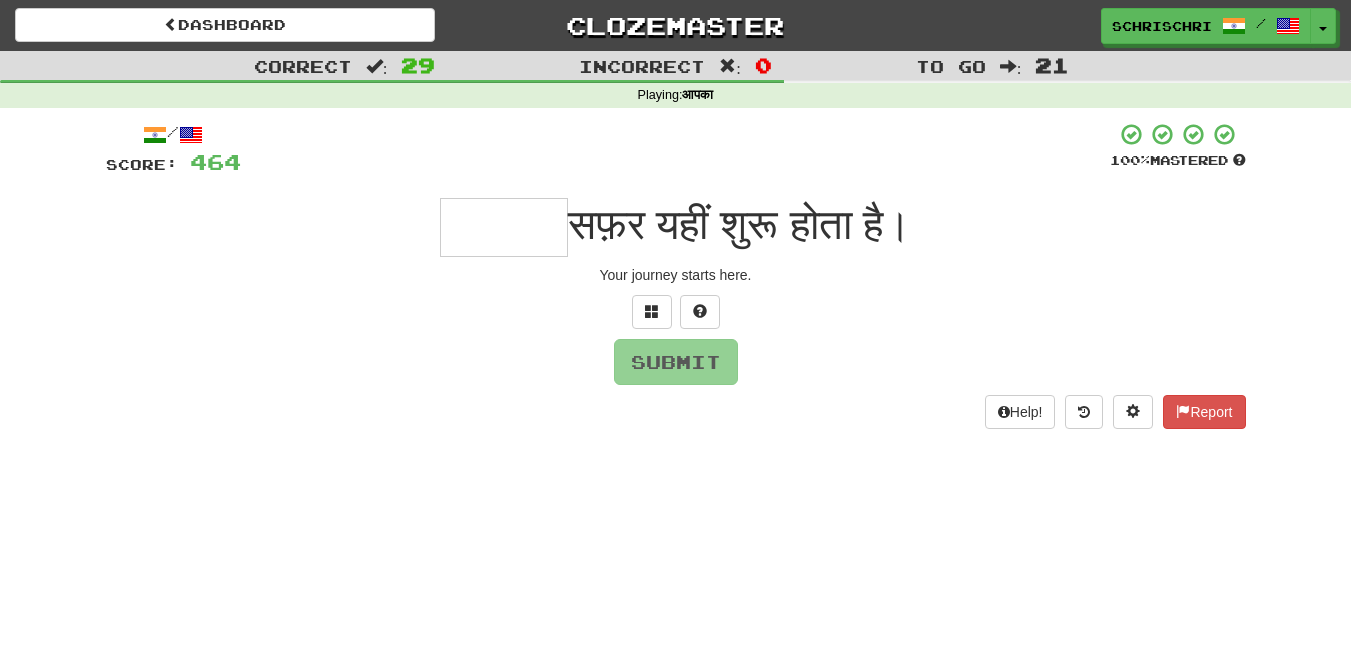 paste on "****" 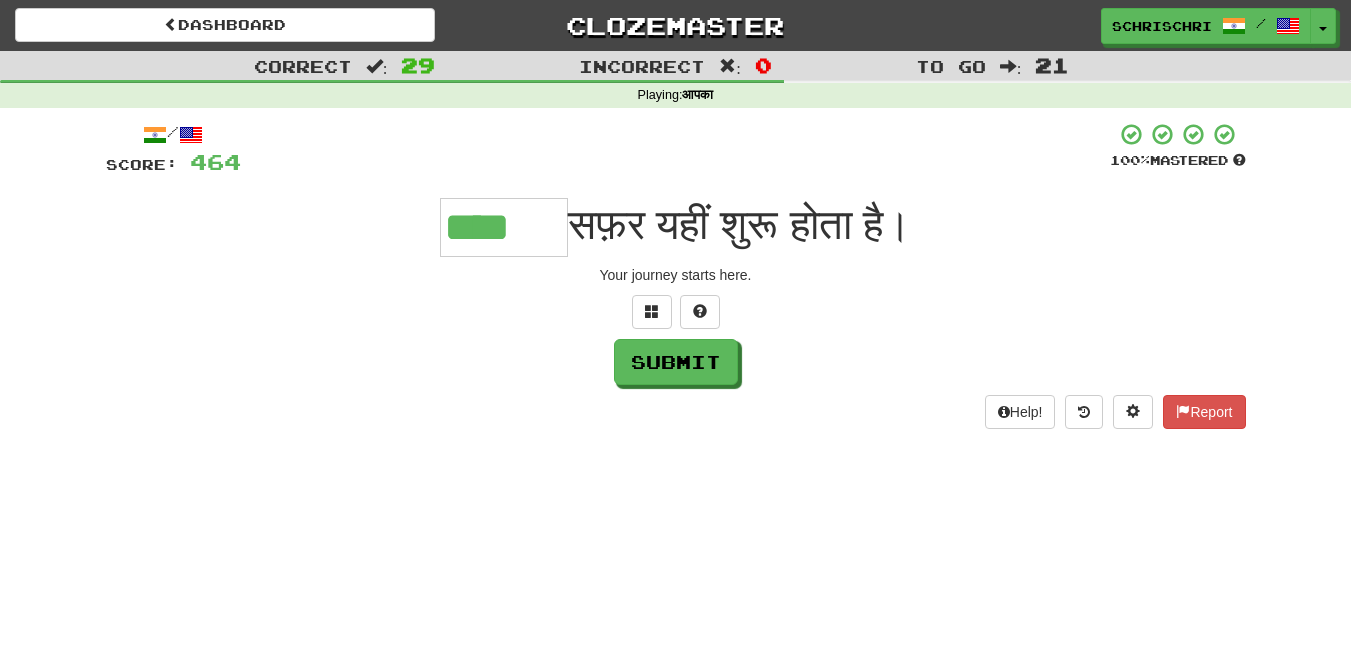 type on "****" 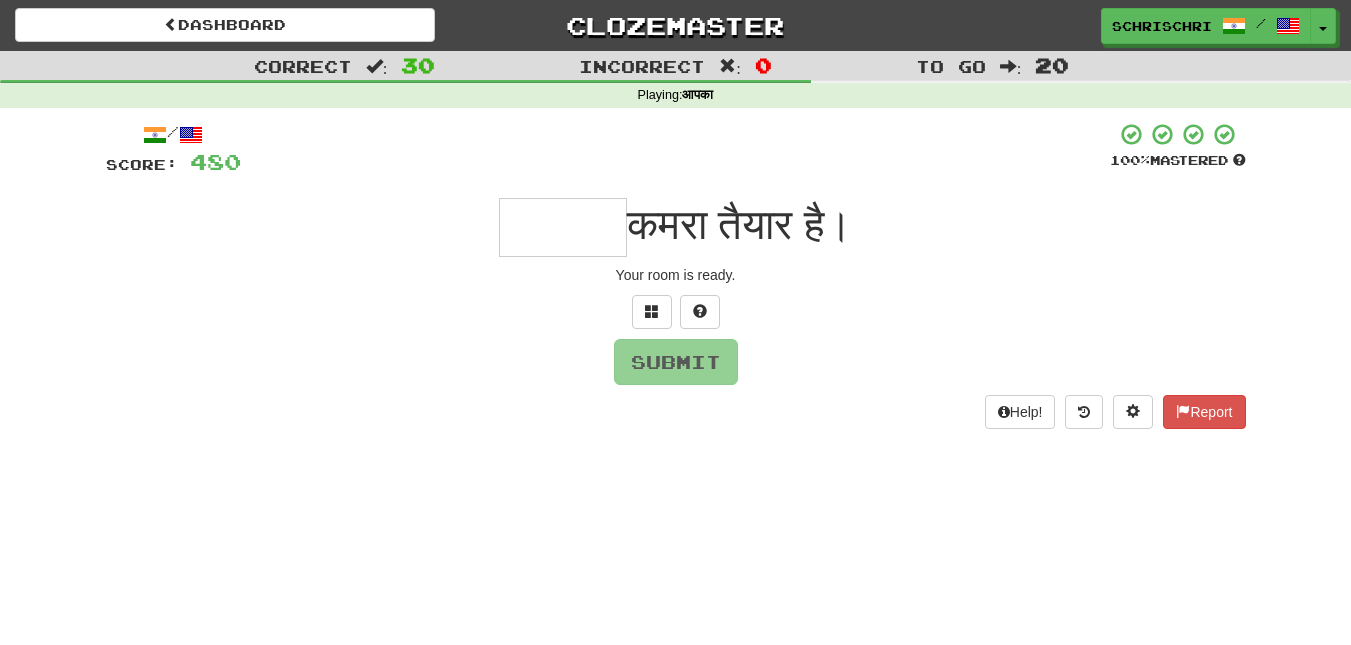 paste on "****" 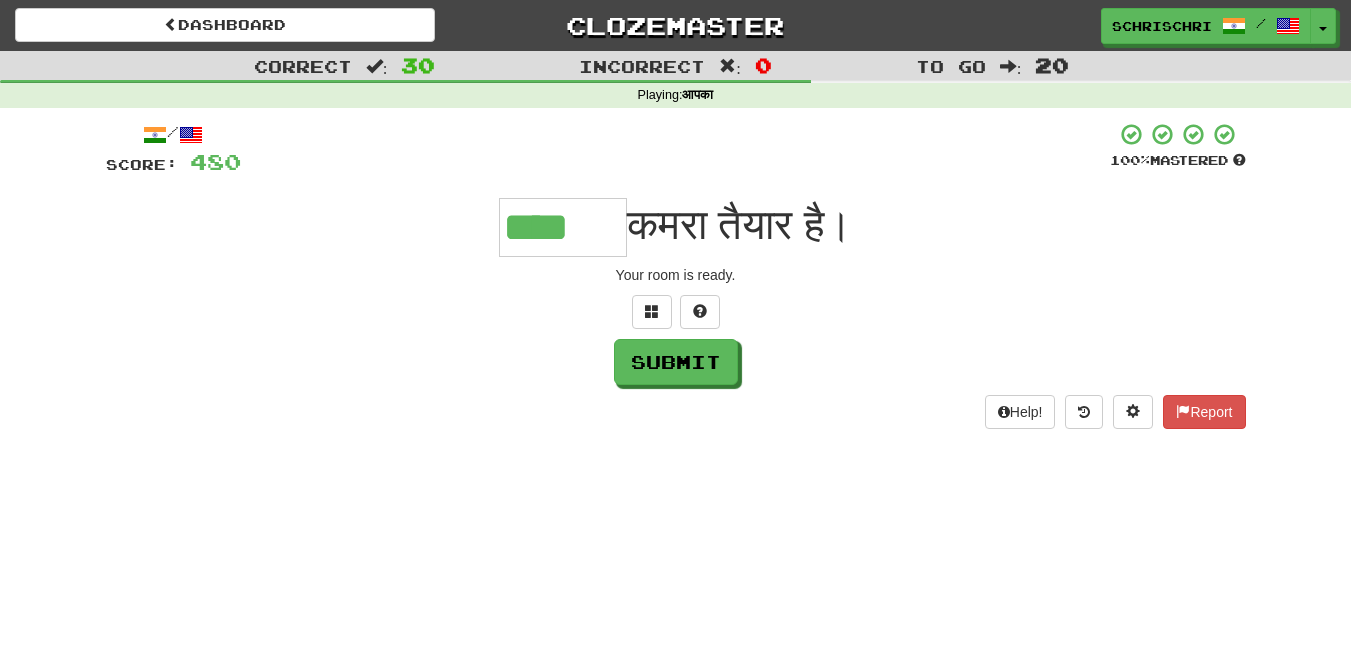 type on "****" 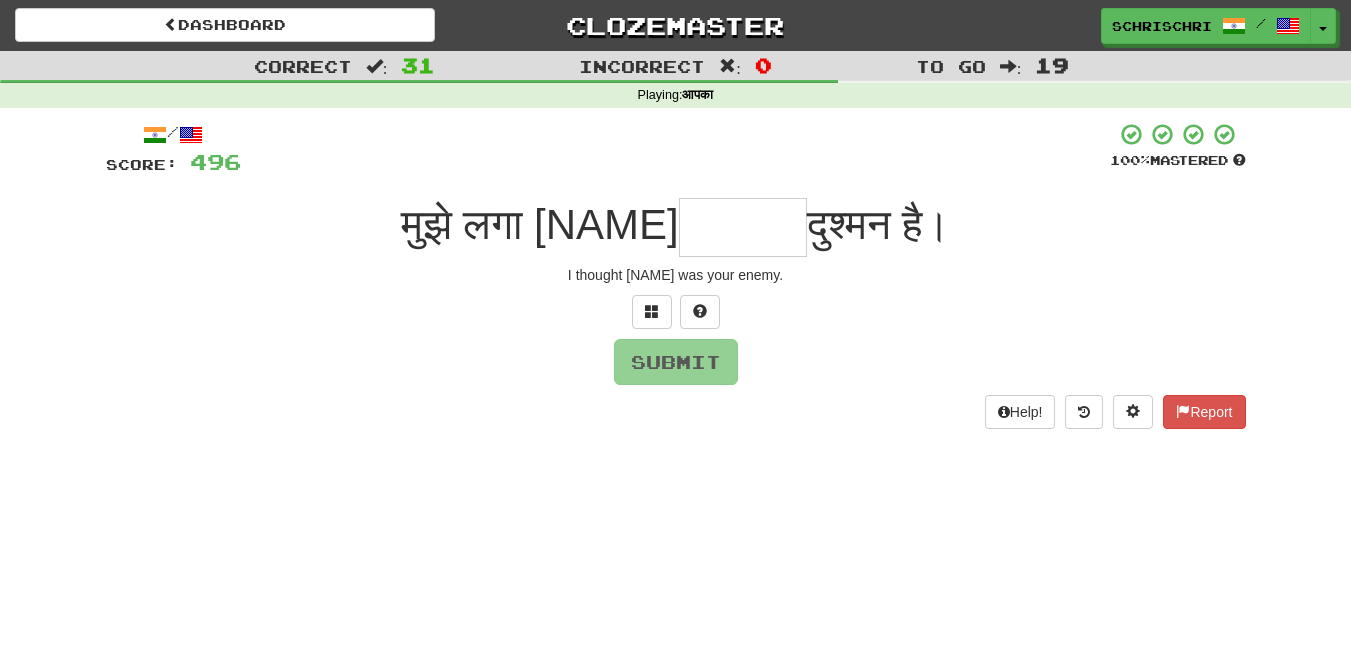 paste on "****" 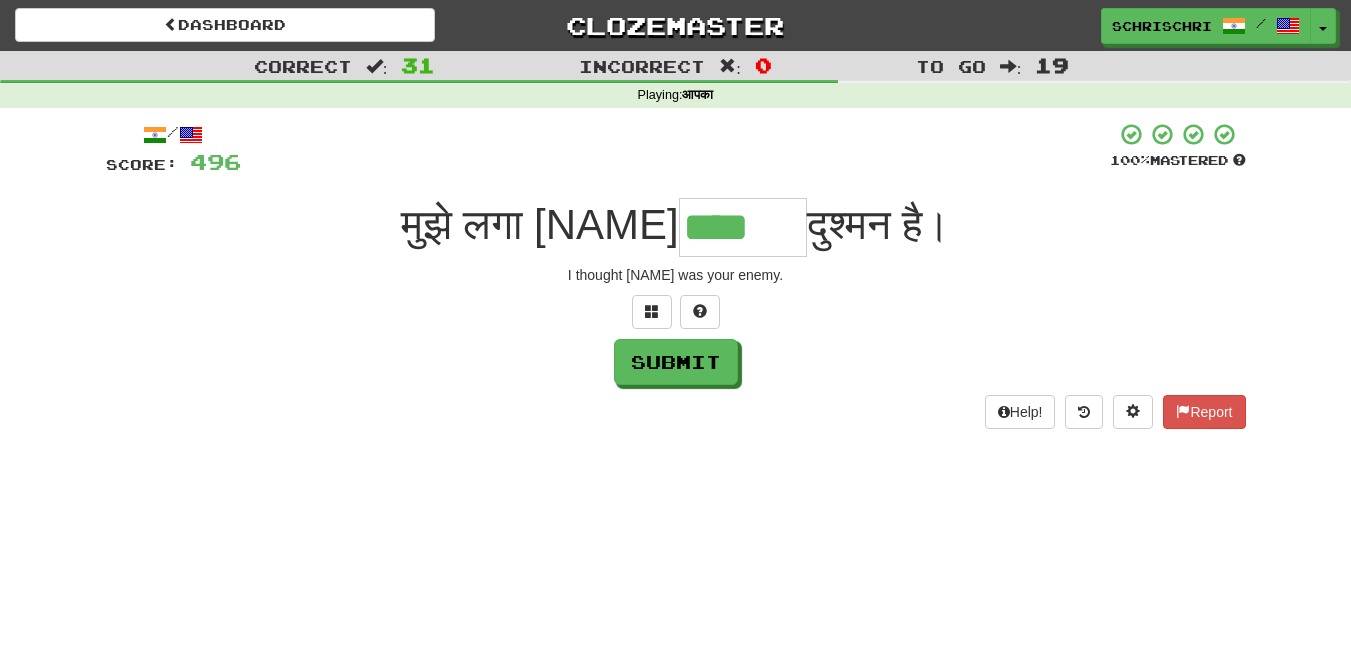 type on "****" 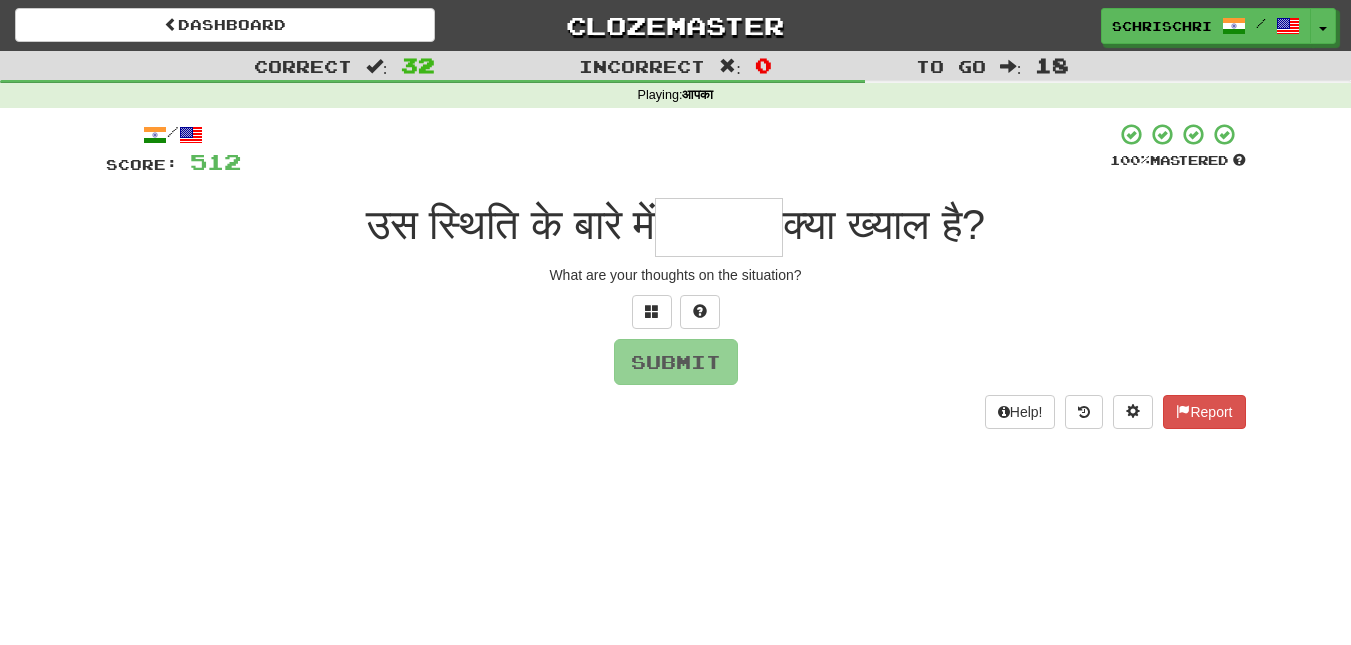 paste on "****" 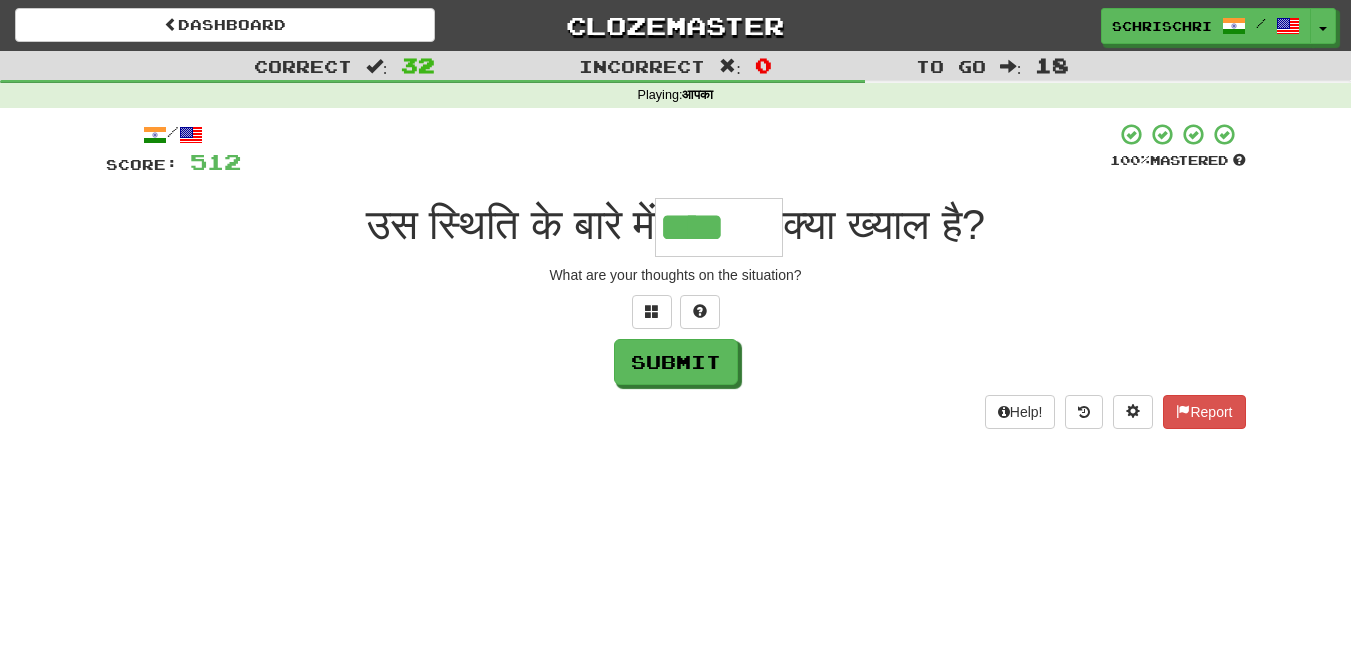type on "****" 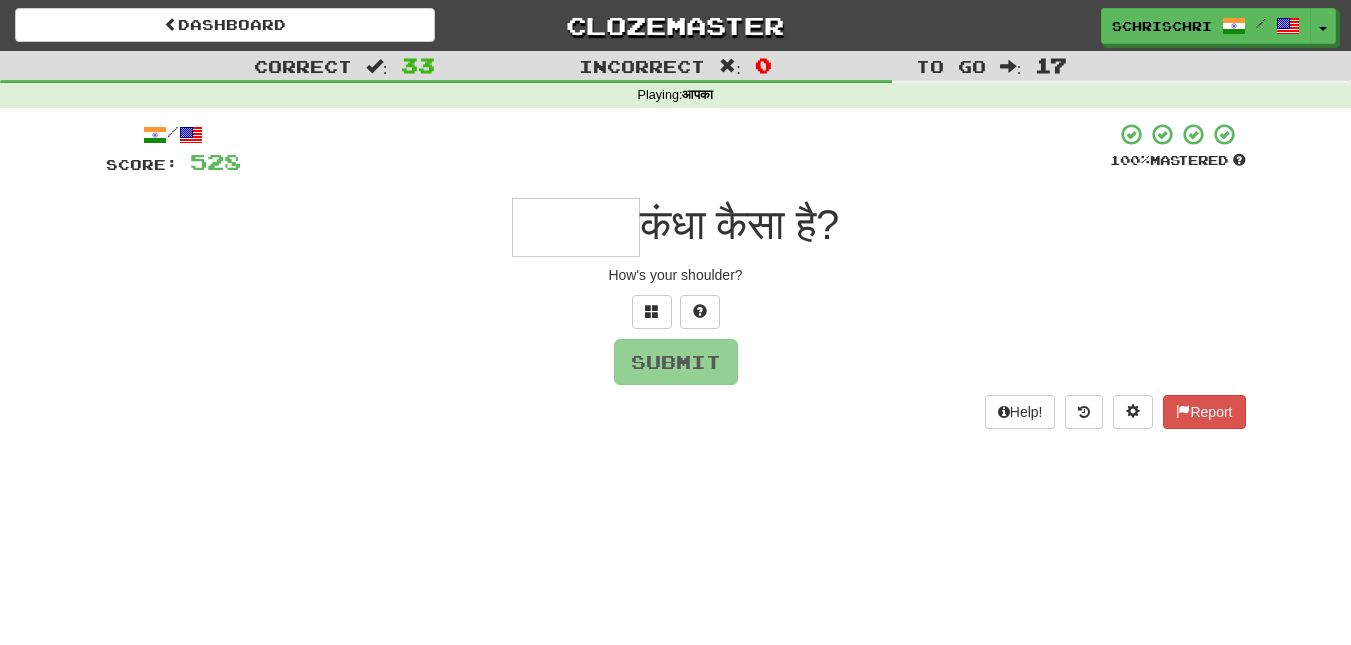 paste on "****" 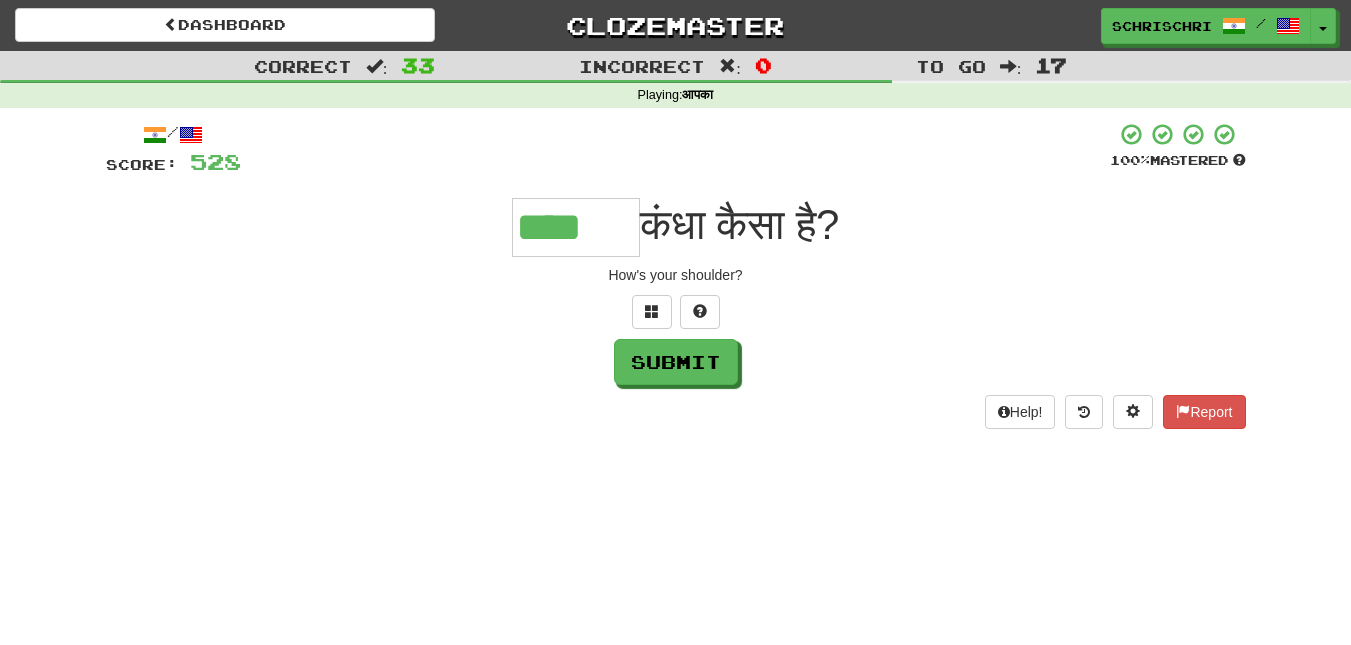 type on "****" 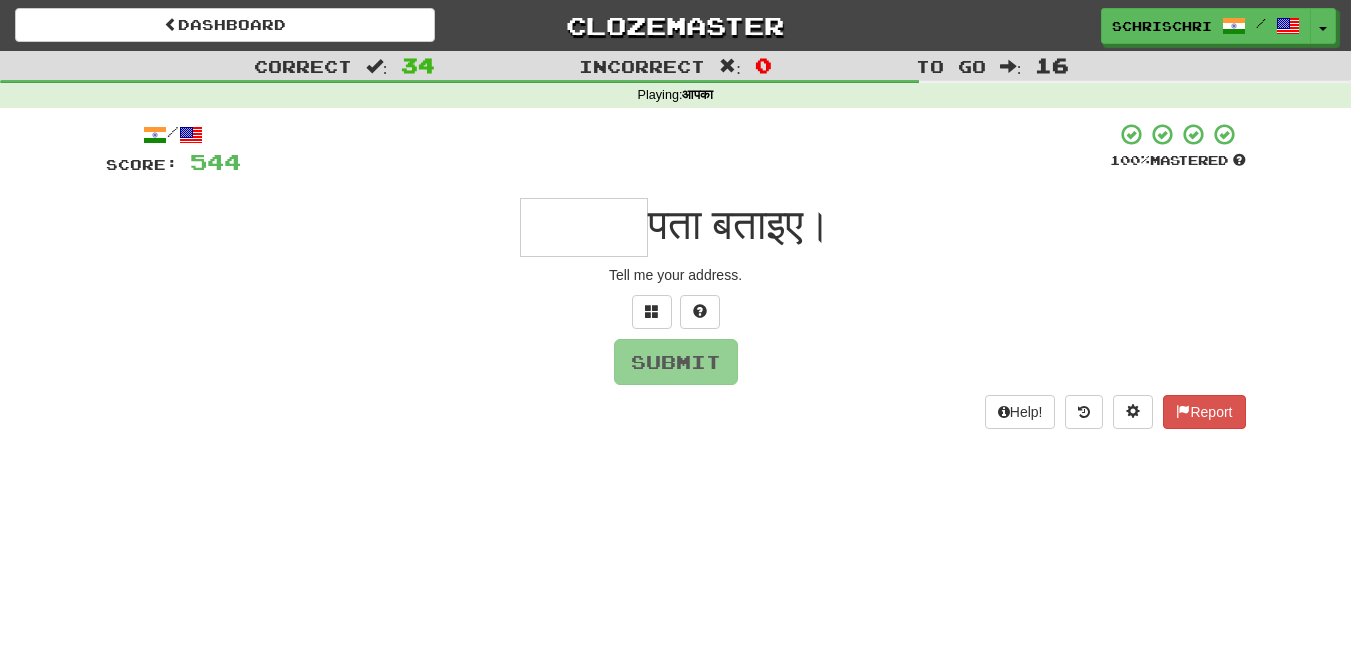 paste on "****" 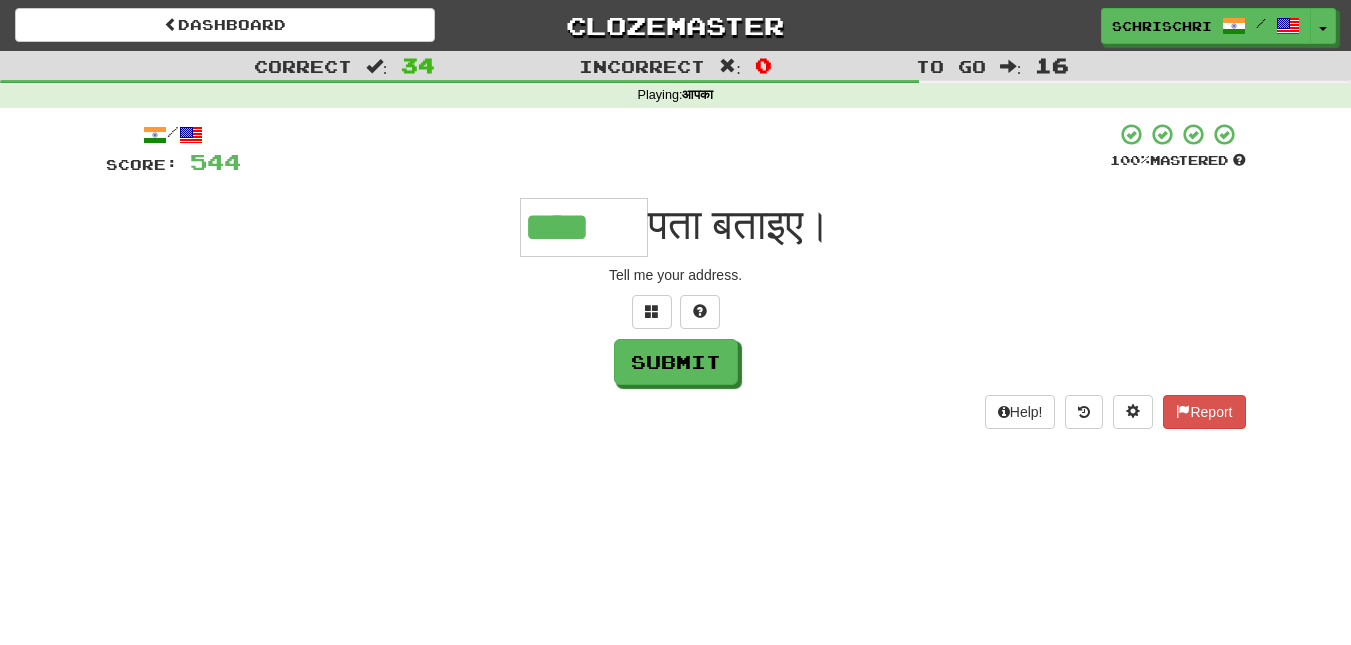 type on "****" 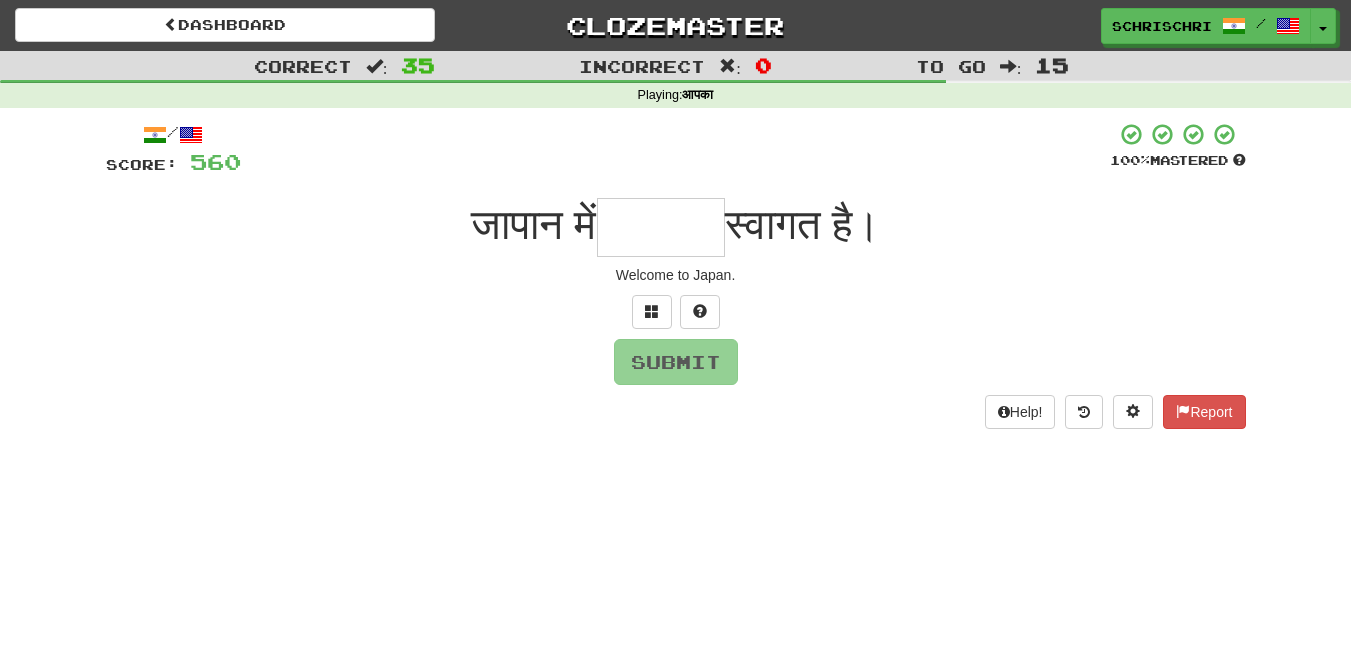 paste on "****" 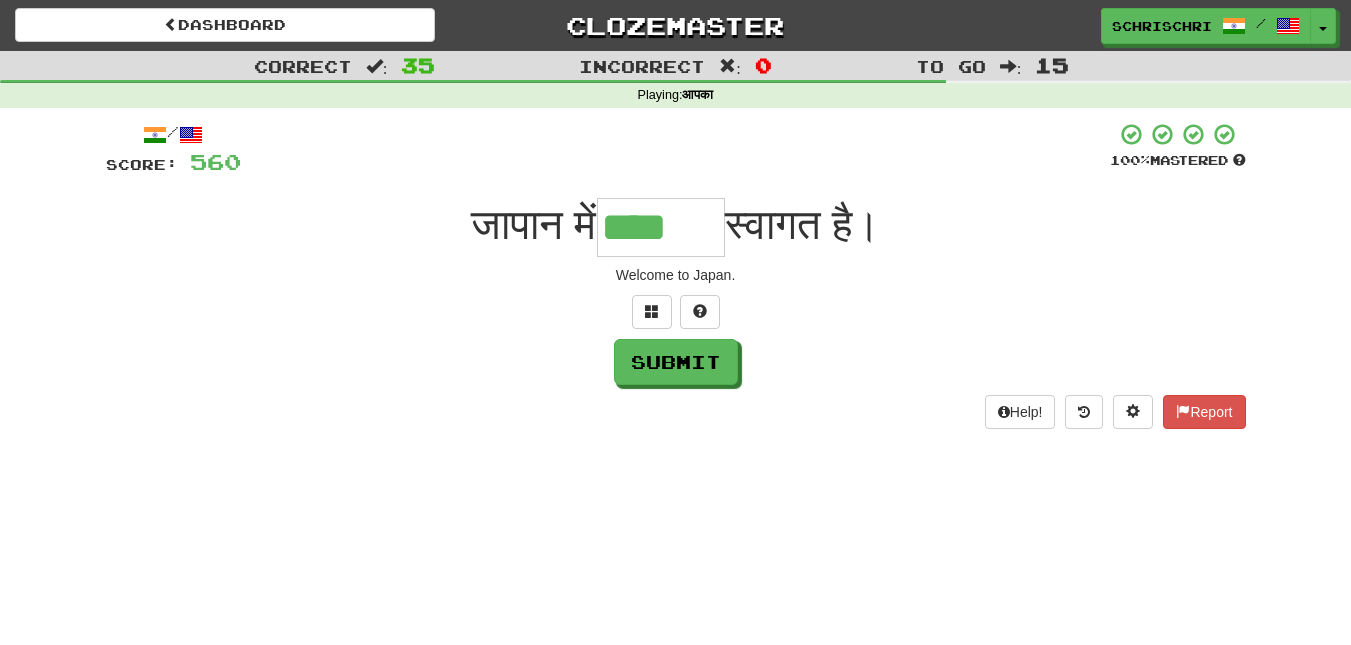type on "****" 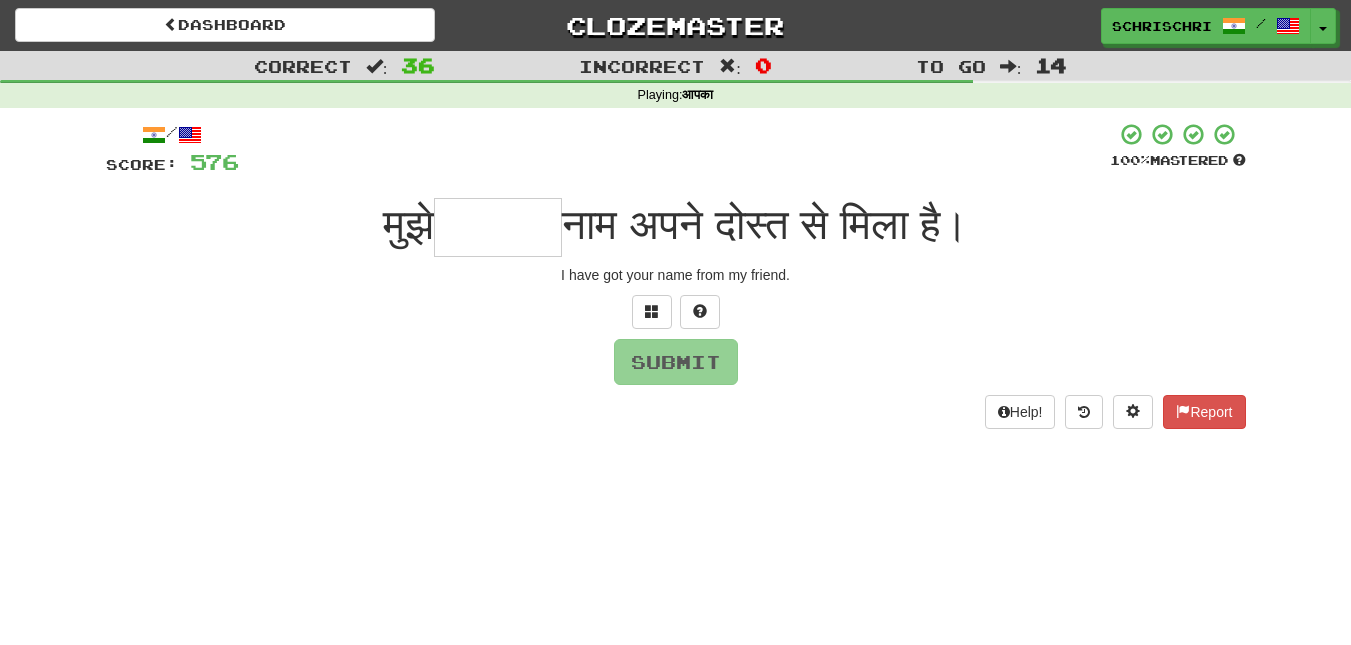 paste on "****" 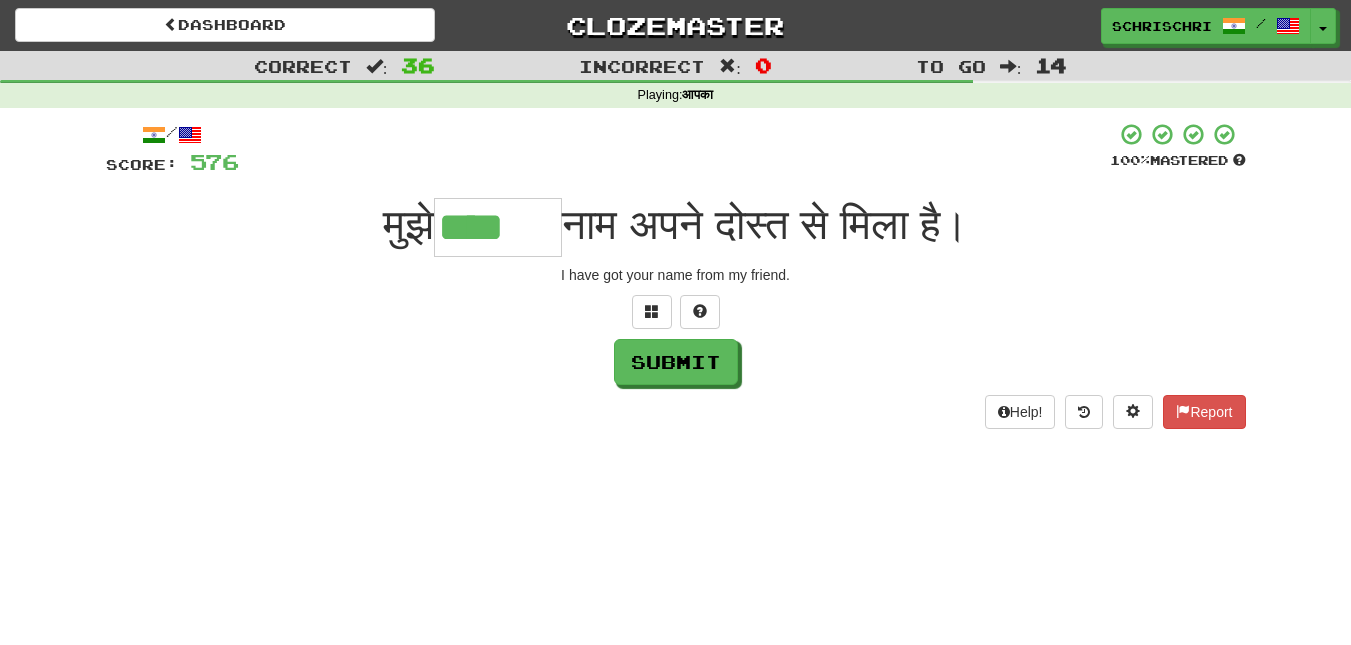 type on "****" 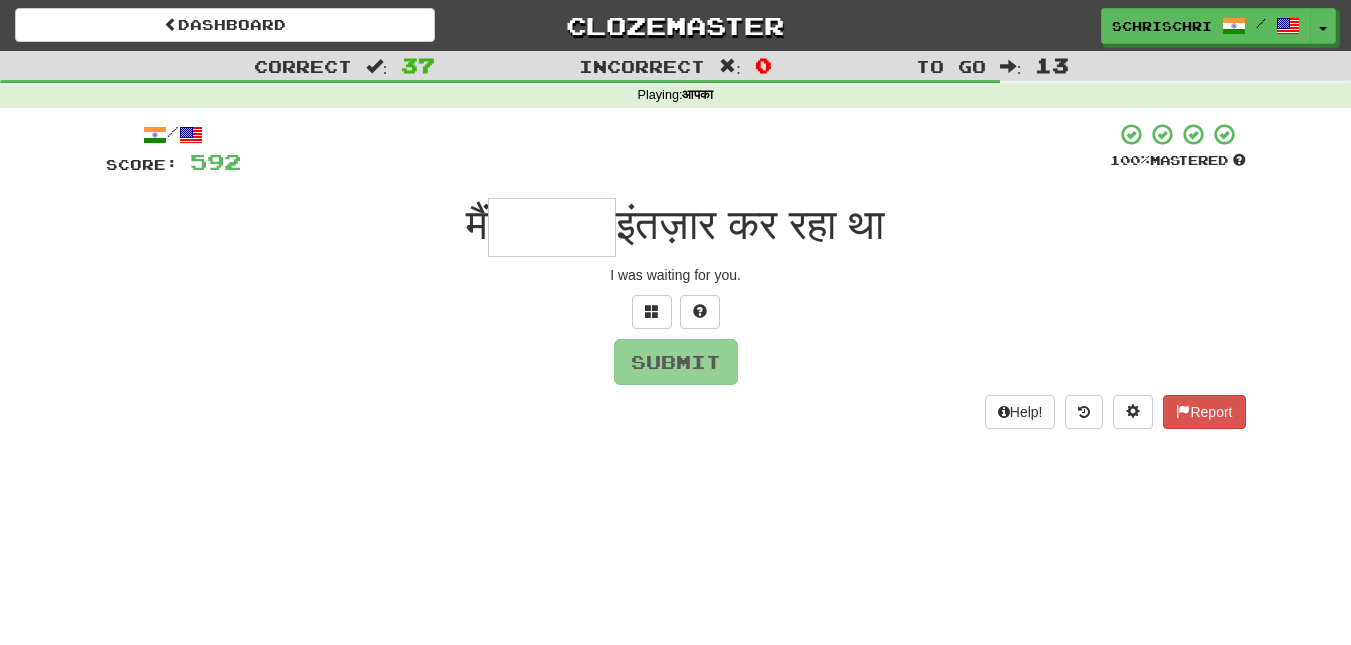 paste on "****" 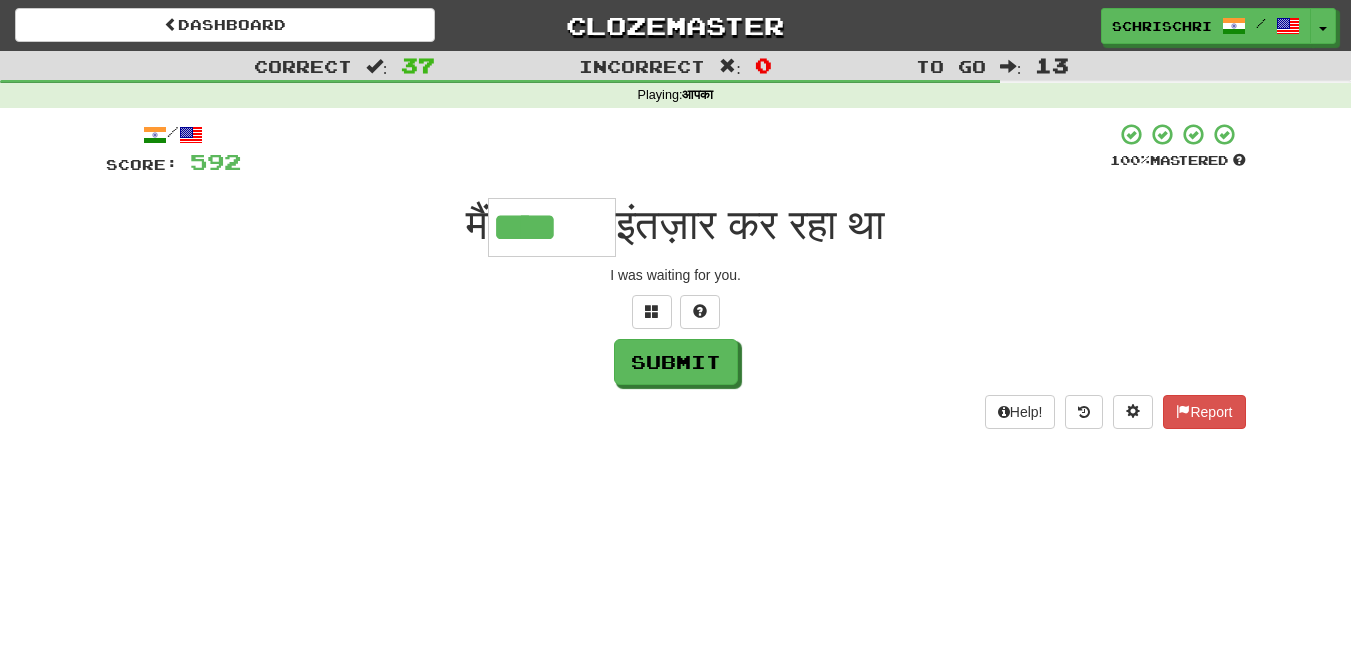 type on "****" 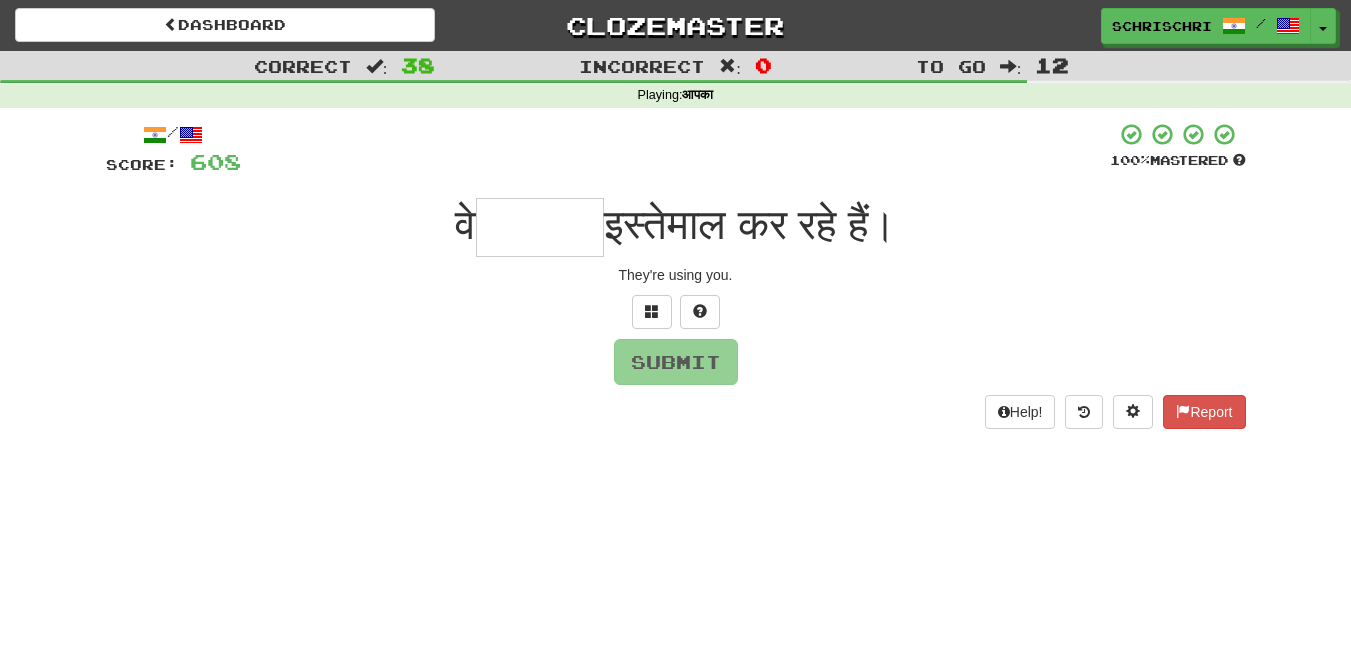 paste 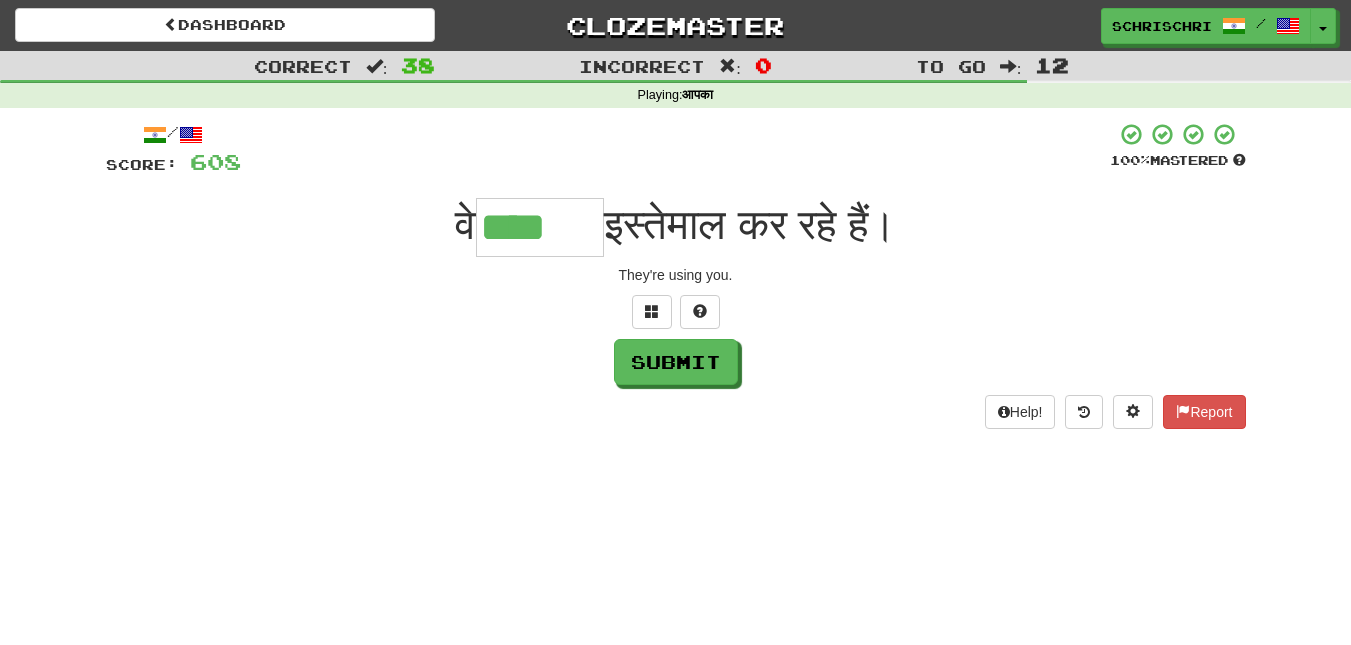 type on "****" 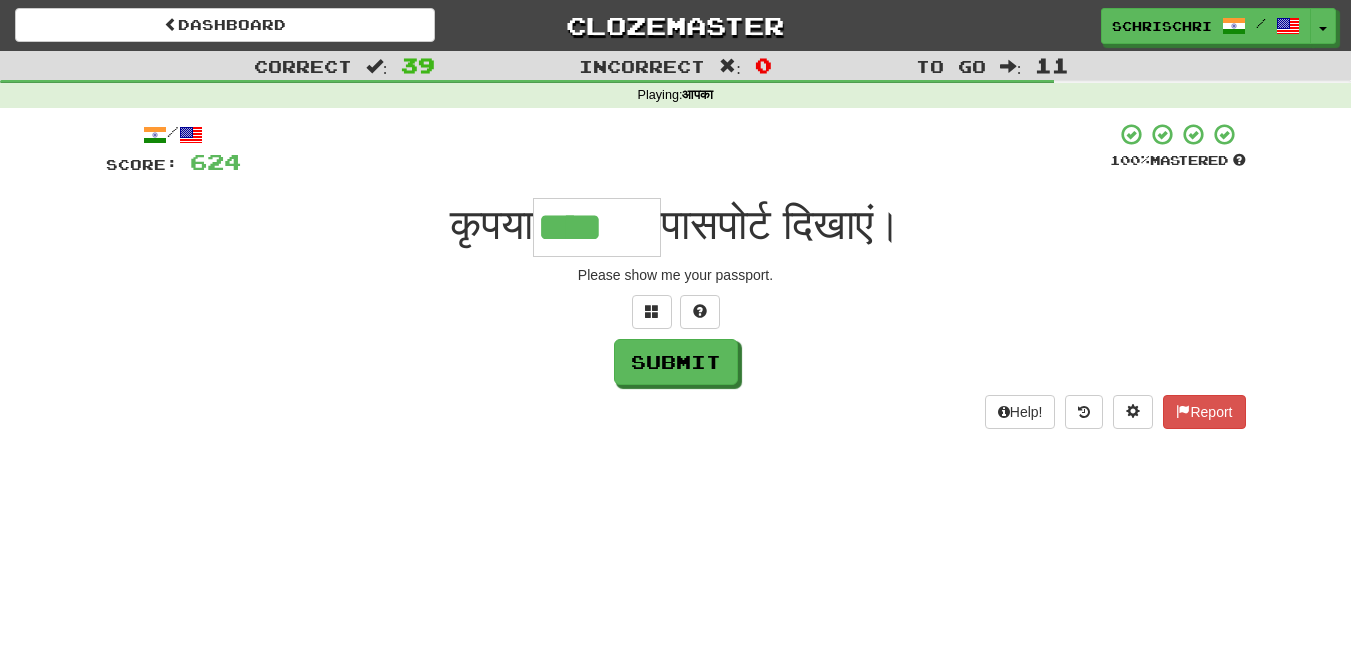 type on "****" 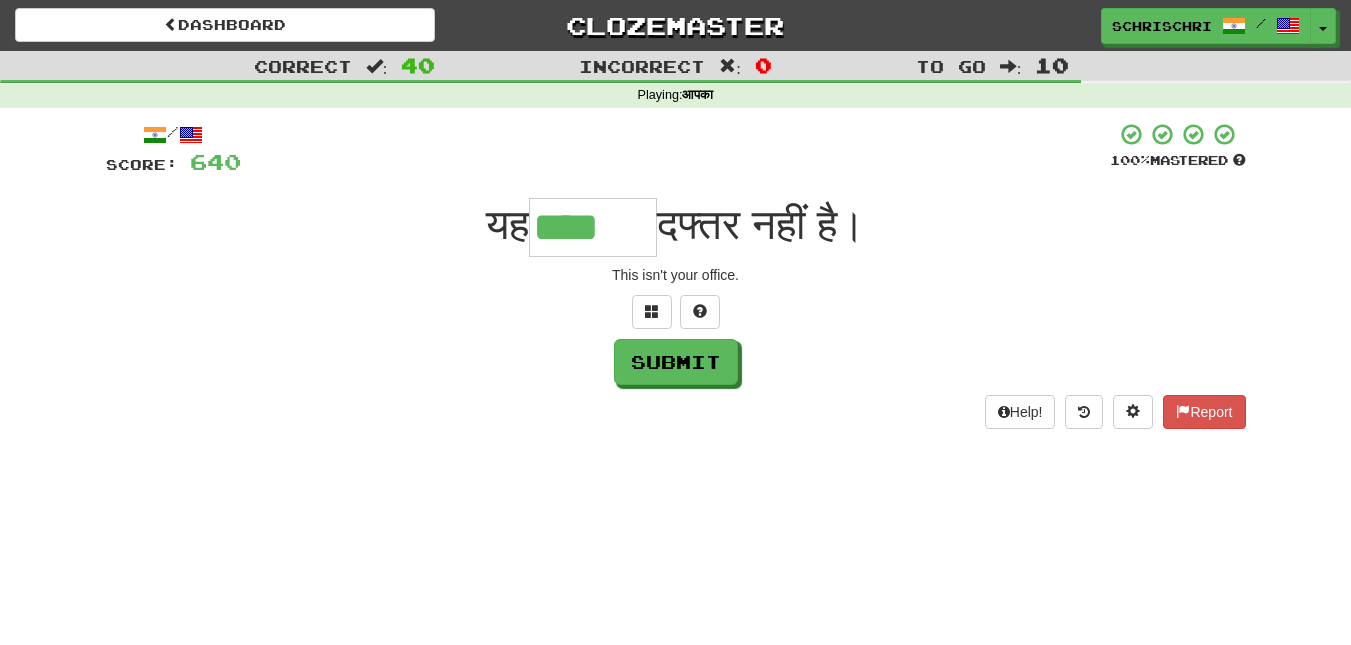 type on "****" 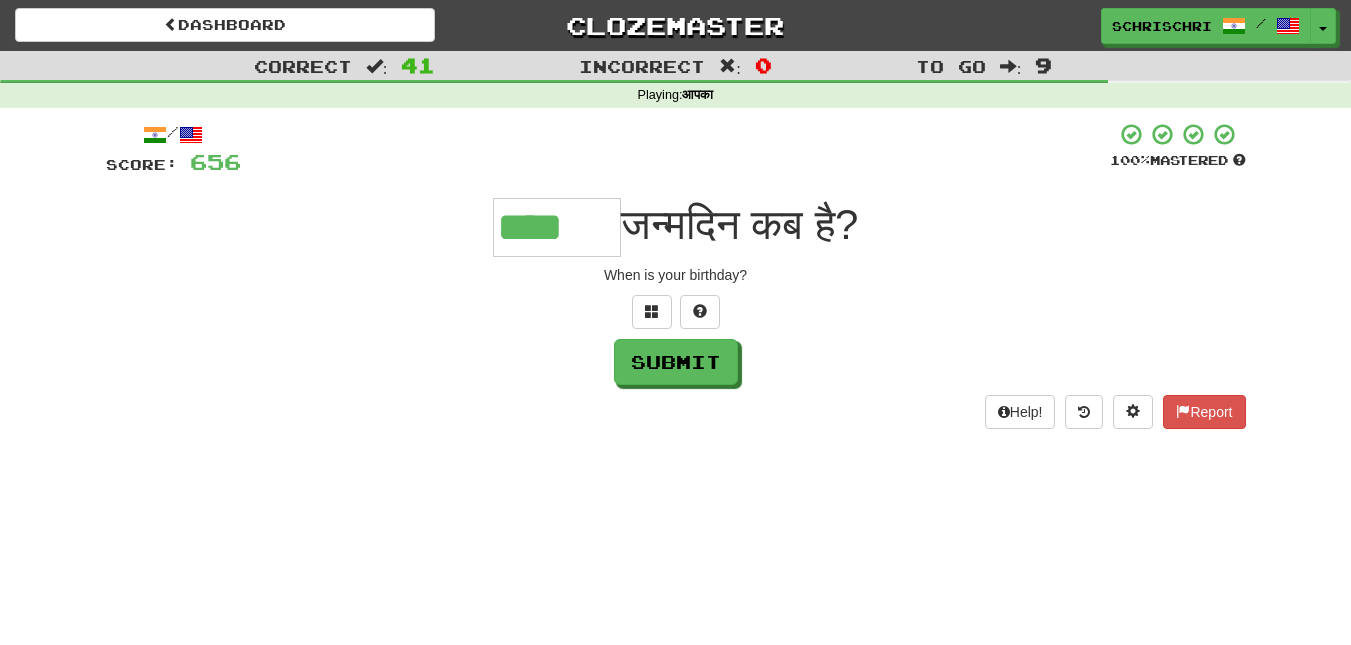 type on "****" 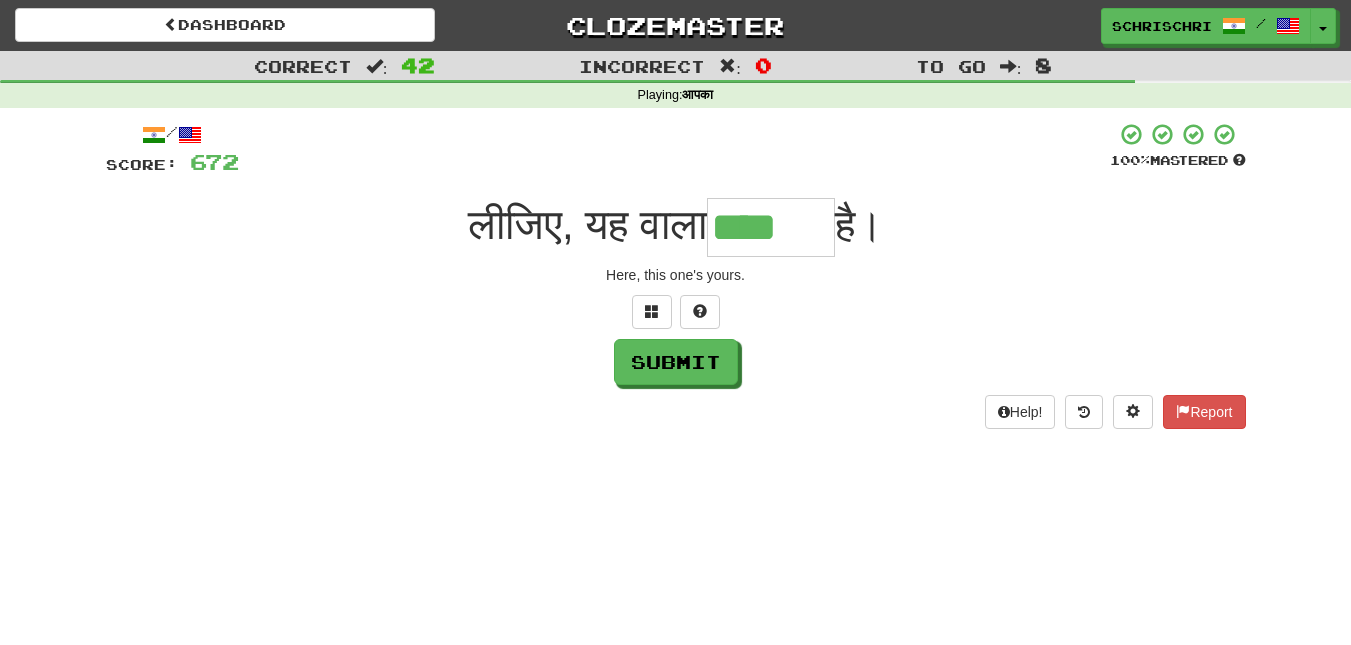 type on "****" 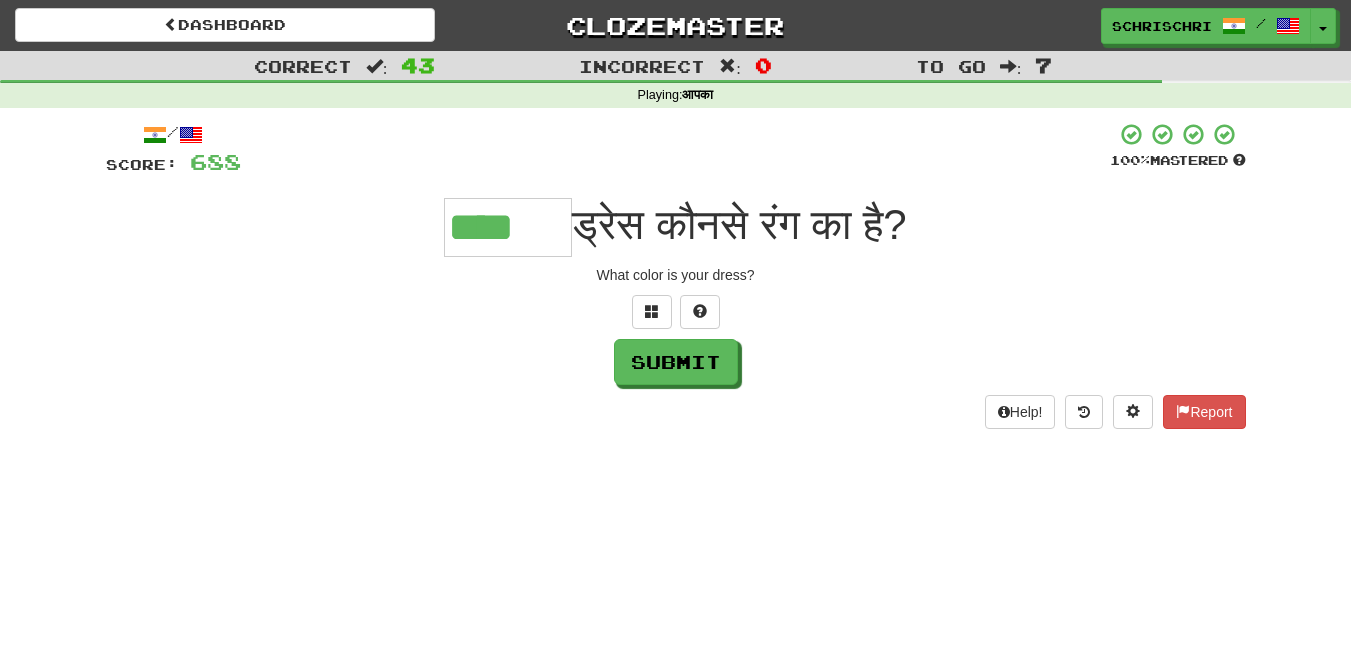type on "****" 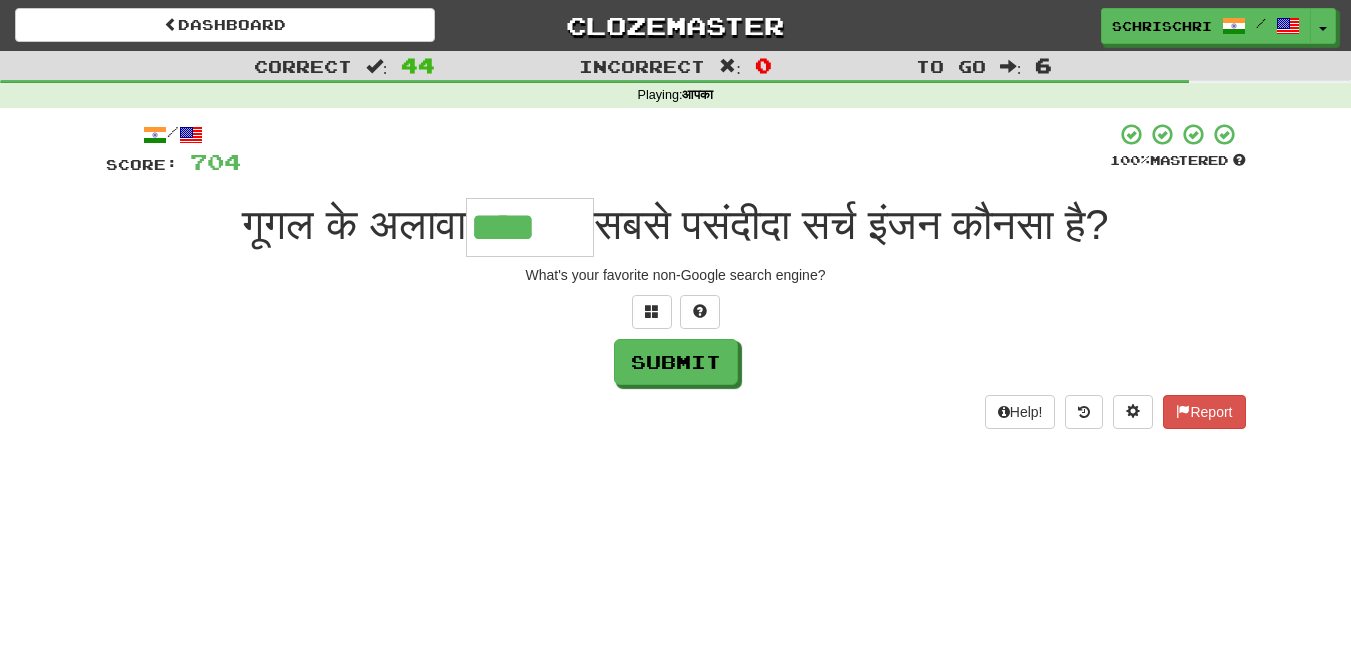 type on "****" 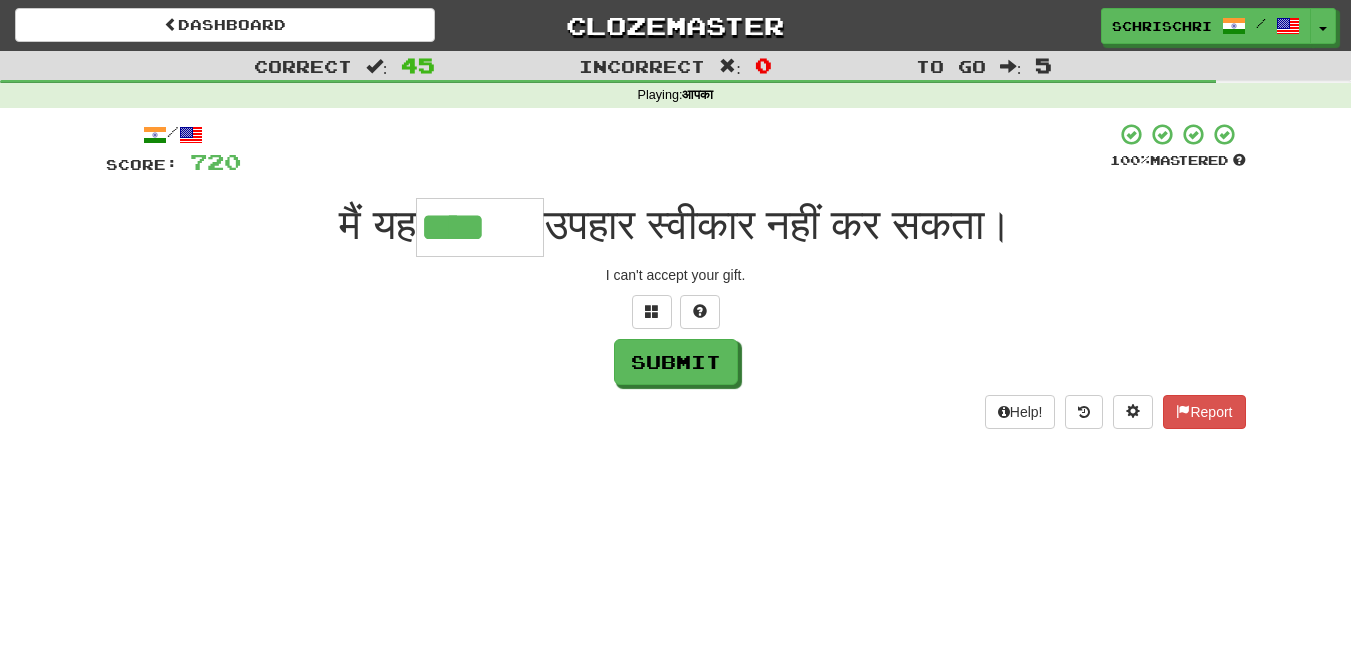 type on "****" 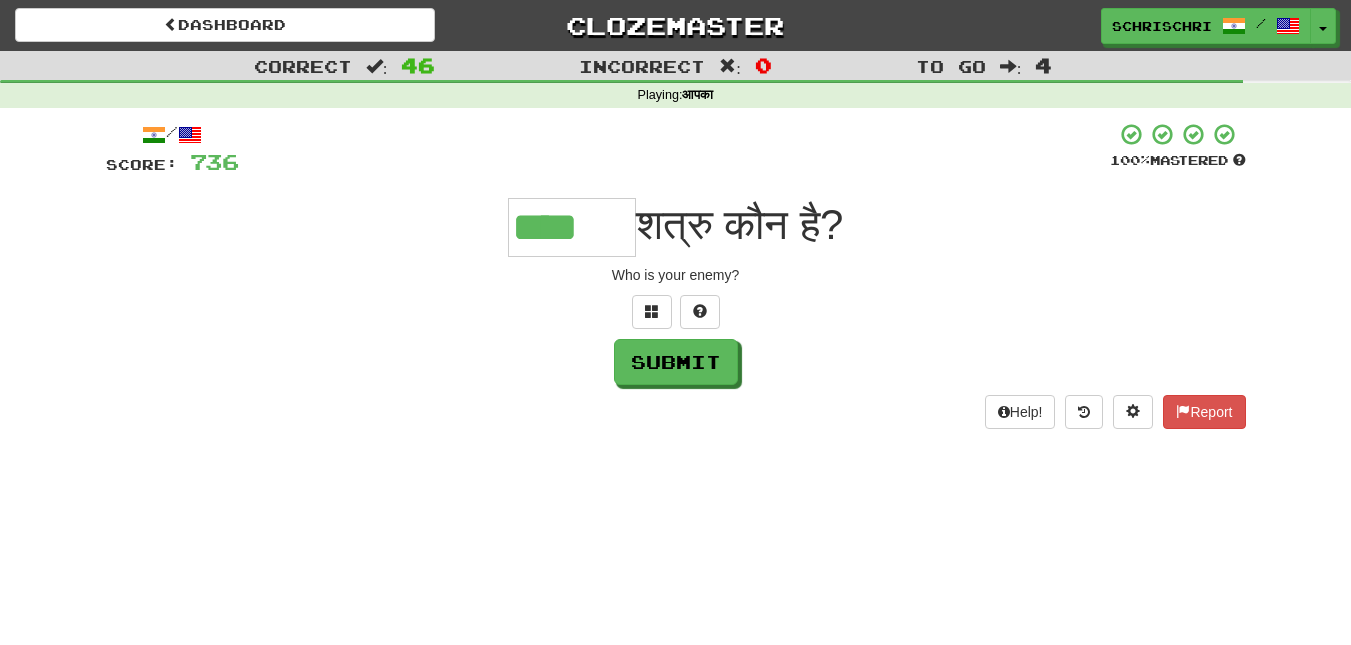 type on "****" 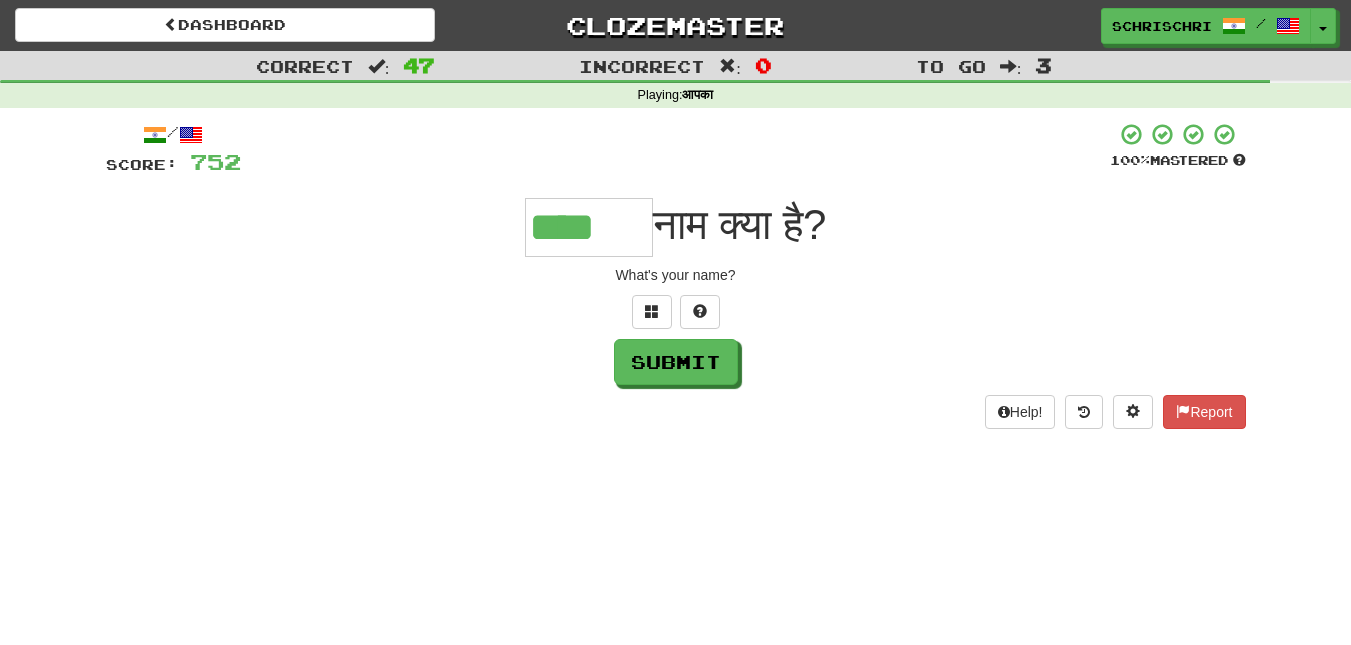 type on "****" 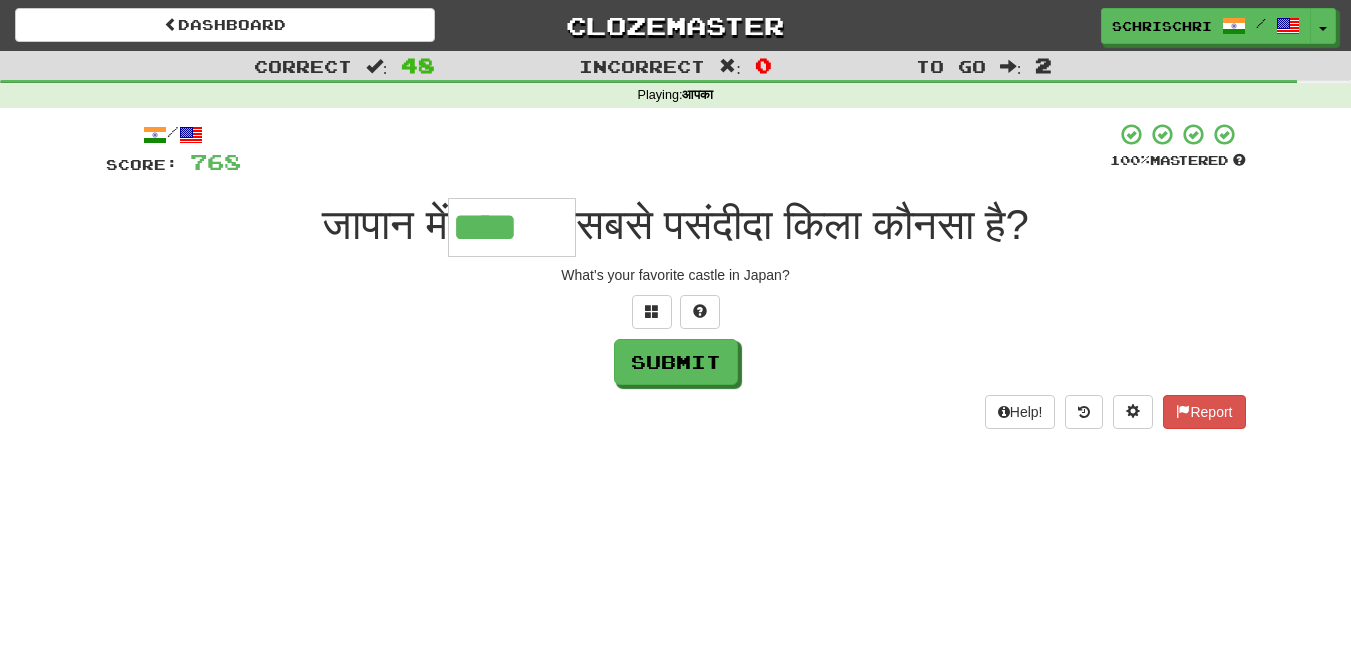 type on "****" 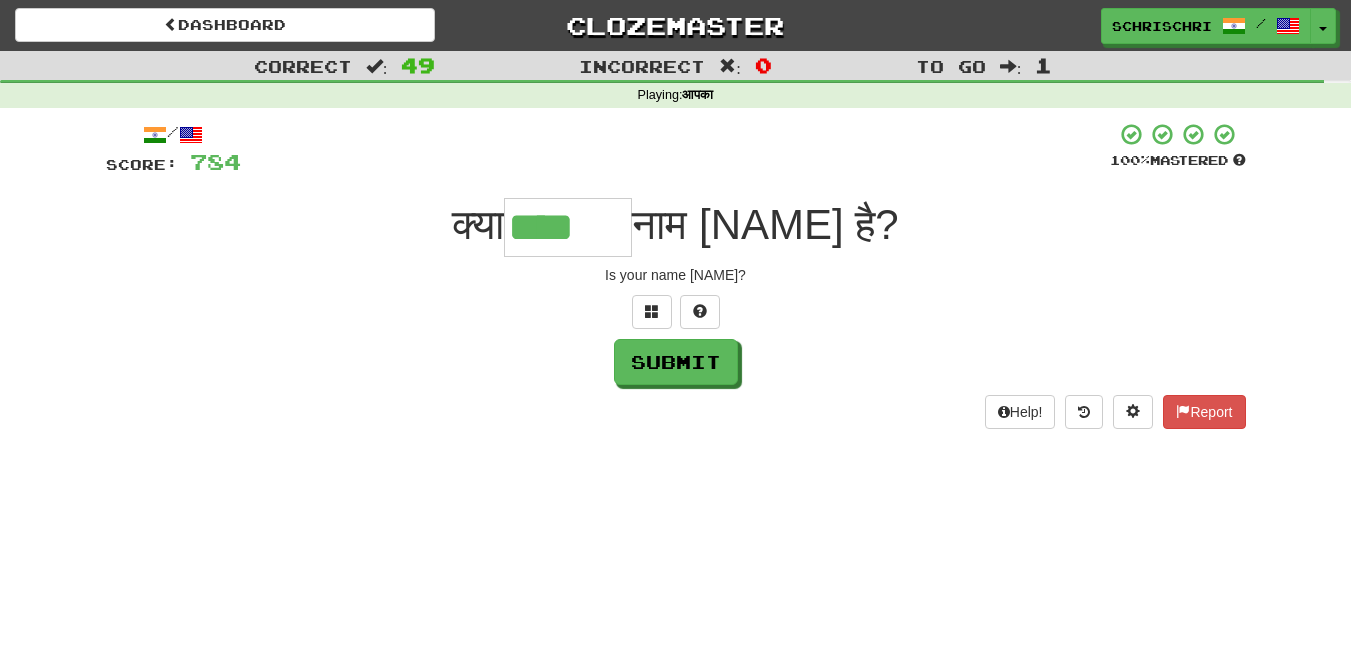 type on "****" 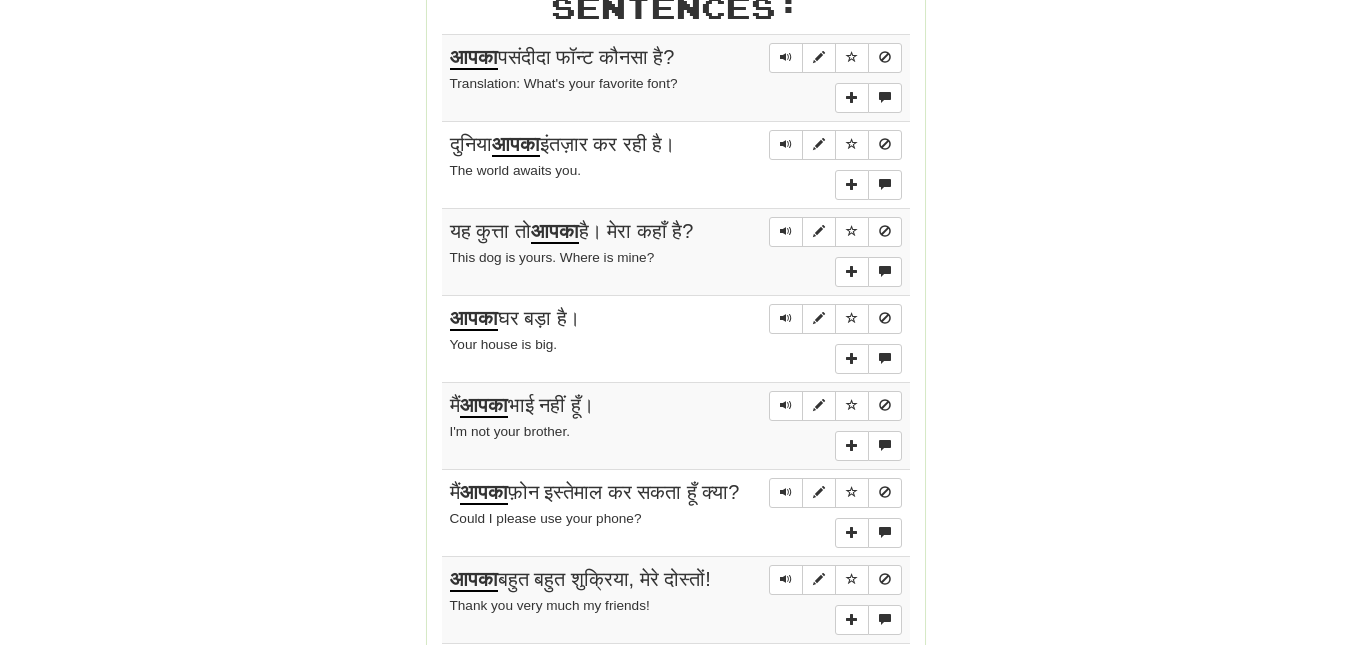 scroll, scrollTop: 1051, scrollLeft: 0, axis: vertical 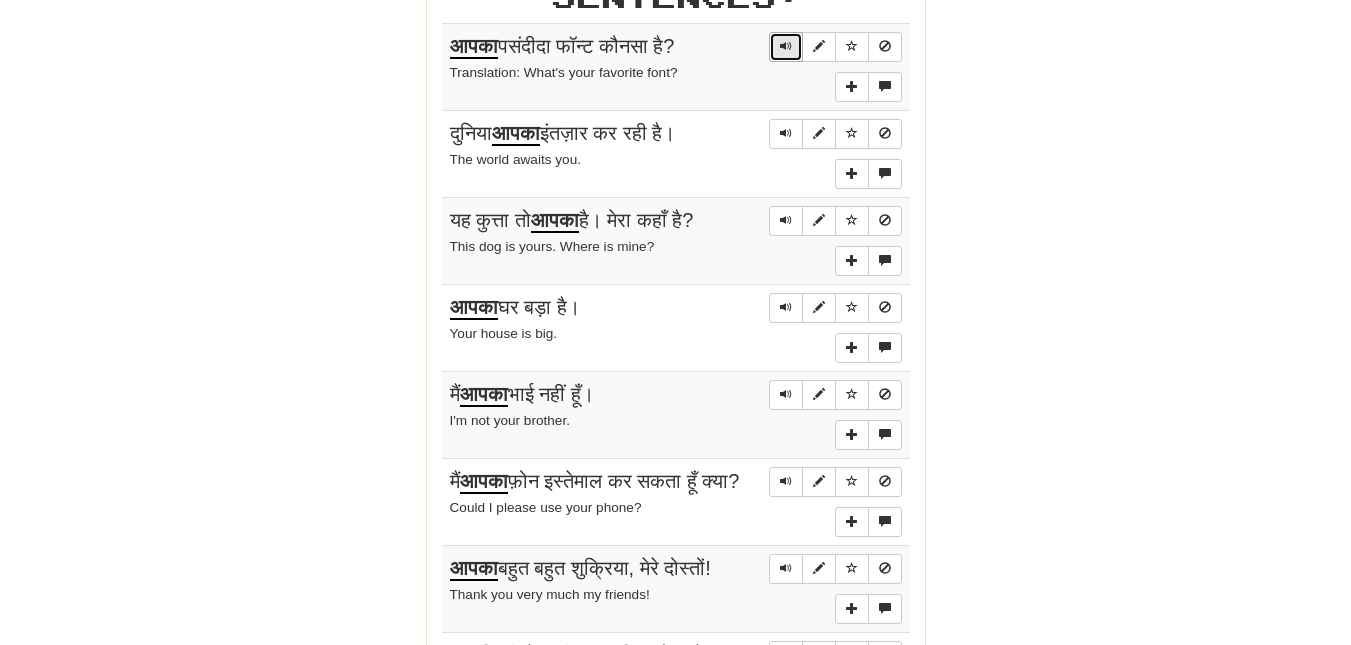 click at bounding box center [786, 46] 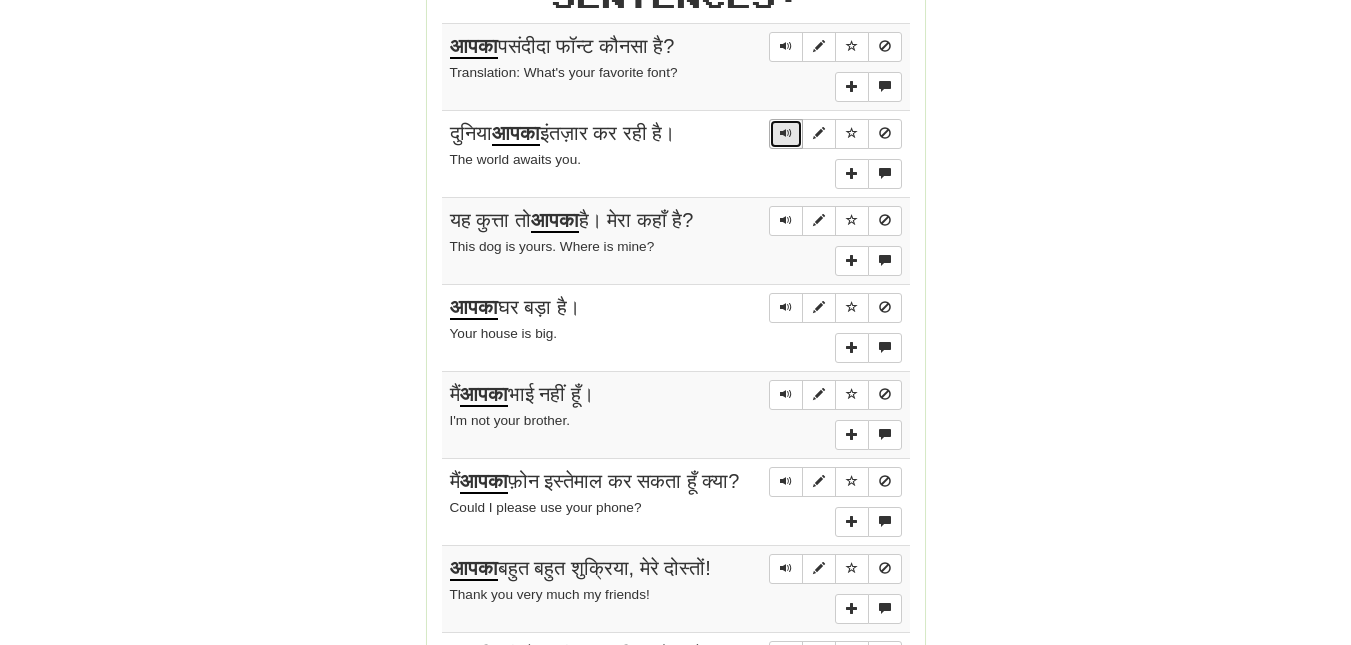 click at bounding box center (786, 134) 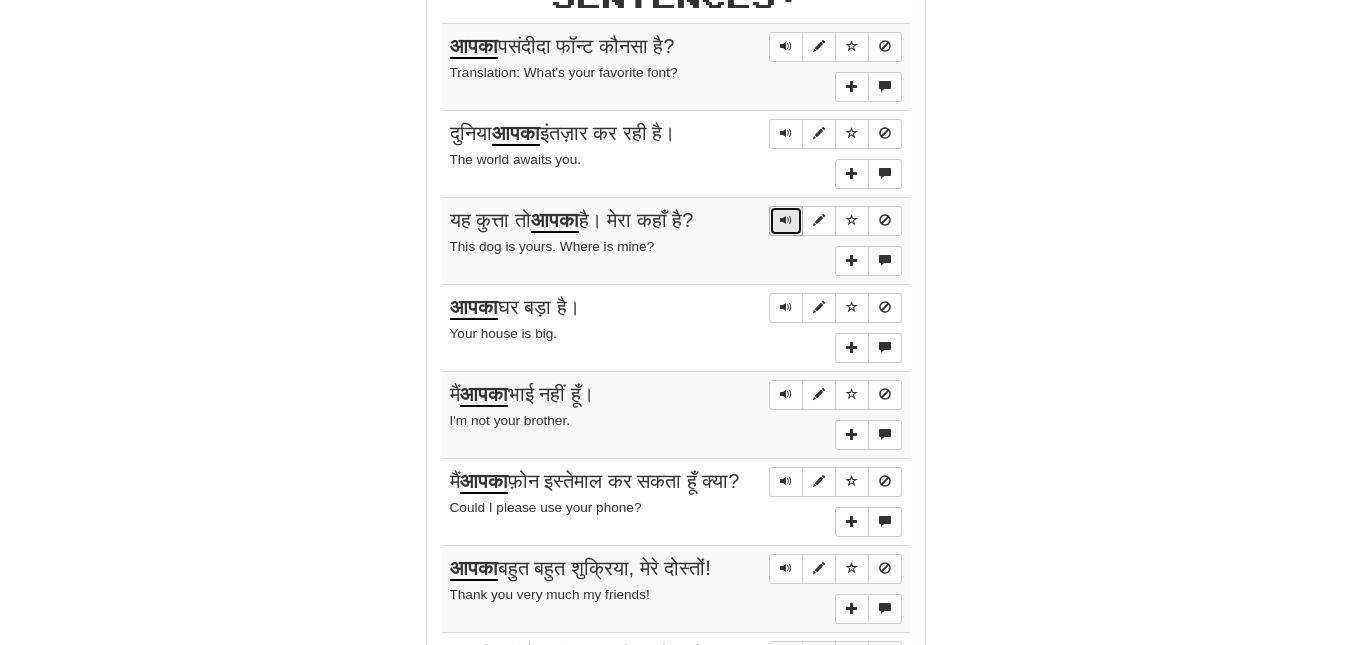click at bounding box center [786, 220] 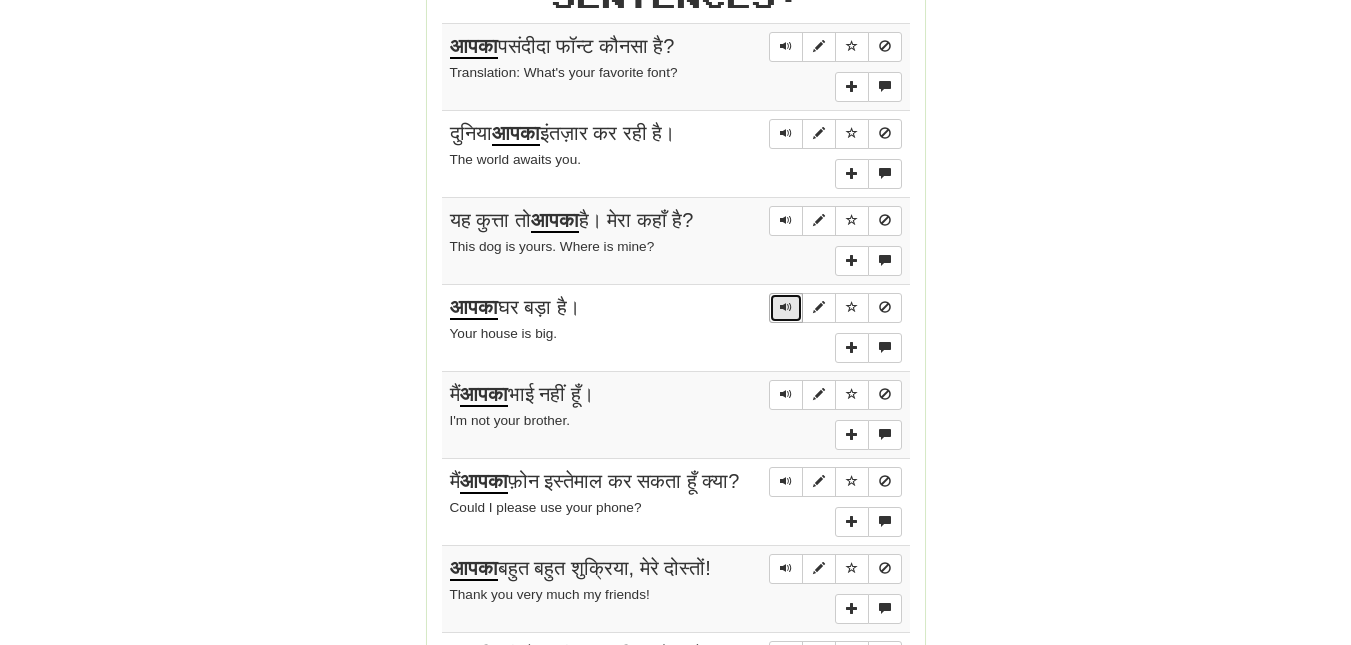 click at bounding box center (786, 308) 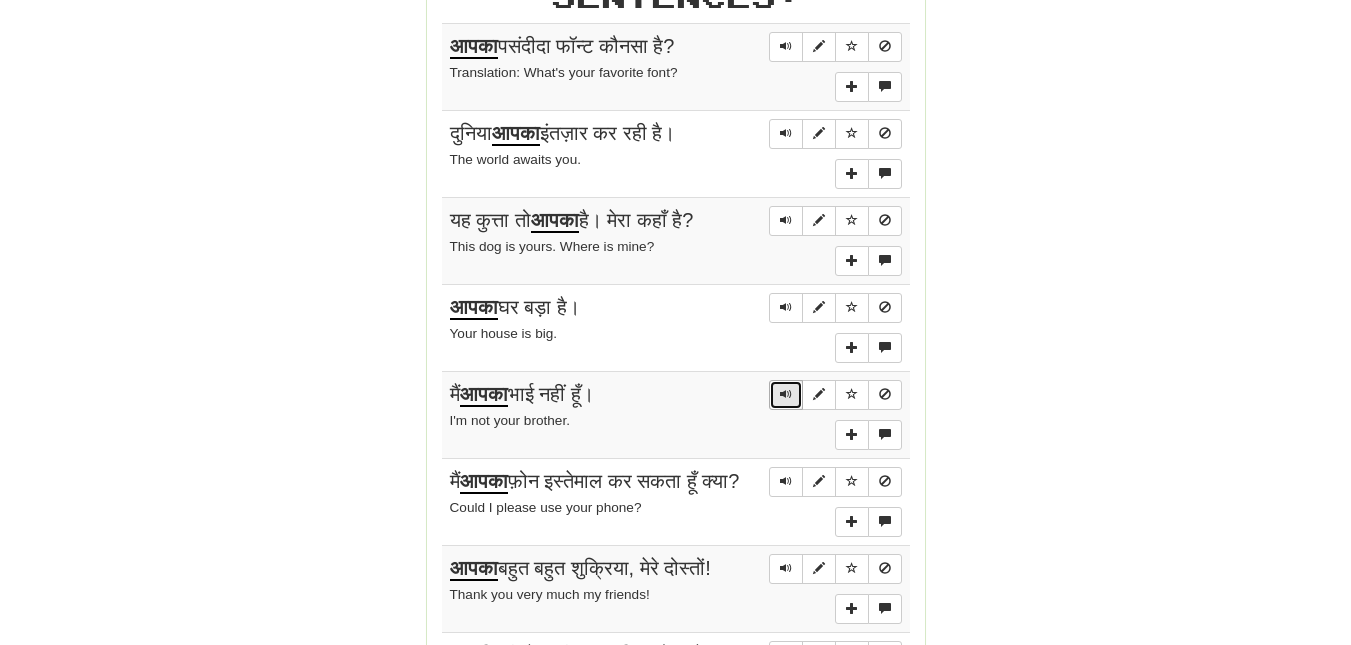 click at bounding box center (786, 394) 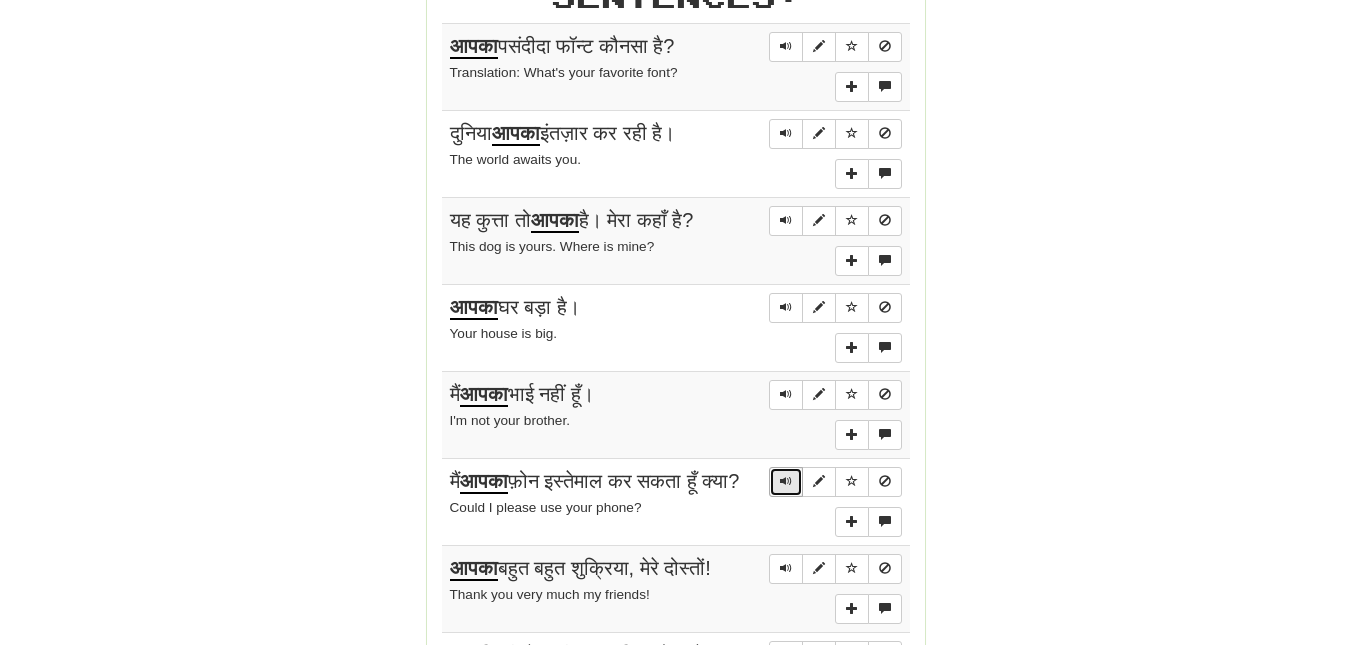 click at bounding box center (786, 481) 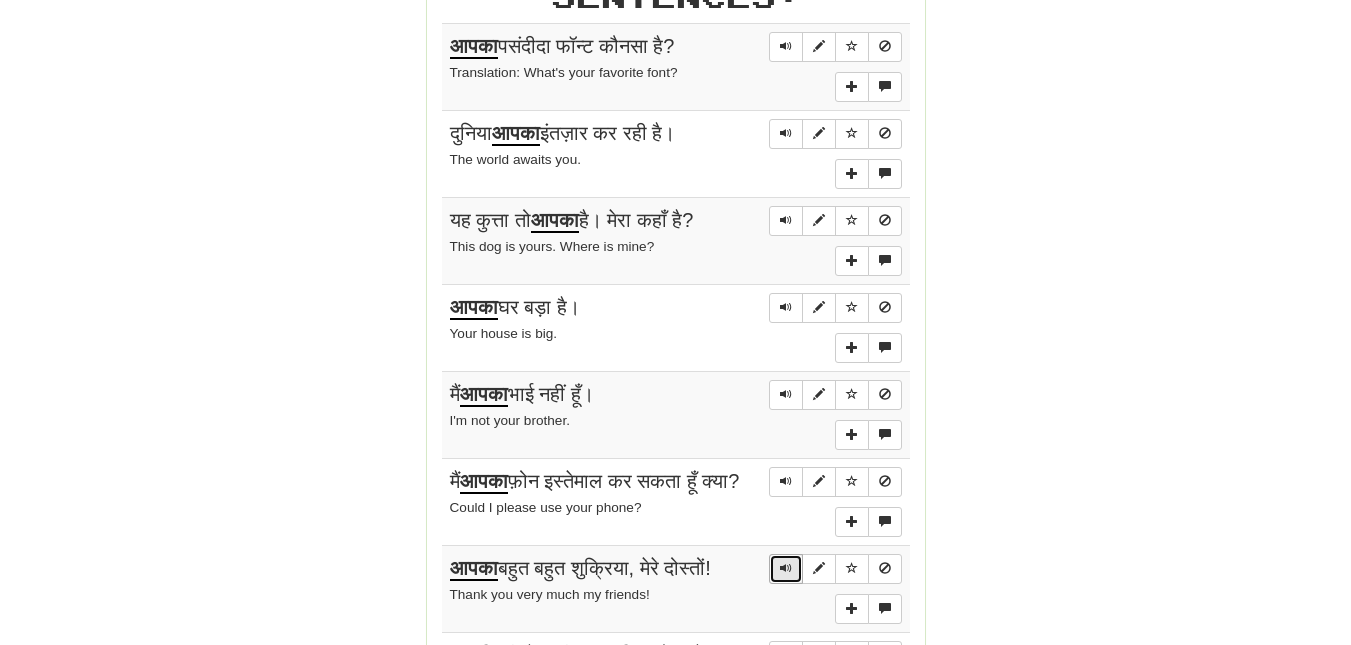 click at bounding box center [786, 568] 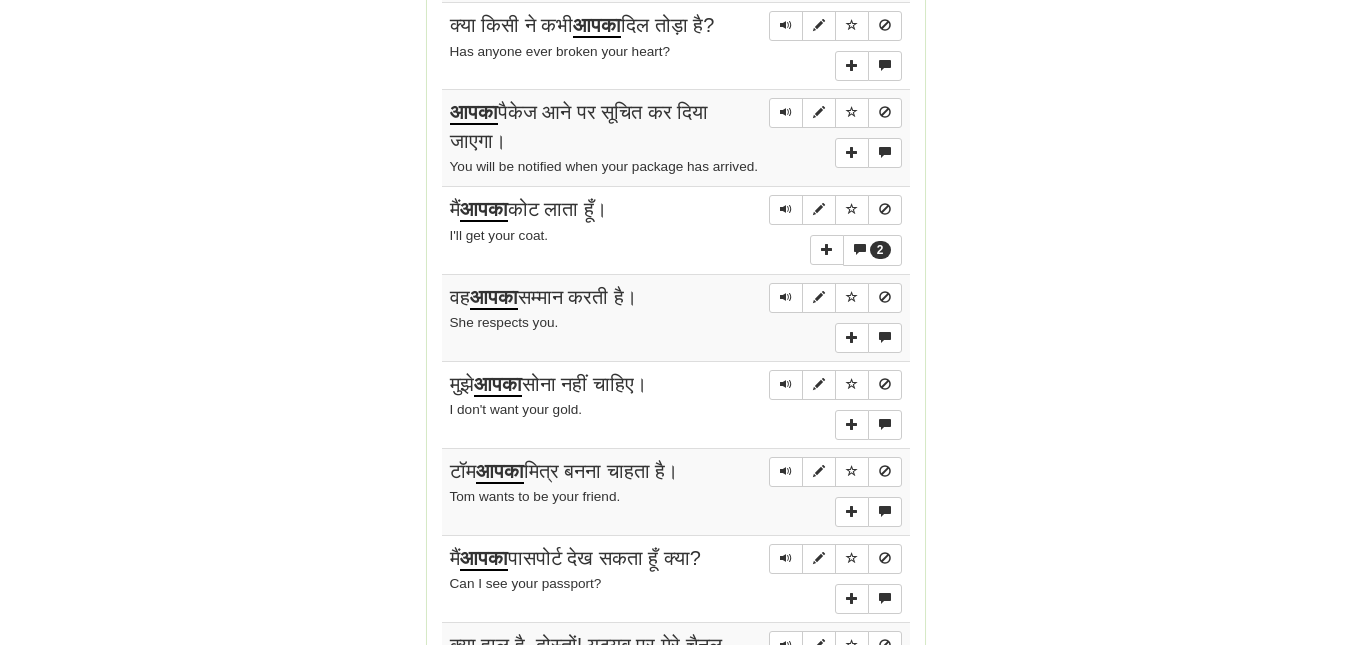 scroll, scrollTop: 1702, scrollLeft: 0, axis: vertical 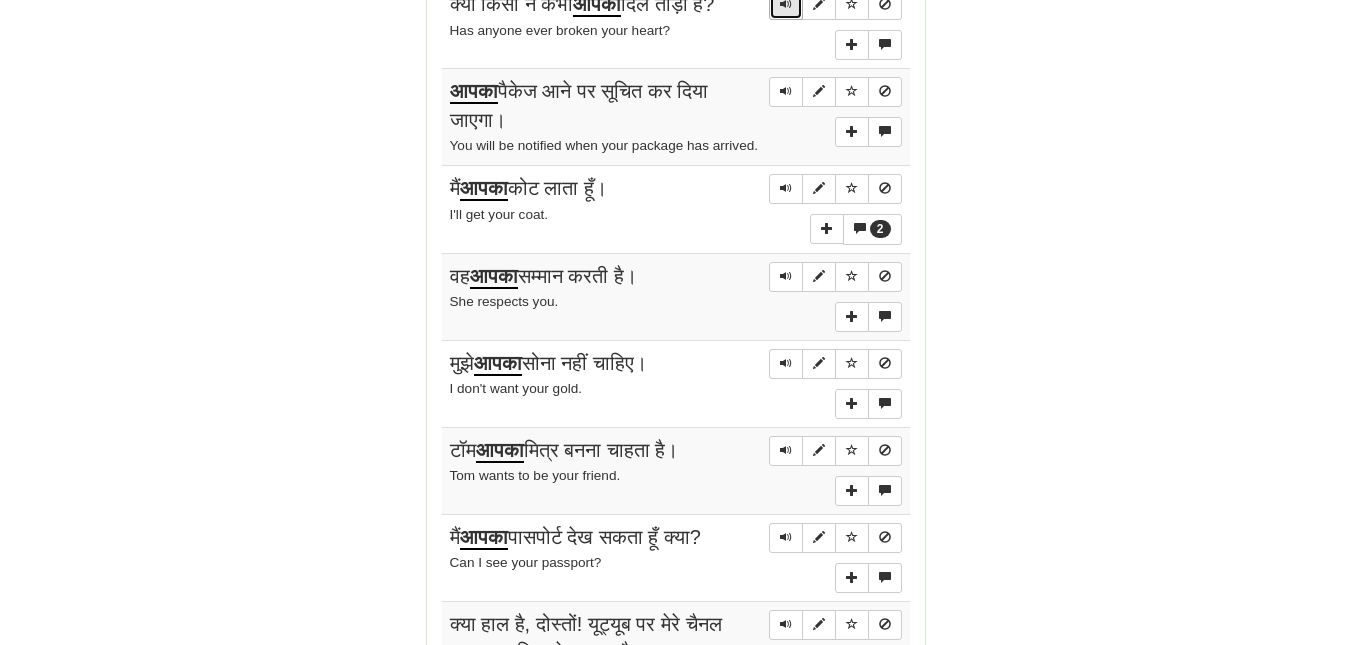 click at bounding box center [786, 5] 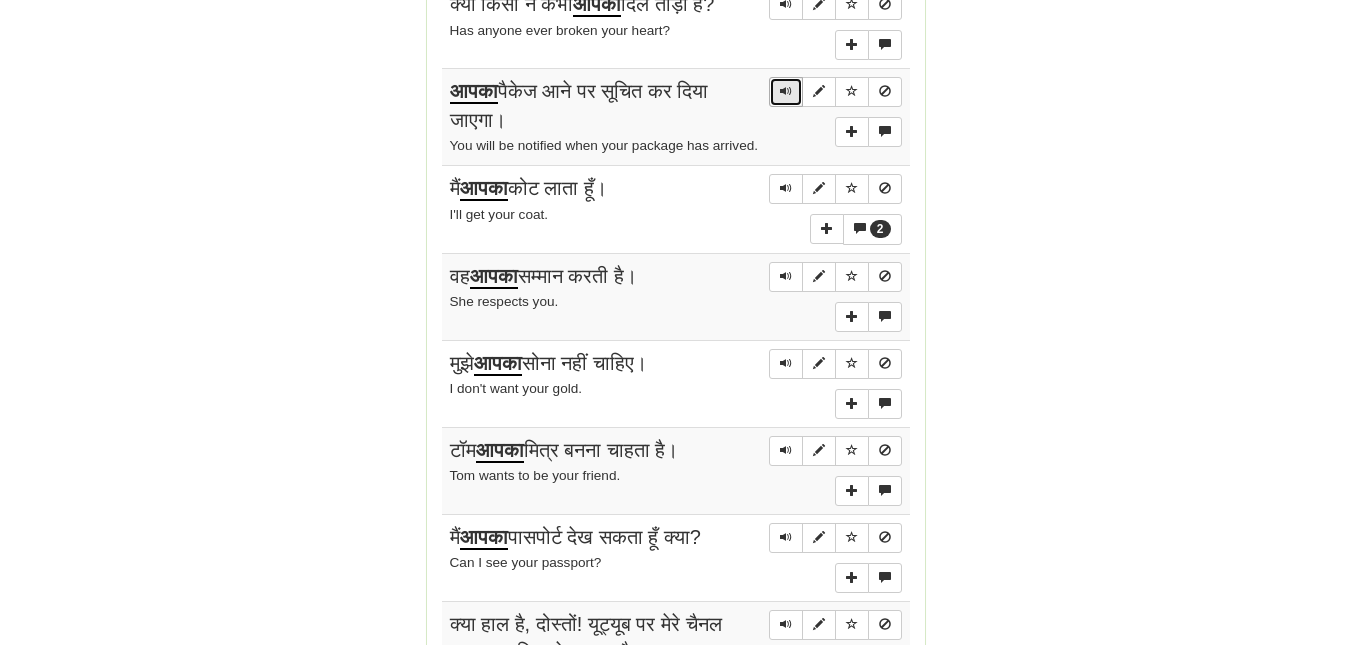 click at bounding box center [786, 92] 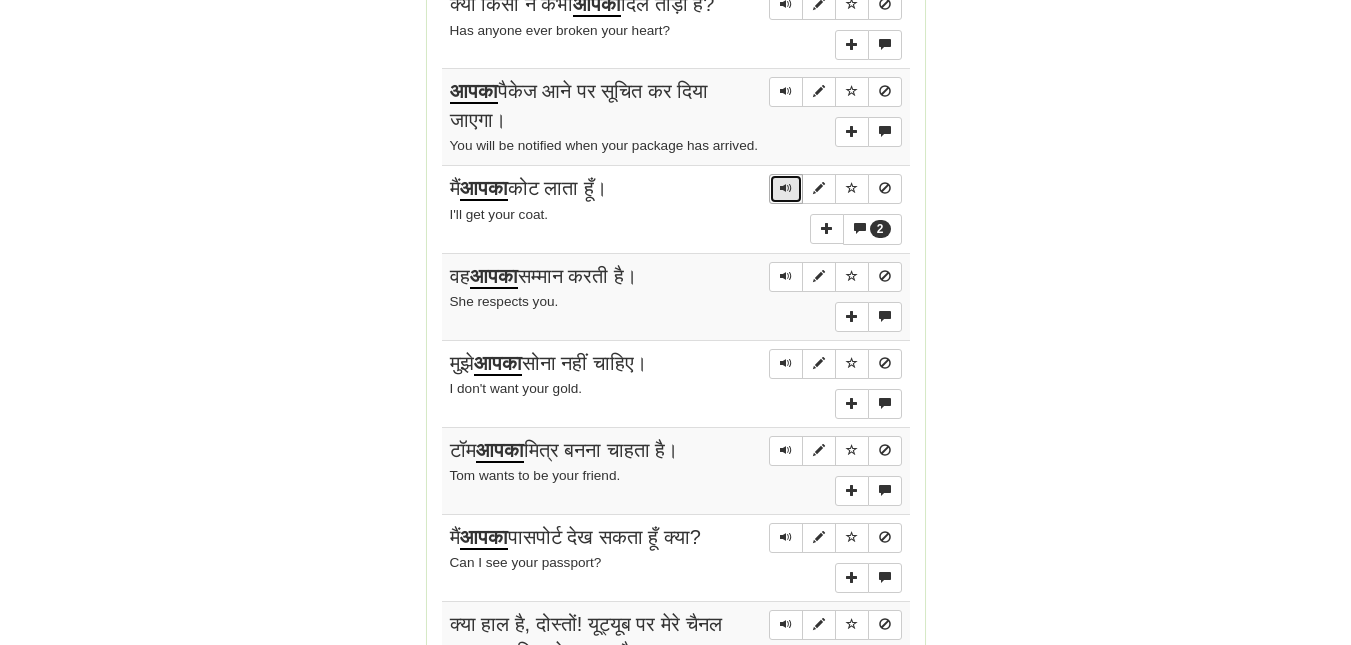 click at bounding box center [786, 188] 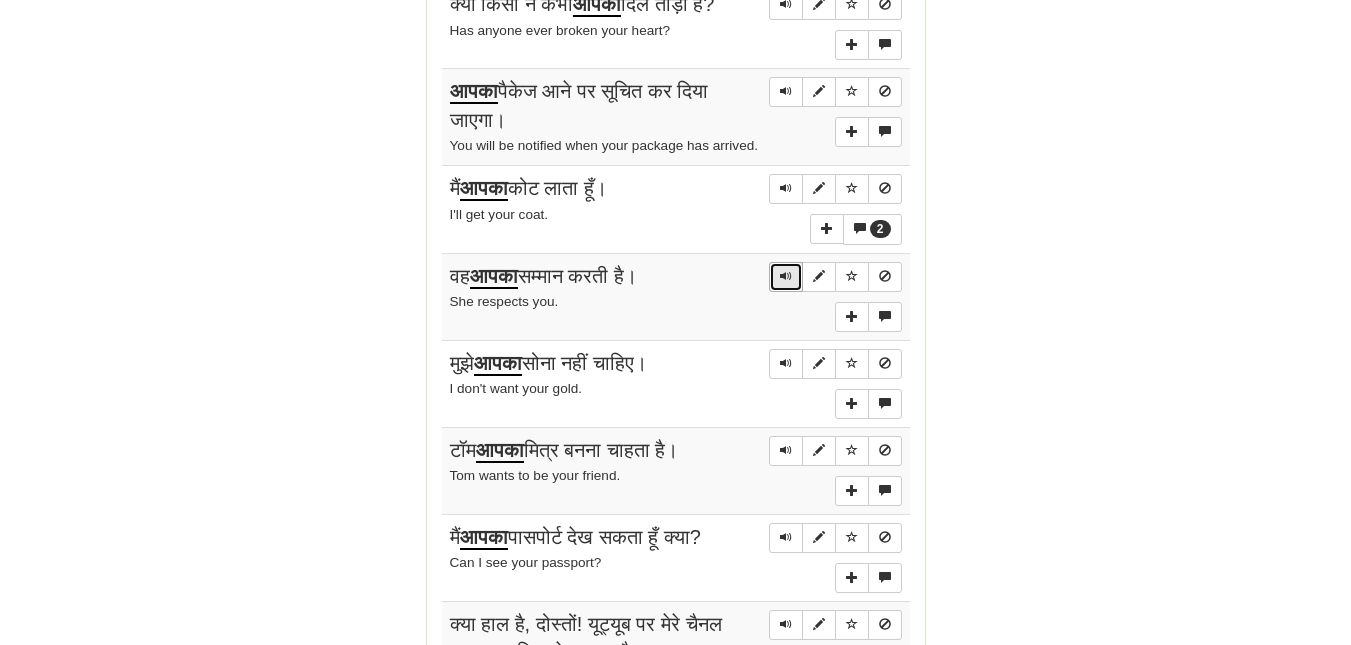click at bounding box center (786, 276) 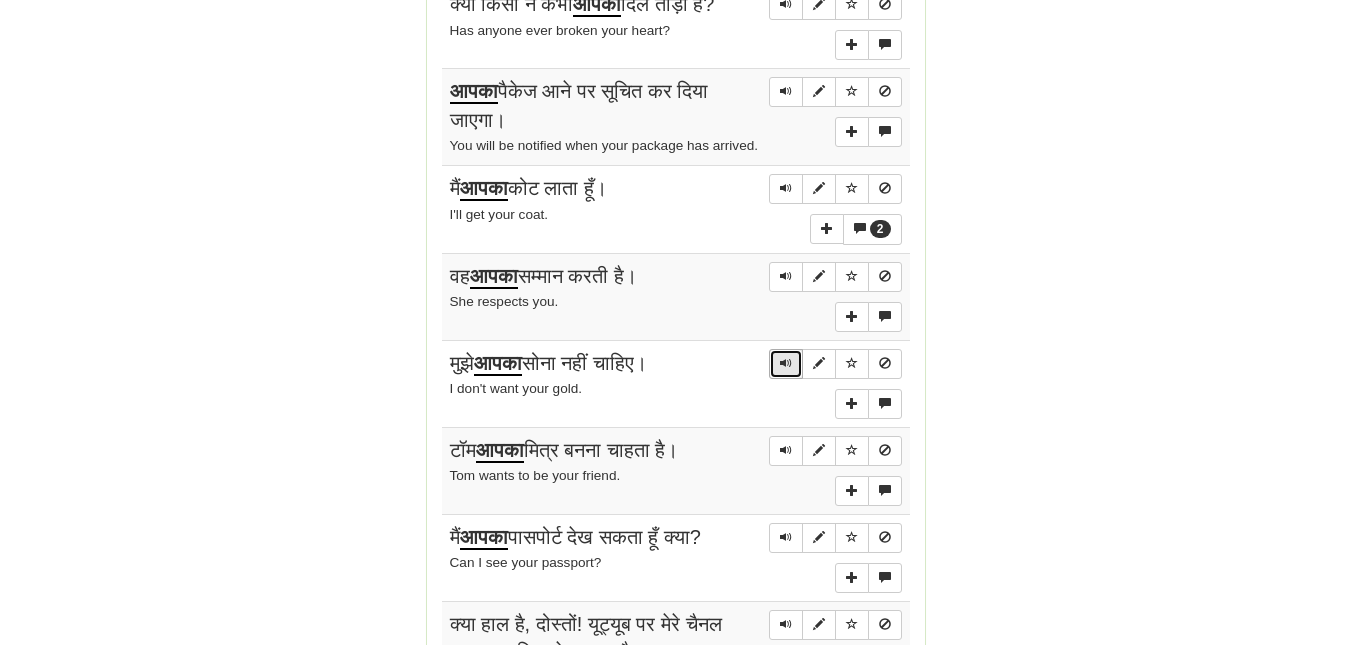 click at bounding box center [786, 363] 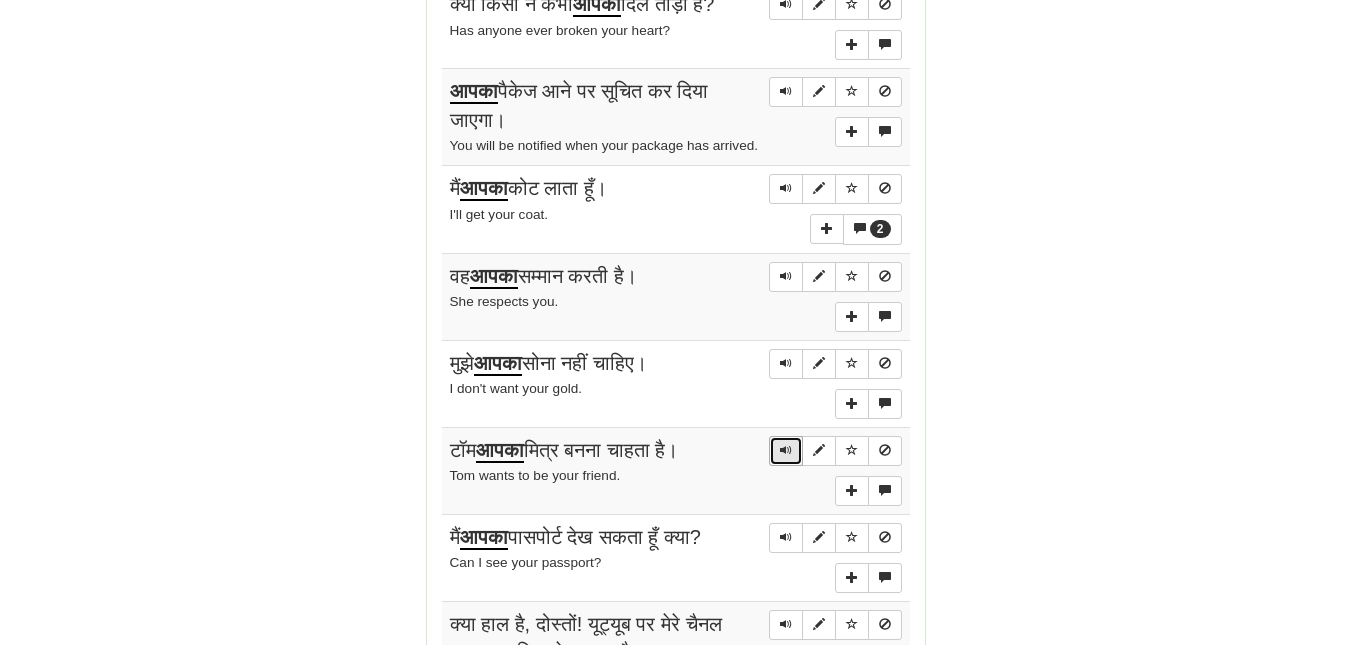click at bounding box center (786, 451) 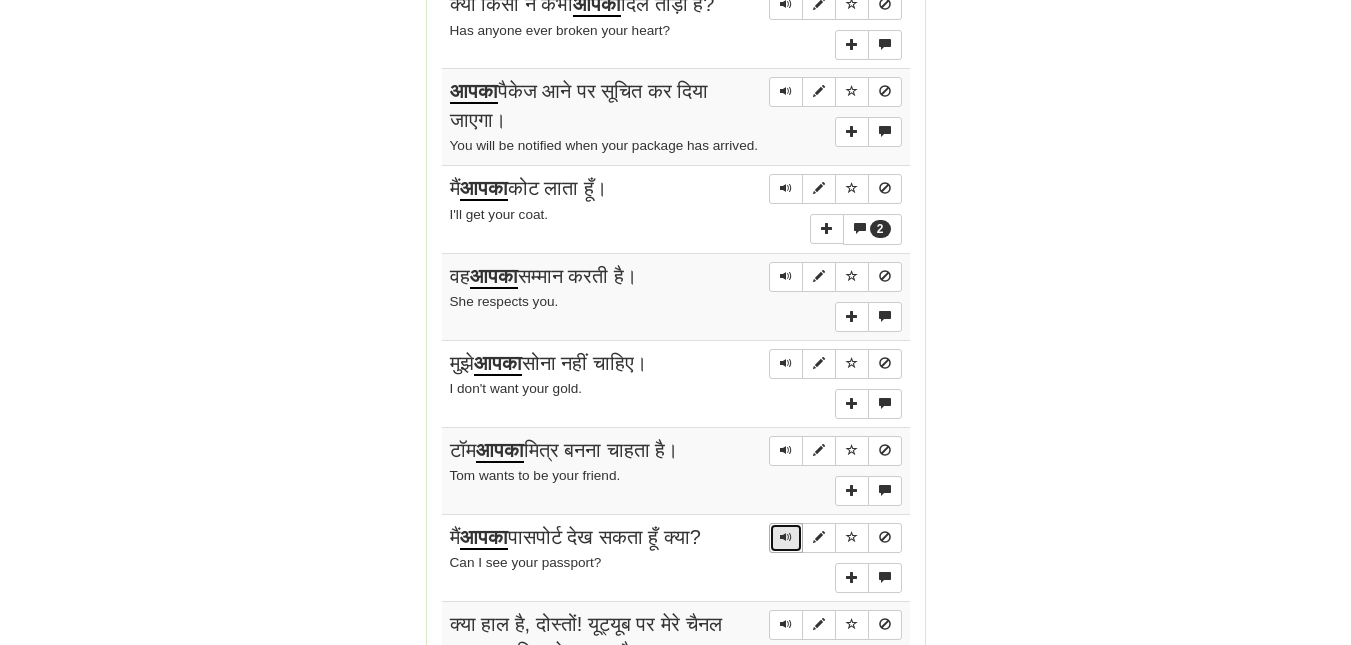 click at bounding box center [786, 538] 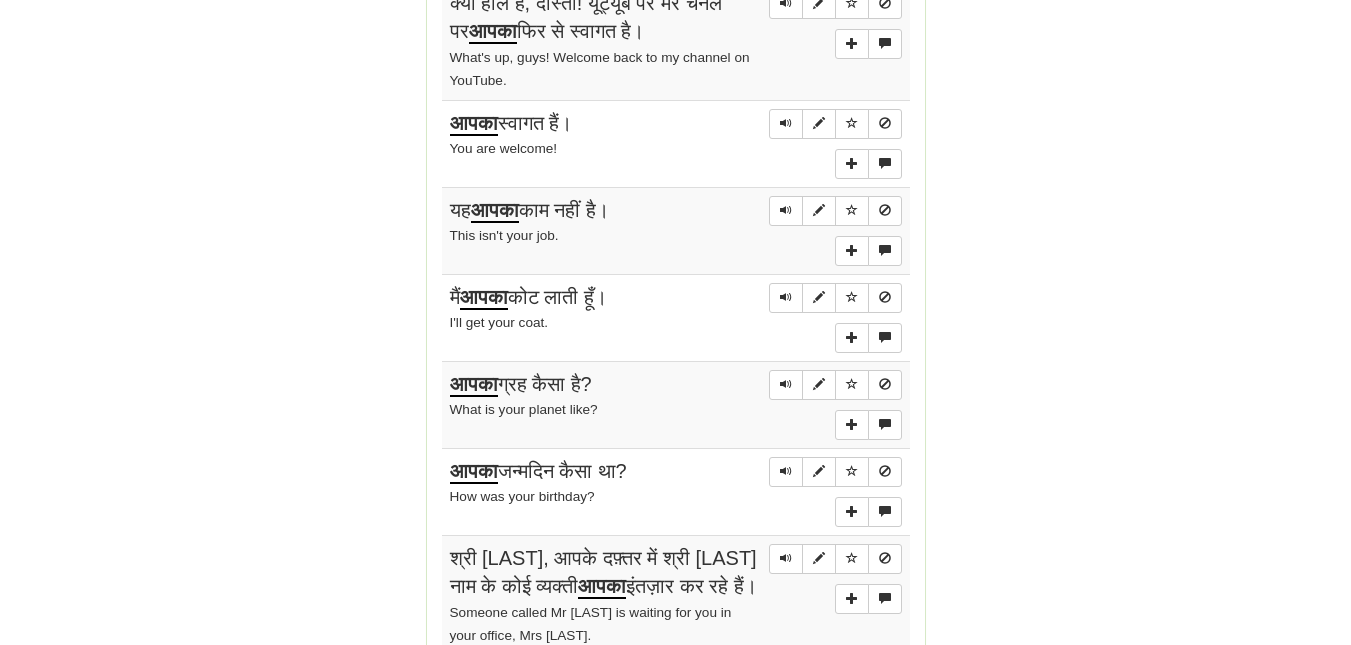 scroll, scrollTop: 2312, scrollLeft: 0, axis: vertical 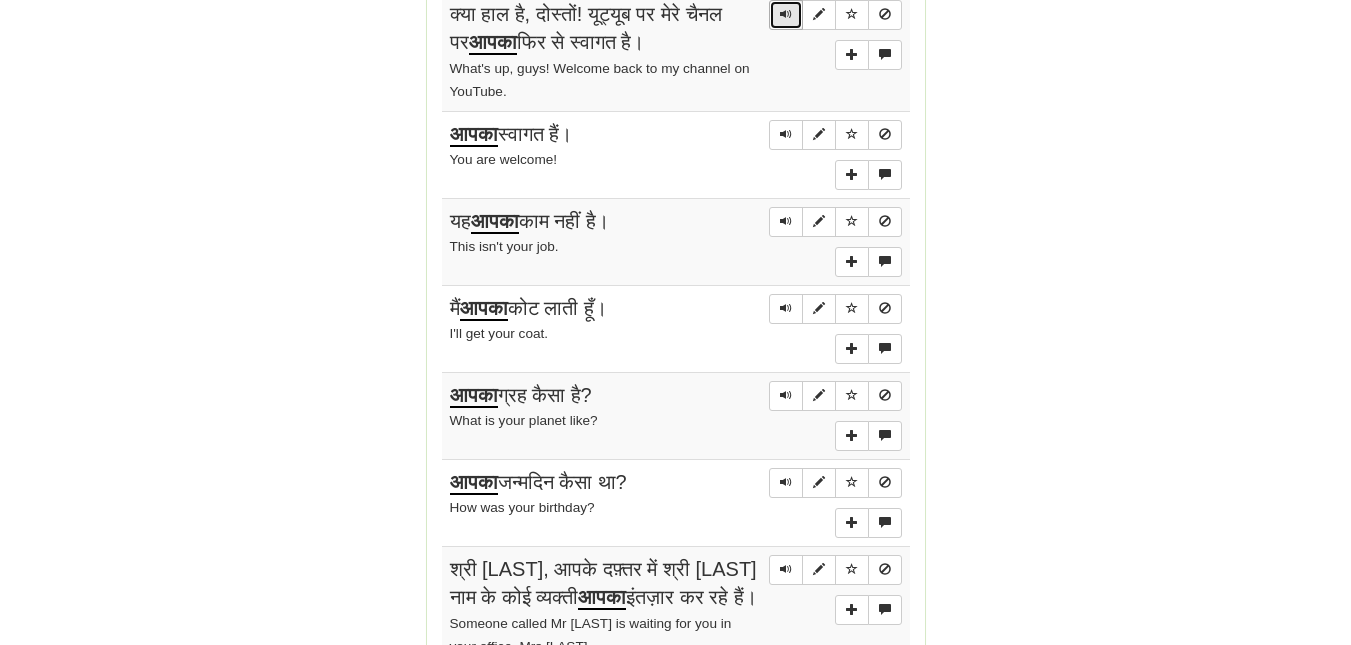 click at bounding box center [786, 14] 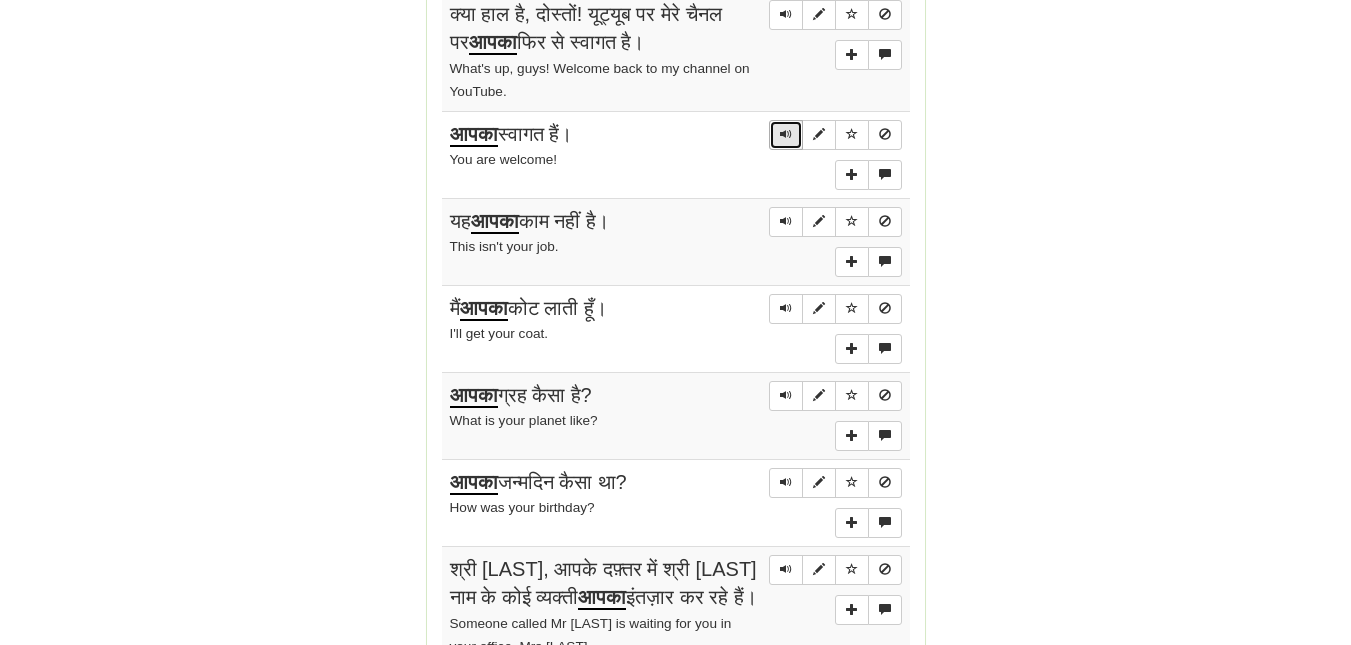 click at bounding box center (786, 135) 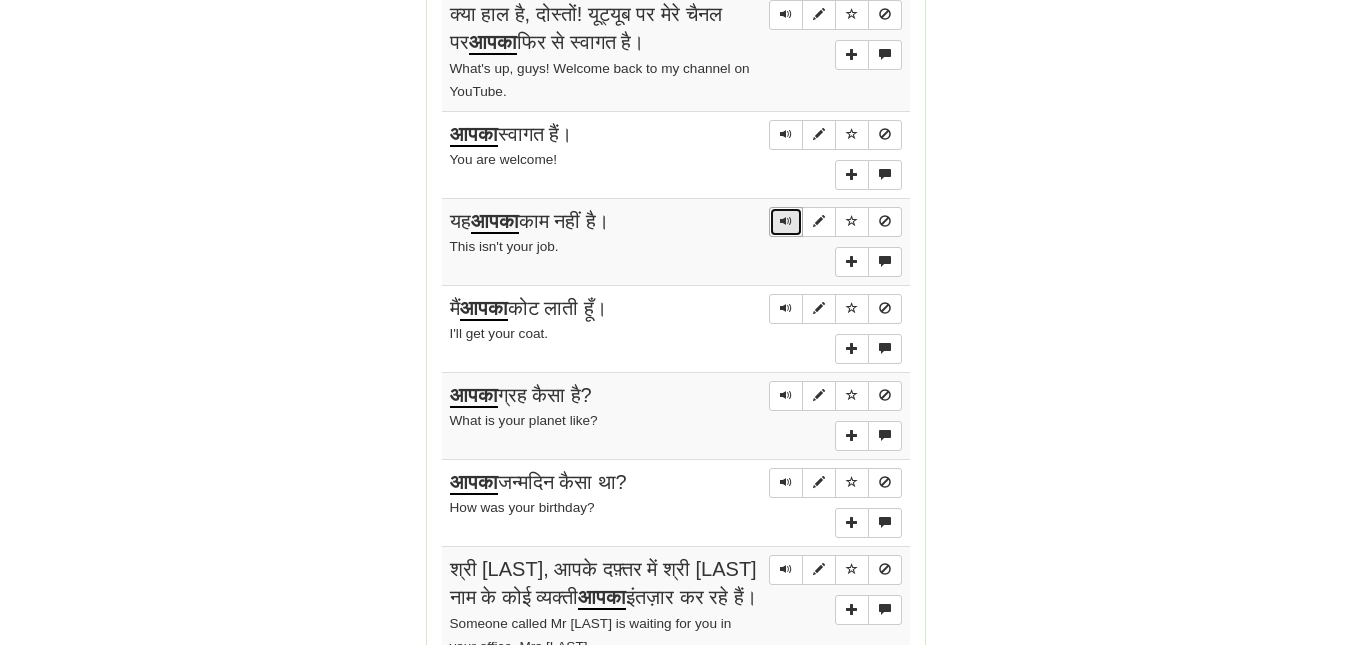 click at bounding box center (786, 221) 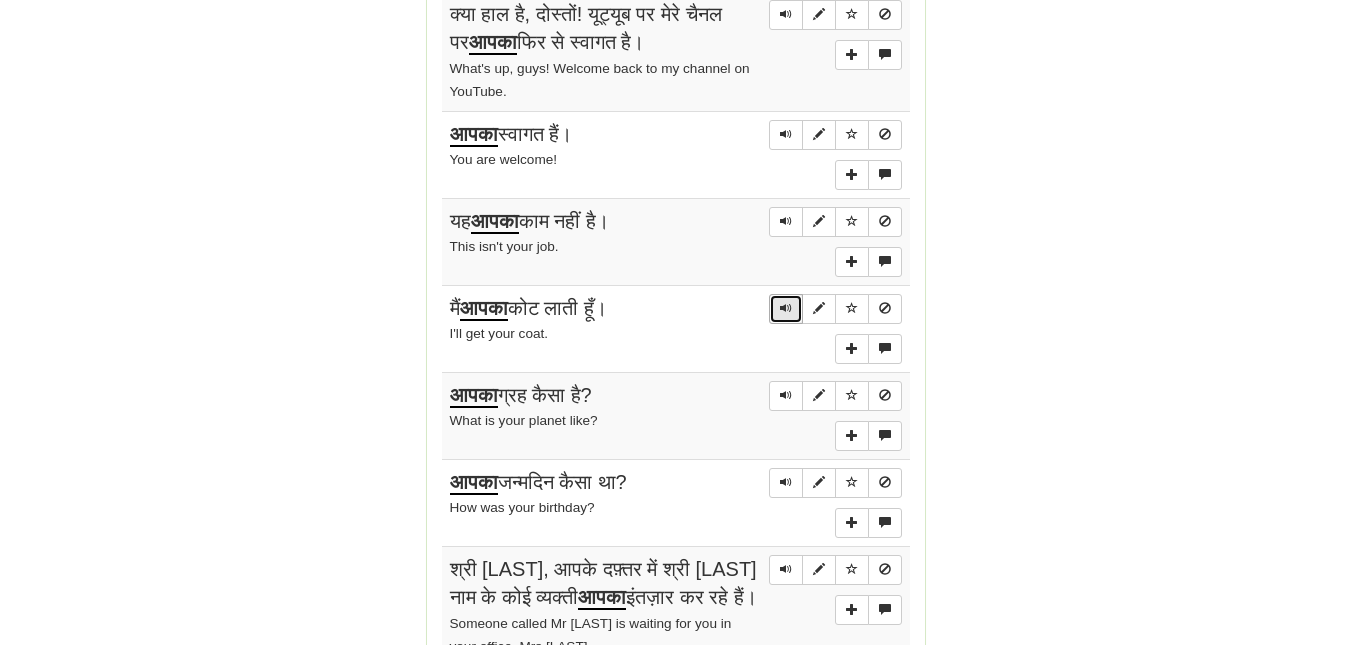 click at bounding box center [786, 308] 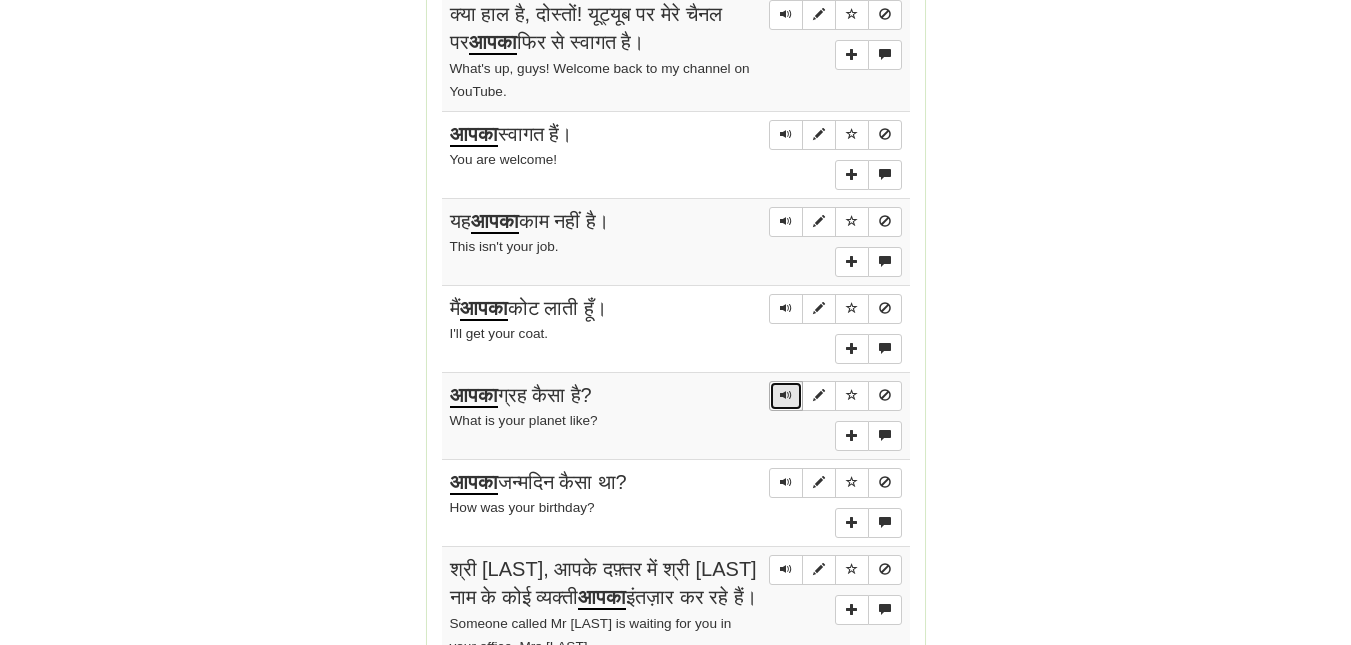 click at bounding box center [786, 395] 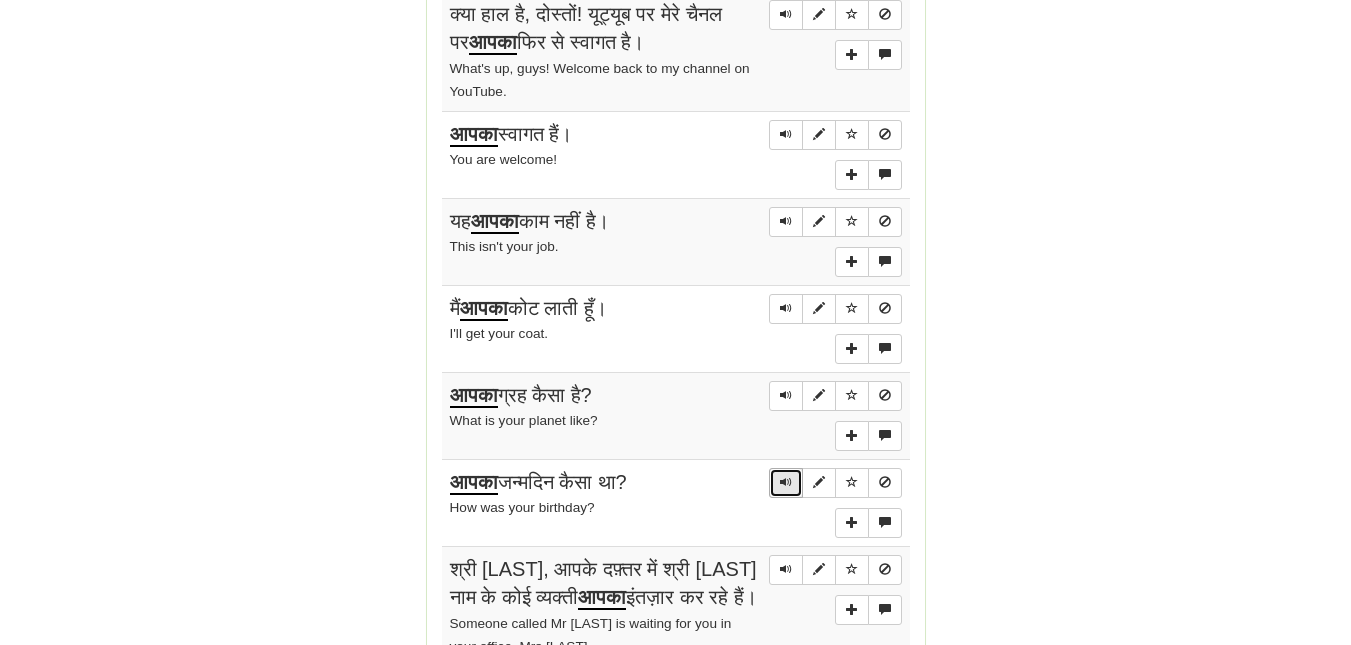 click at bounding box center (786, 482) 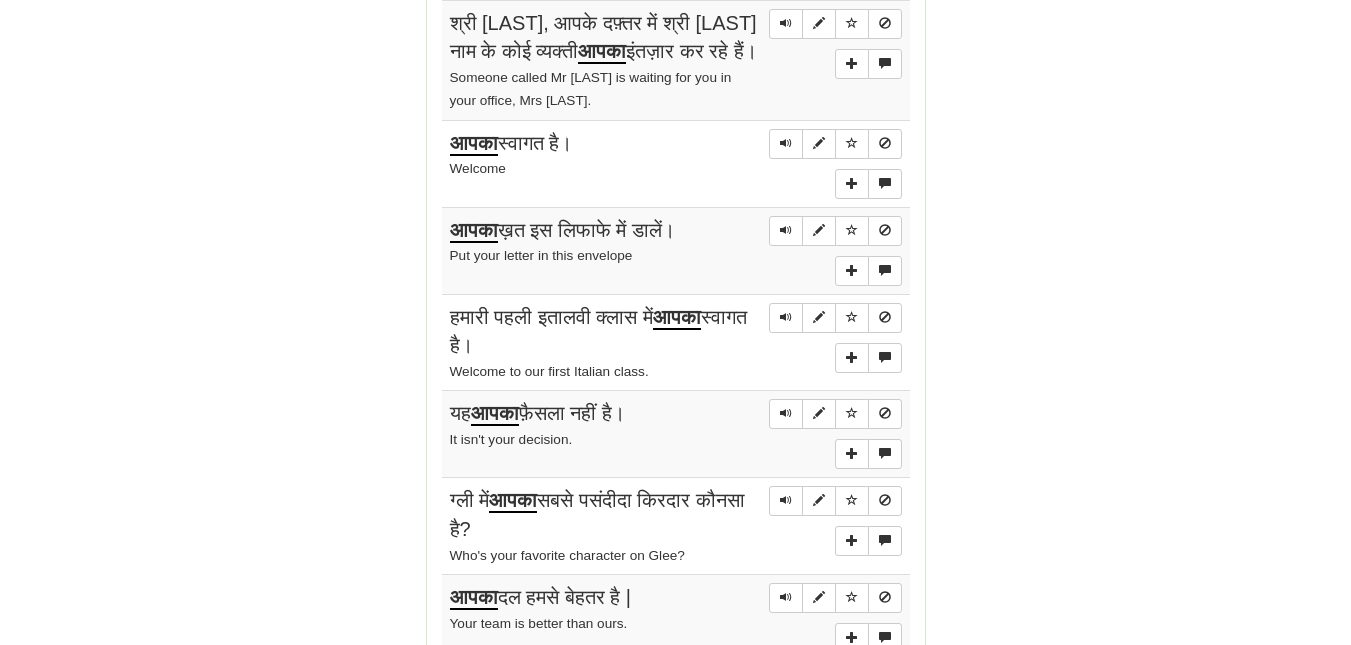 scroll, scrollTop: 2880, scrollLeft: 0, axis: vertical 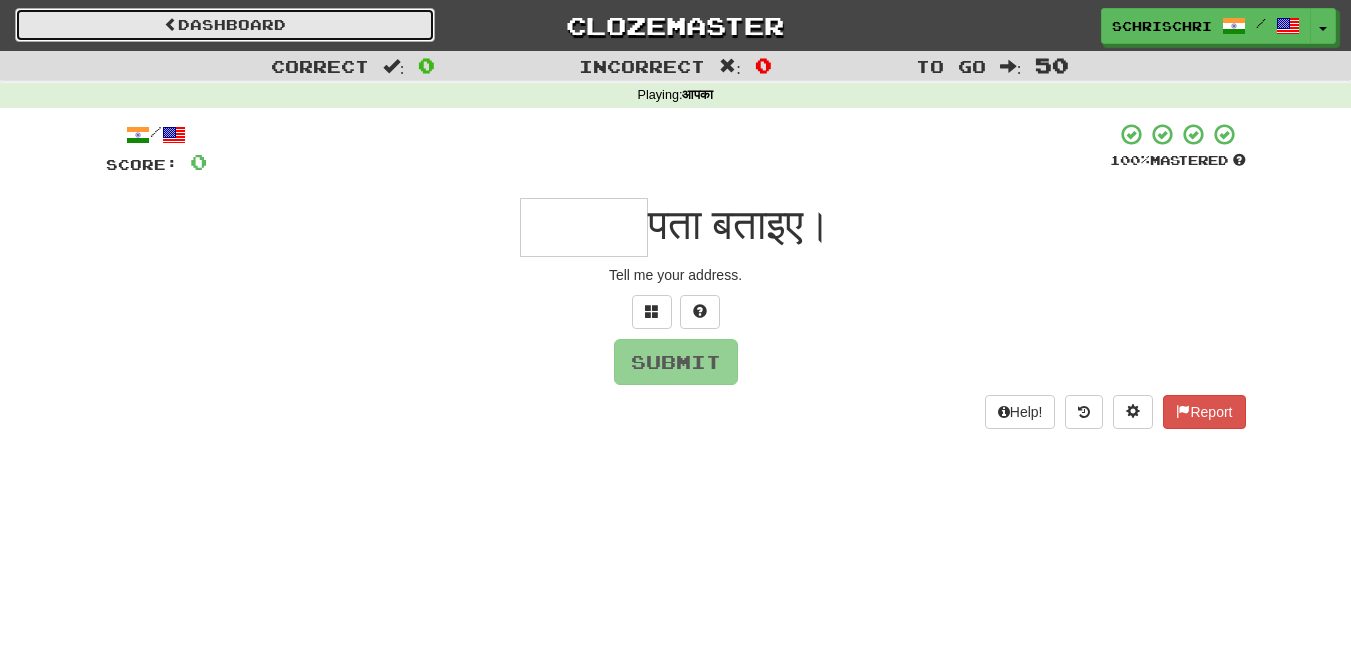 click on "Dashboard" at bounding box center (225, 25) 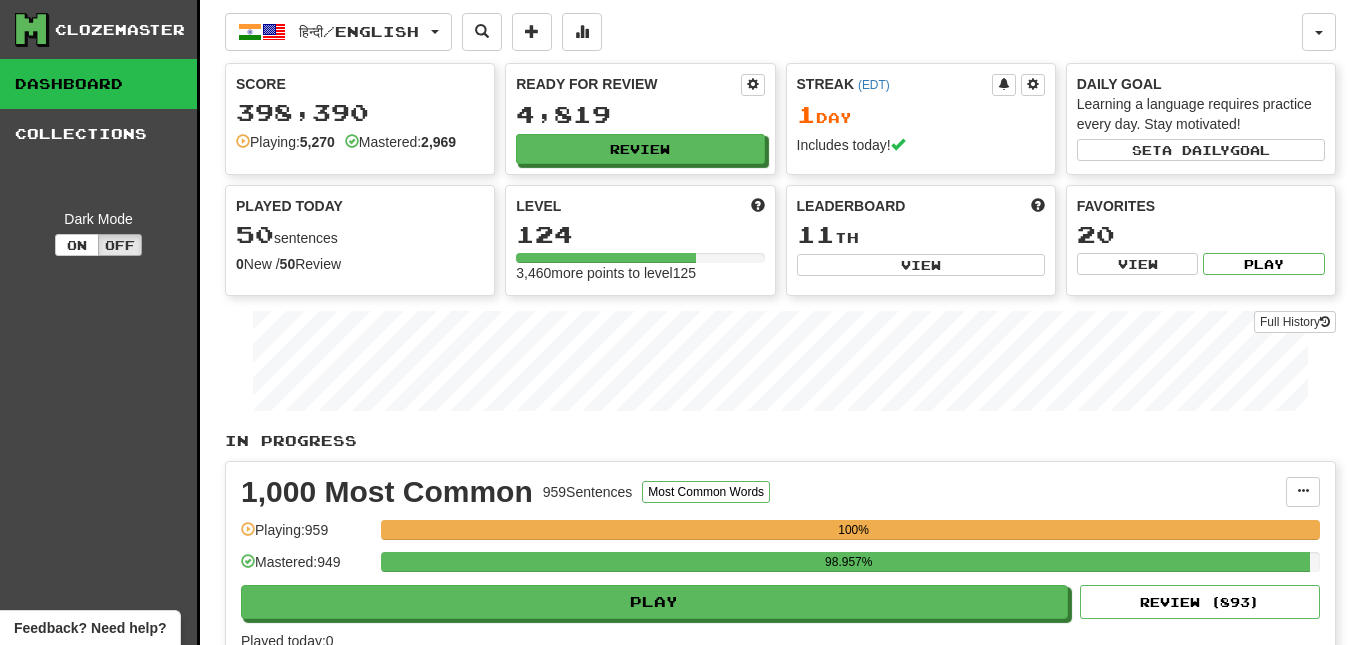 scroll, scrollTop: 0, scrollLeft: 0, axis: both 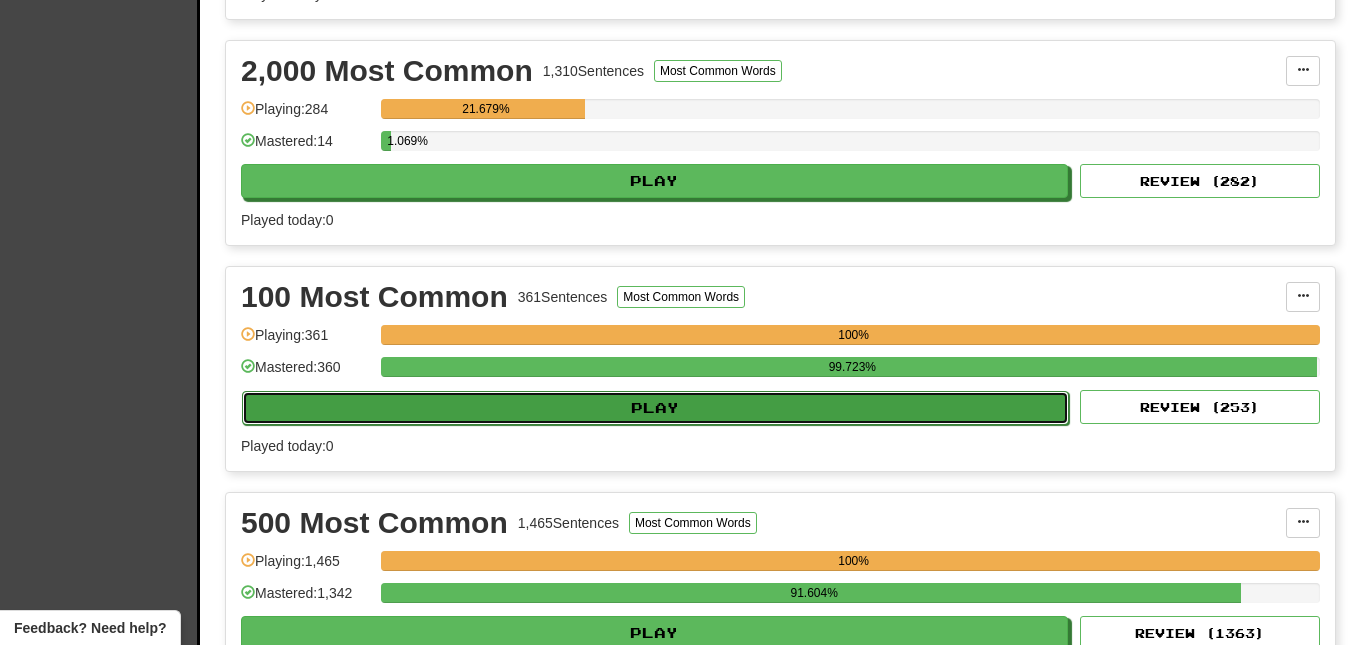 click on "Play" at bounding box center [655, 408] 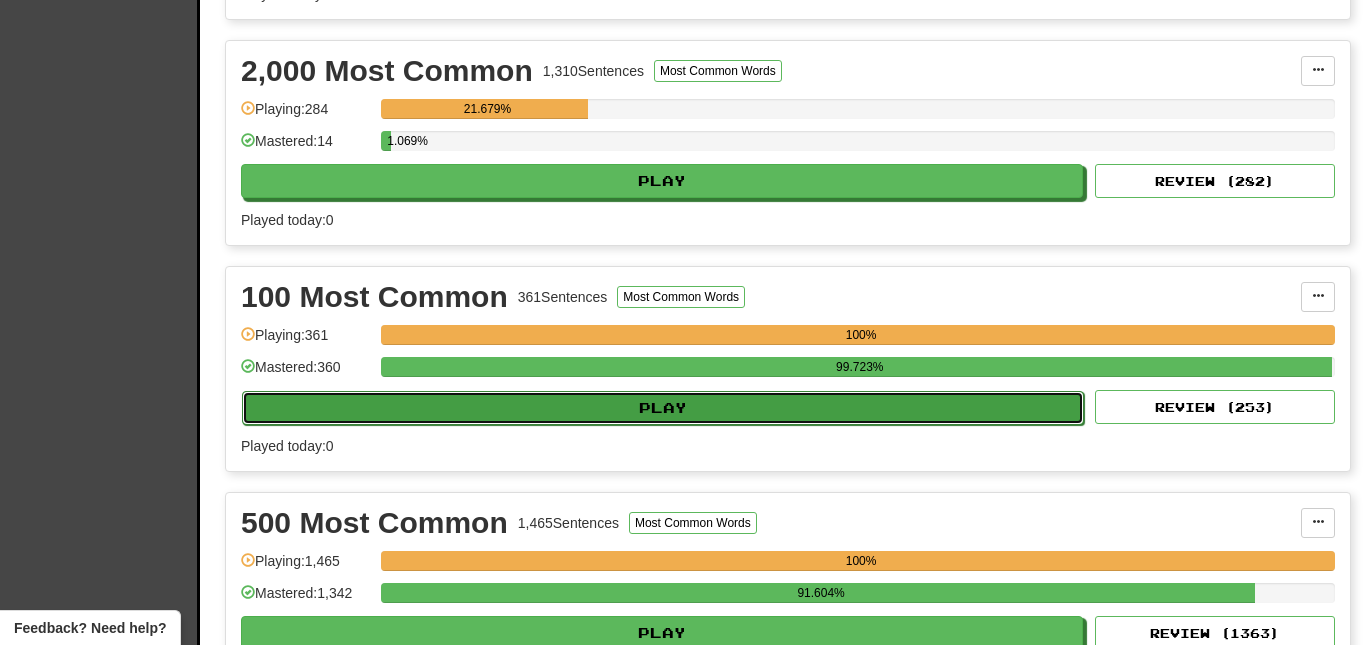 select on "**" 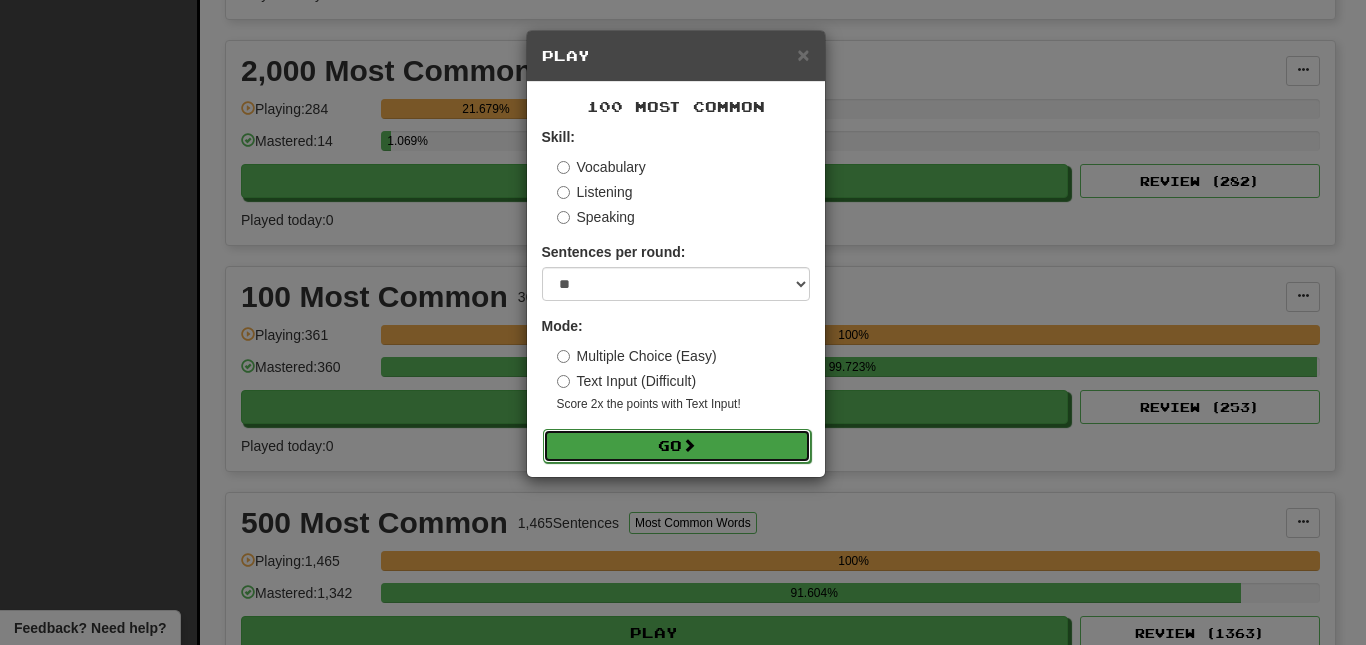 click on "Go" at bounding box center [677, 446] 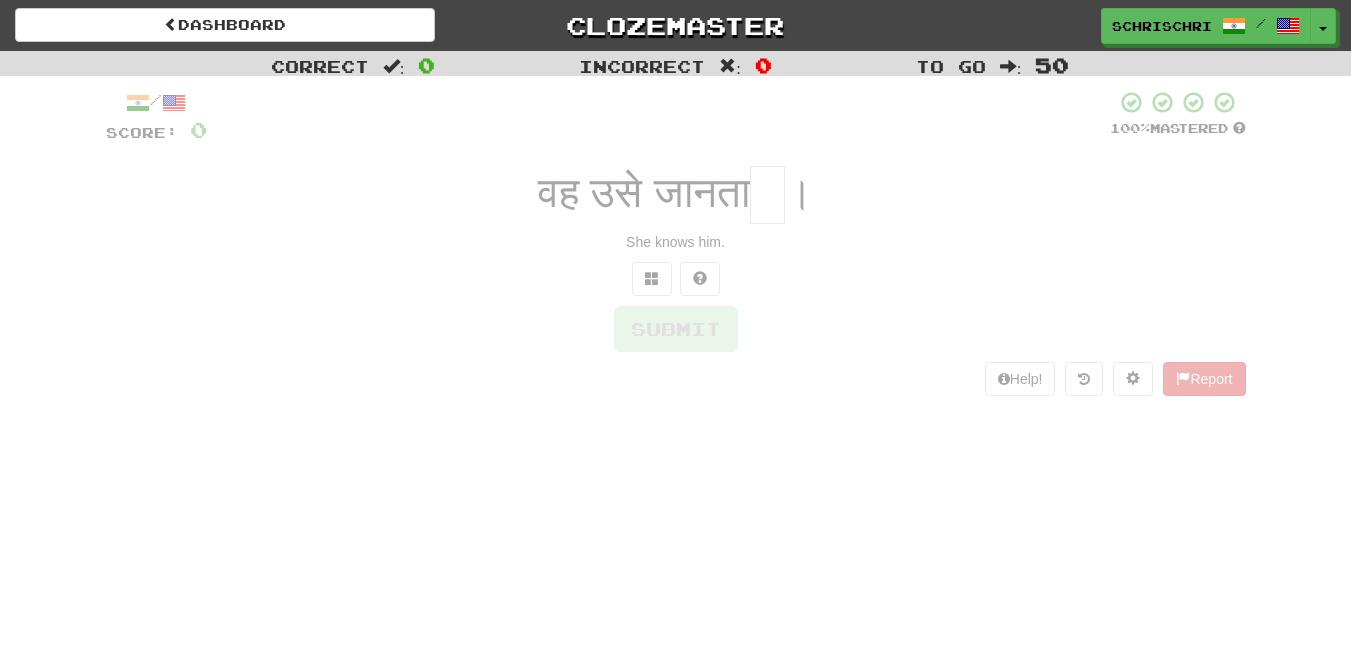 scroll, scrollTop: 0, scrollLeft: 0, axis: both 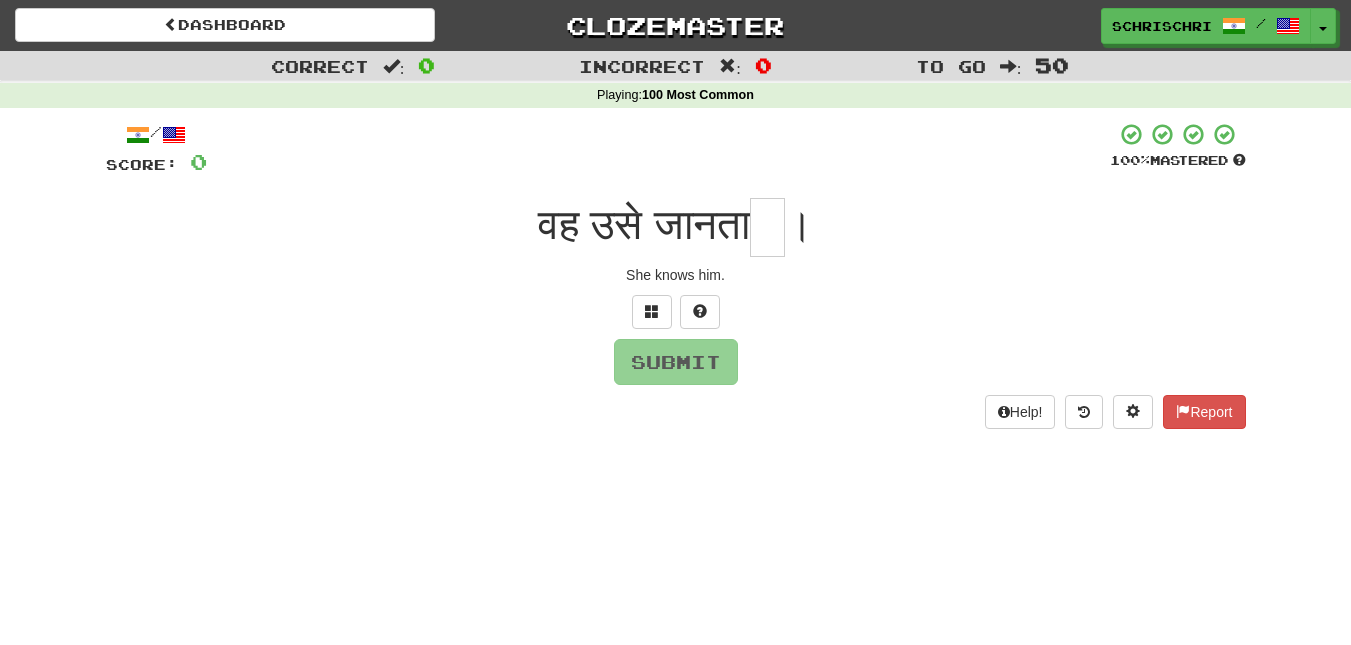 type on "*" 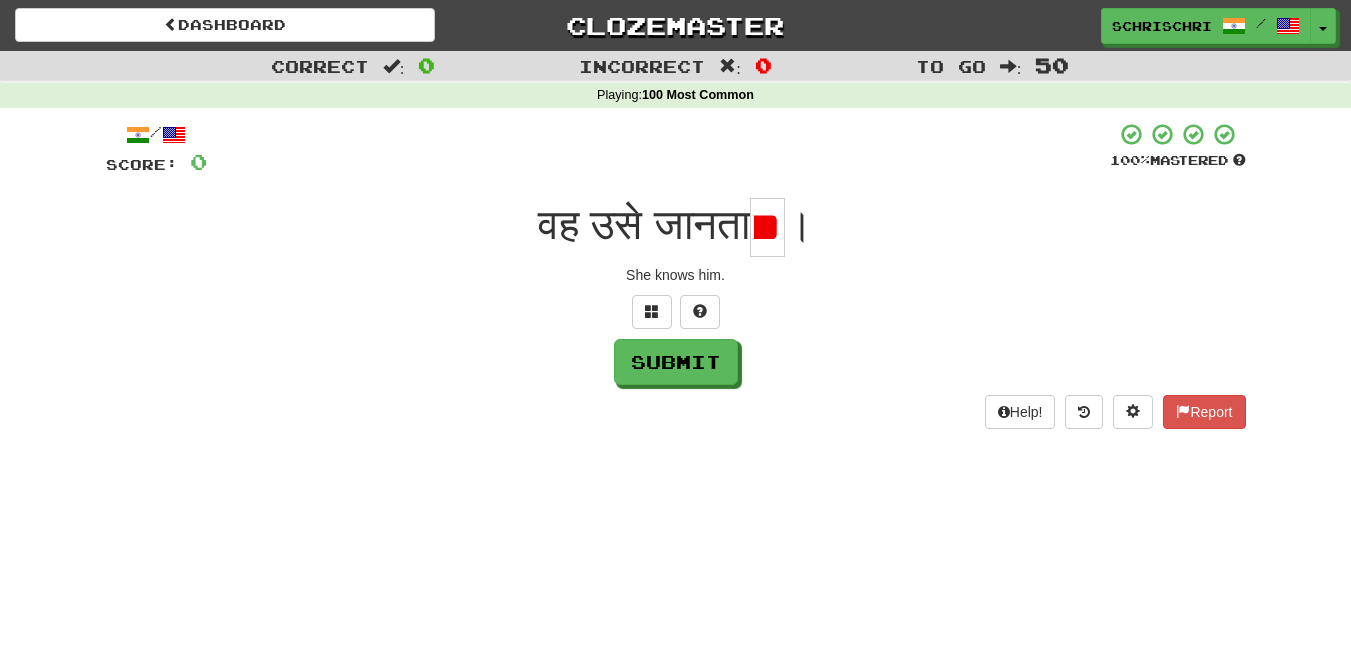 scroll, scrollTop: 0, scrollLeft: 0, axis: both 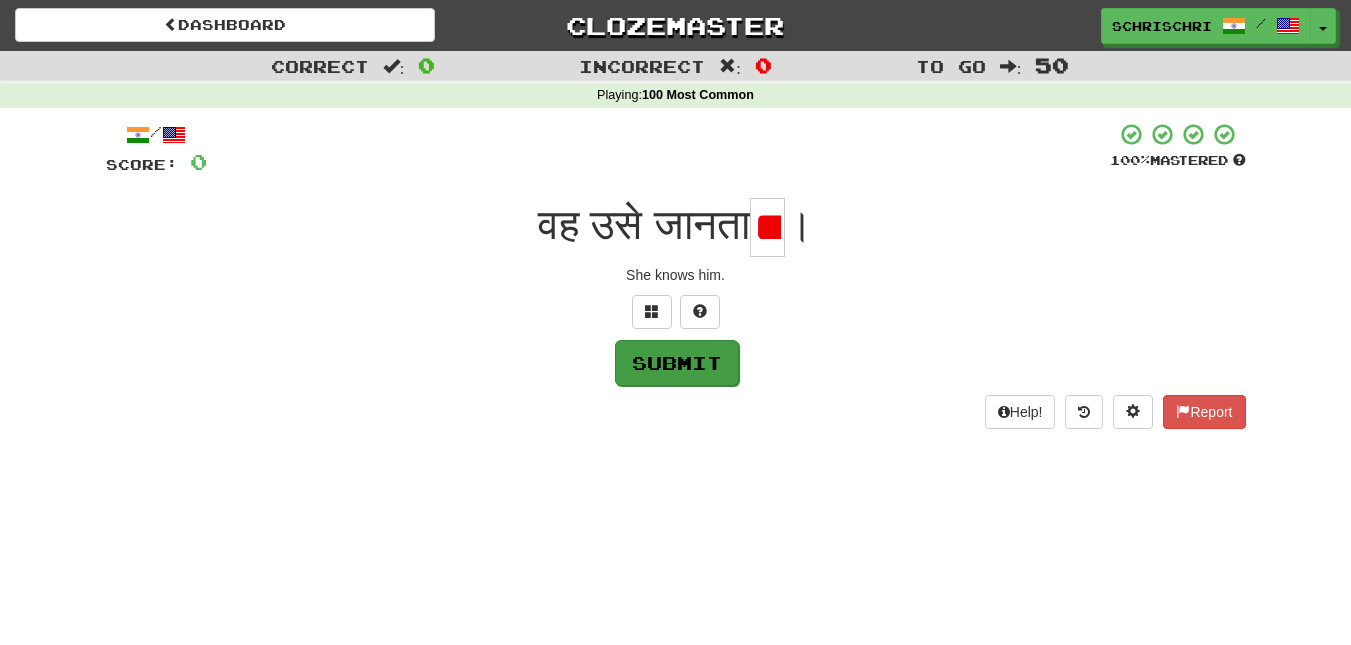 type on "***" 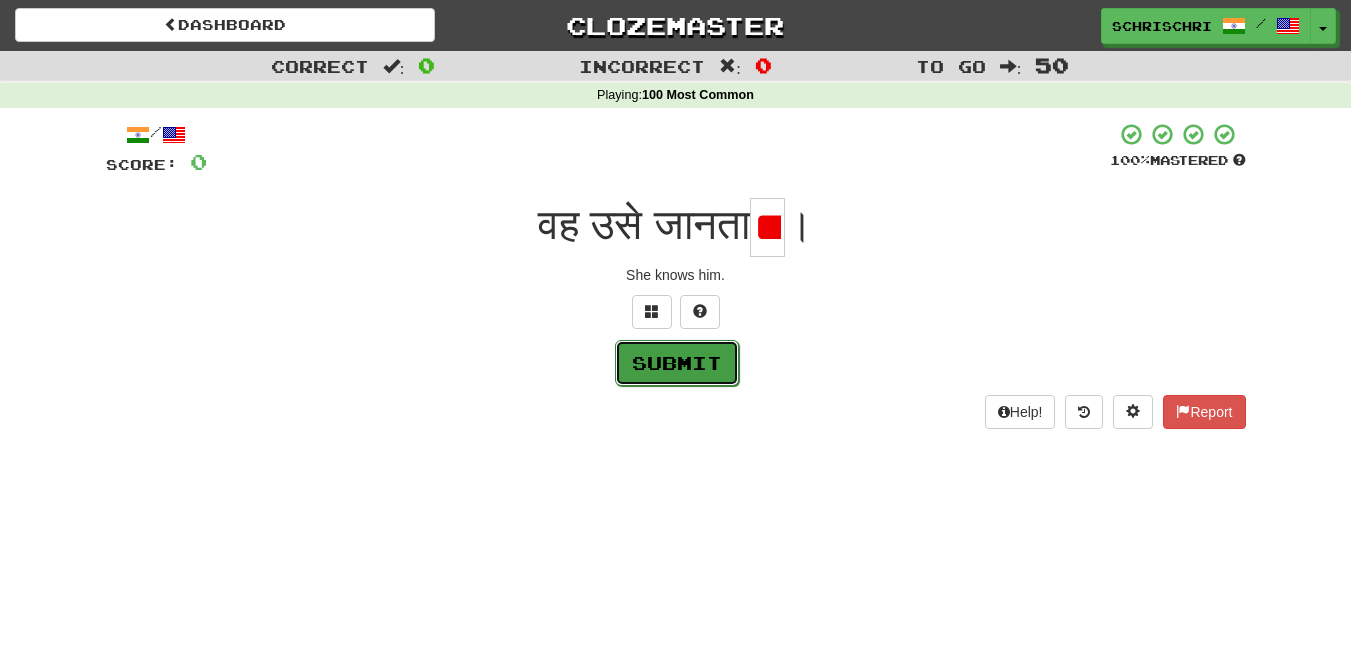 click on "Submit" at bounding box center (677, 363) 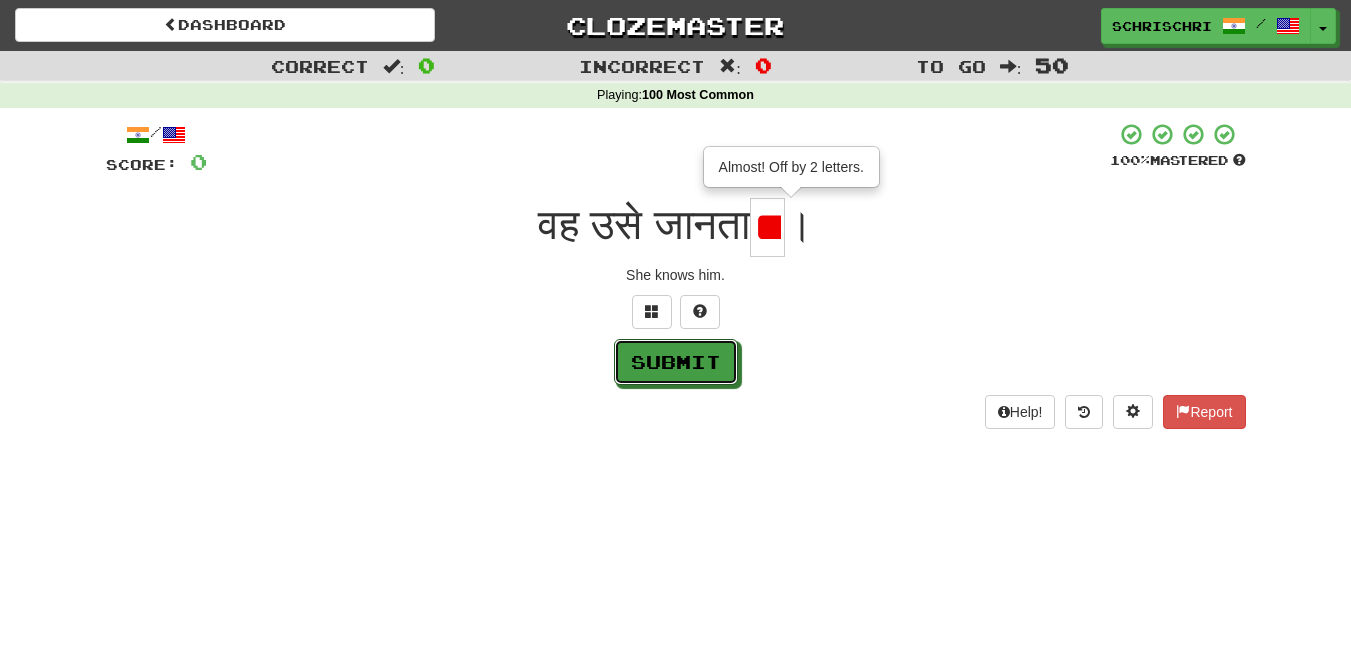 type 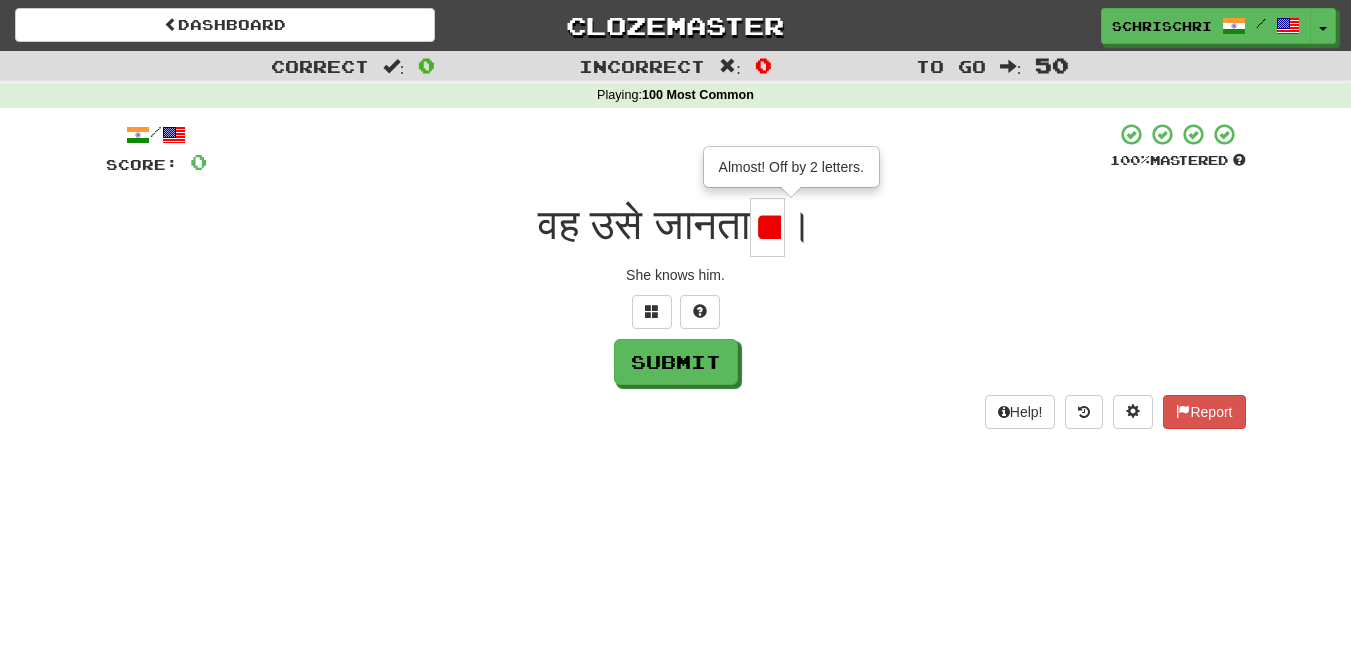 scroll, scrollTop: 0, scrollLeft: 10, axis: horizontal 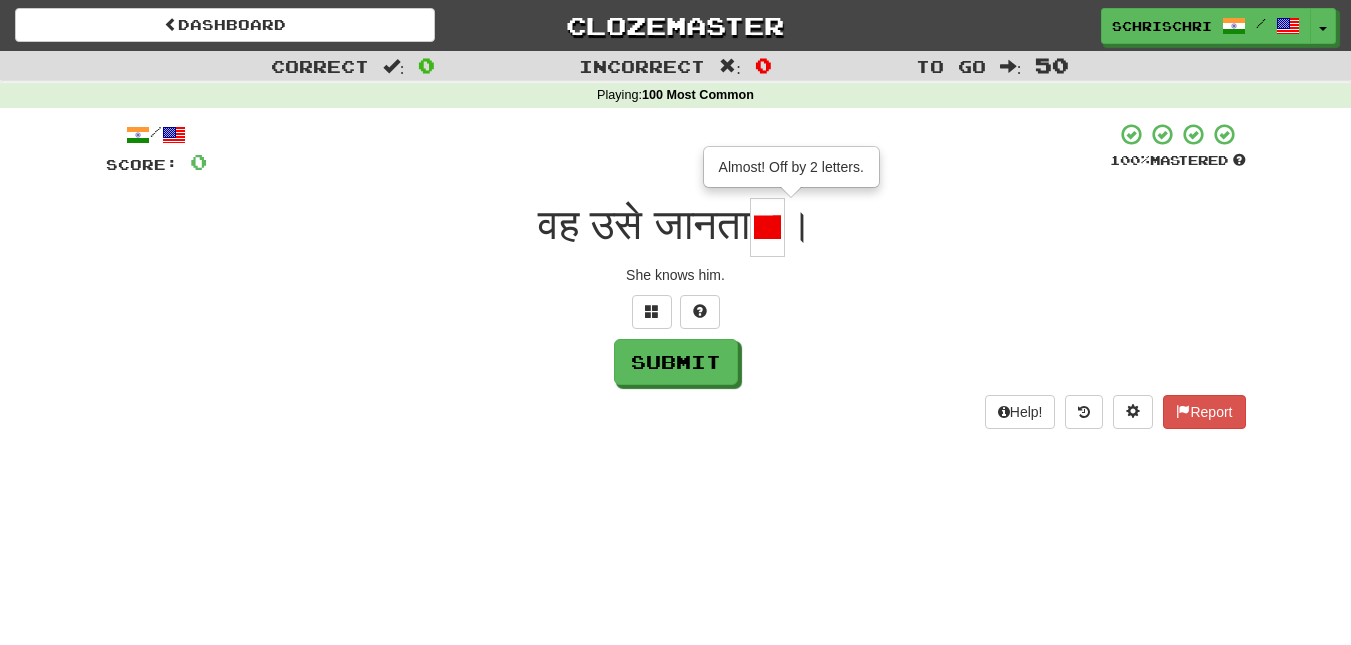 drag, startPoint x: 784, startPoint y: 227, endPoint x: 834, endPoint y: 227, distance: 50 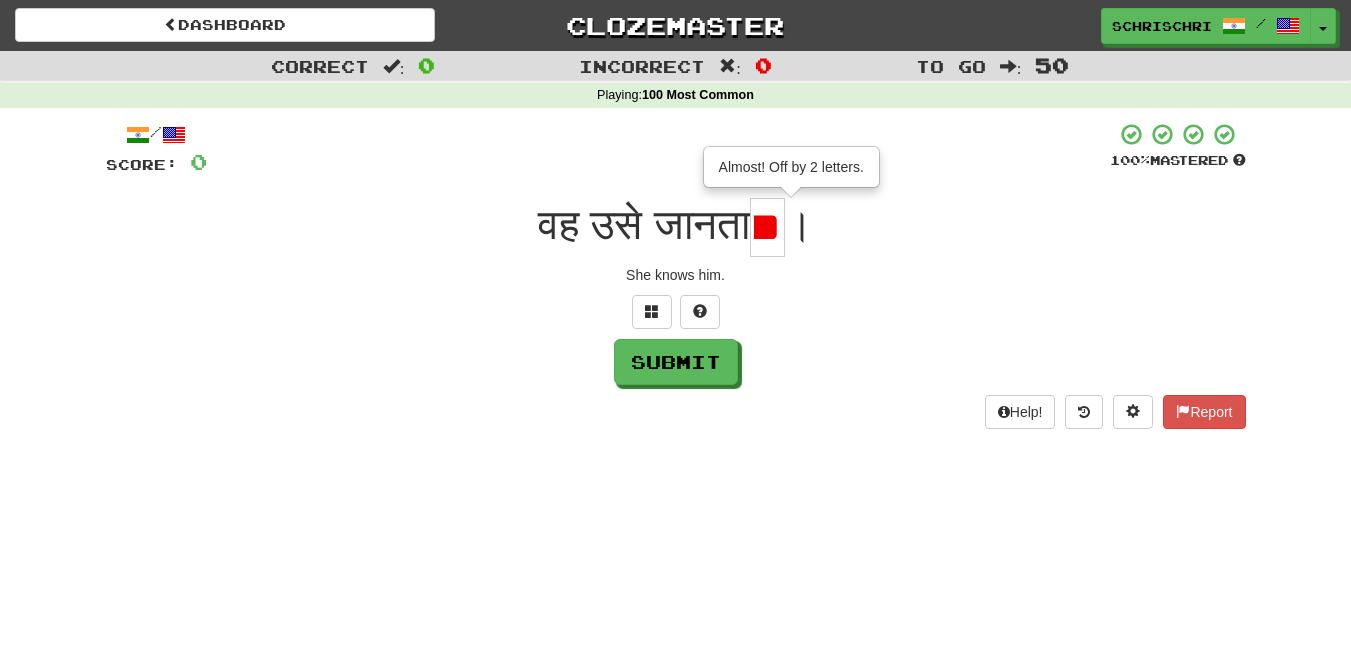 scroll, scrollTop: 0, scrollLeft: 0, axis: both 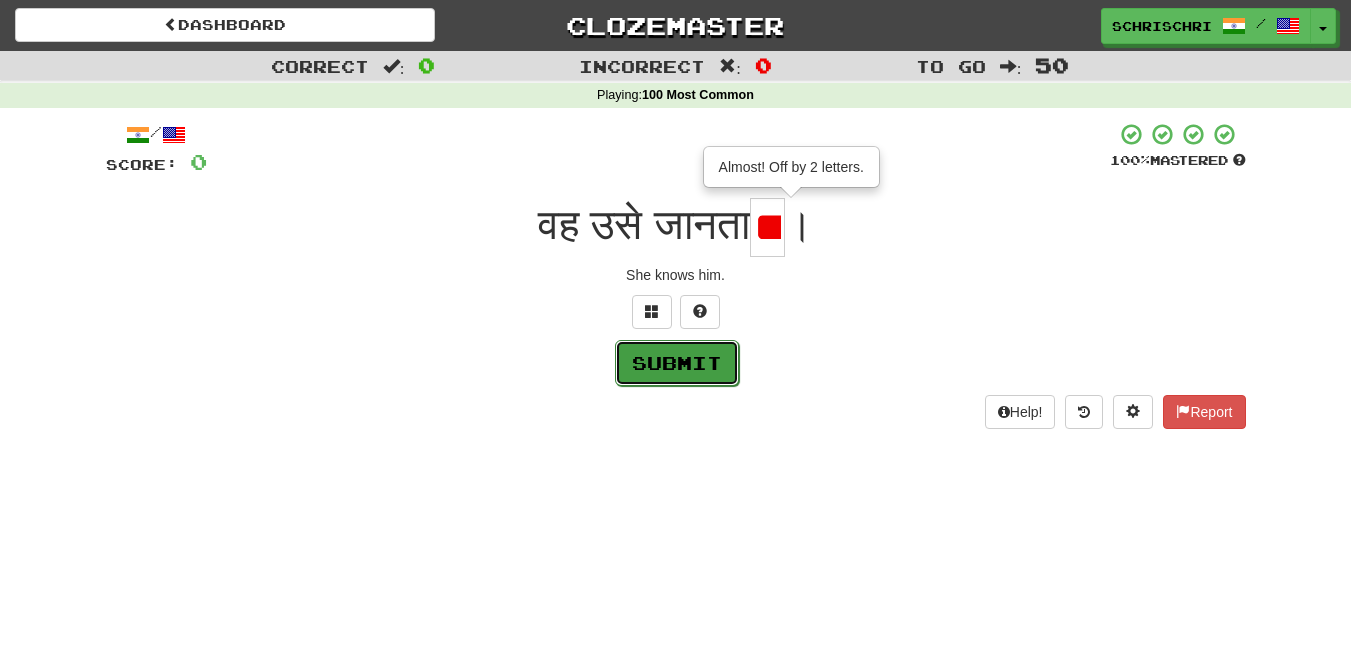 click on "Submit" at bounding box center [677, 363] 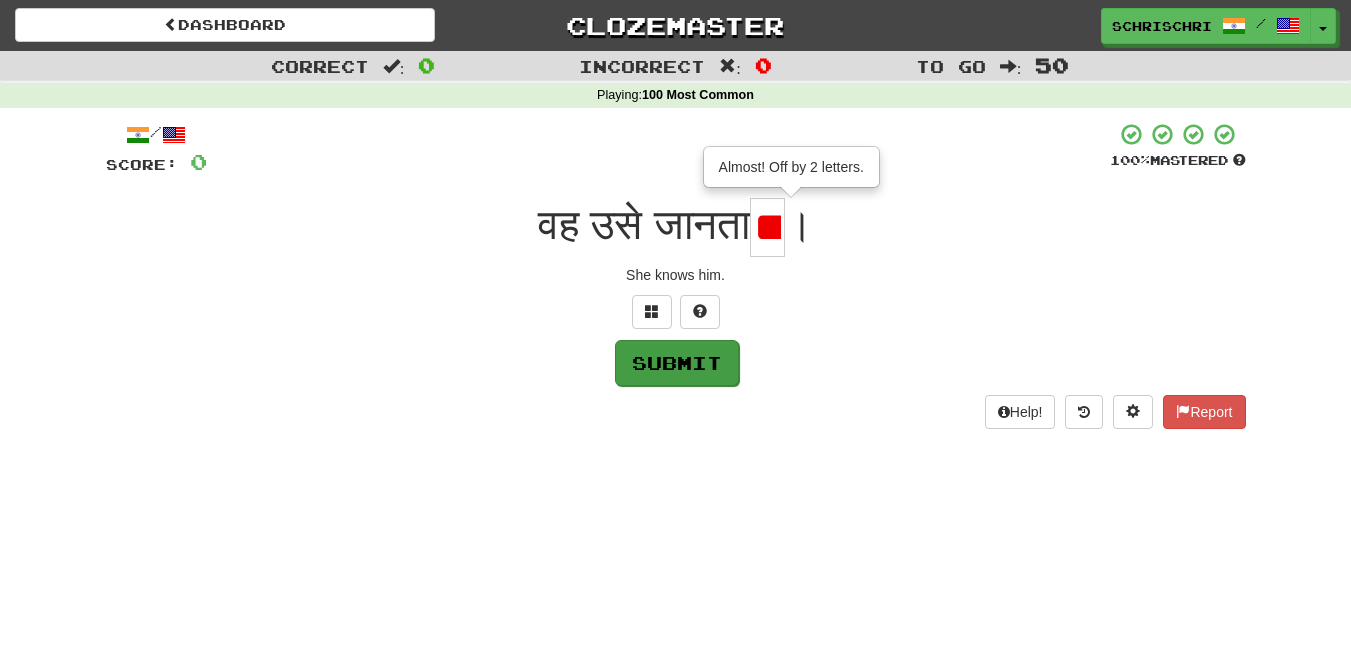 type on "**" 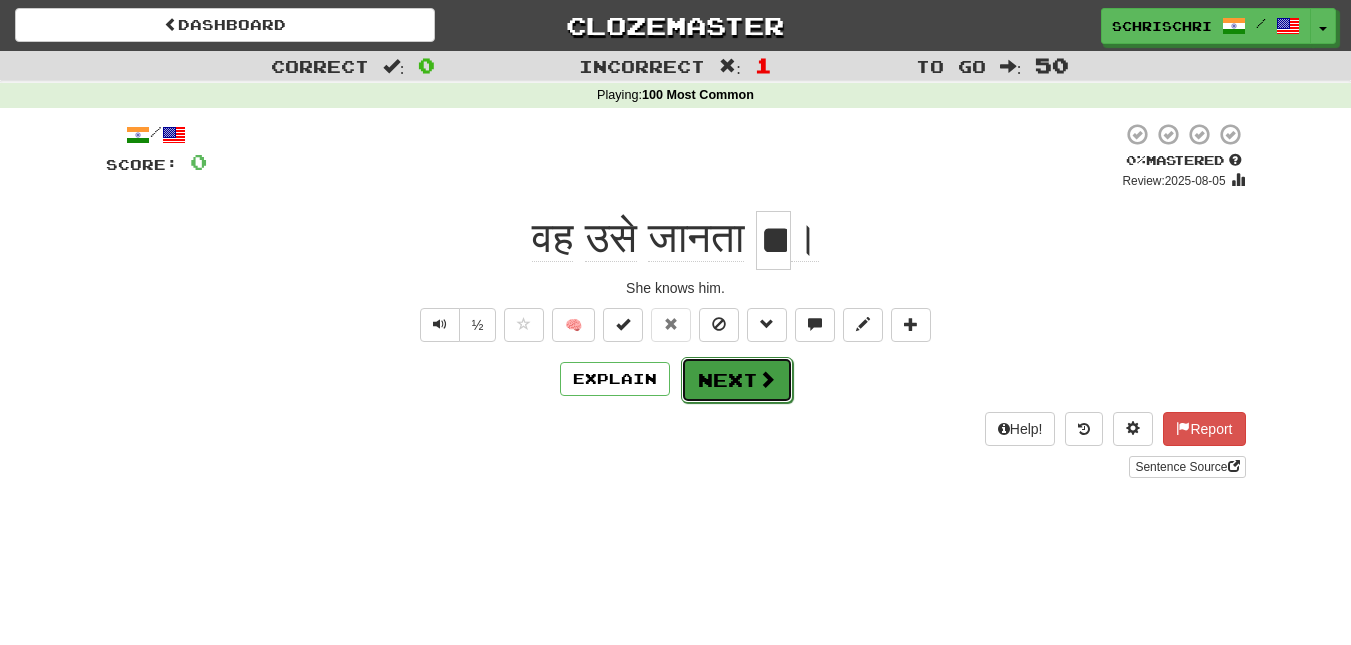 click on "Next" at bounding box center [737, 380] 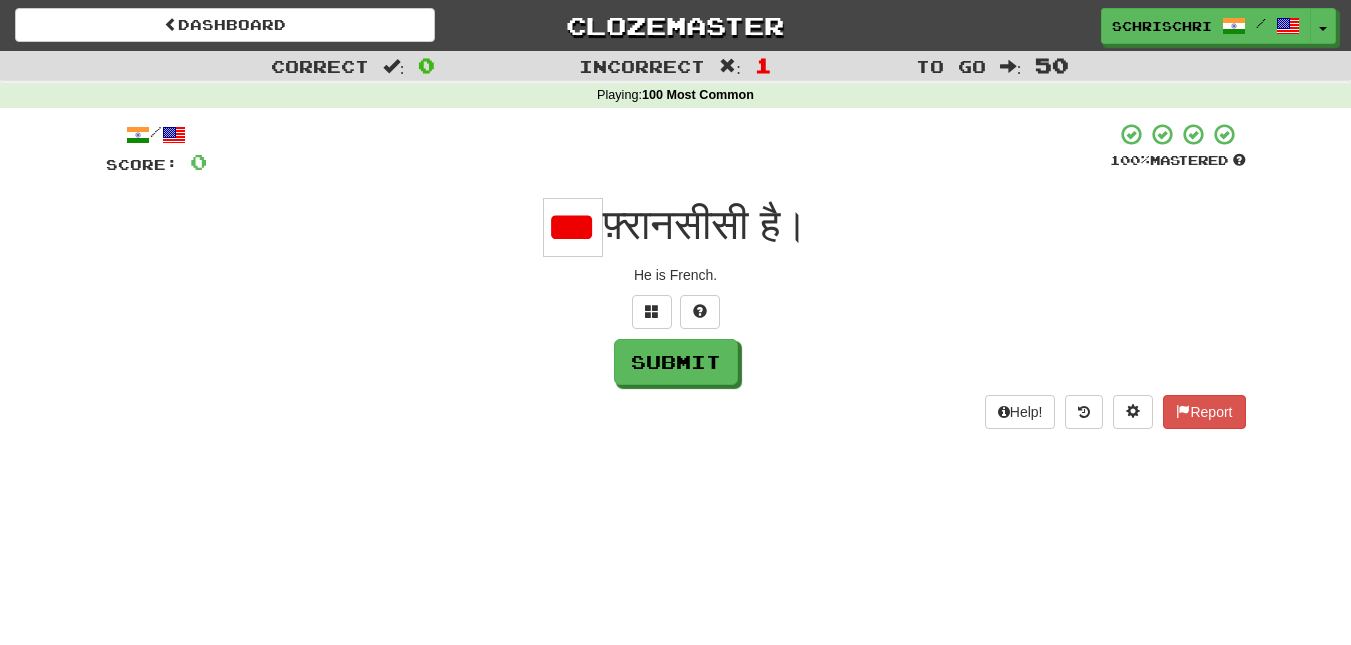 scroll, scrollTop: 0, scrollLeft: 0, axis: both 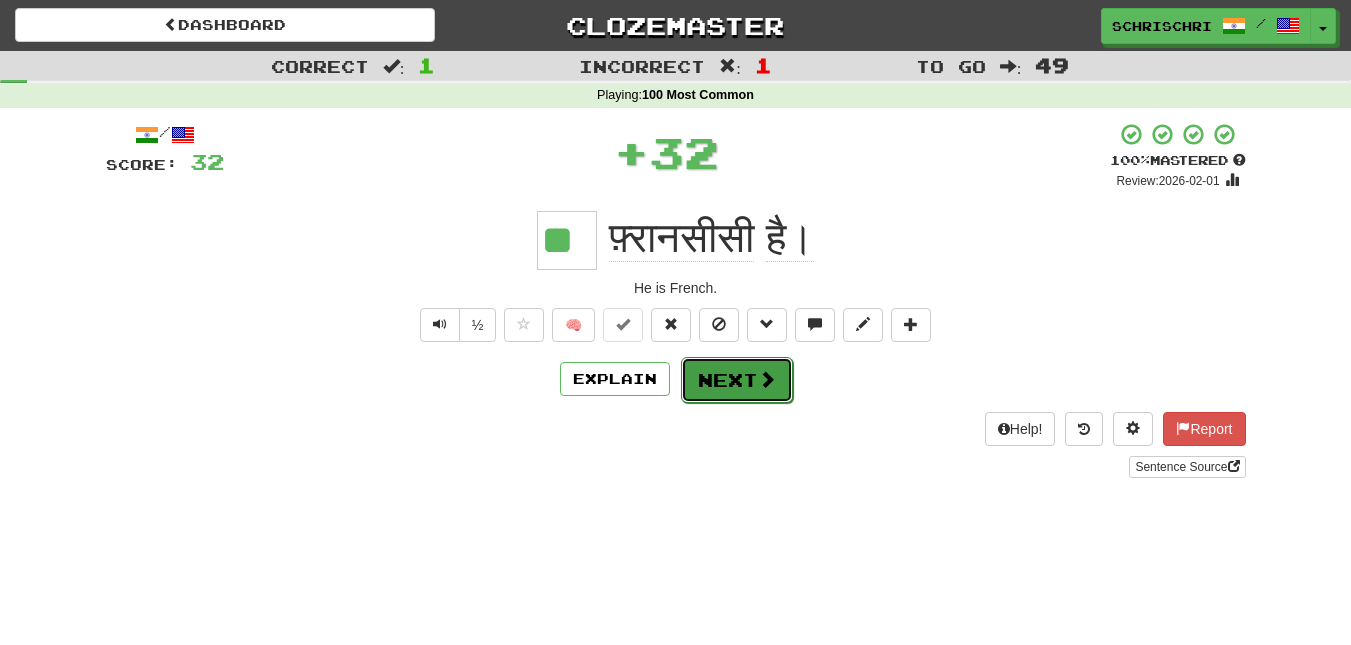 click at bounding box center (767, 379) 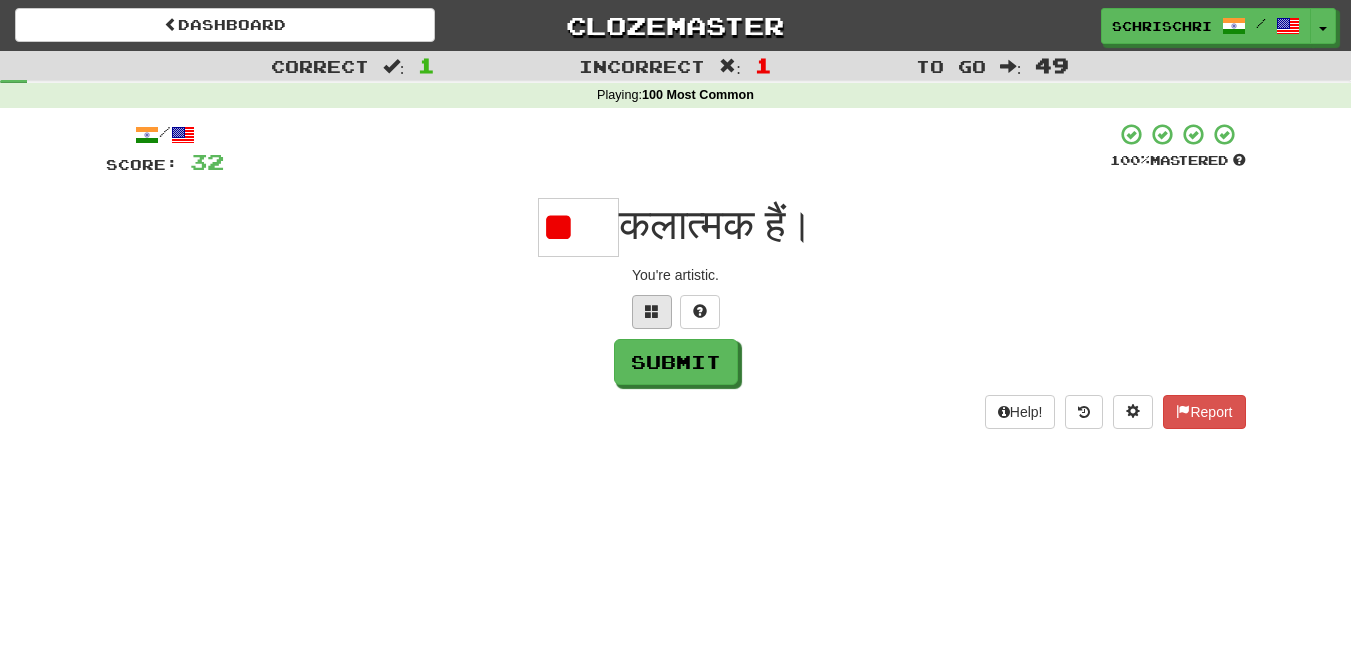 type on "*" 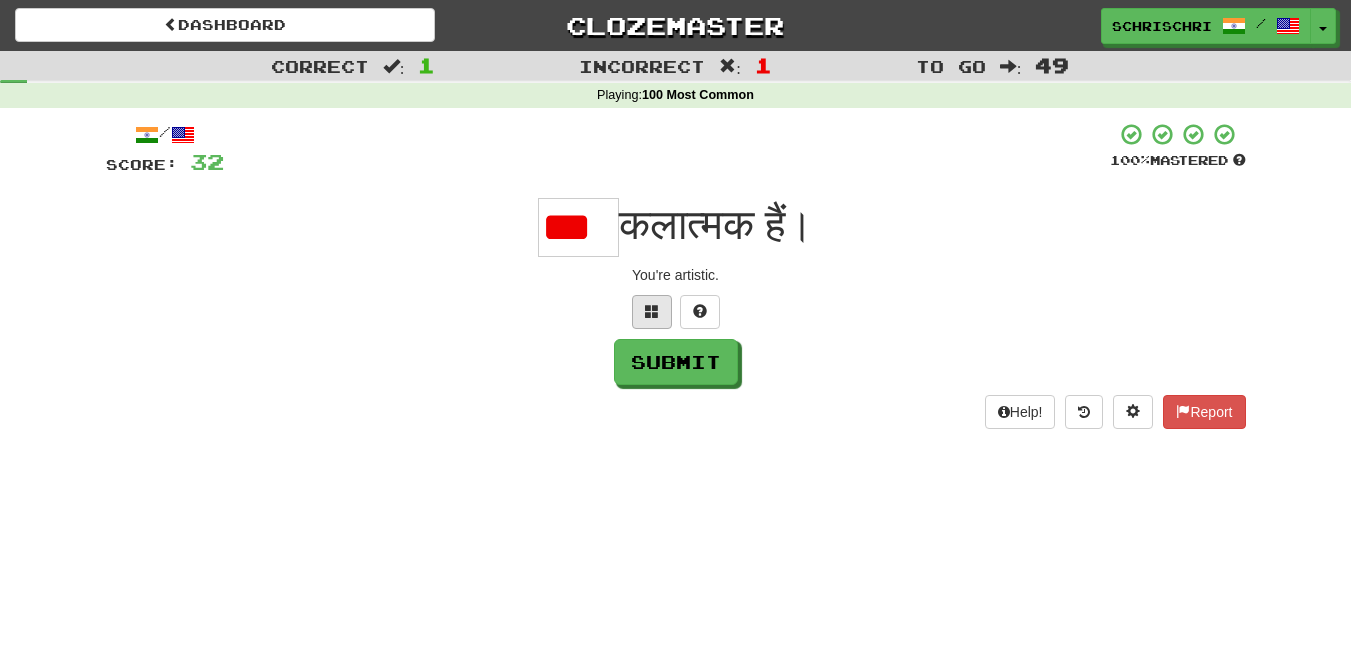 type on "**" 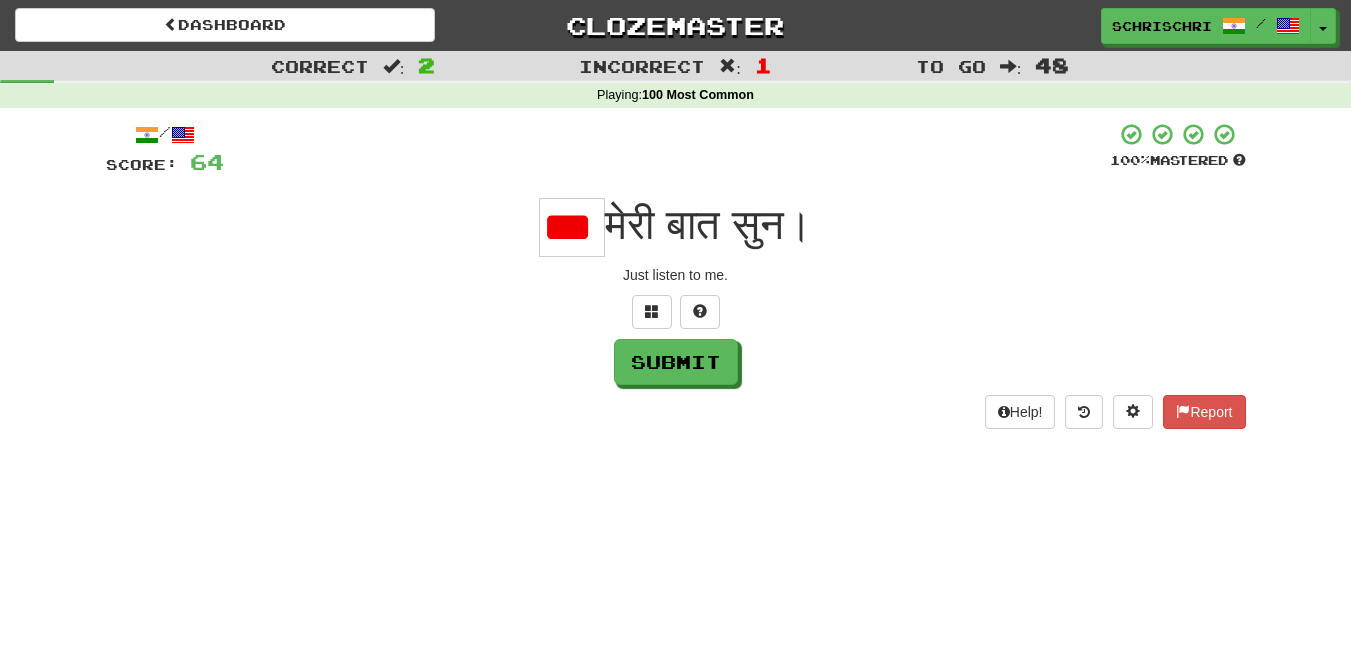 scroll, scrollTop: 0, scrollLeft: 0, axis: both 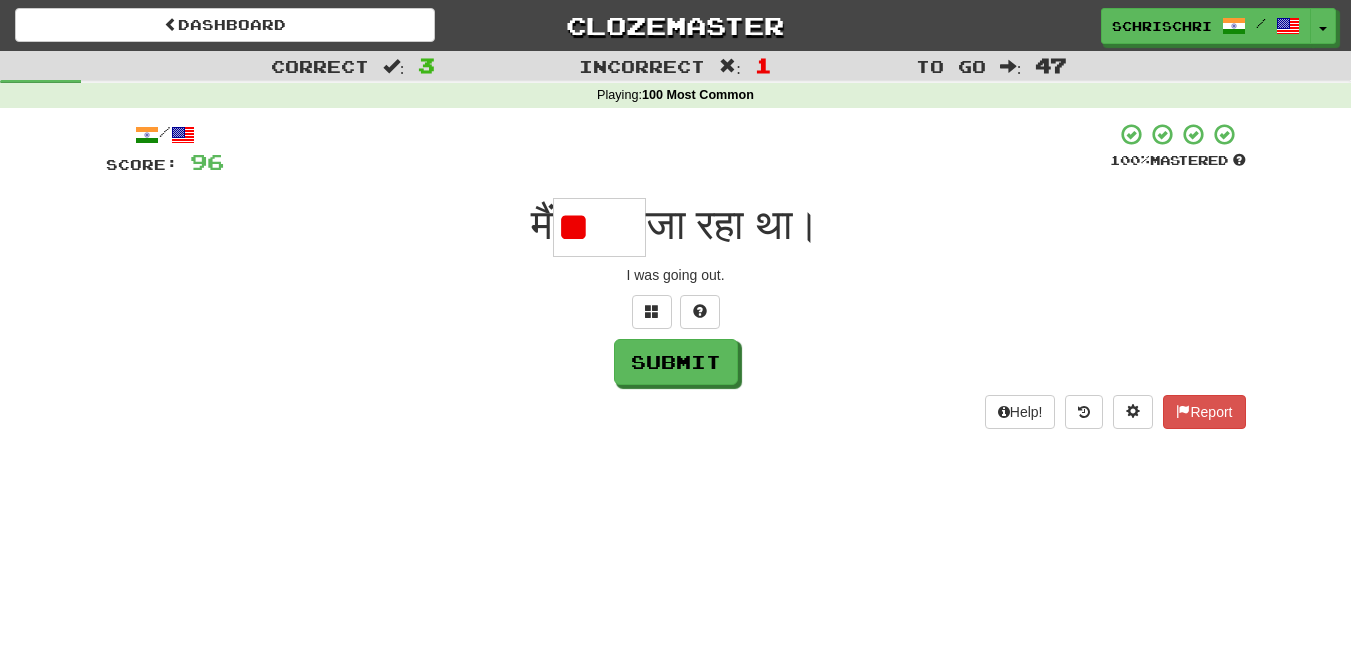 type on "*" 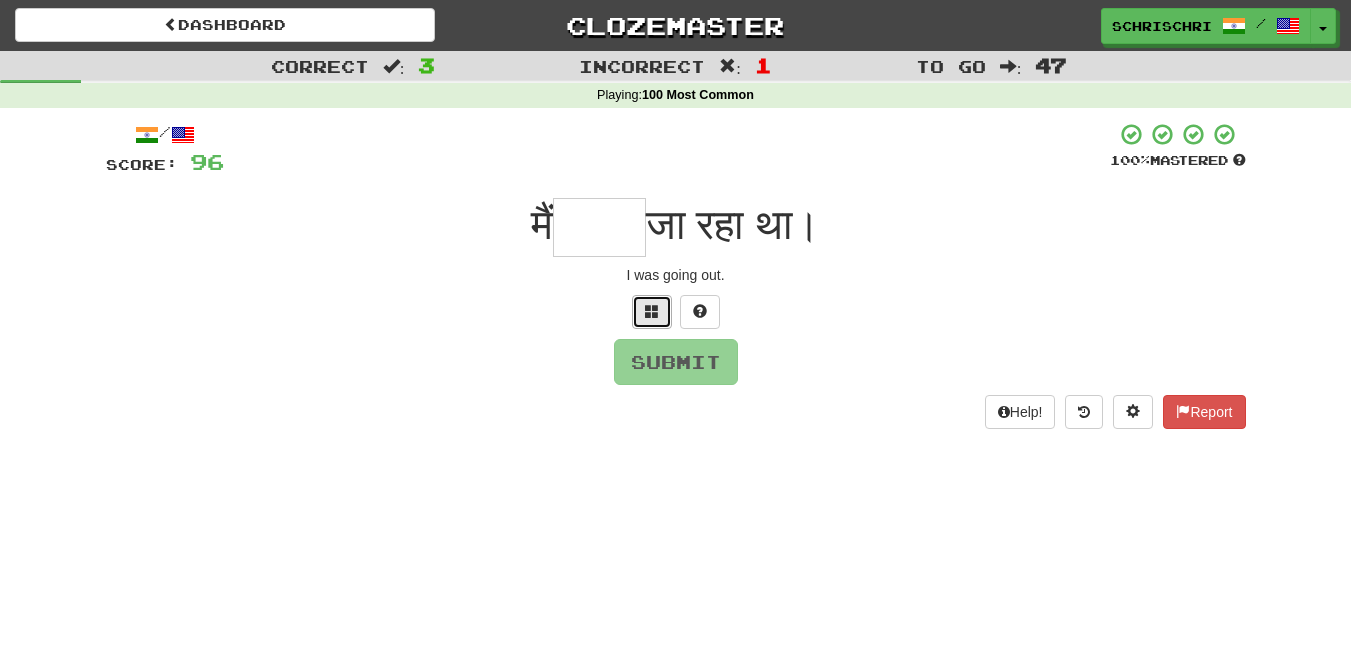 click at bounding box center (652, 311) 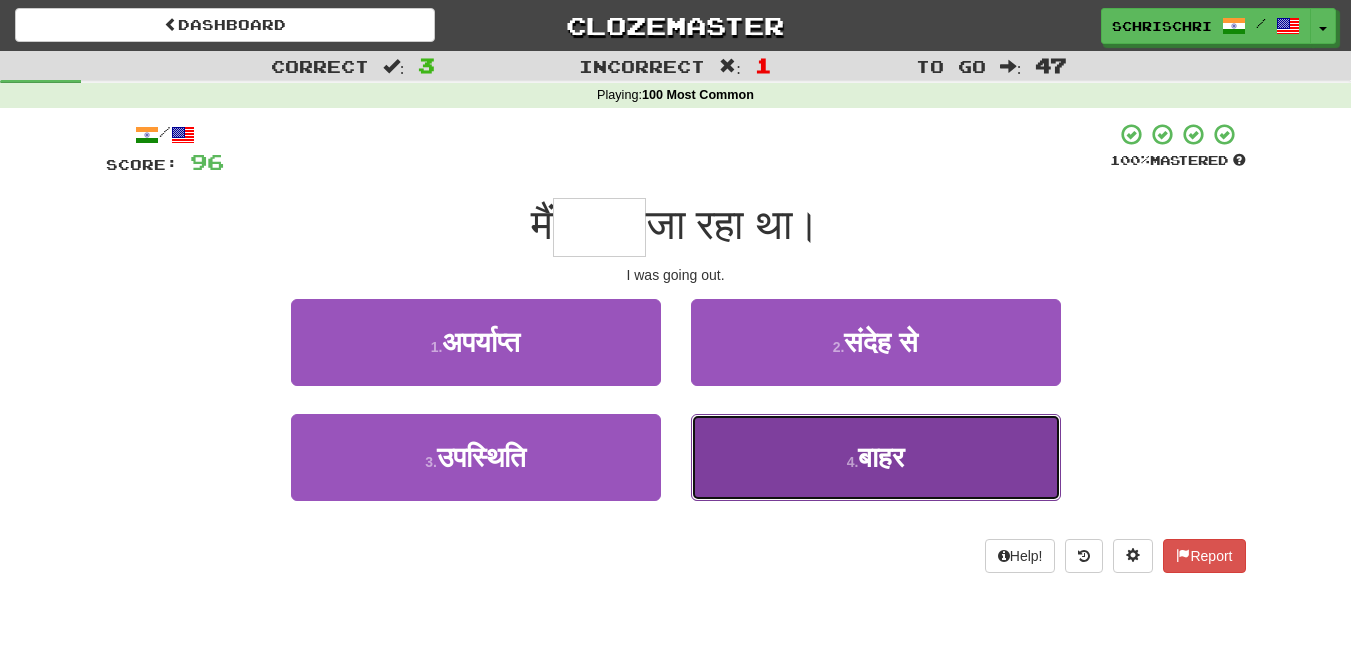 click on "4 .  बाहर" at bounding box center [876, 457] 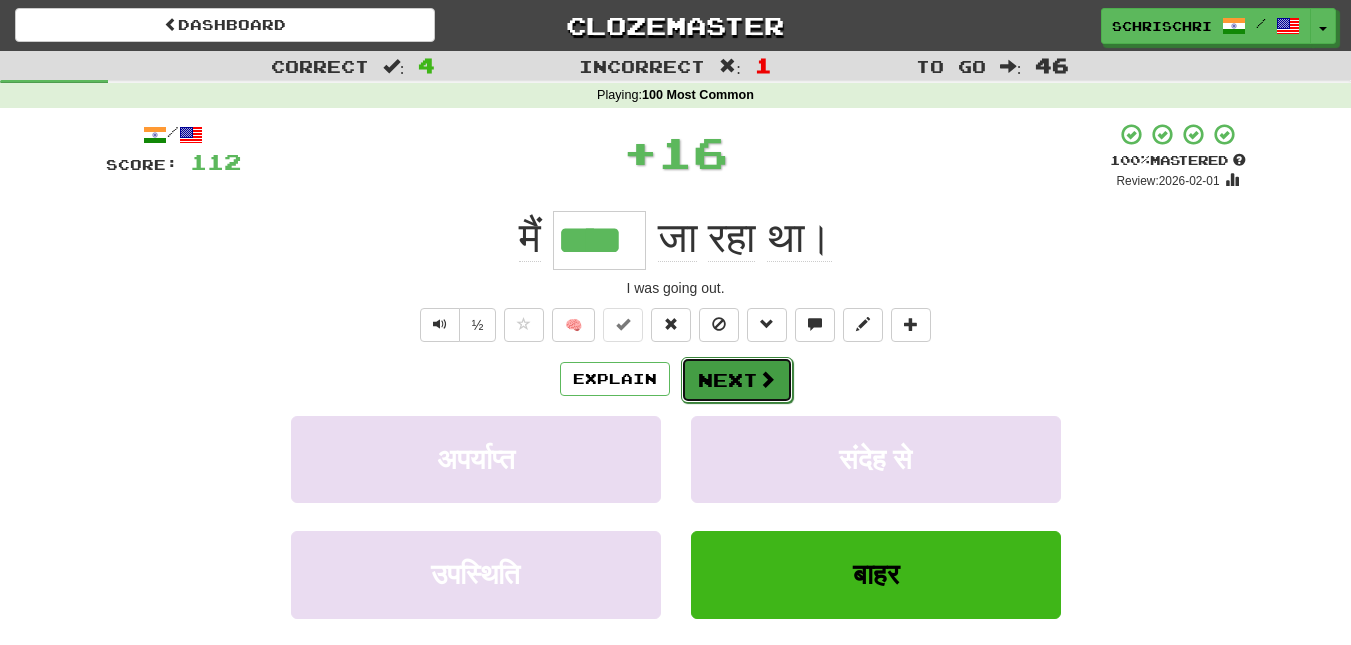 click on "Next" at bounding box center [737, 380] 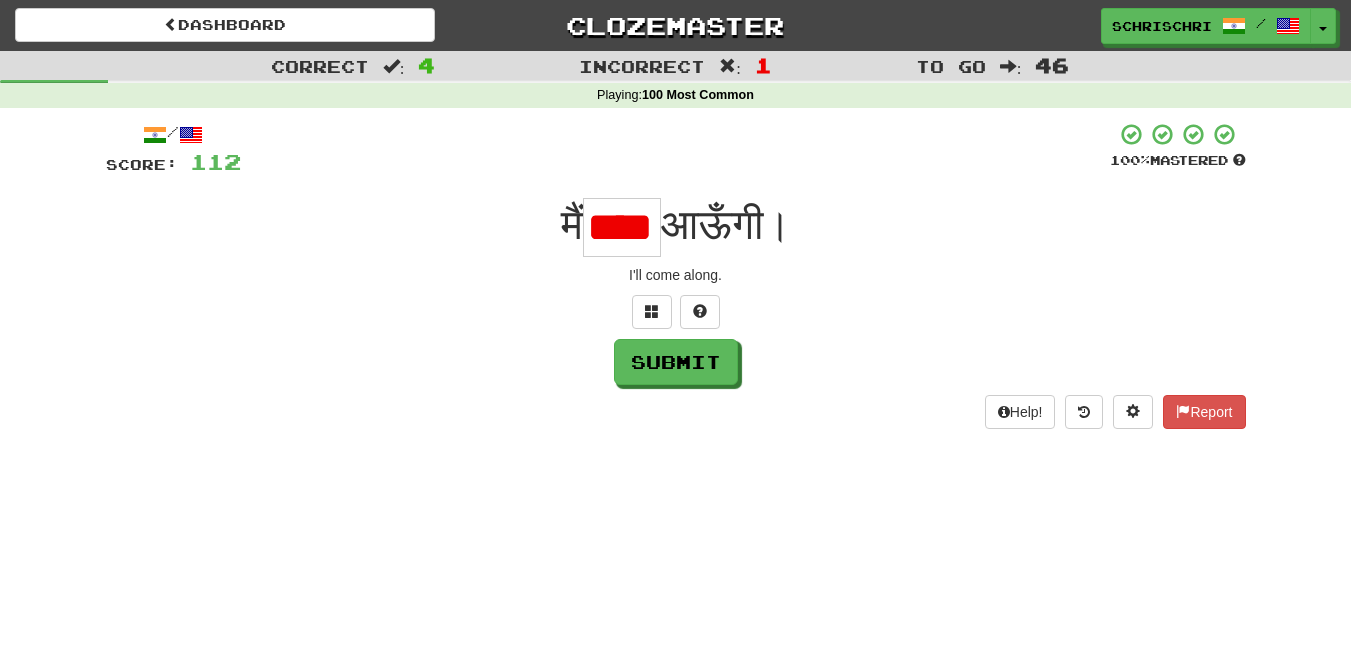 scroll, scrollTop: 0, scrollLeft: 0, axis: both 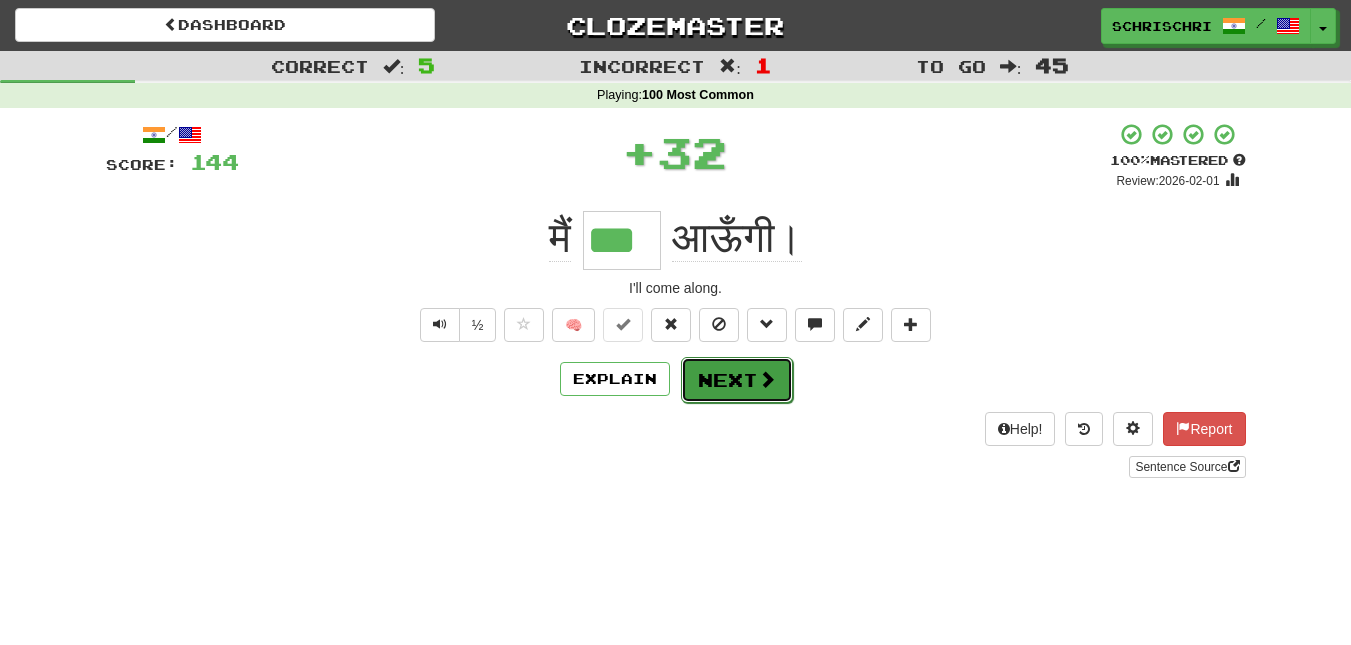 click on "Next" at bounding box center (737, 380) 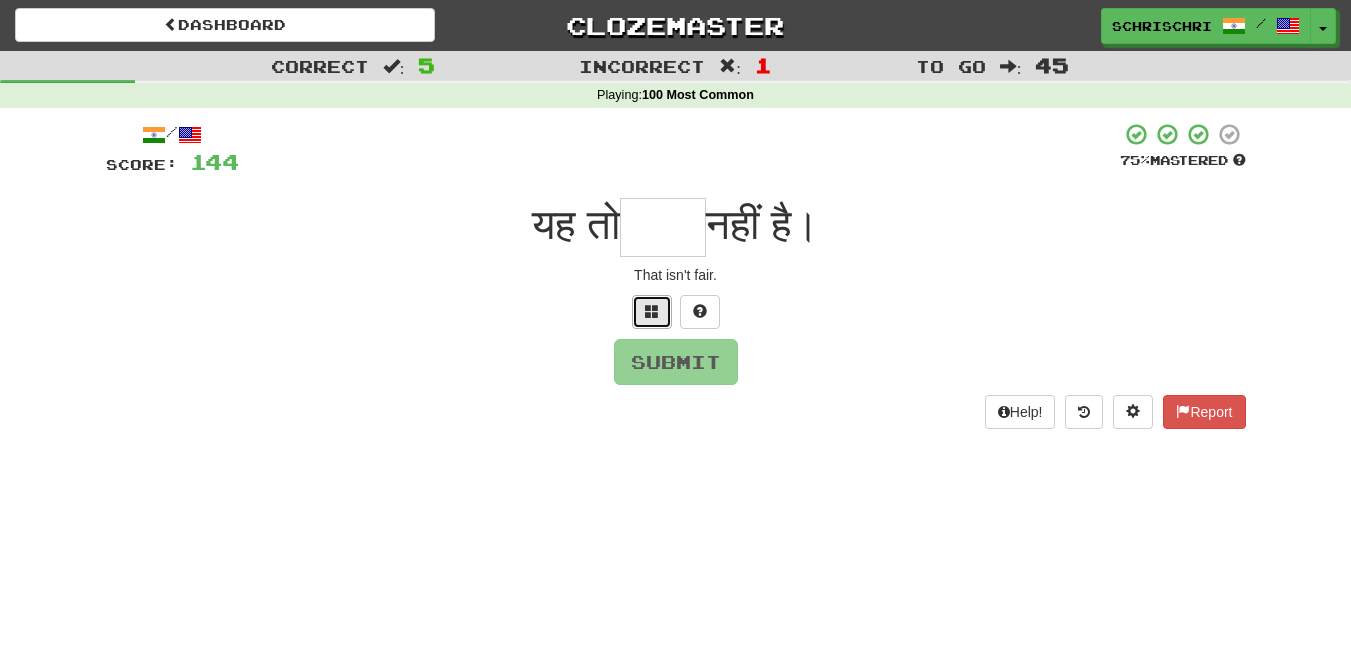 click at bounding box center (652, 311) 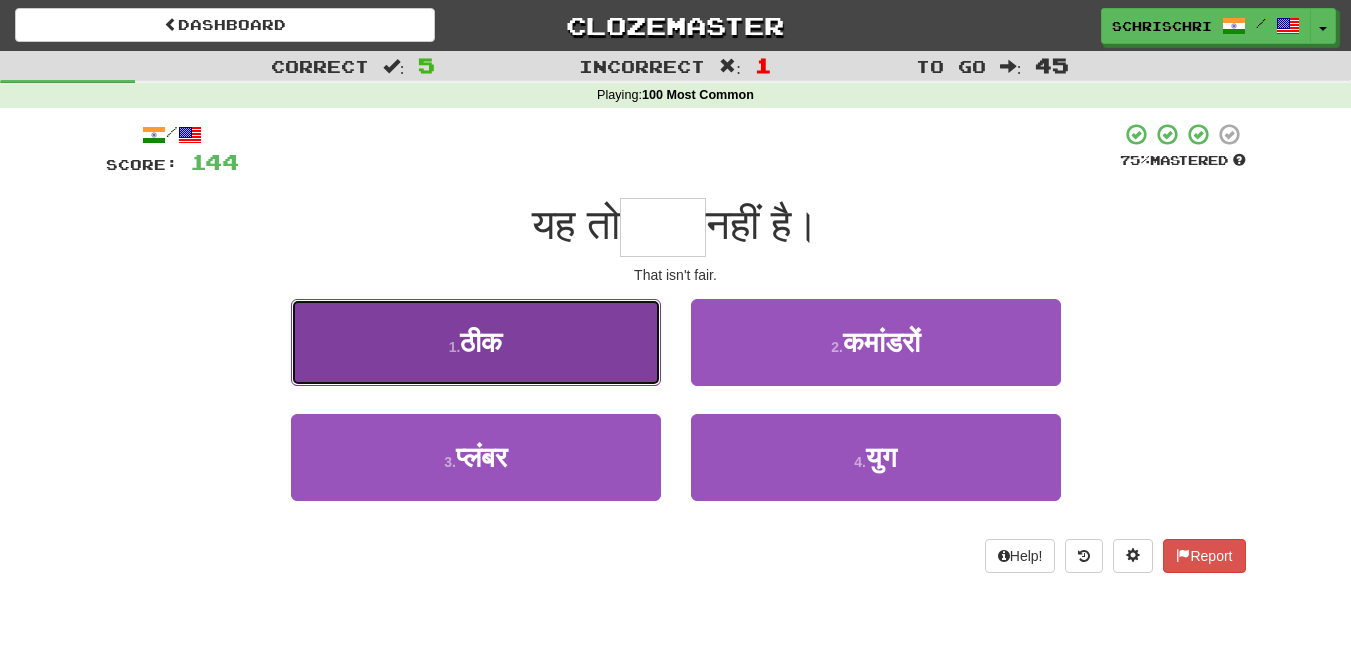 click on "1 .  ठीक" at bounding box center [476, 342] 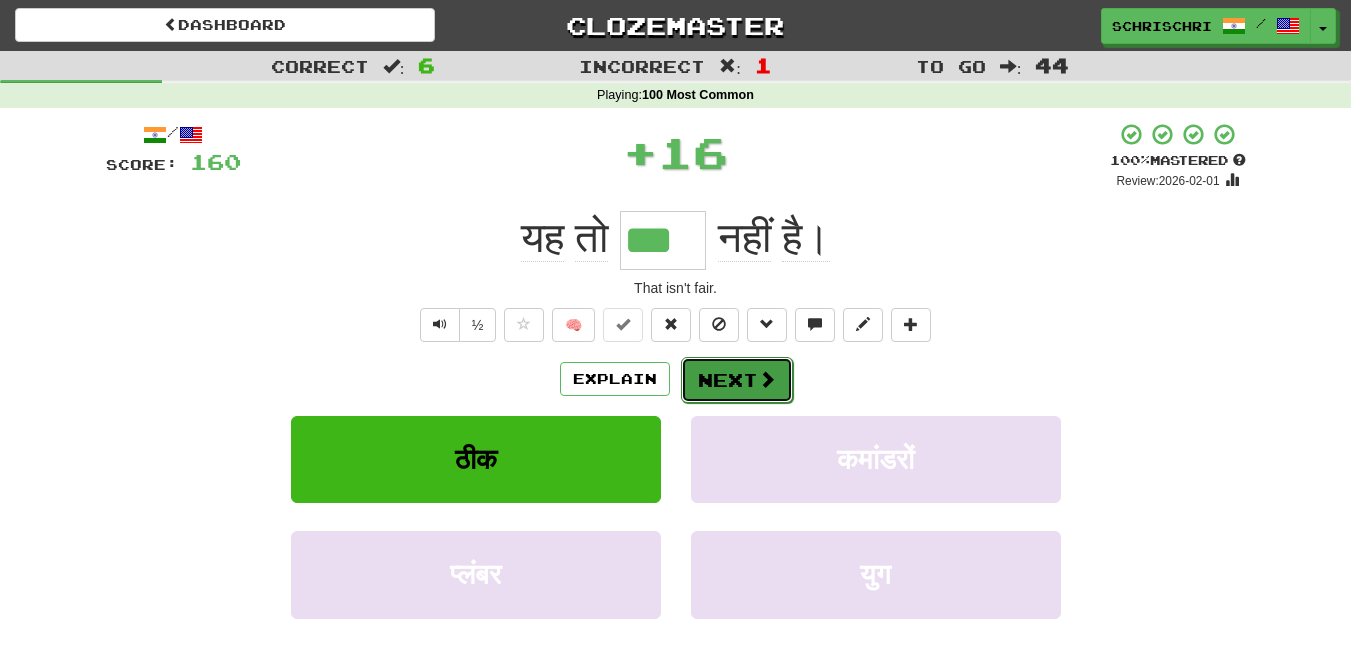 click on "Next" at bounding box center [737, 380] 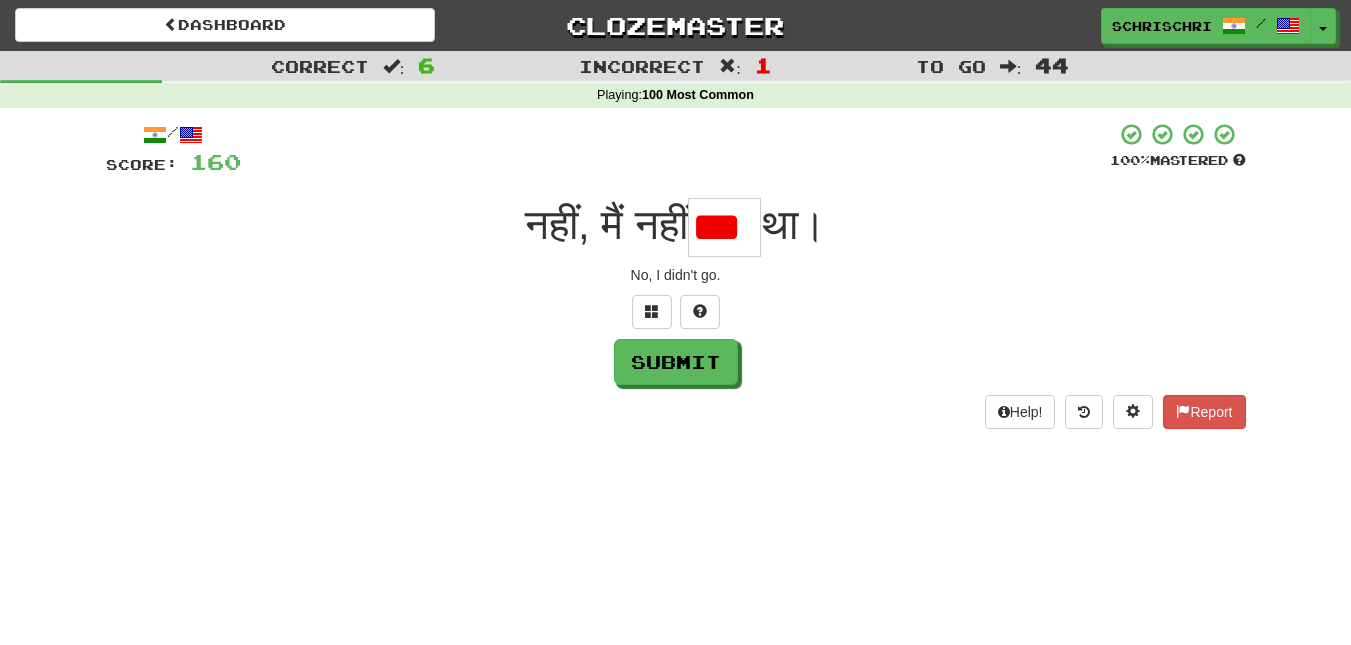 scroll, scrollTop: 0, scrollLeft: 0, axis: both 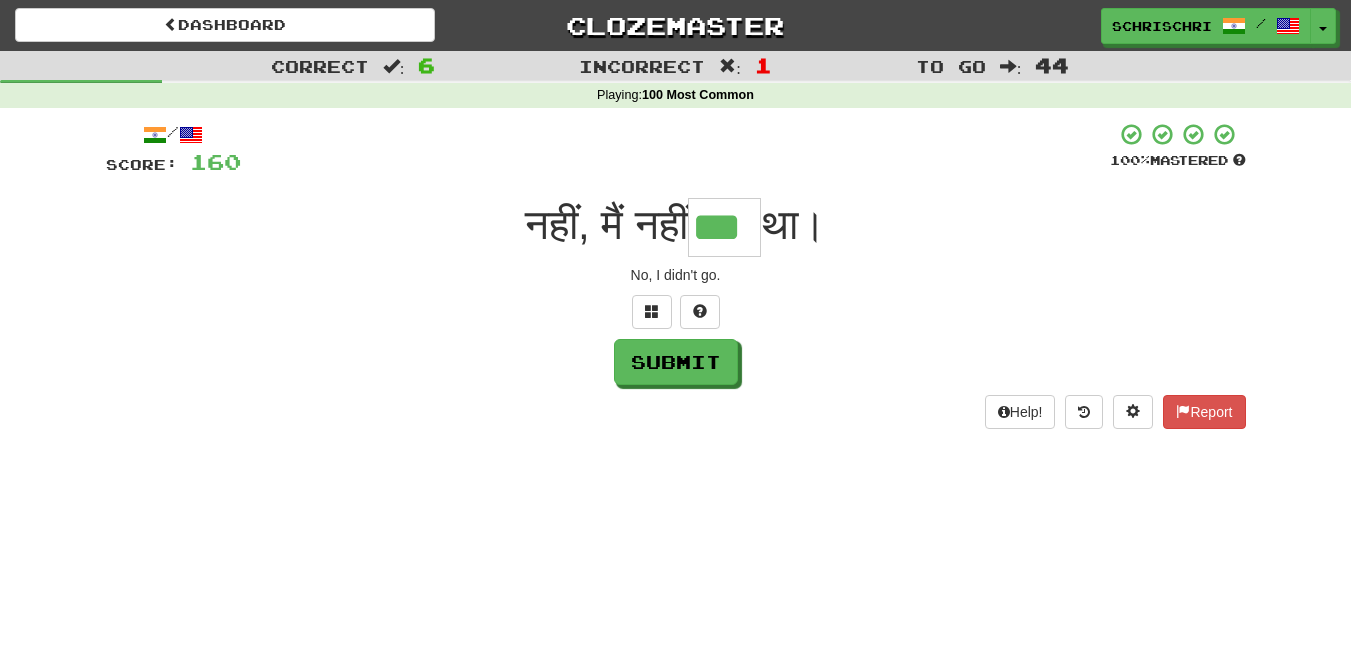 type on "***" 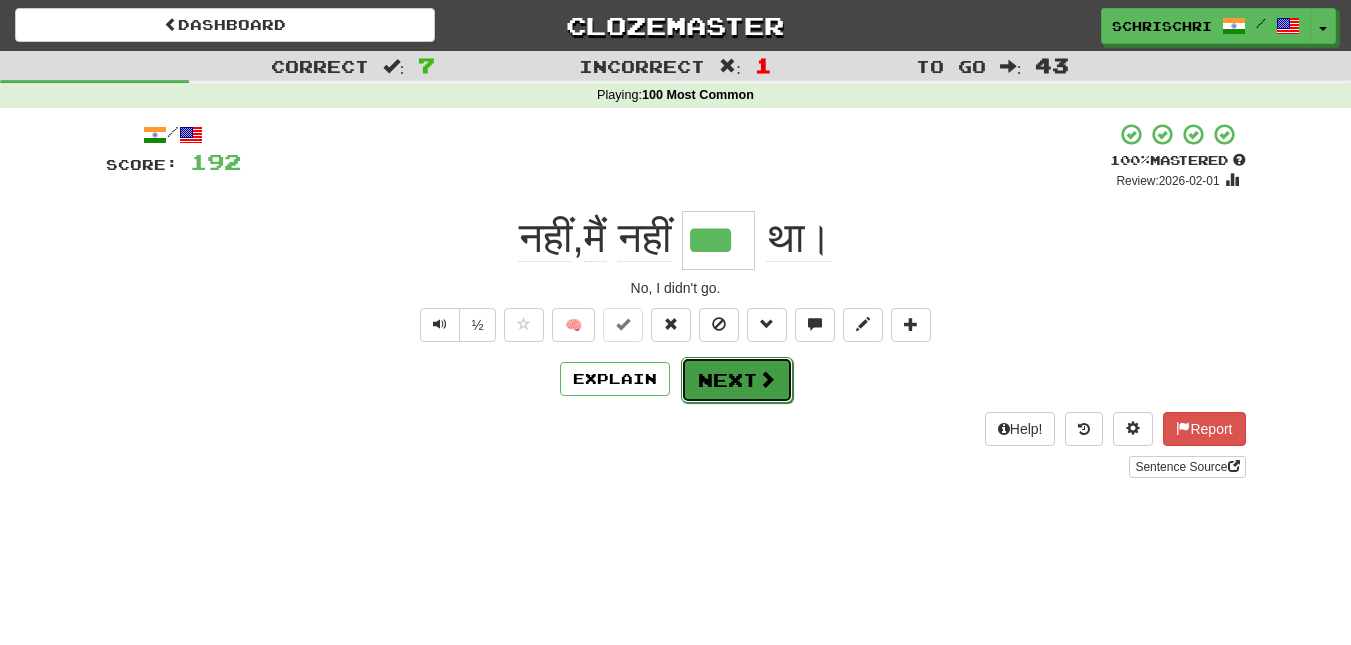 click on "Next" at bounding box center (737, 380) 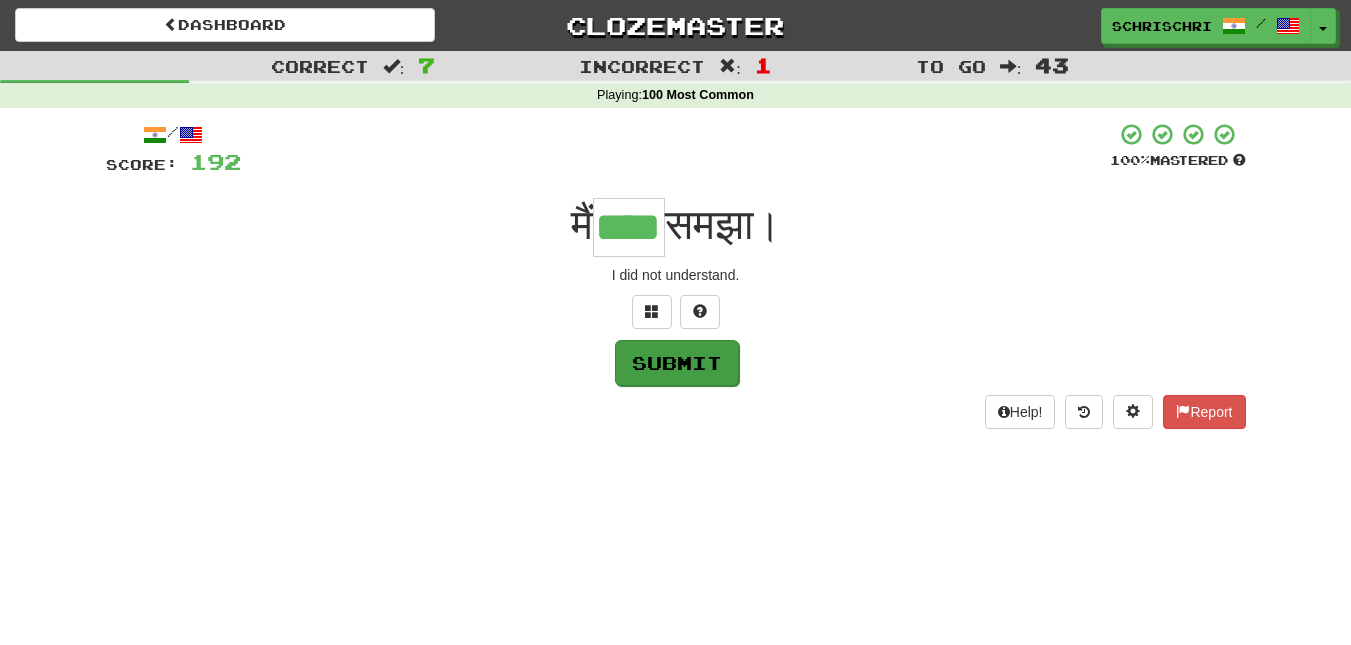 scroll, scrollTop: 0, scrollLeft: 0, axis: both 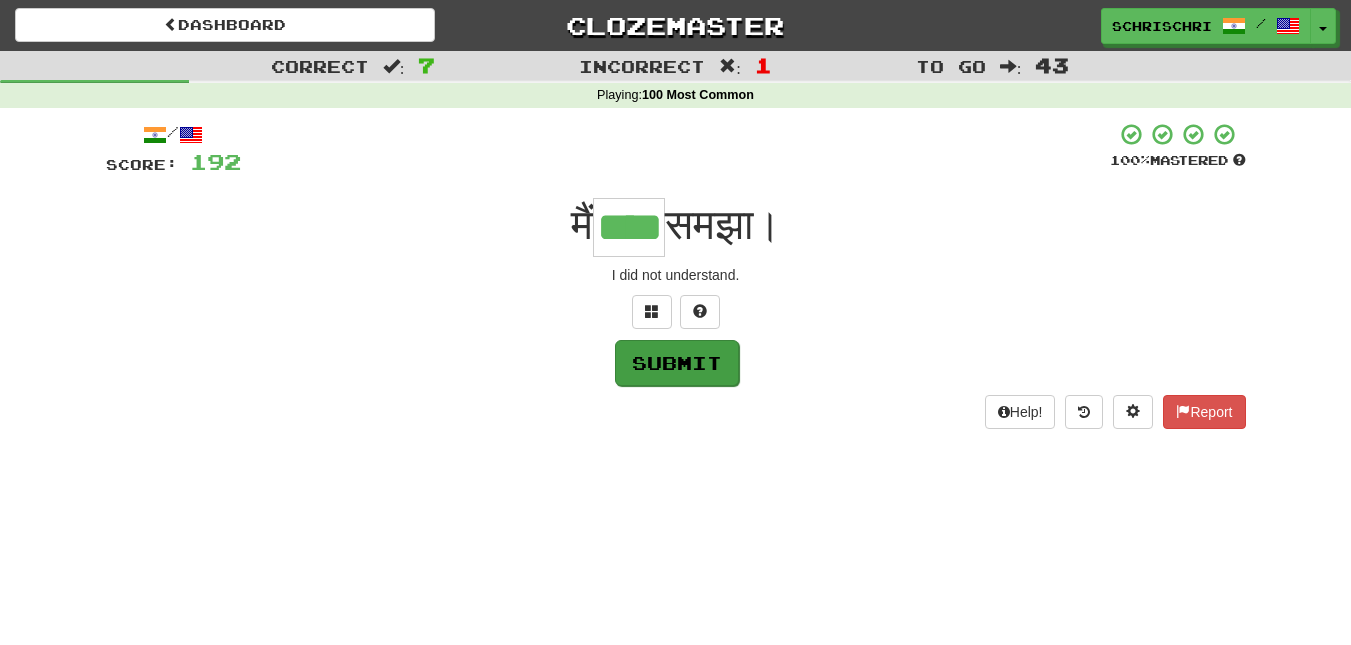 type on "****" 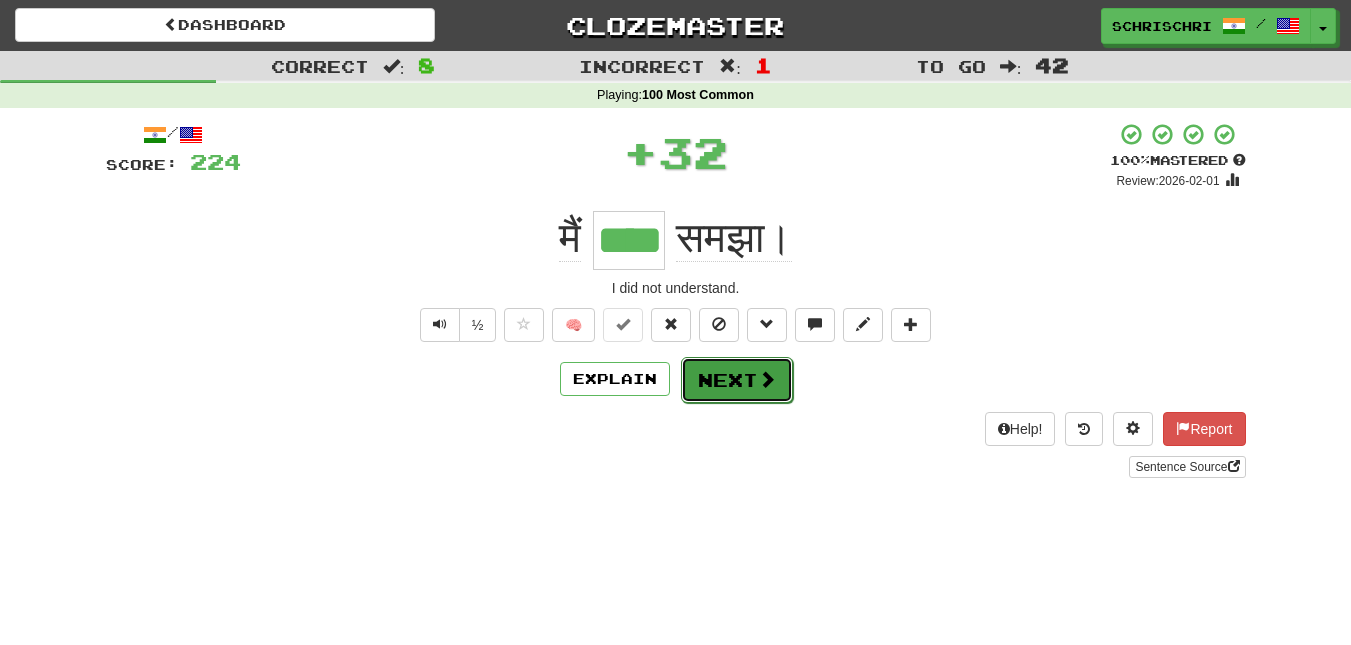 click on "Next" at bounding box center [737, 380] 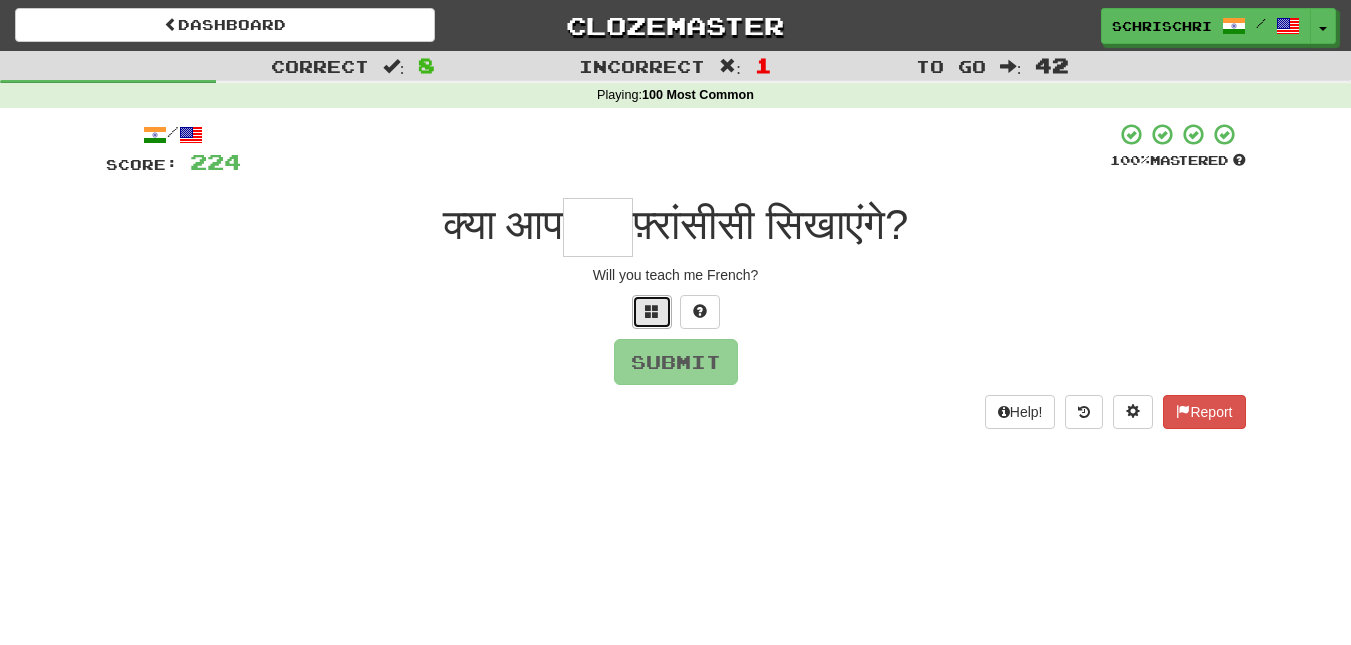 click at bounding box center (652, 312) 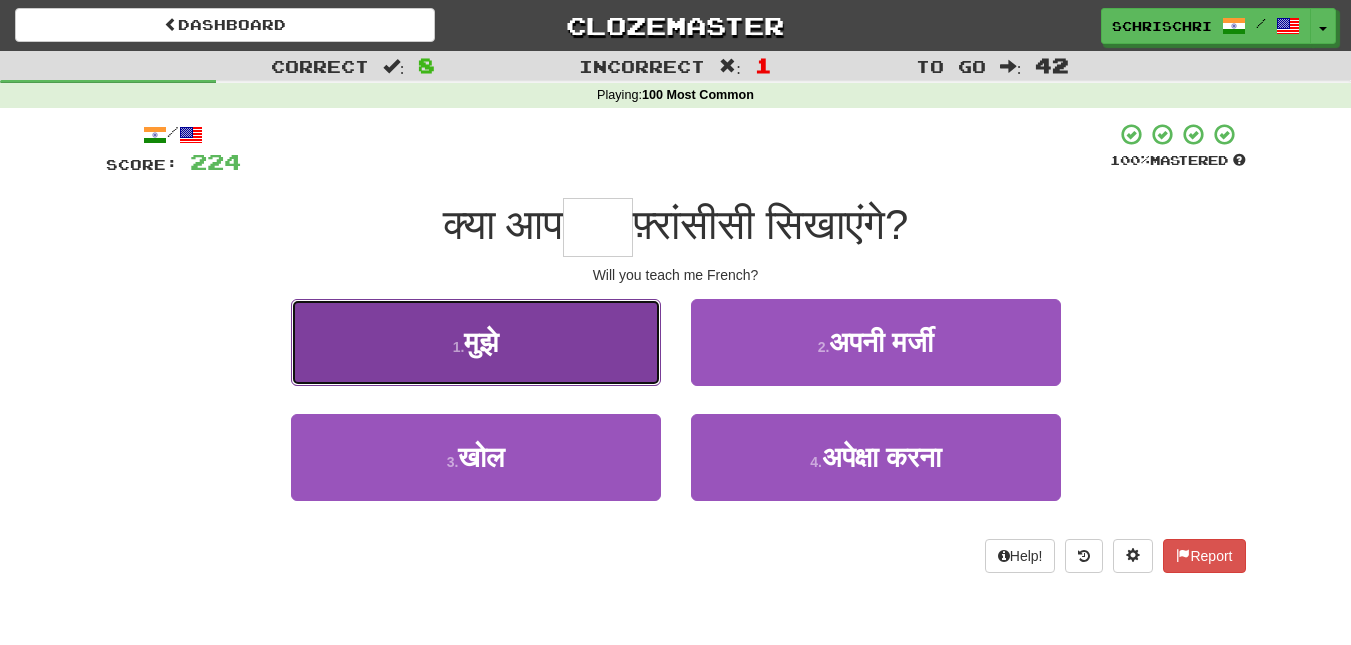 click on "1 .  मुझे" at bounding box center (476, 342) 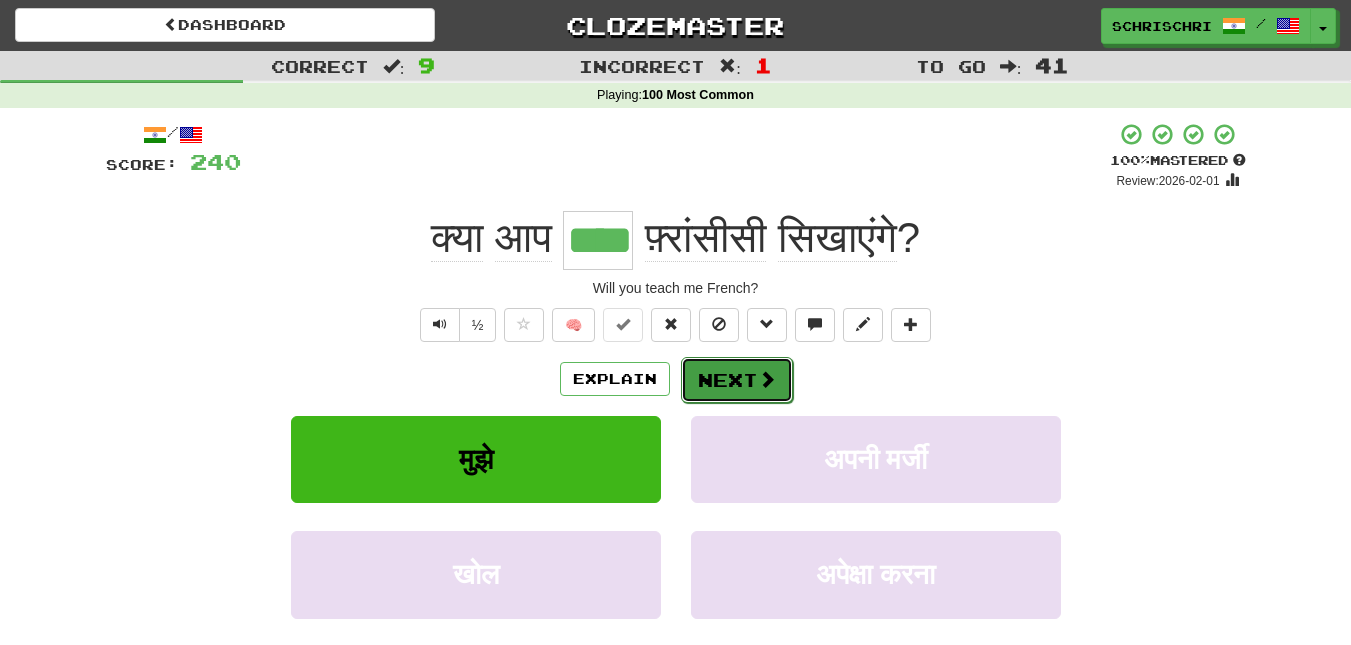 click on "Next" at bounding box center (737, 380) 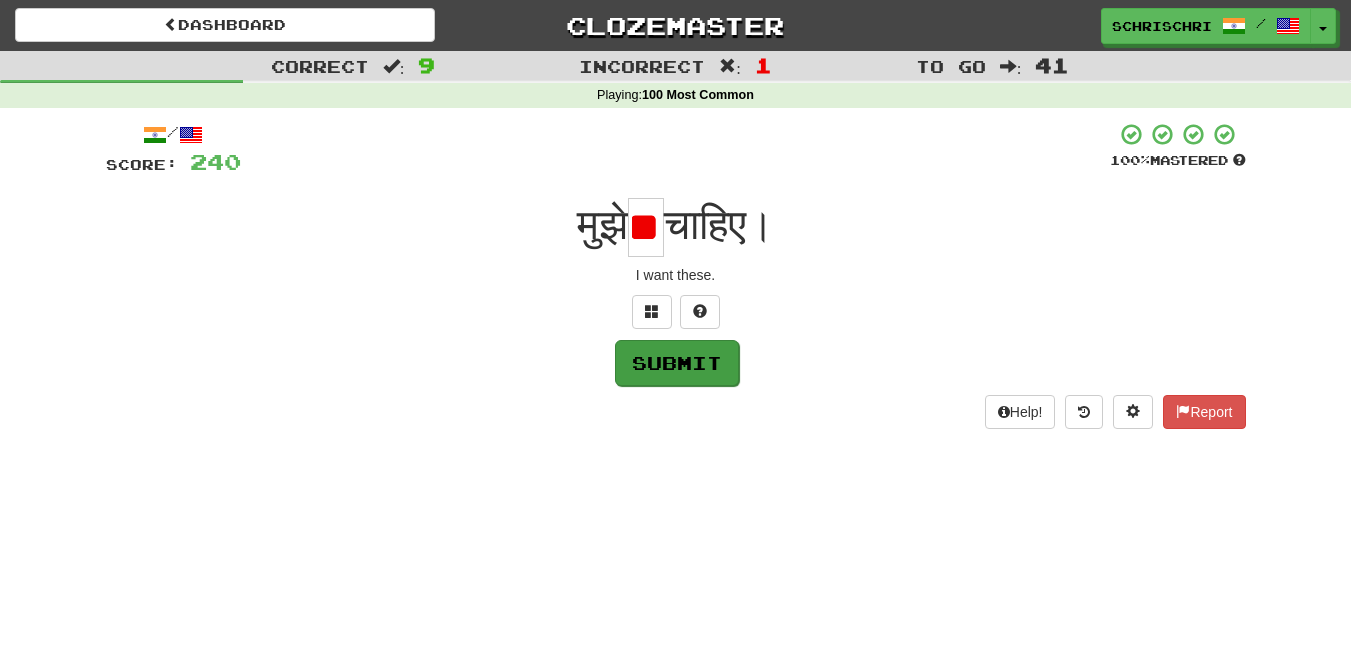 scroll, scrollTop: 0, scrollLeft: 21, axis: horizontal 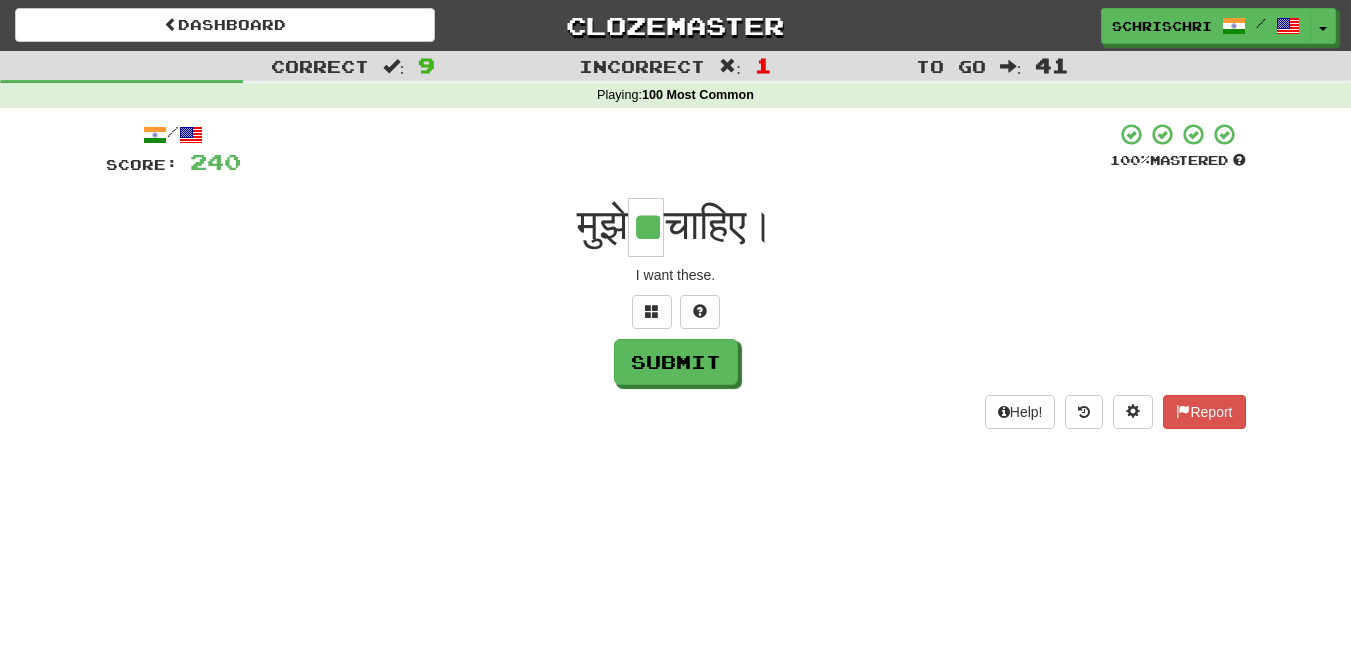 type on "**" 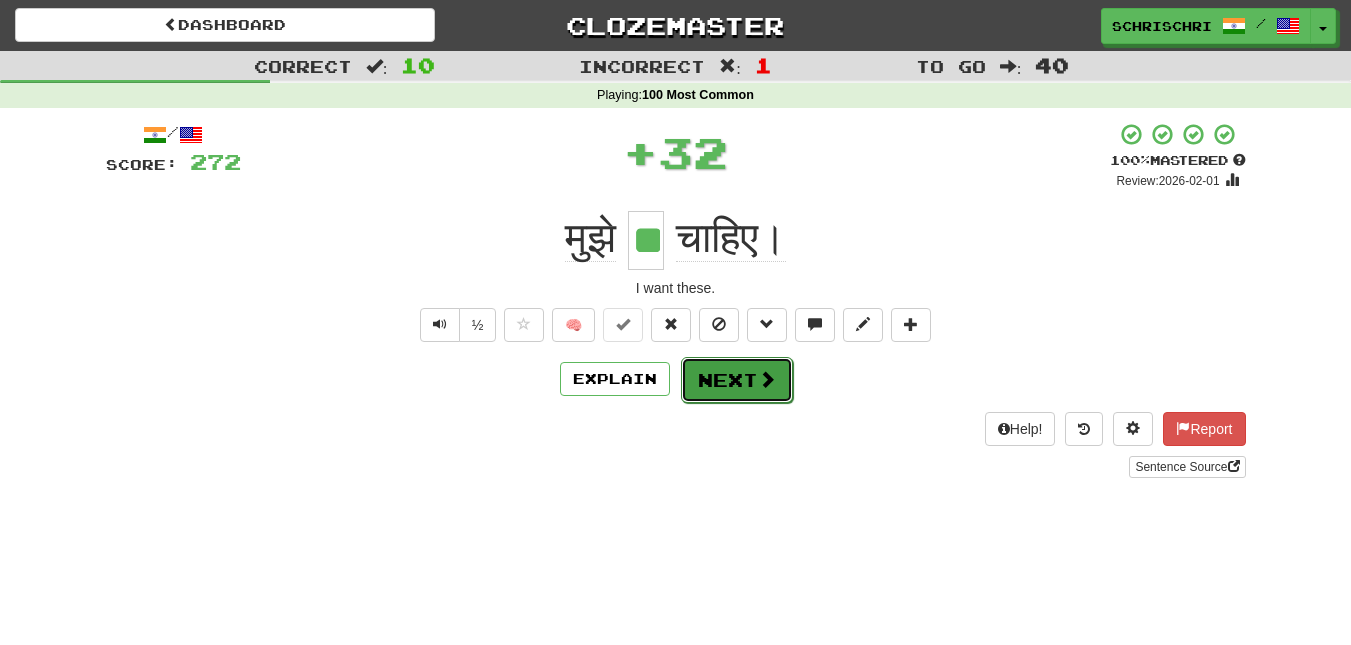 click on "Next" at bounding box center (737, 380) 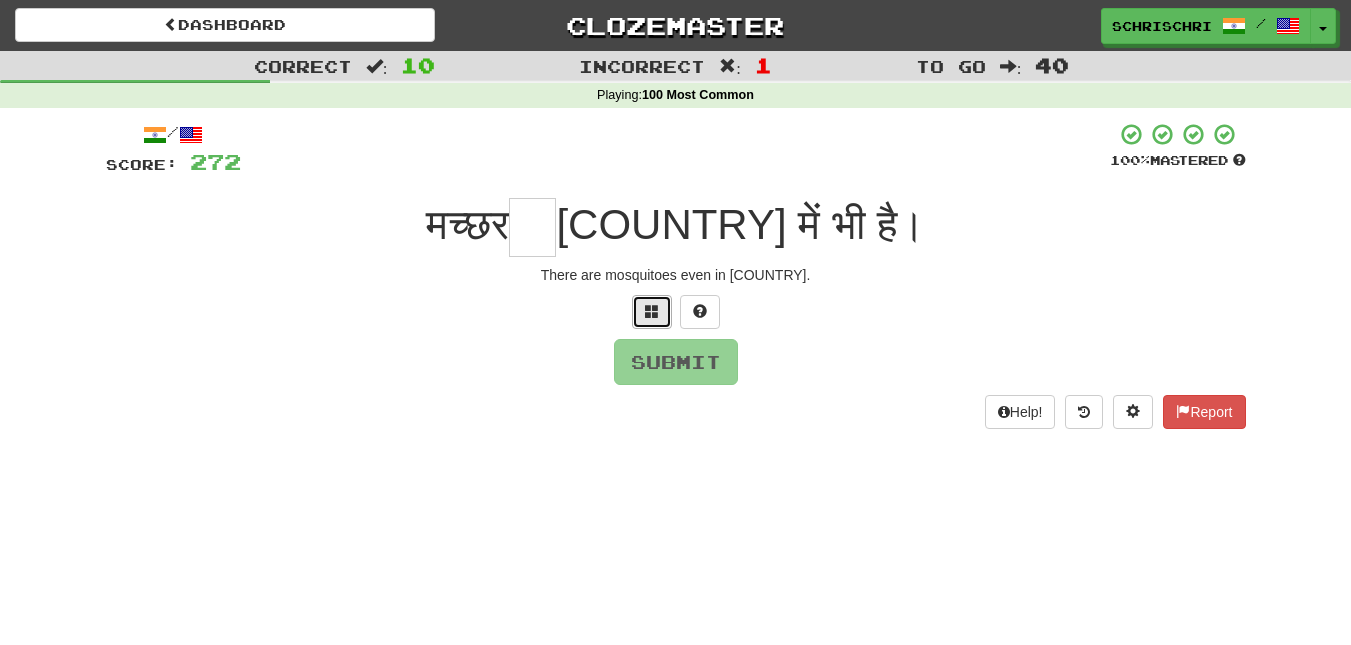 click at bounding box center (652, 312) 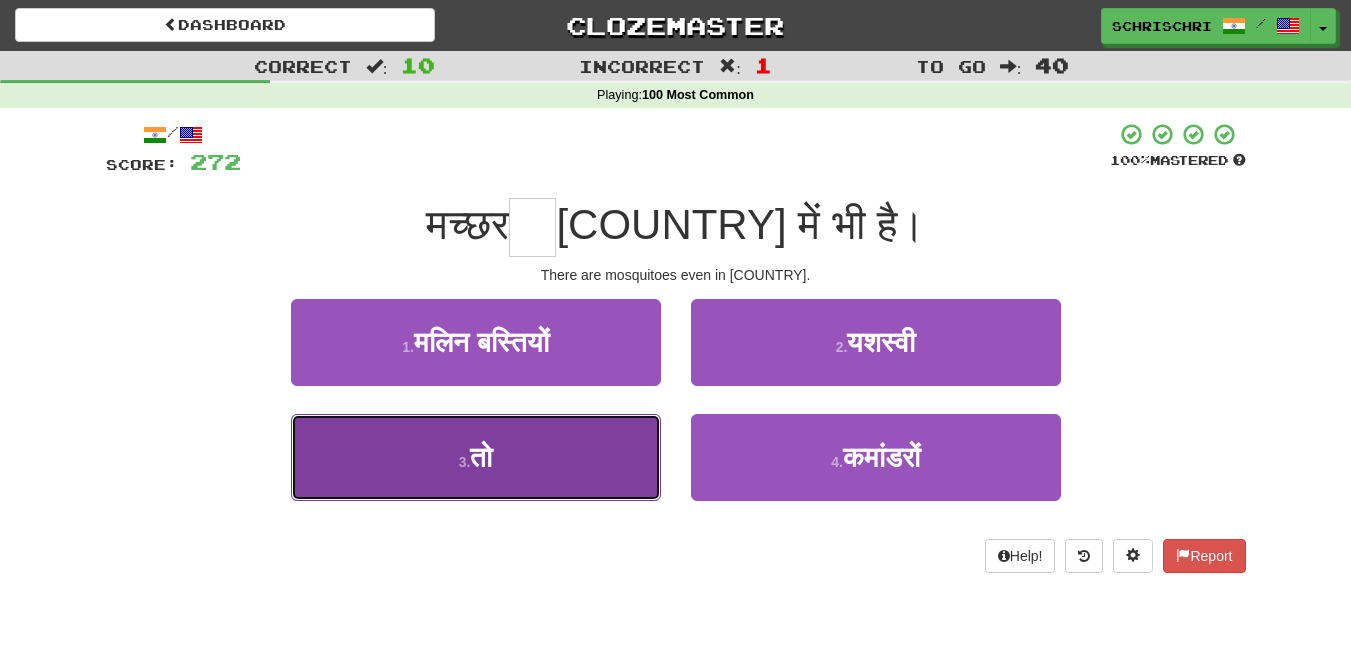click on "3 .  तो" at bounding box center [476, 457] 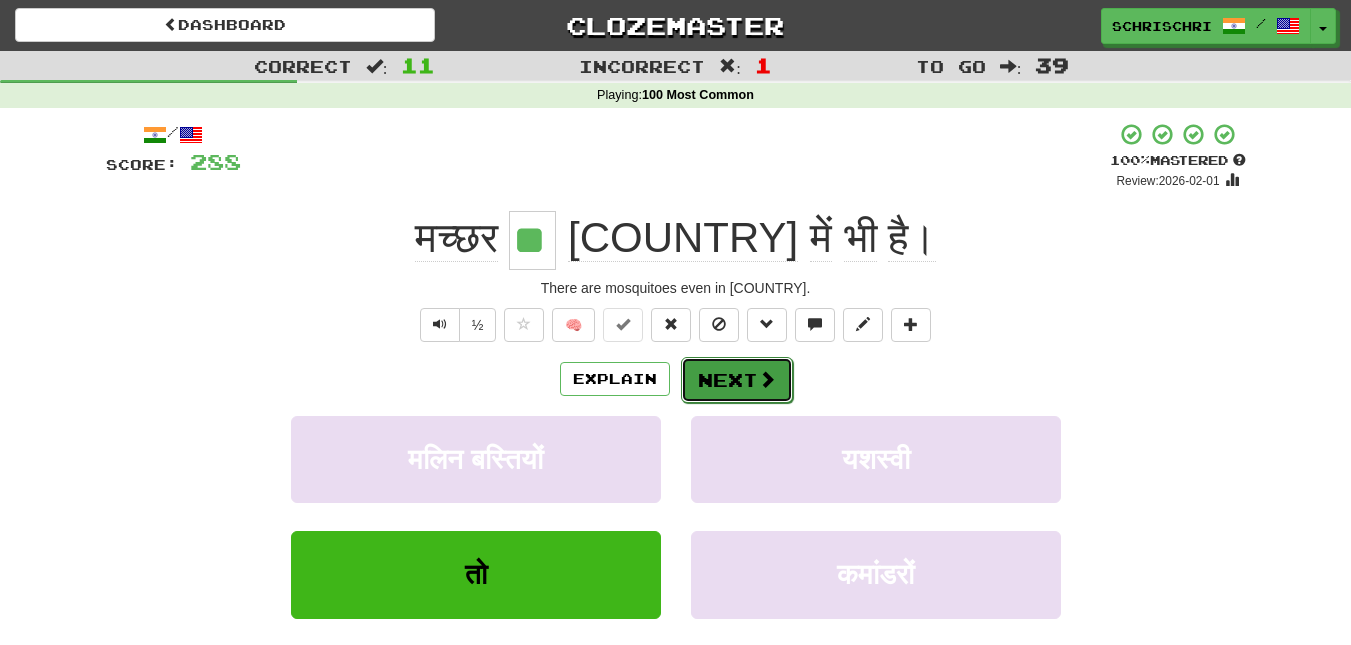 click on "Next" at bounding box center [737, 380] 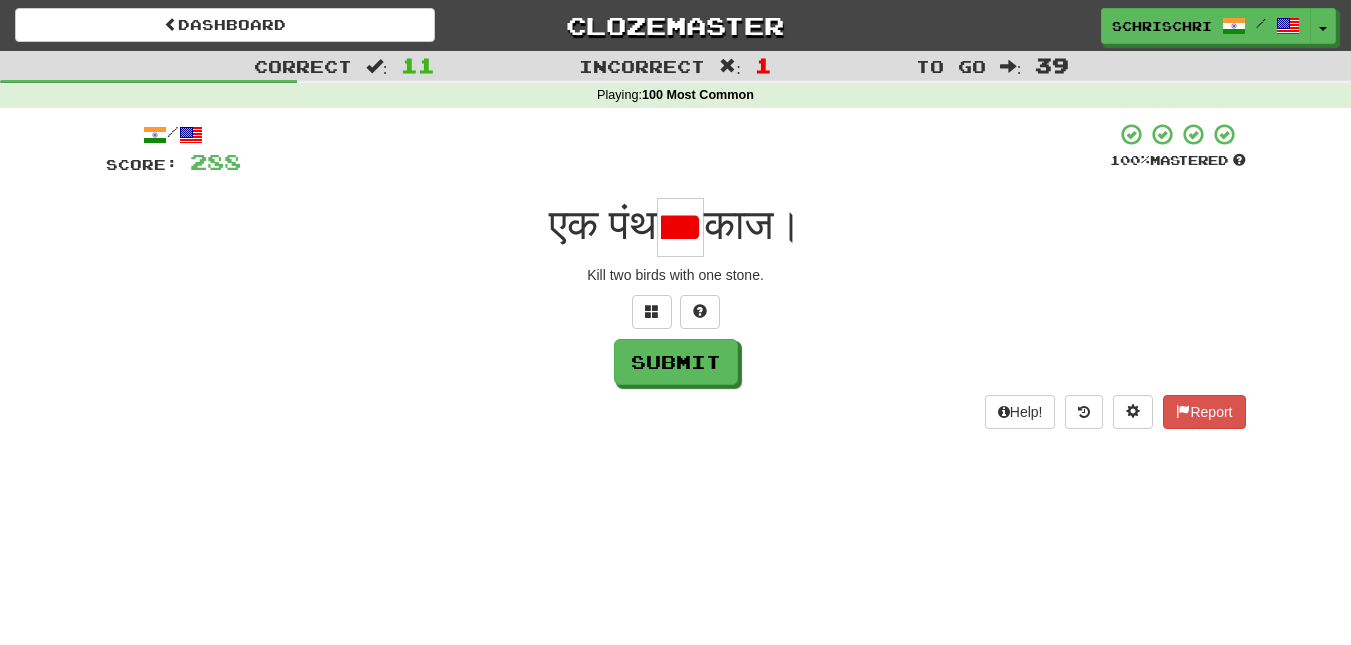 scroll, scrollTop: 0, scrollLeft: 0, axis: both 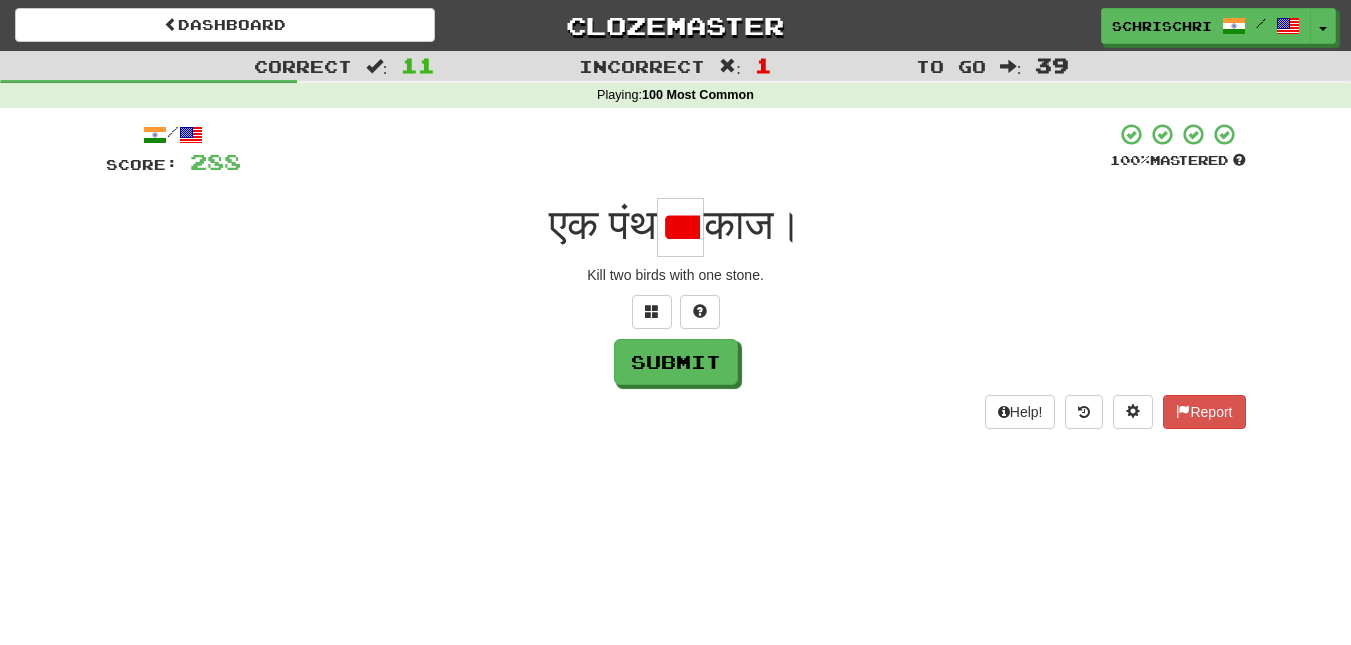 type on "**" 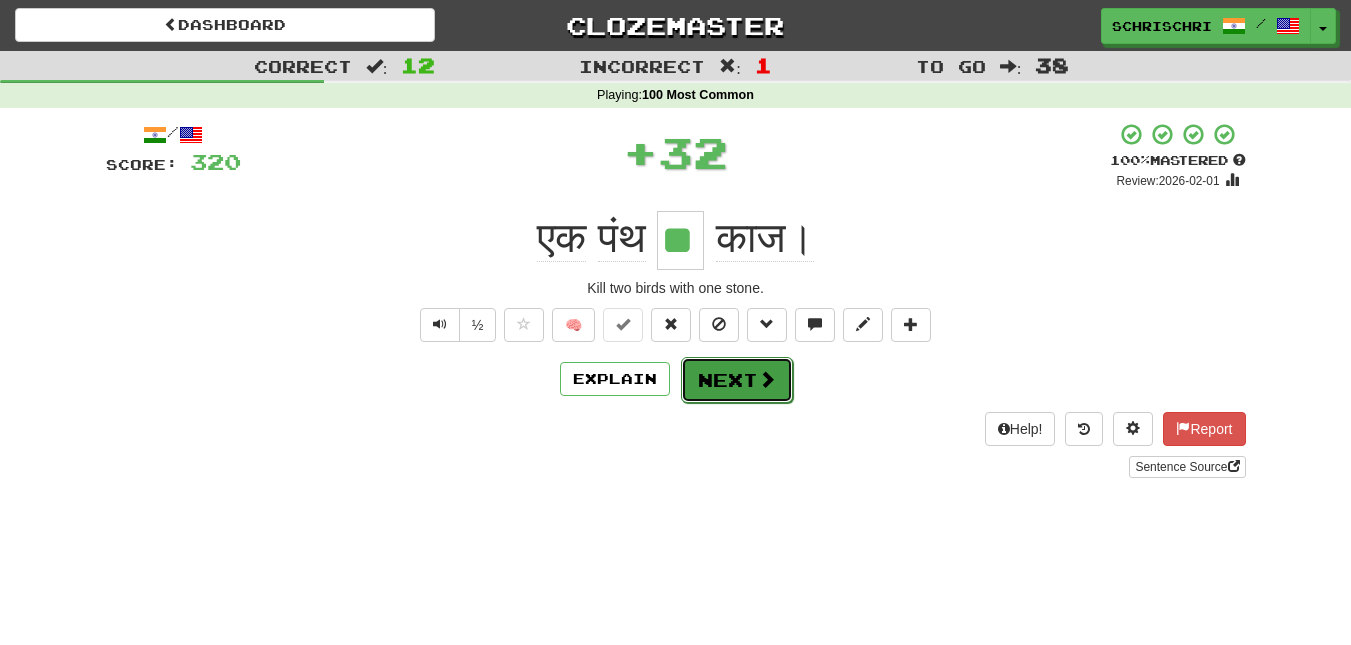 click on "Next" at bounding box center [737, 380] 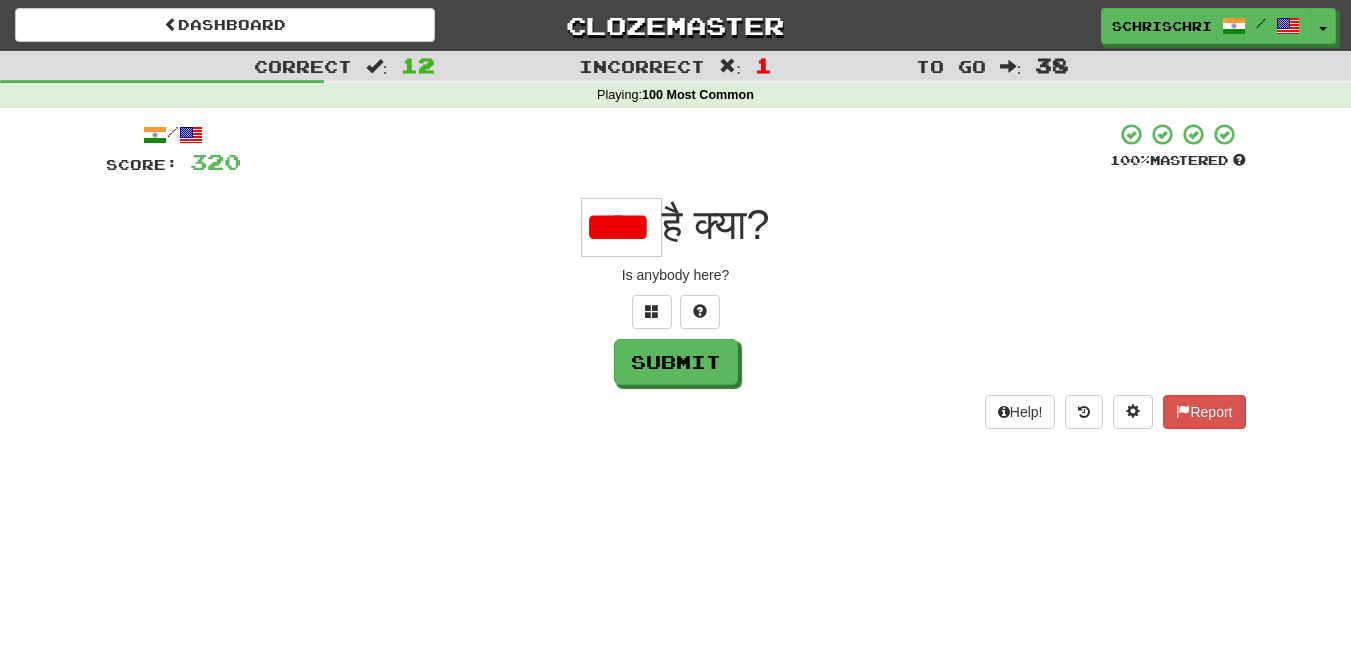 scroll, scrollTop: 0, scrollLeft: 0, axis: both 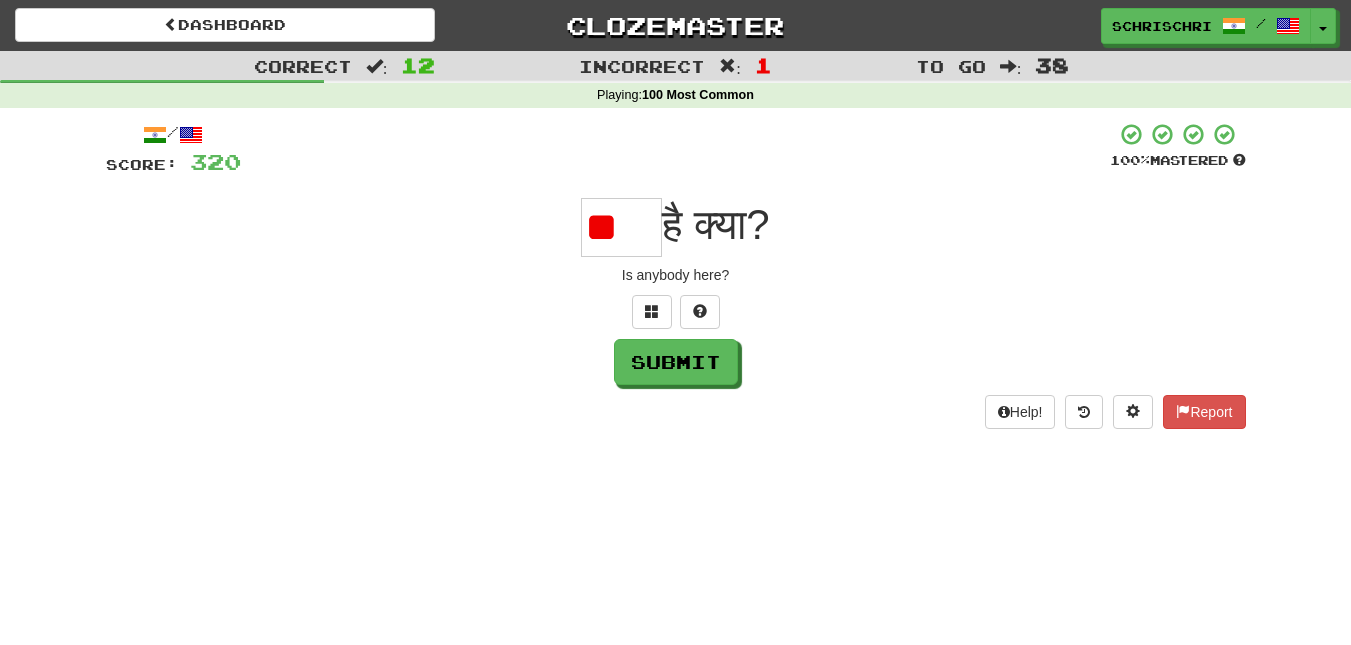 type on "*" 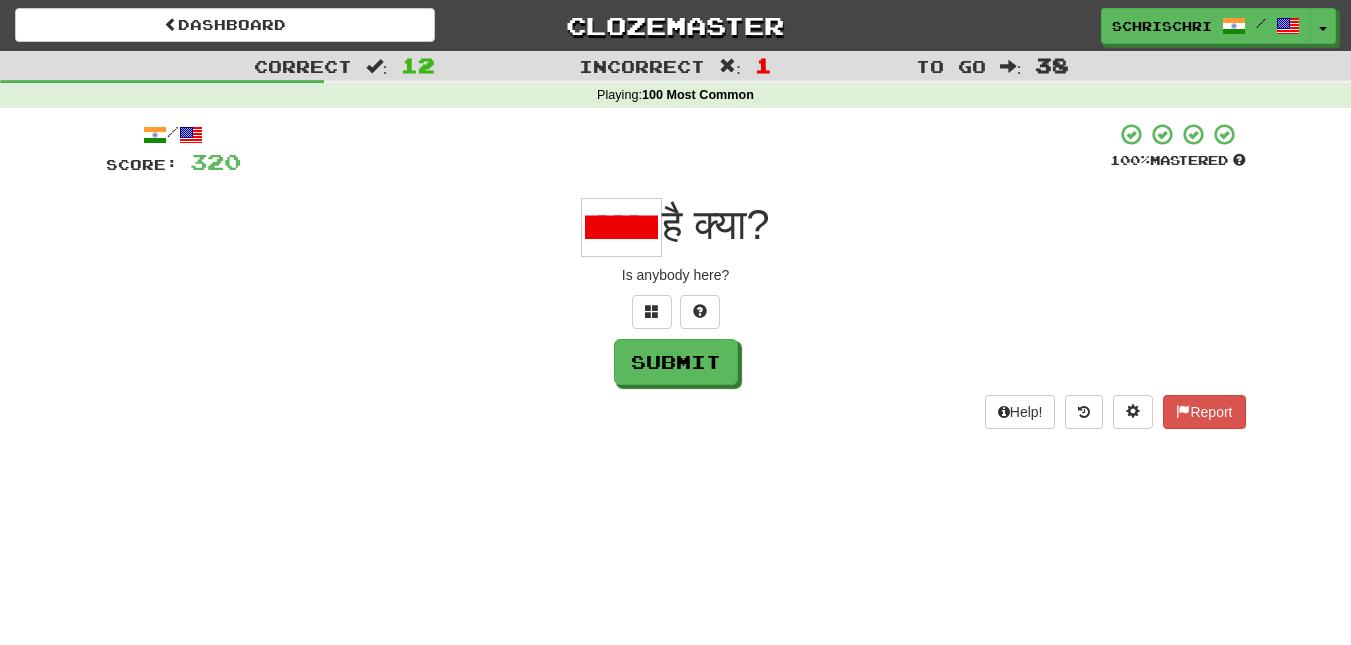 scroll, scrollTop: 0, scrollLeft: 0, axis: both 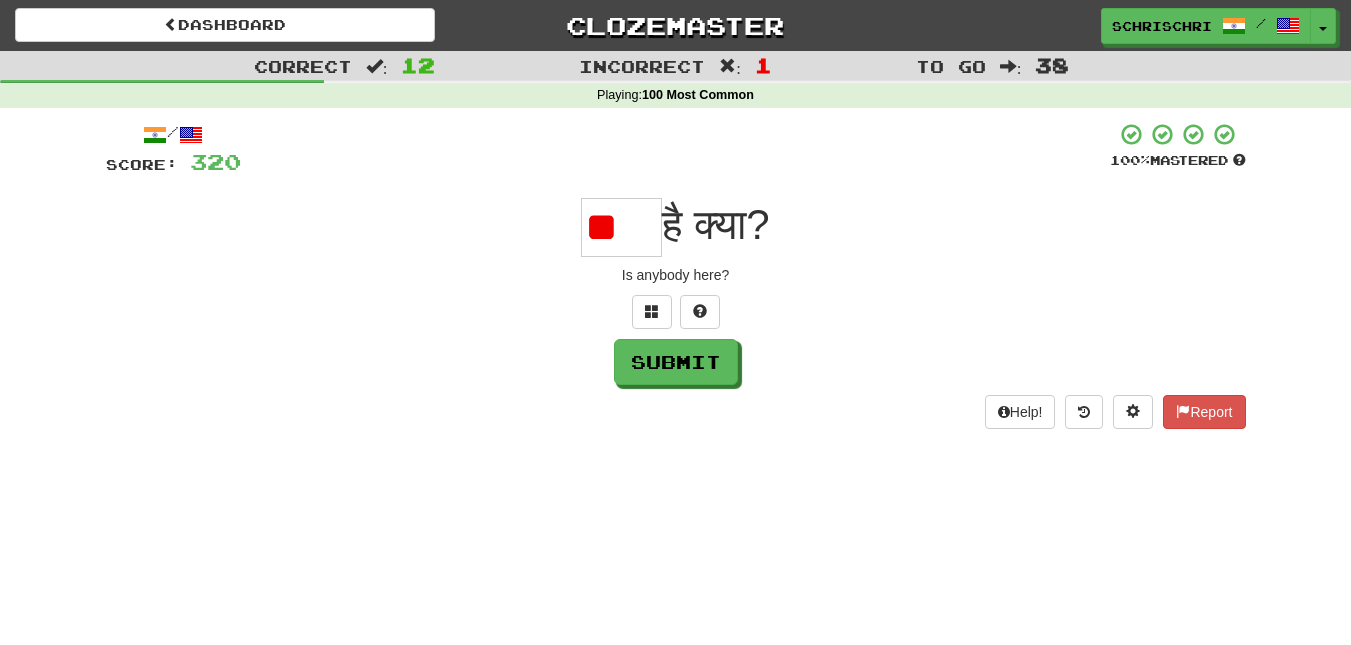 type on "*" 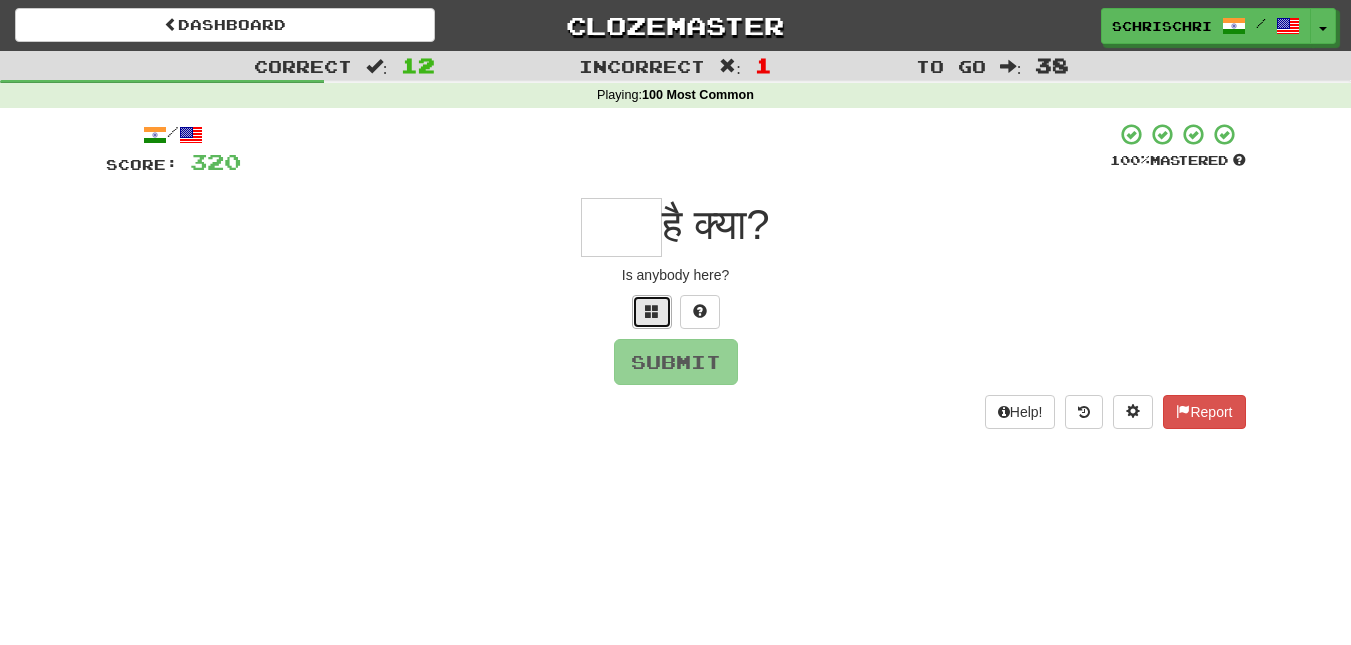 click at bounding box center [652, 311] 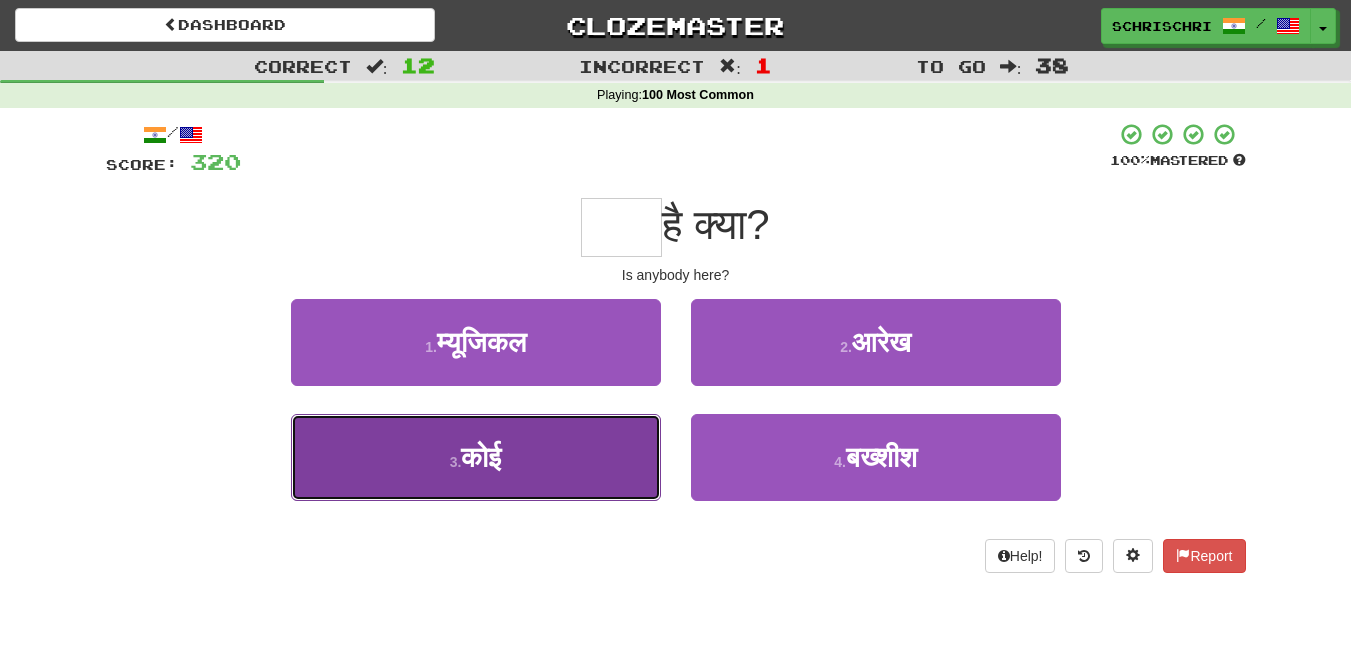 click on "3 .  कोई" at bounding box center (476, 457) 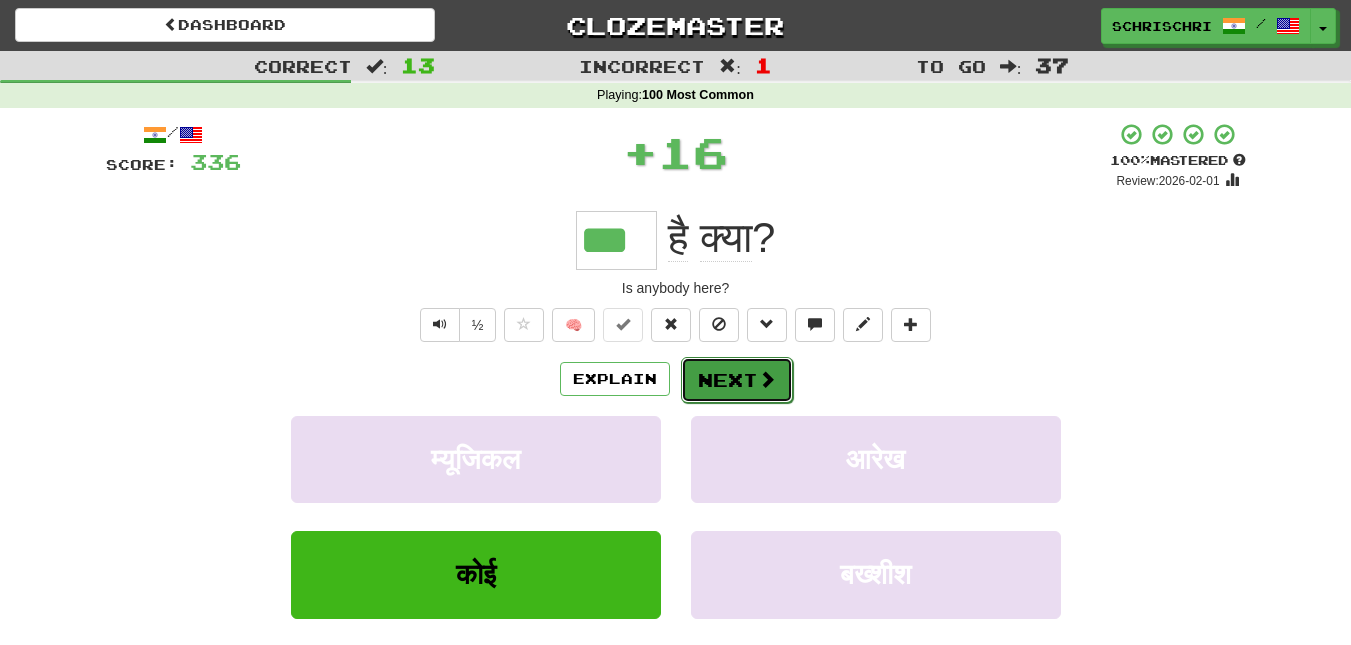 click on "Next" at bounding box center [737, 380] 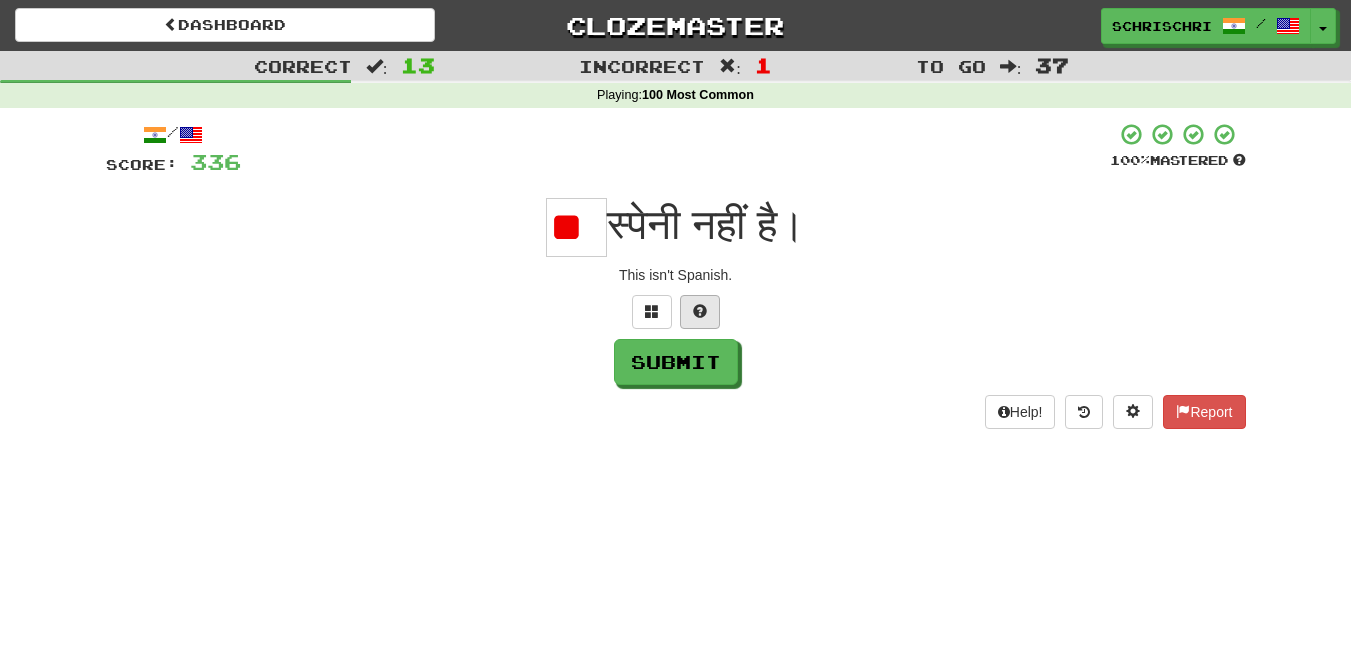 scroll, scrollTop: 0, scrollLeft: 0, axis: both 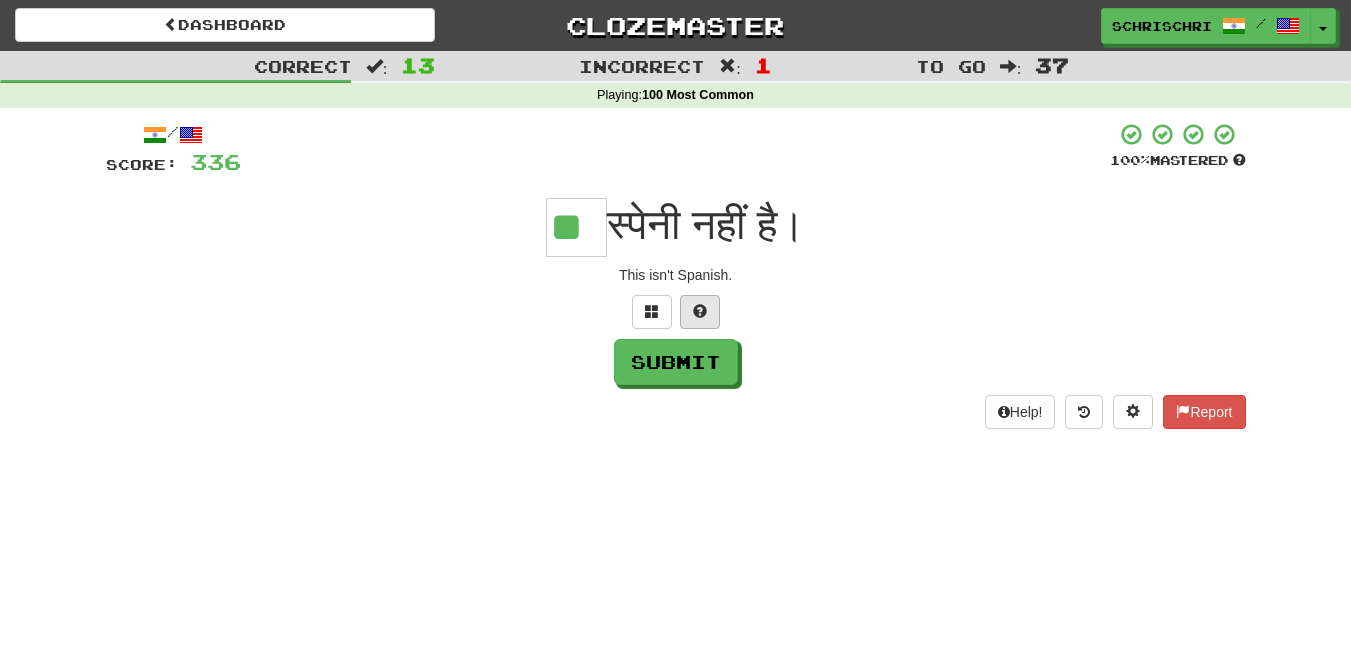 type on "**" 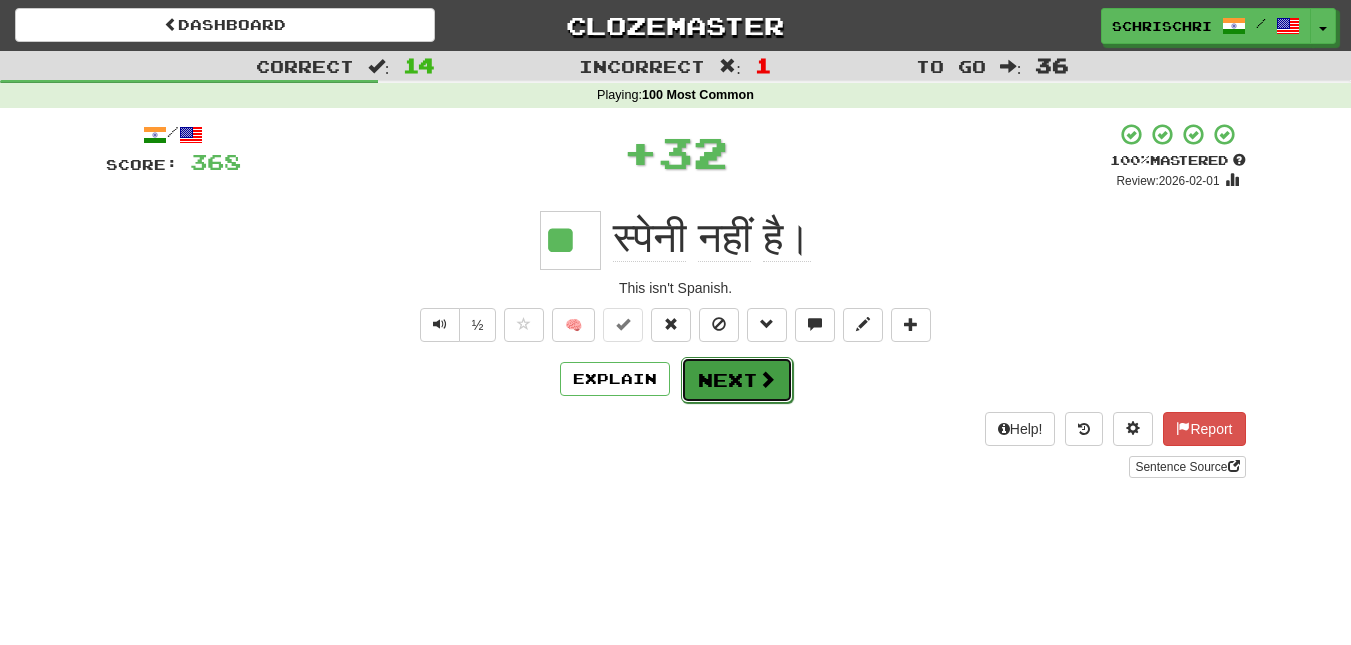 click on "Next" at bounding box center [737, 380] 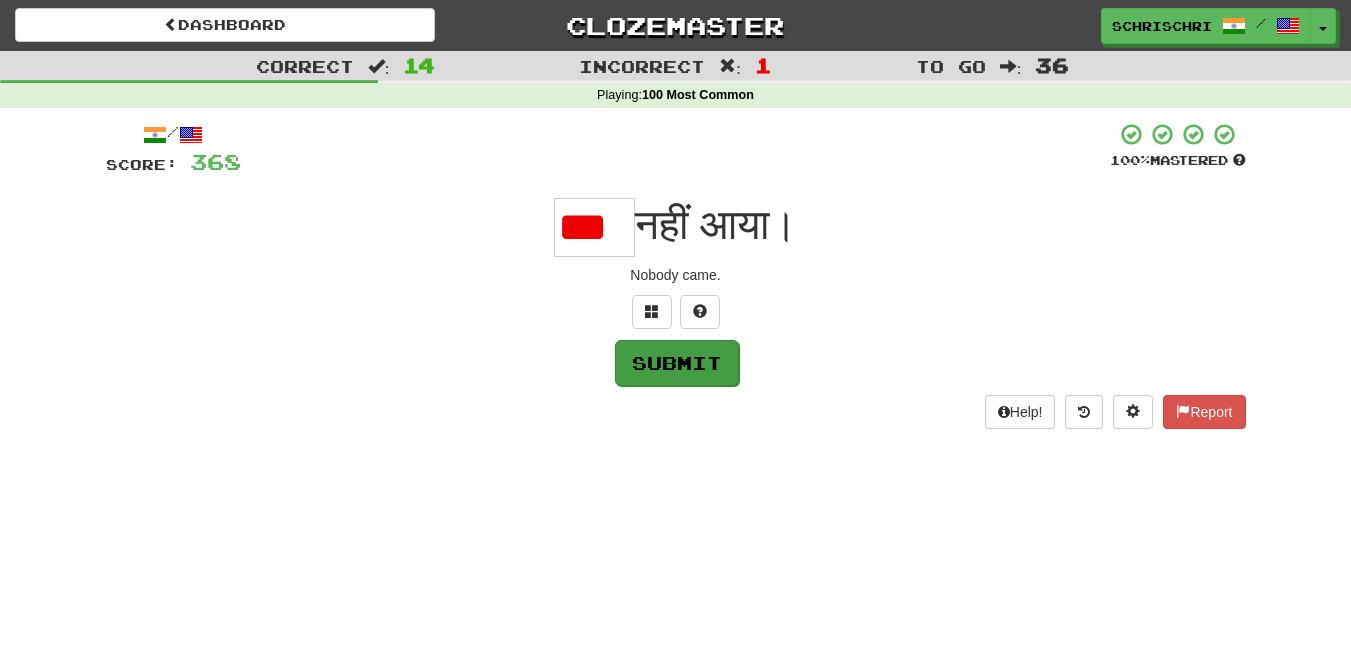 scroll, scrollTop: 0, scrollLeft: 0, axis: both 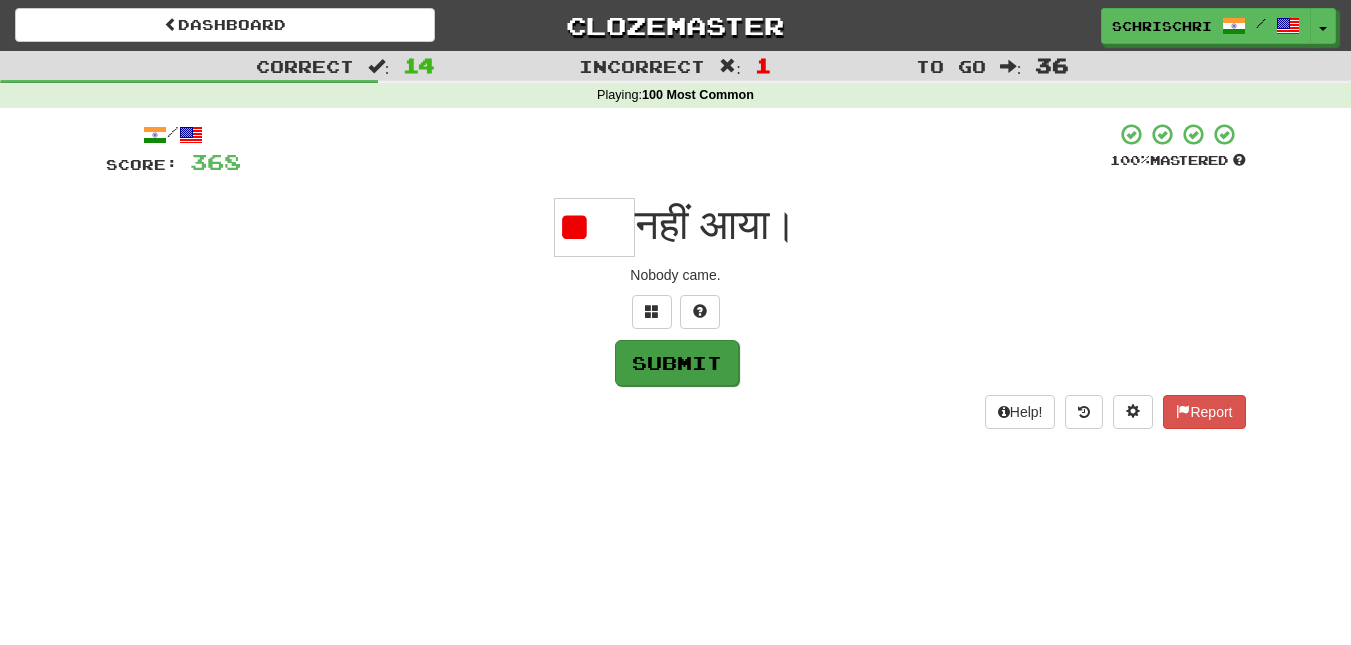 type on "*" 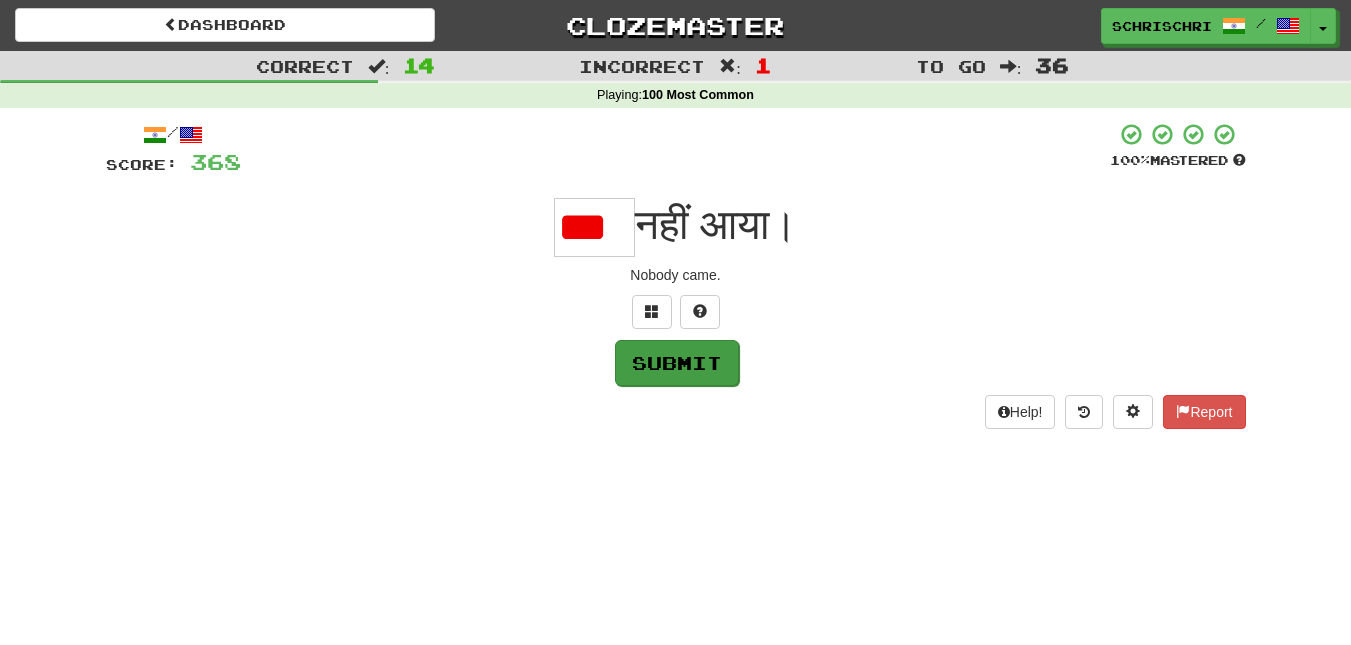 scroll, scrollTop: 0, scrollLeft: 0, axis: both 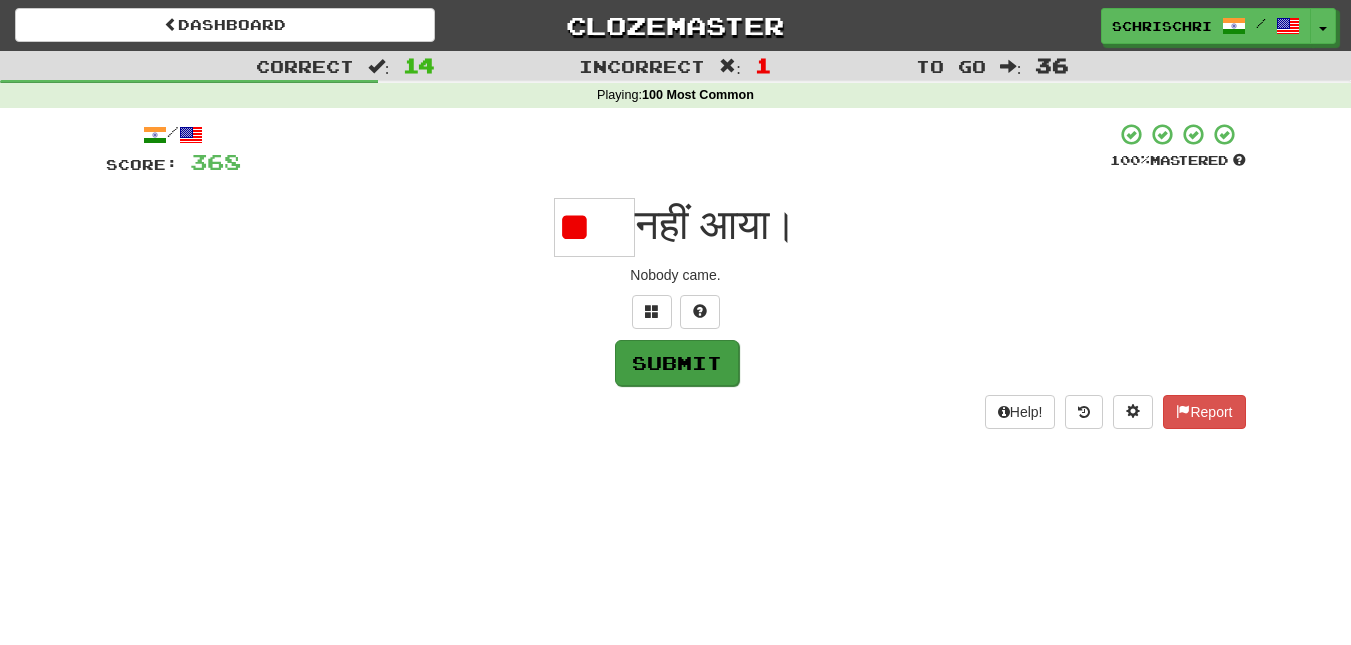 type on "*" 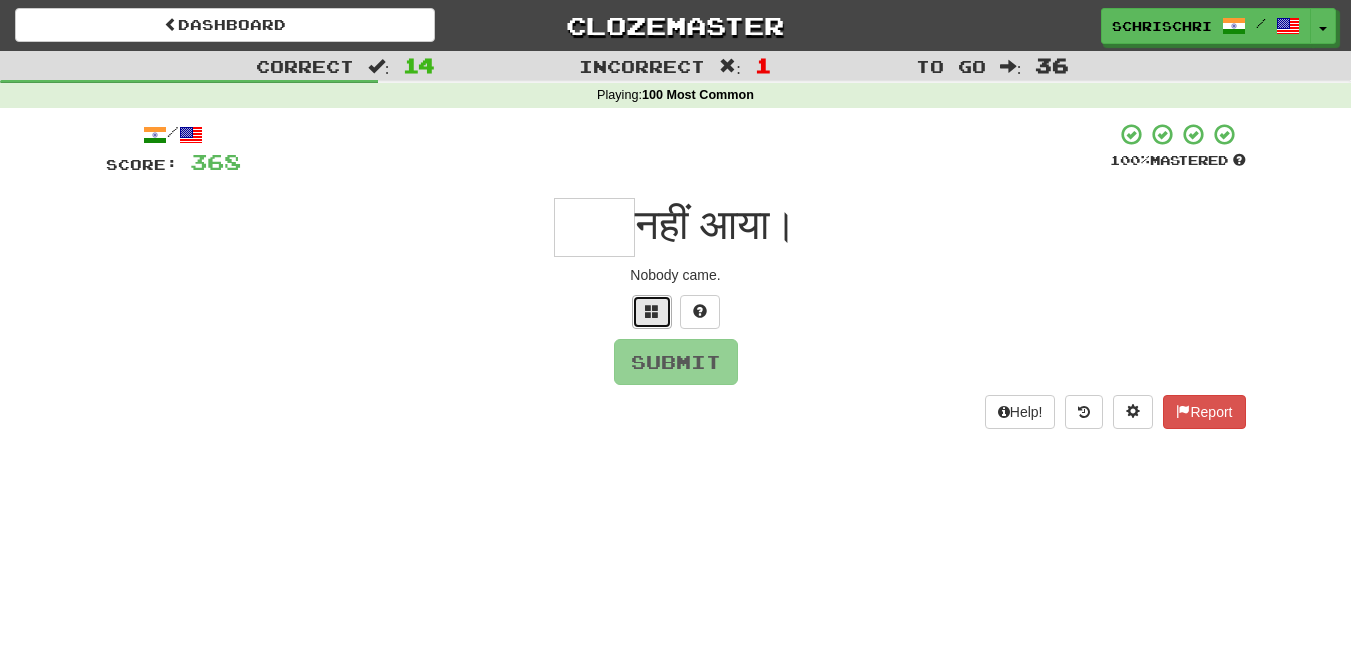 click at bounding box center (652, 311) 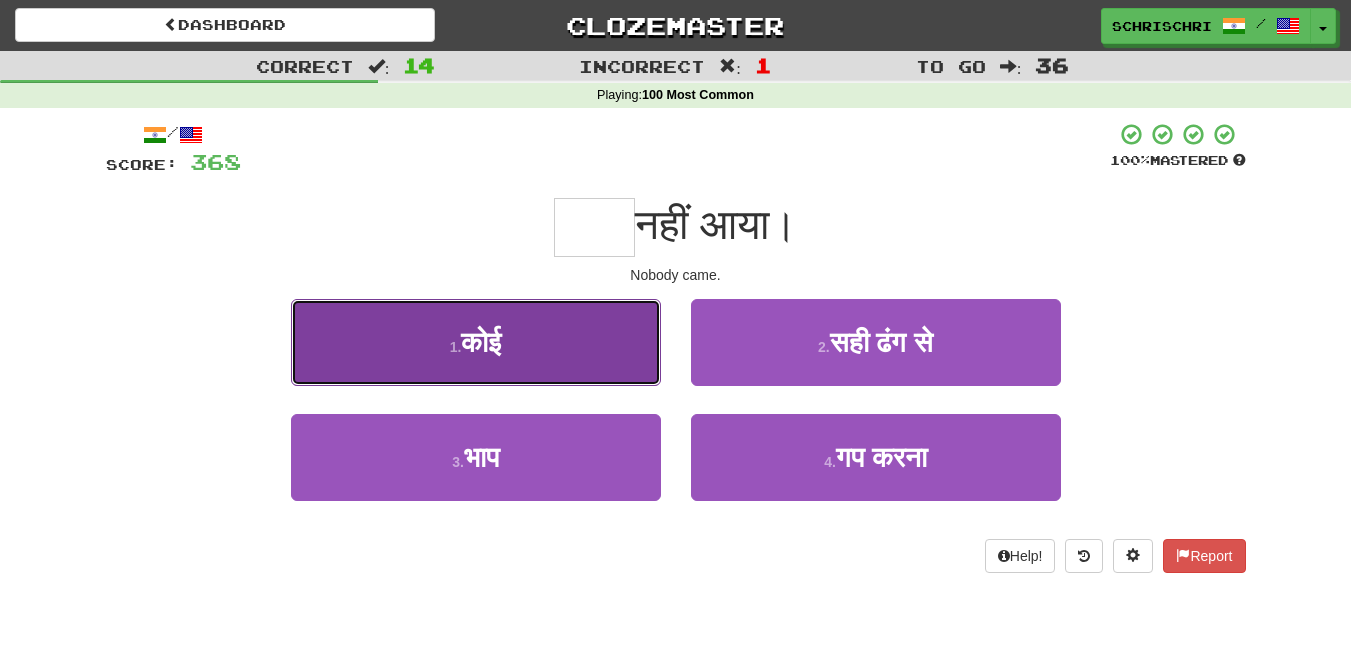 click on "1 .  कोई" at bounding box center (476, 342) 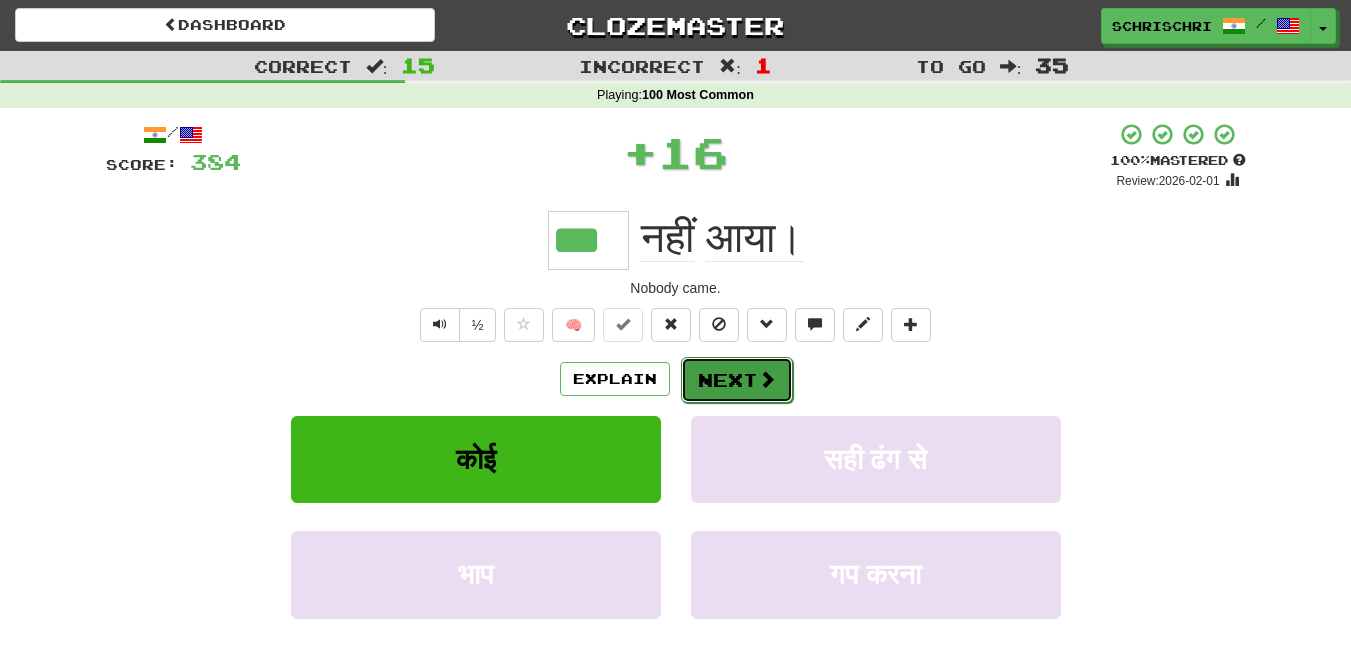click on "Next" at bounding box center (737, 380) 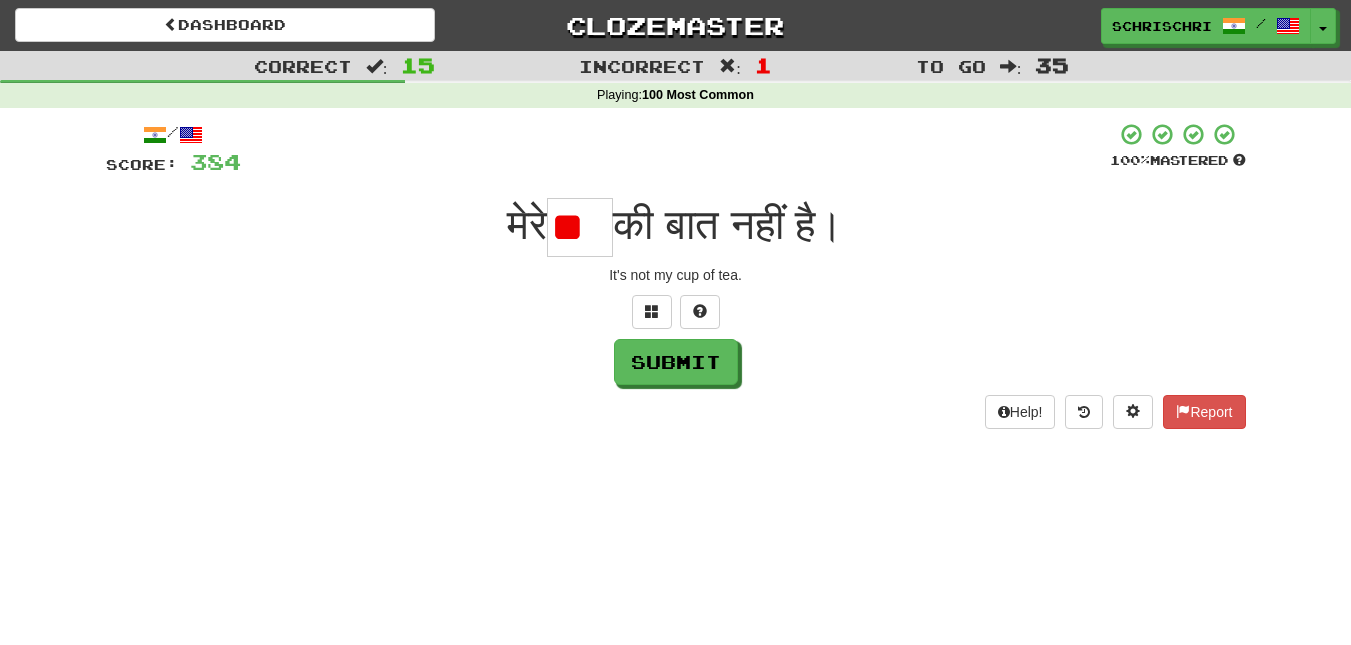 scroll, scrollTop: 0, scrollLeft: 0, axis: both 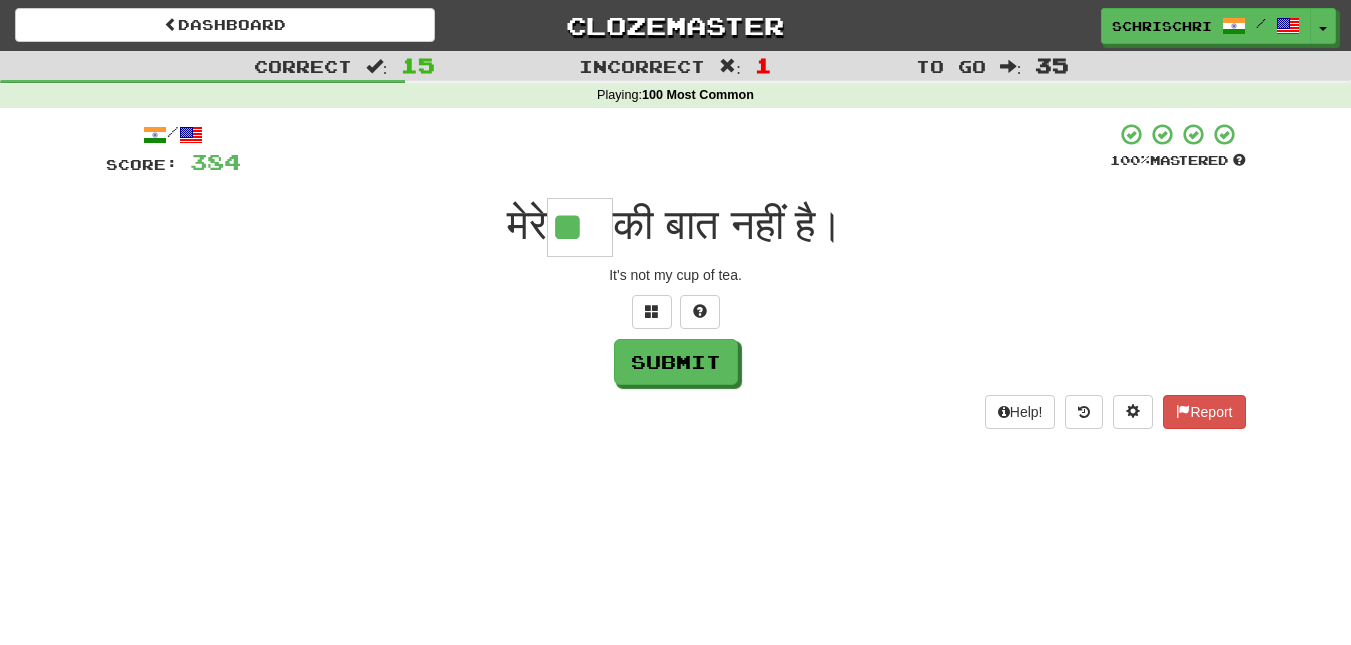 type on "**" 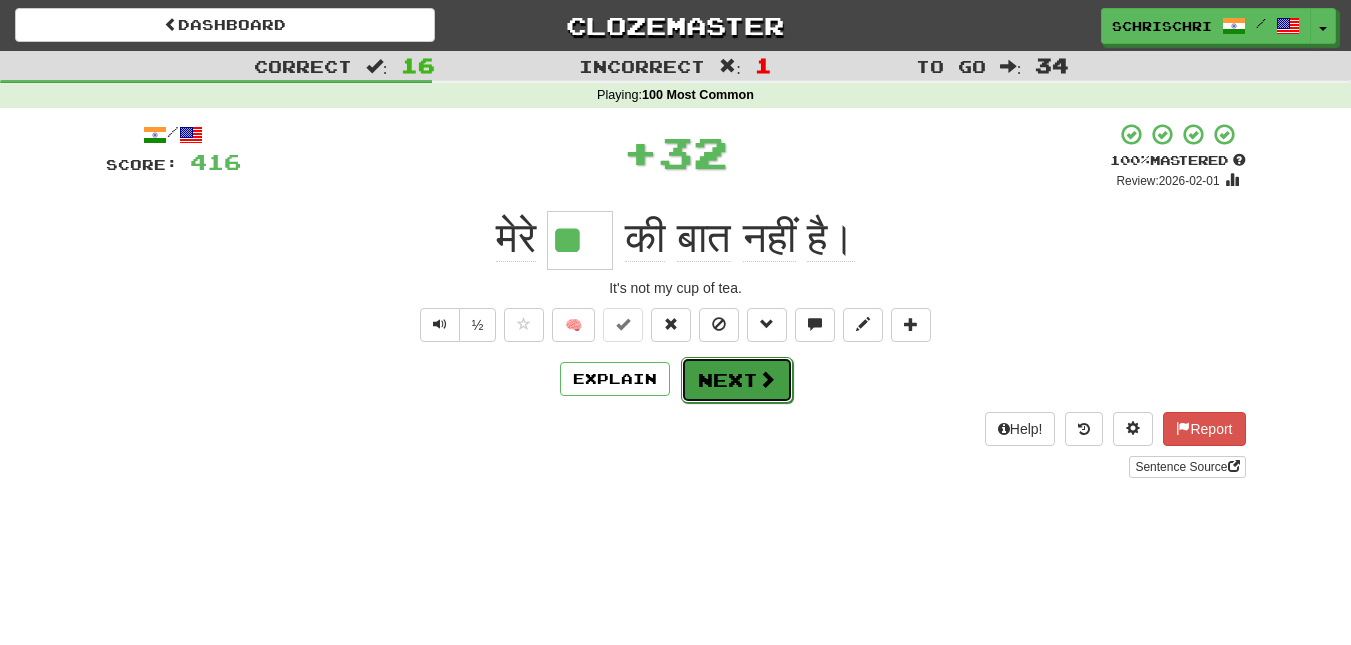 click on "Next" at bounding box center [737, 380] 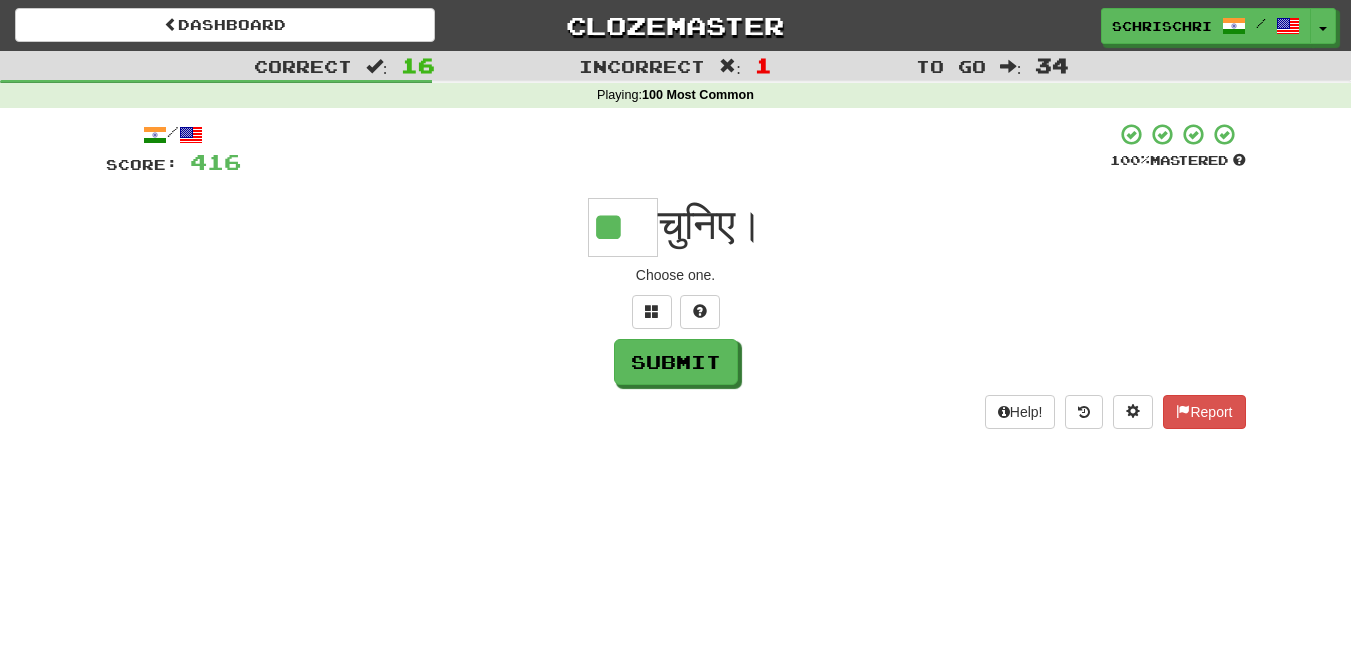 scroll, scrollTop: 0, scrollLeft: 0, axis: both 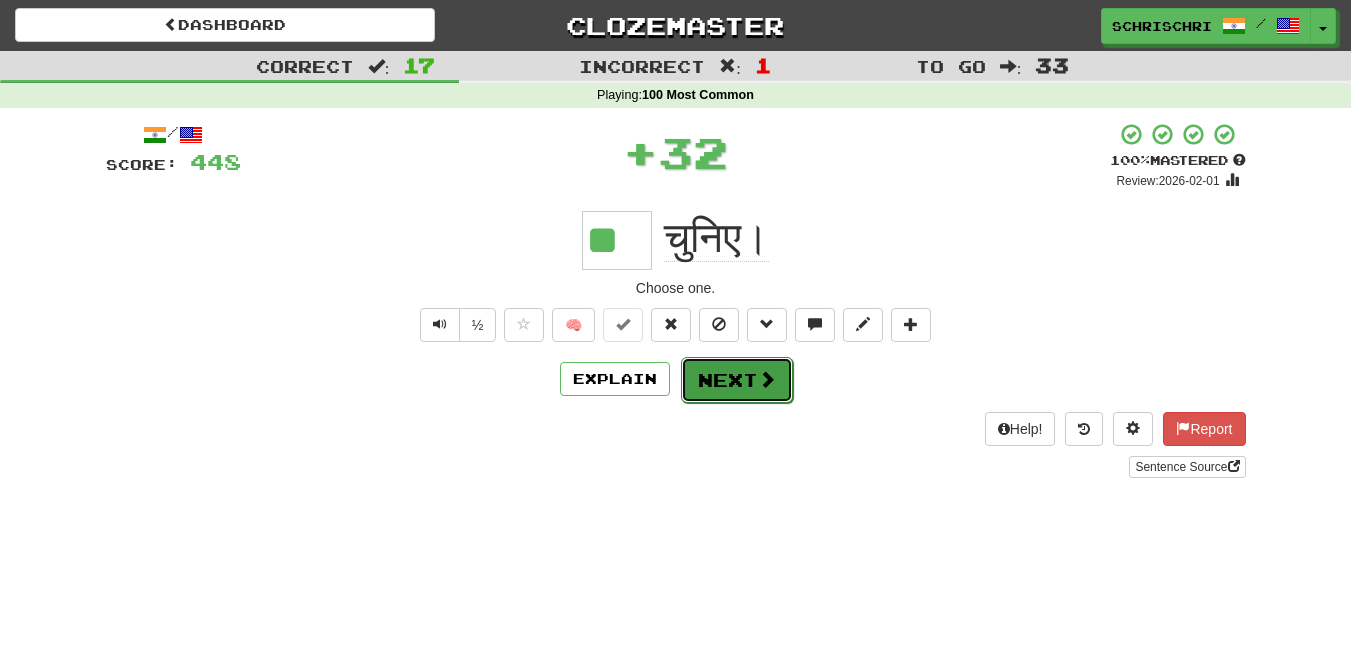 click on "Next" at bounding box center [737, 380] 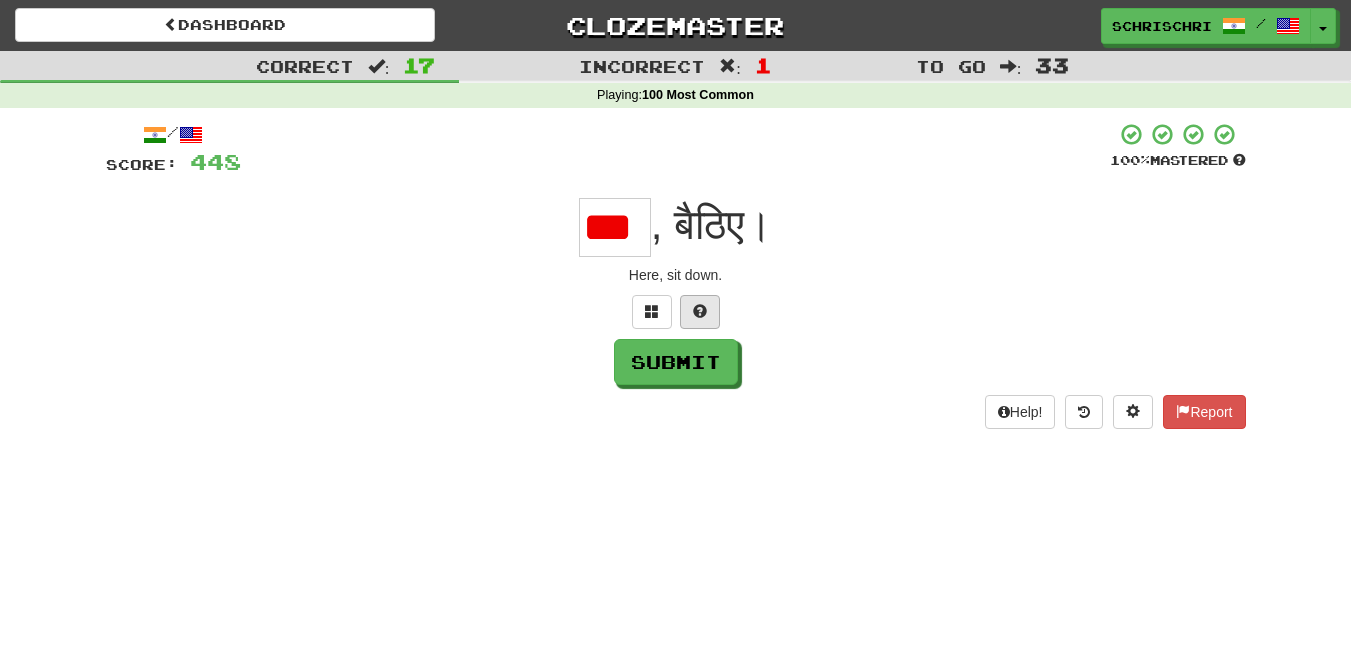 scroll, scrollTop: 0, scrollLeft: 0, axis: both 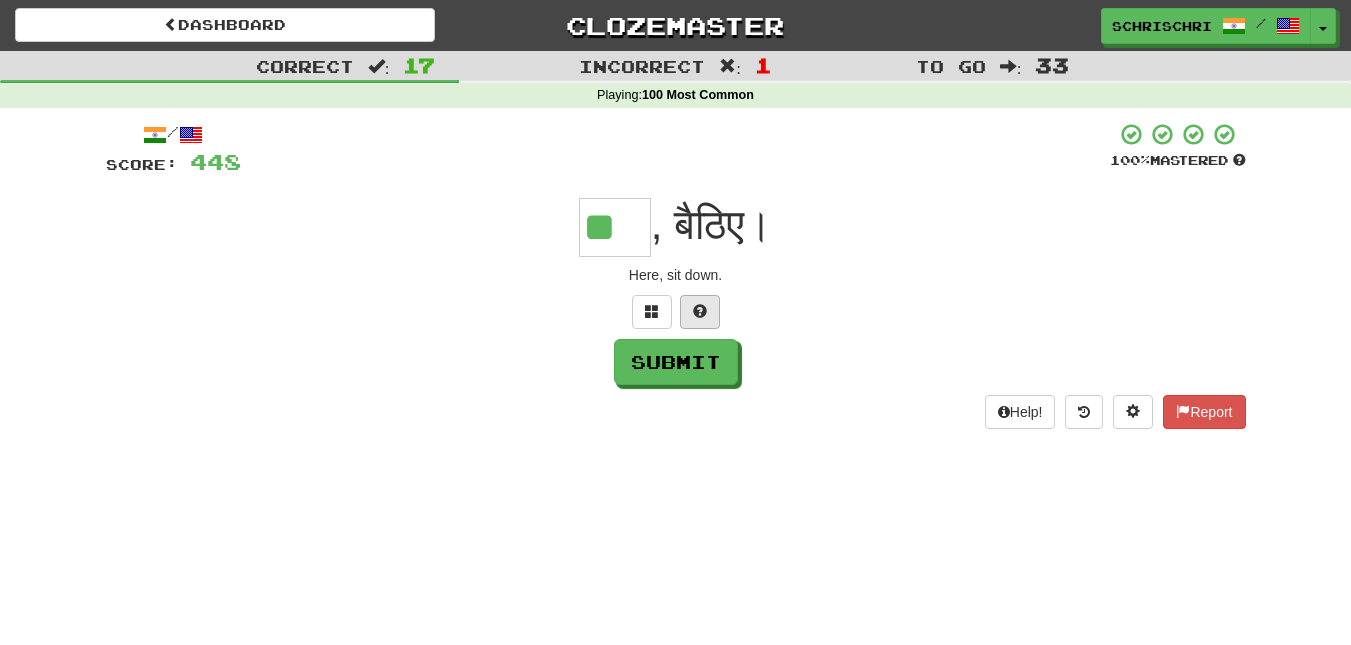 type on "*" 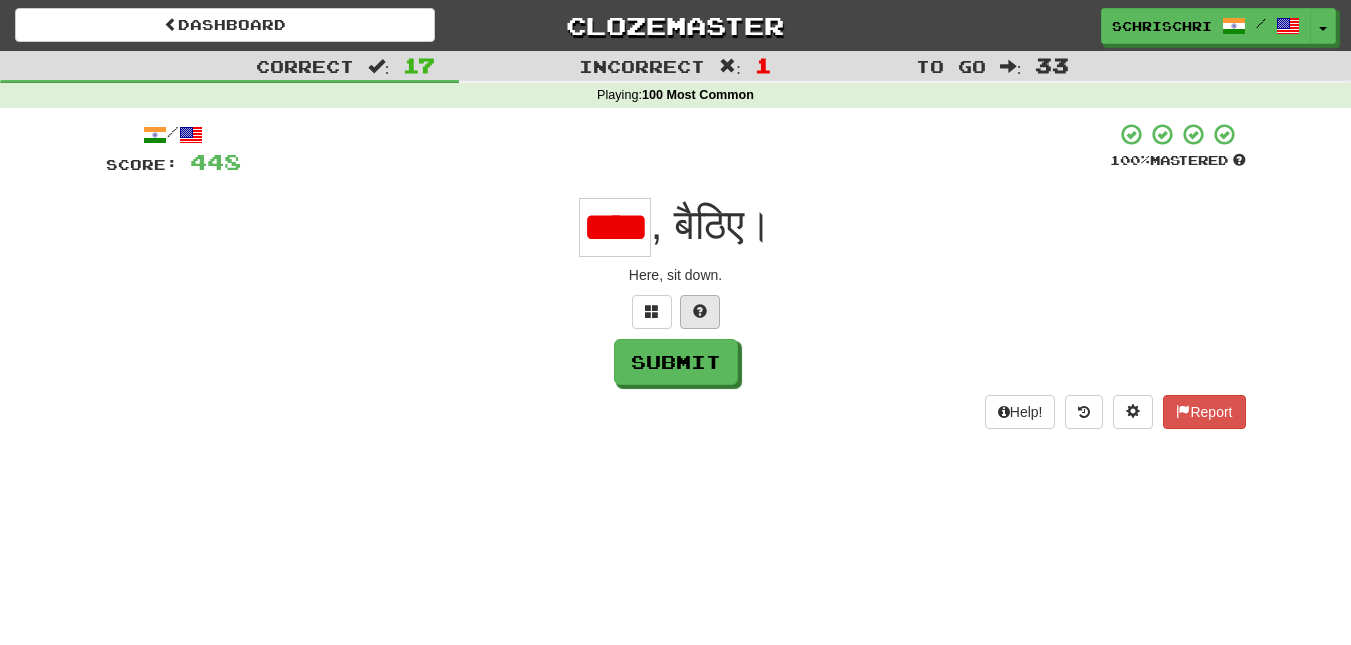 scroll, scrollTop: 0, scrollLeft: 27, axis: horizontal 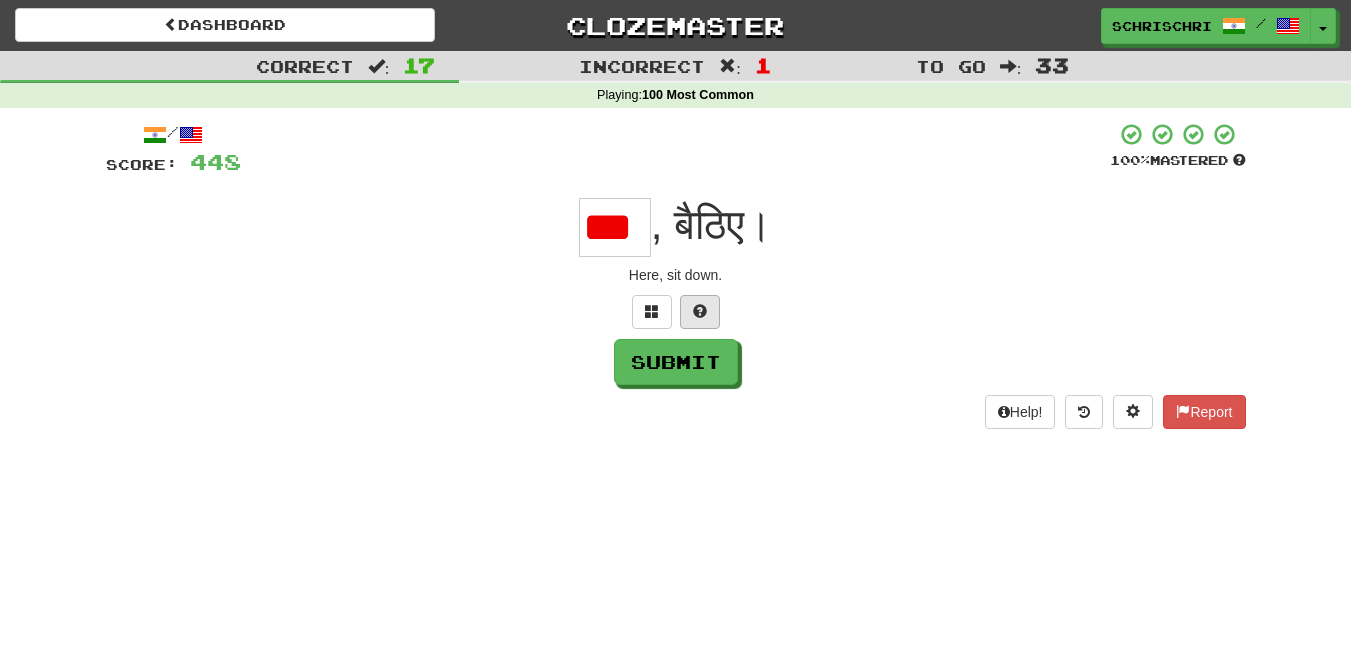 click on "Here, sit down." at bounding box center (676, 275) 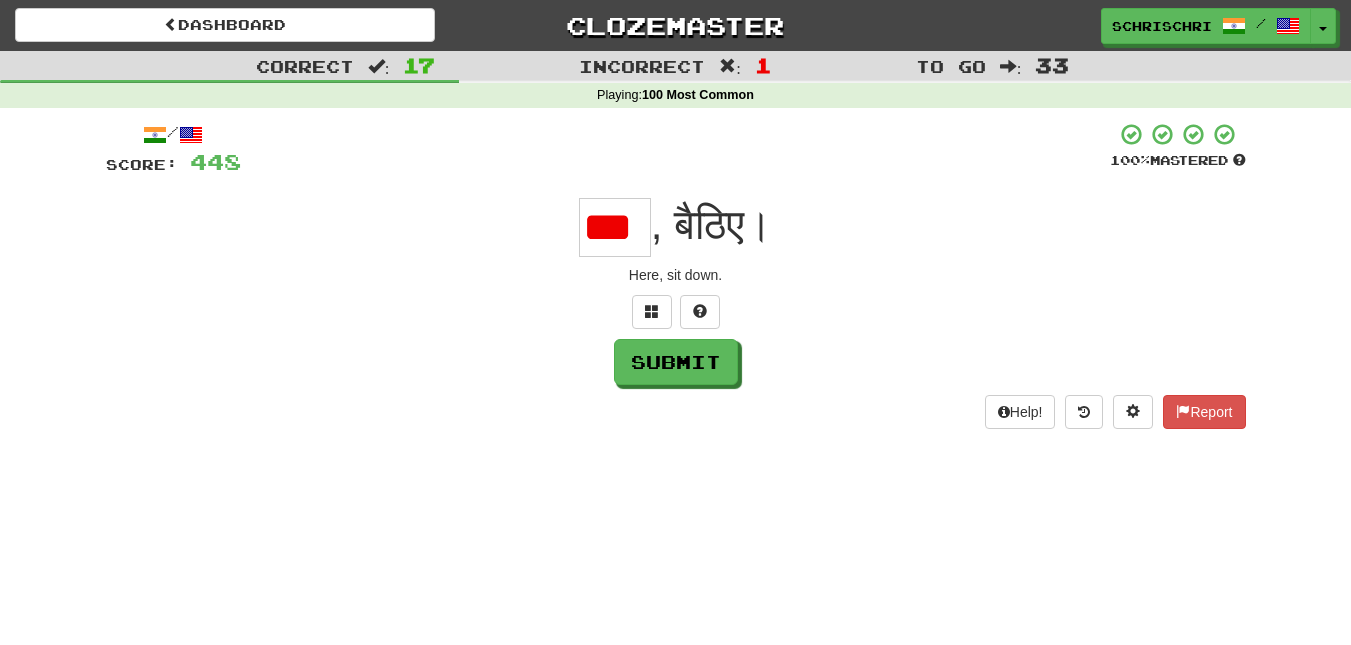 click on "**" at bounding box center (615, 227) 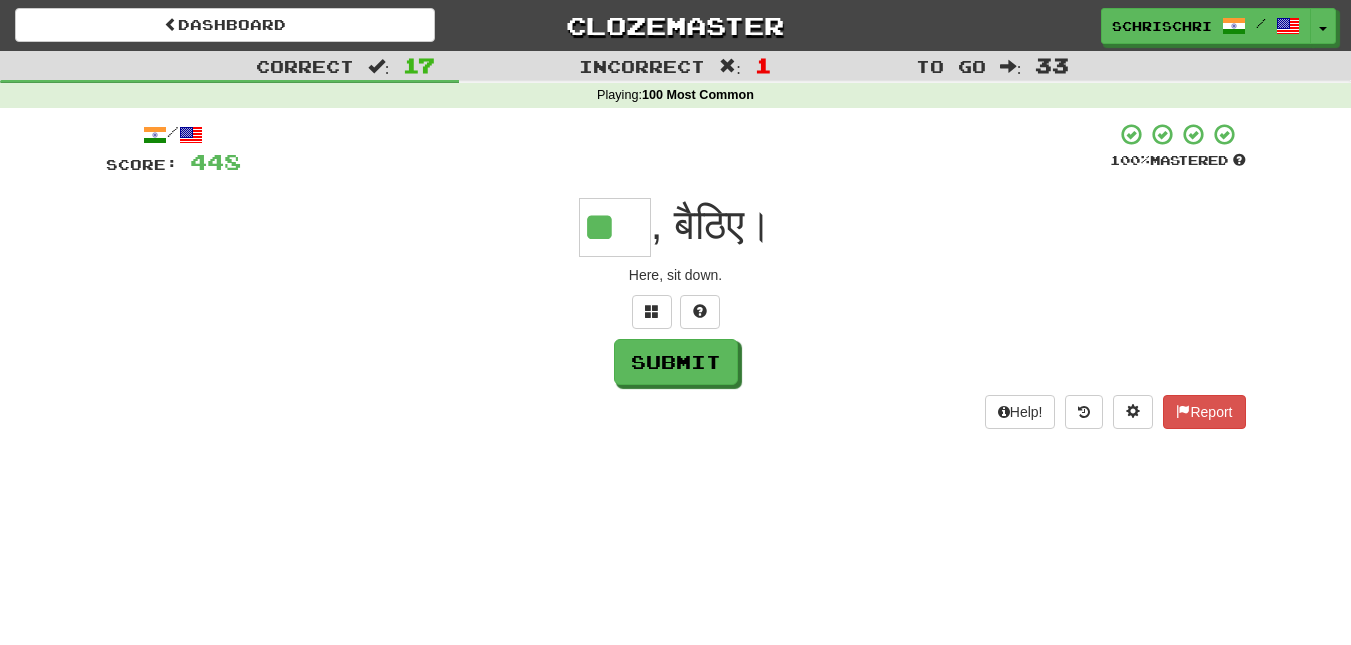 type on "*" 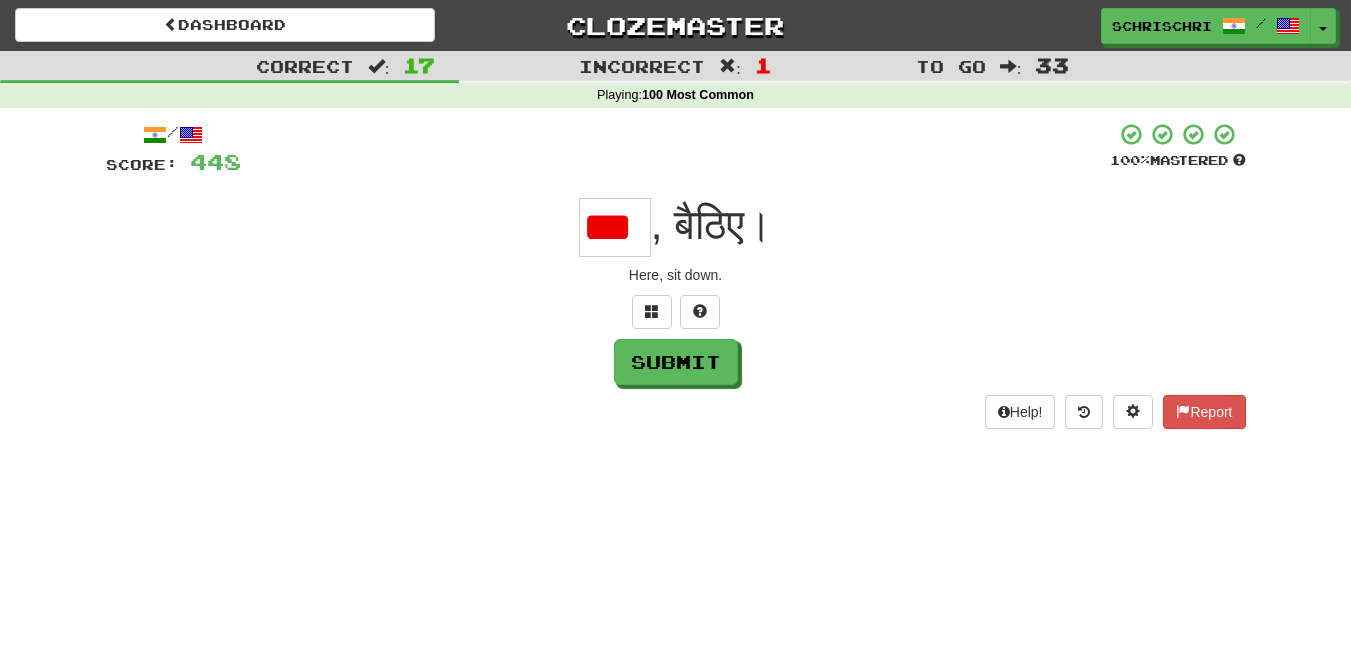 scroll, scrollTop: 0, scrollLeft: 0, axis: both 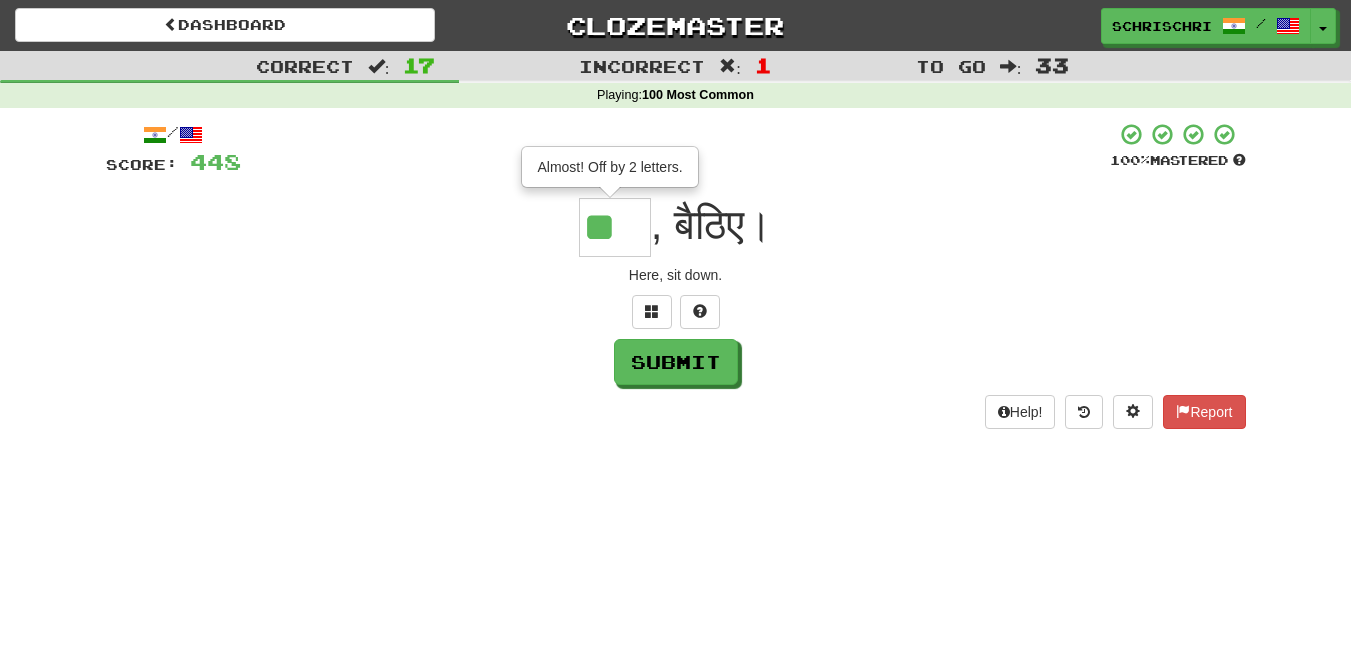 type on "*" 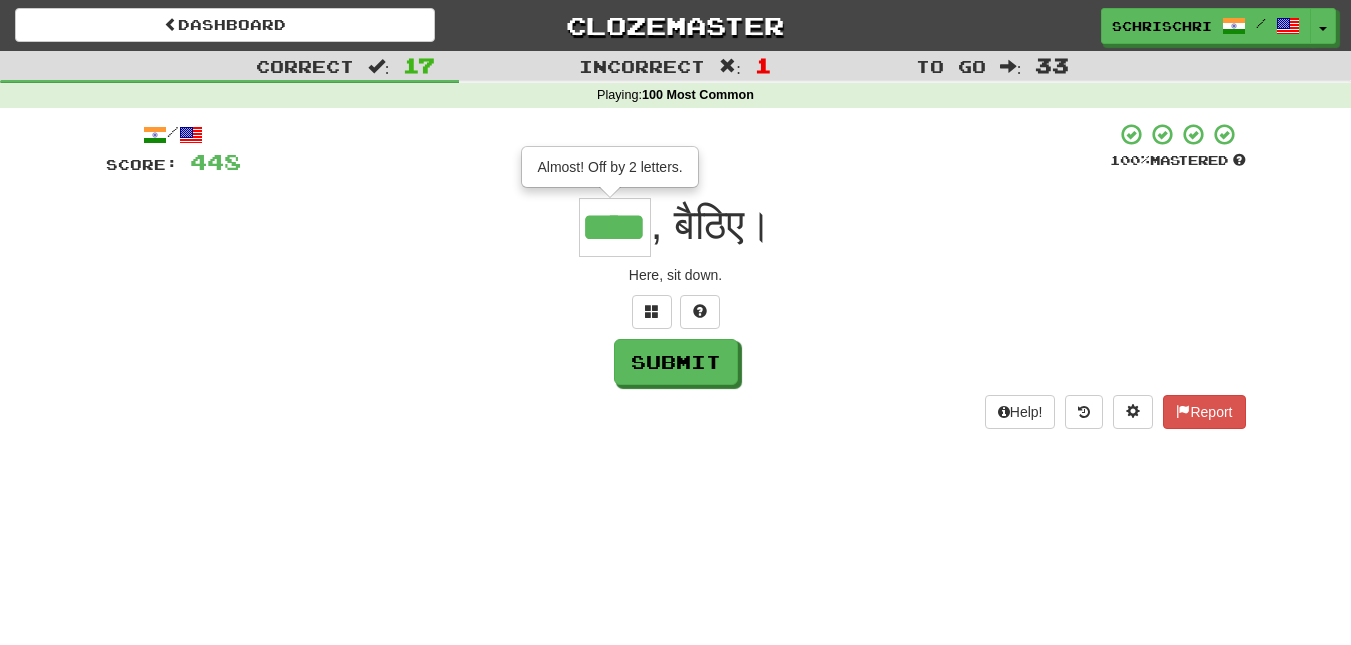scroll, scrollTop: 0, scrollLeft: 0, axis: both 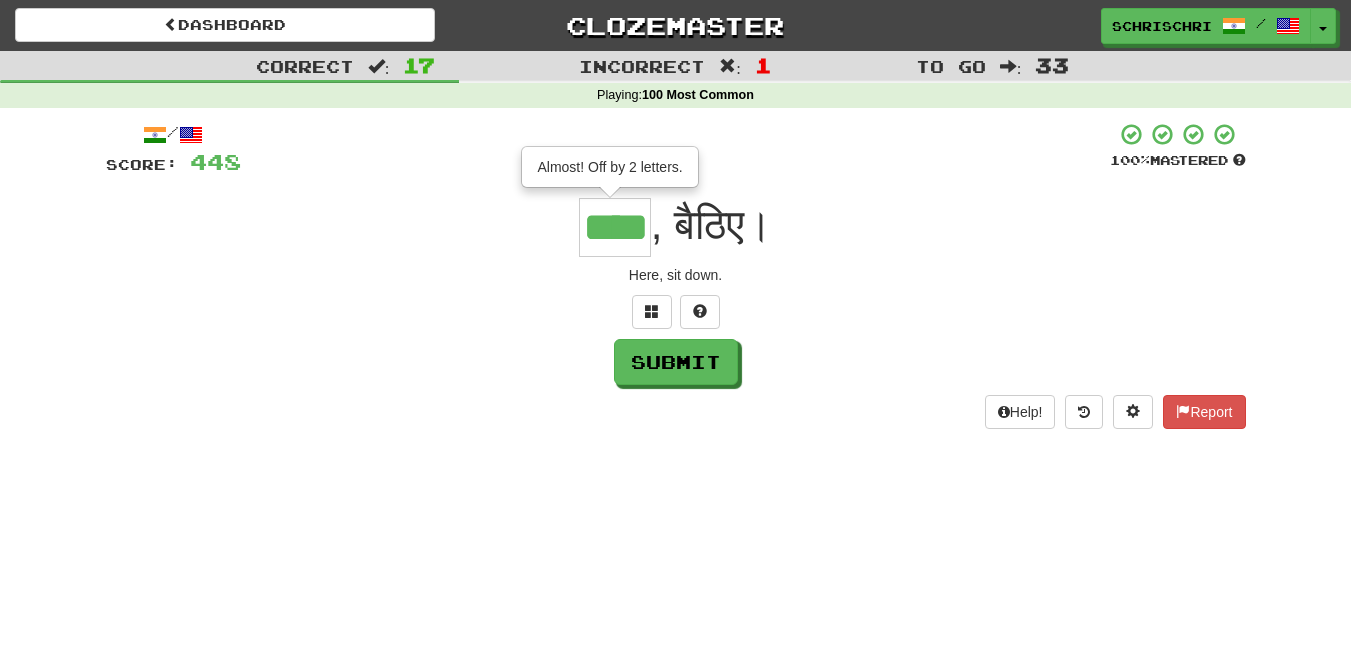 type on "****" 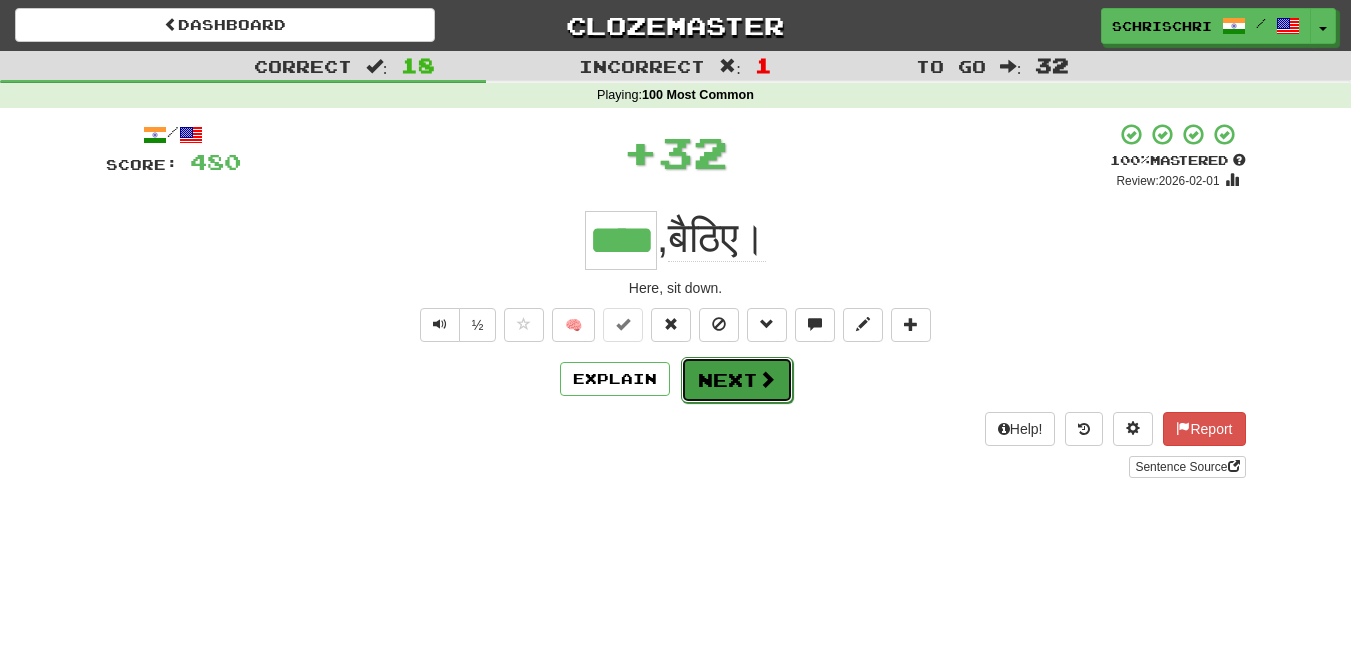click on "Next" at bounding box center [737, 380] 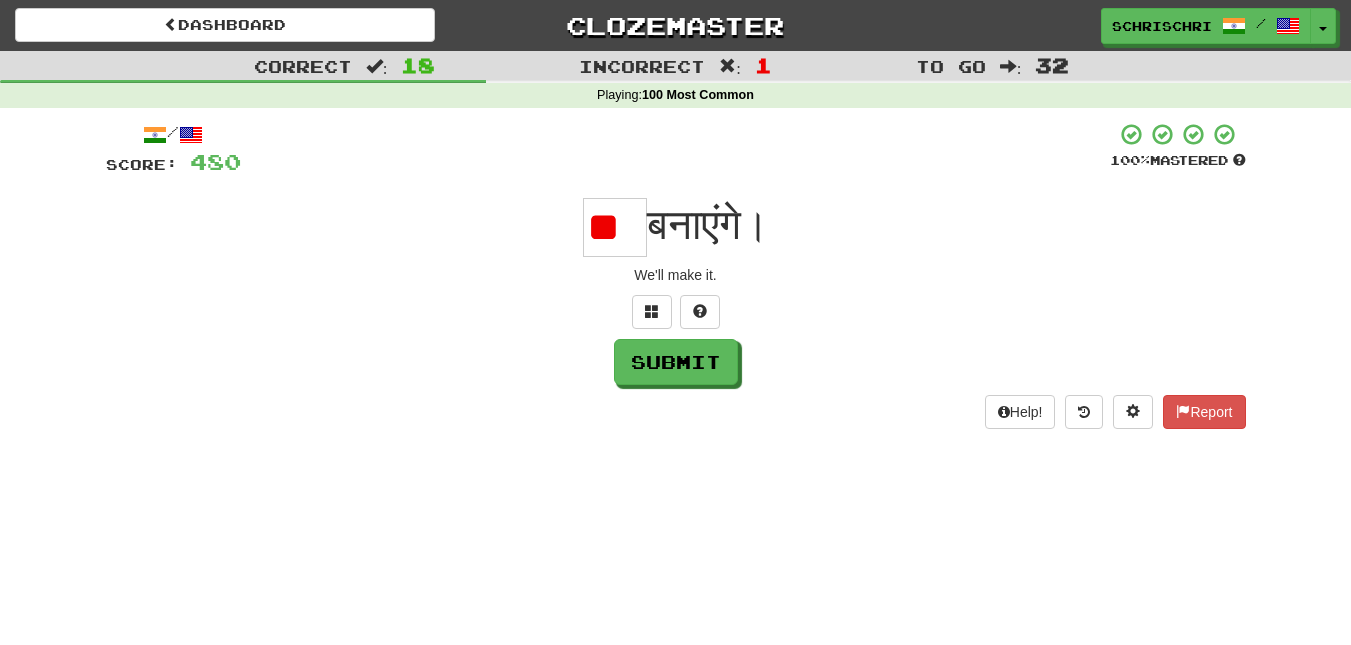scroll, scrollTop: 0, scrollLeft: 0, axis: both 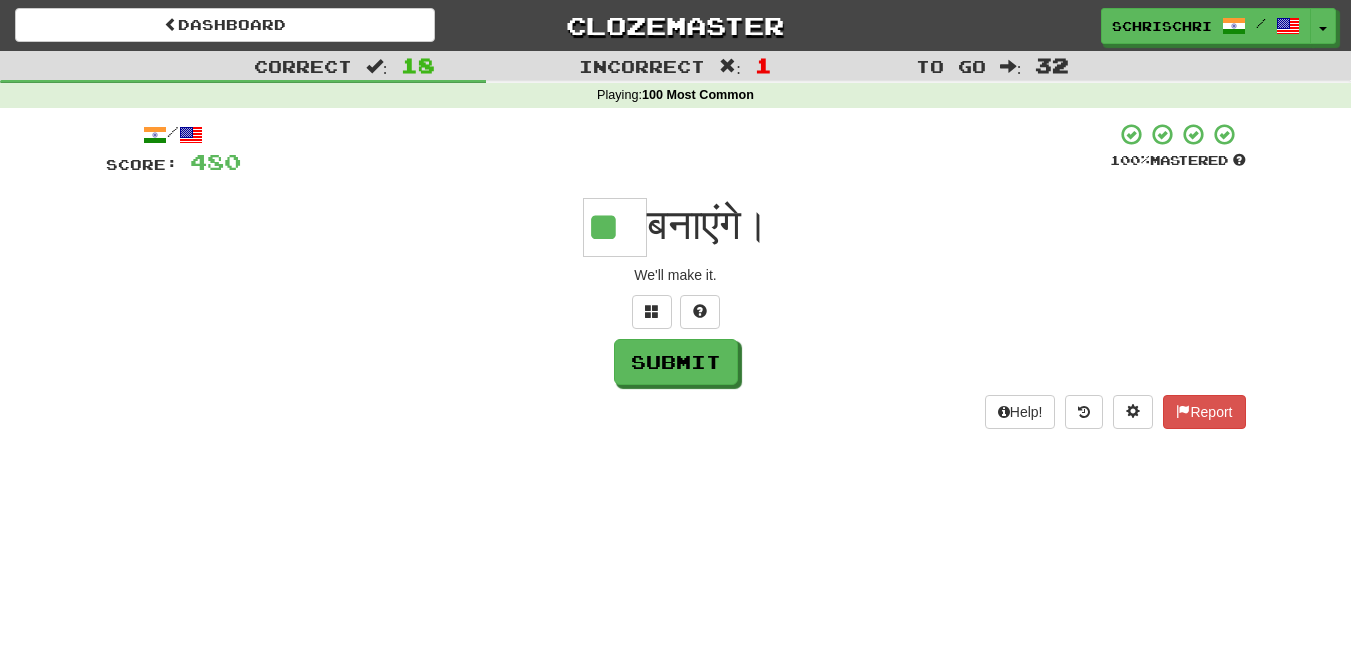 type on "**" 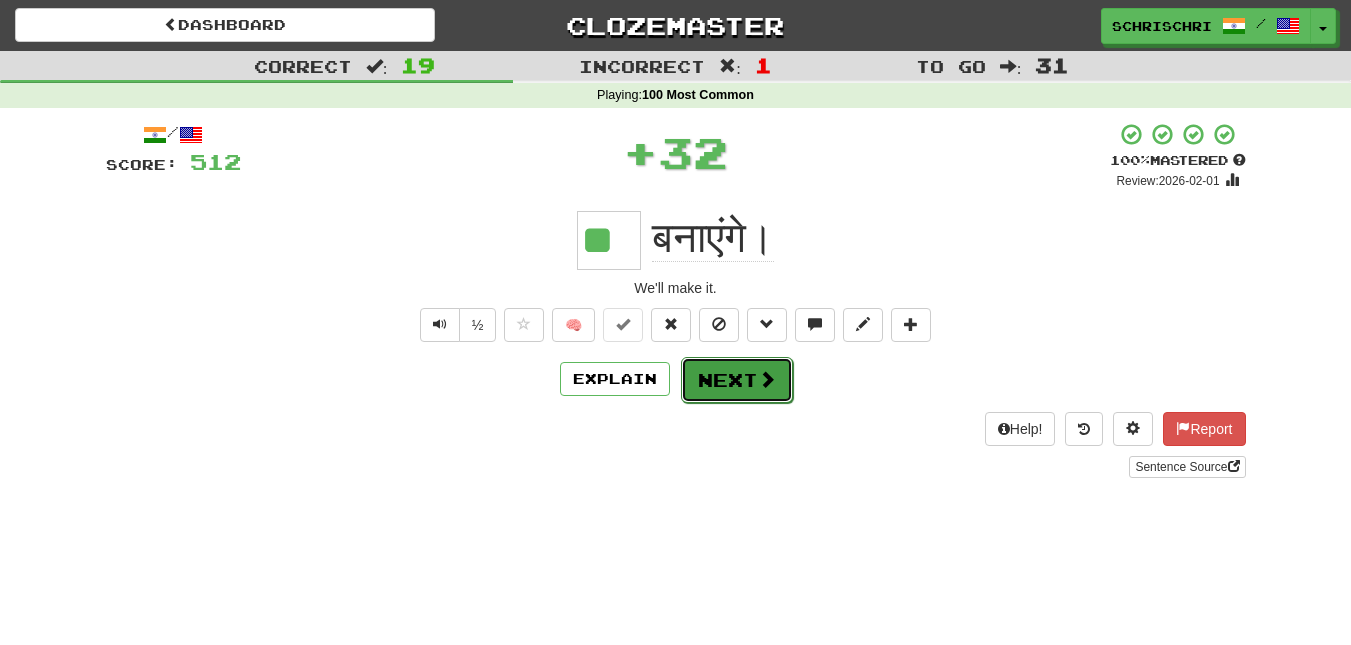 click on "Next" at bounding box center (737, 380) 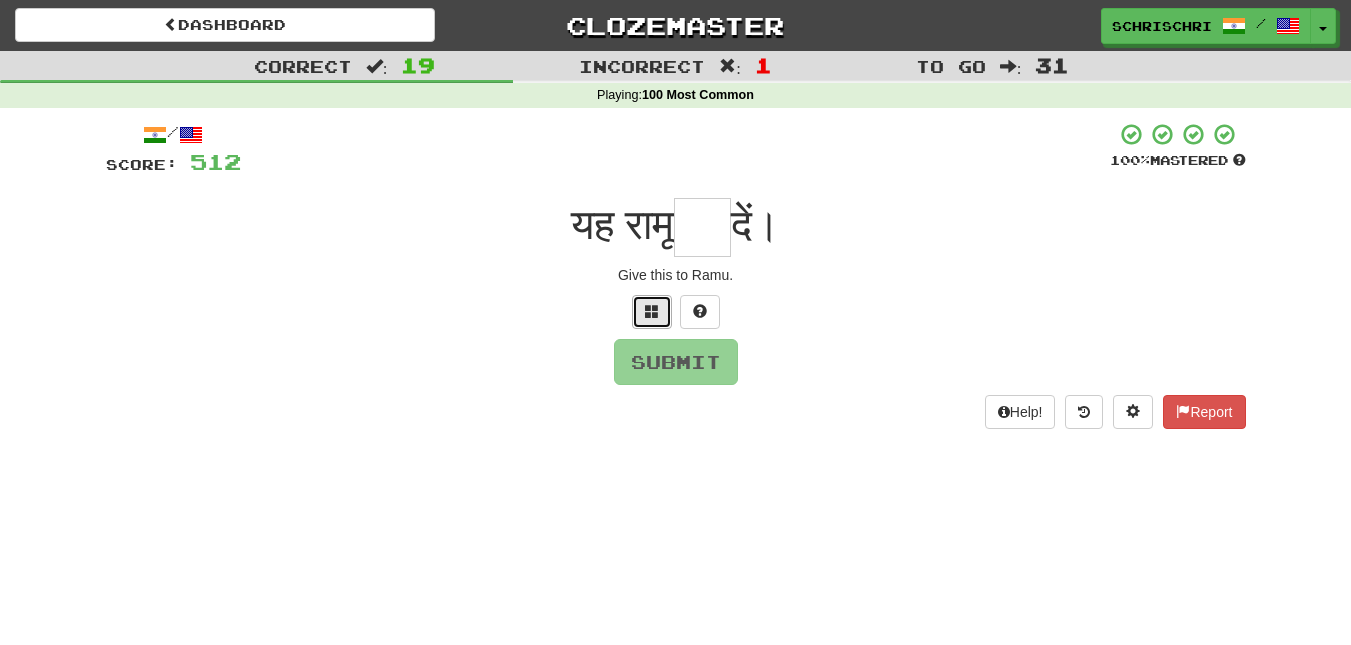 click at bounding box center (652, 312) 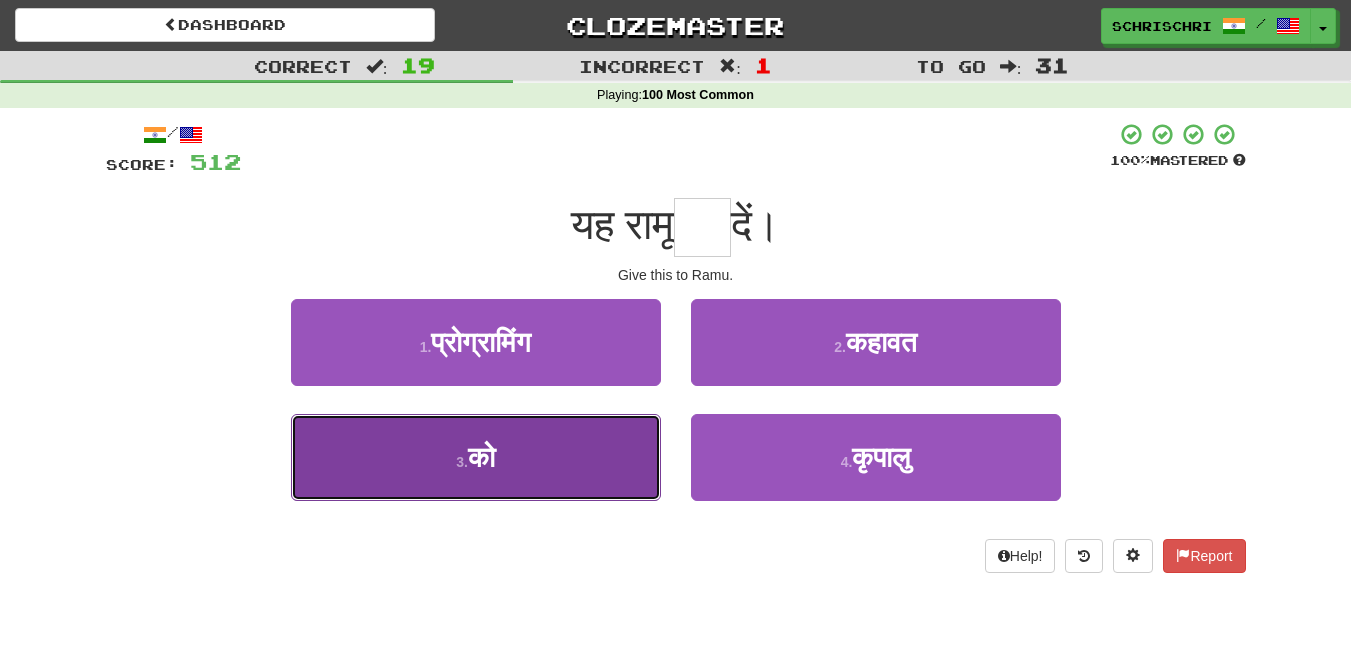 click on "3 .  को" at bounding box center (476, 457) 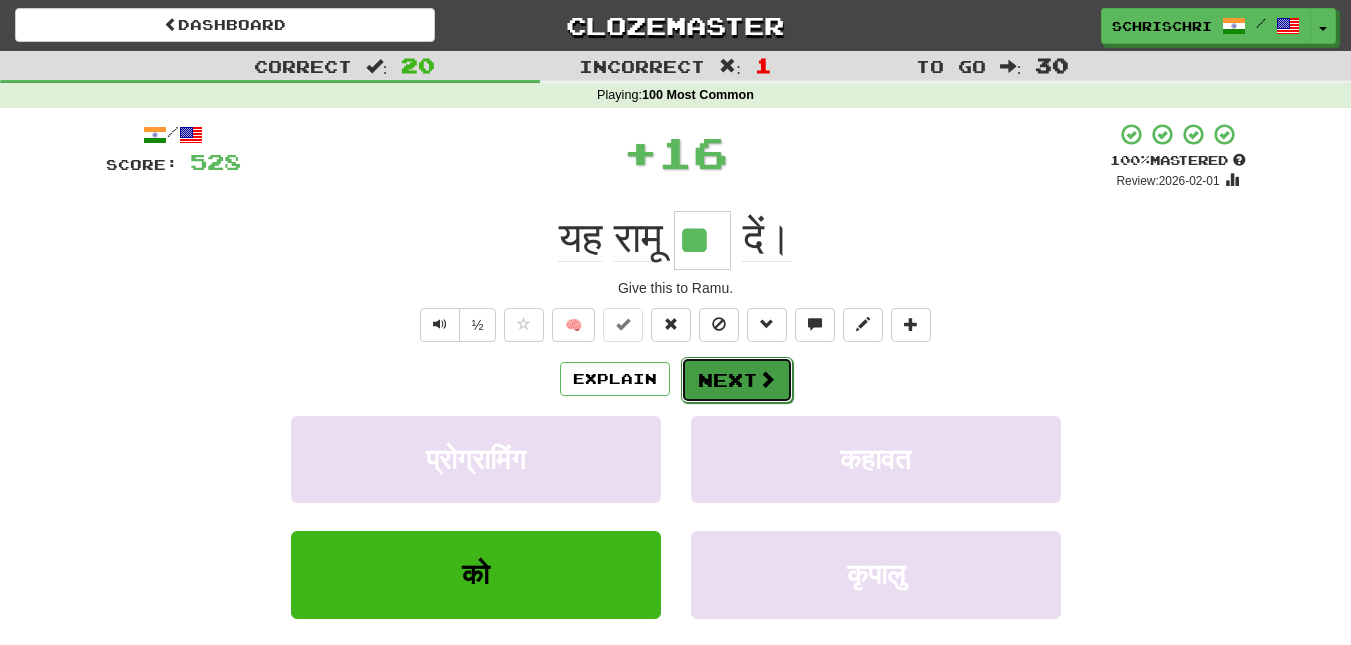 click on "Next" at bounding box center (737, 380) 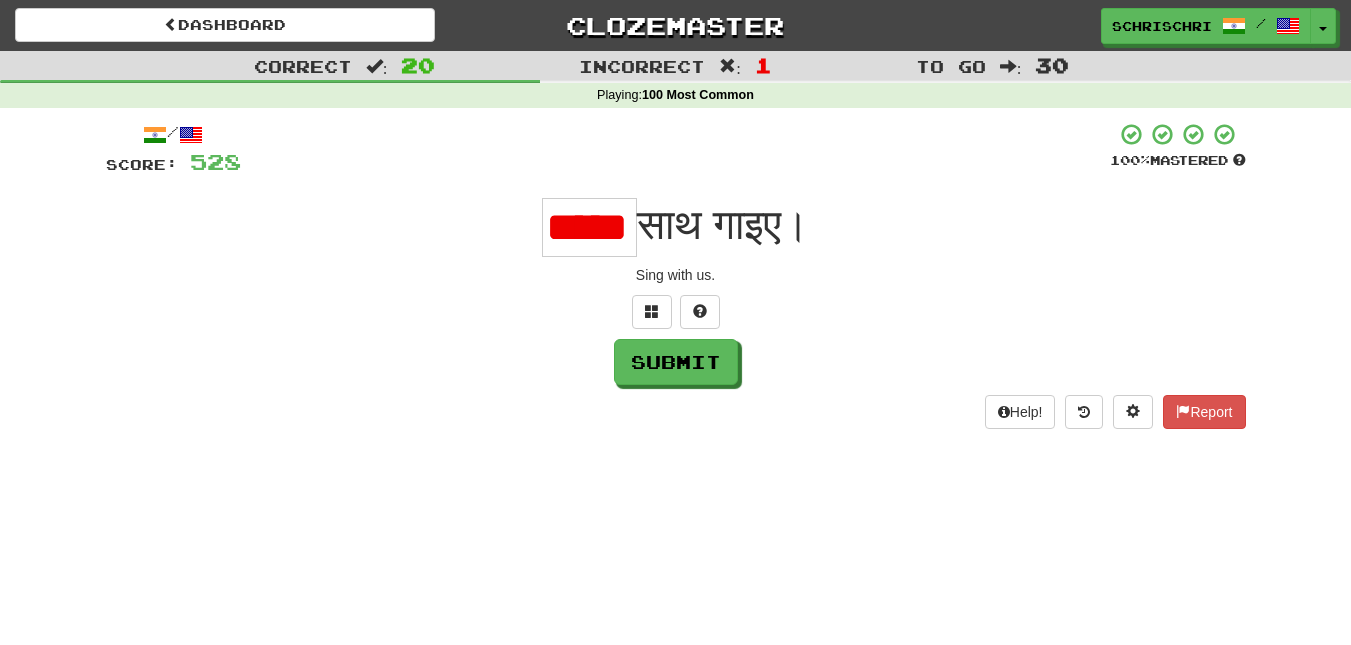scroll, scrollTop: 0, scrollLeft: 0, axis: both 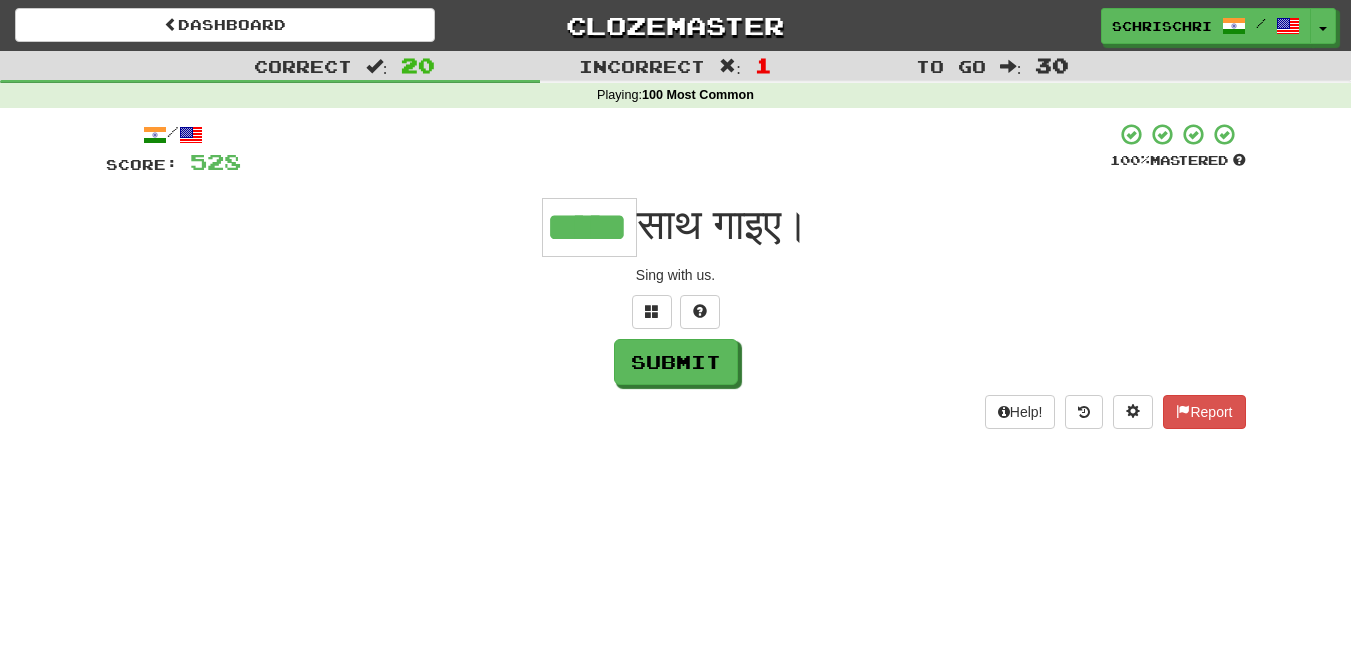 type on "*****" 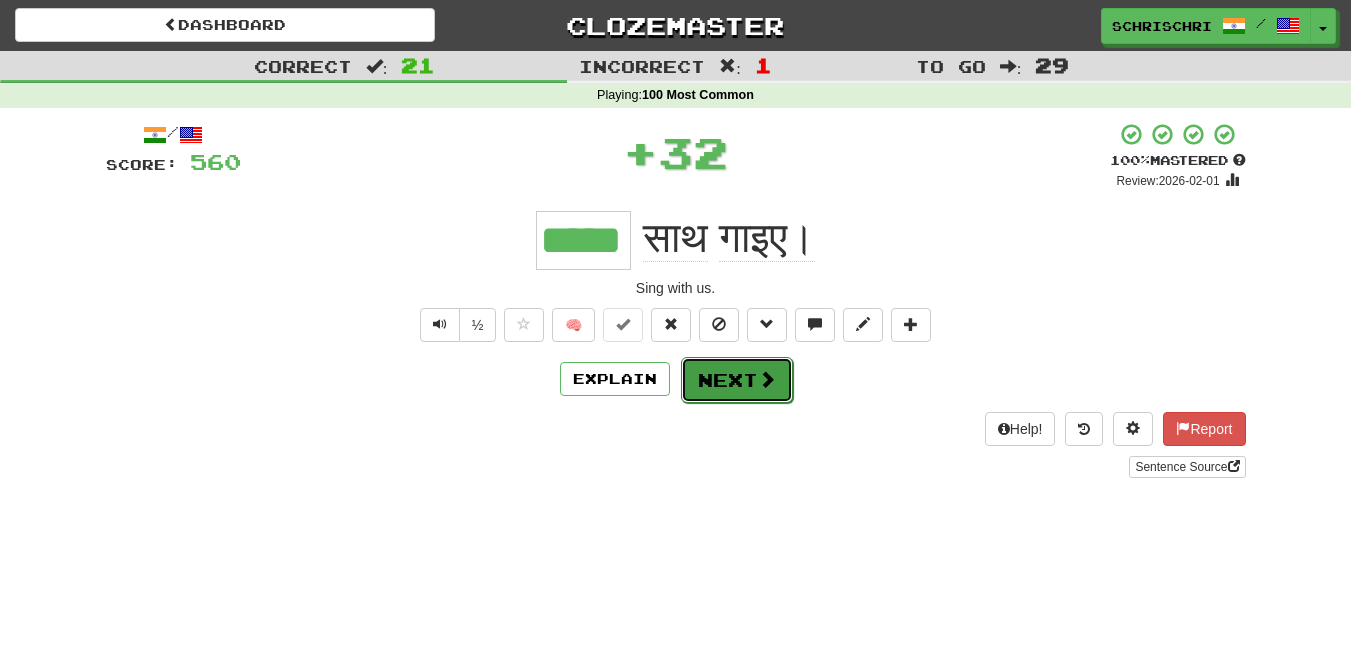 click on "Next" at bounding box center (737, 380) 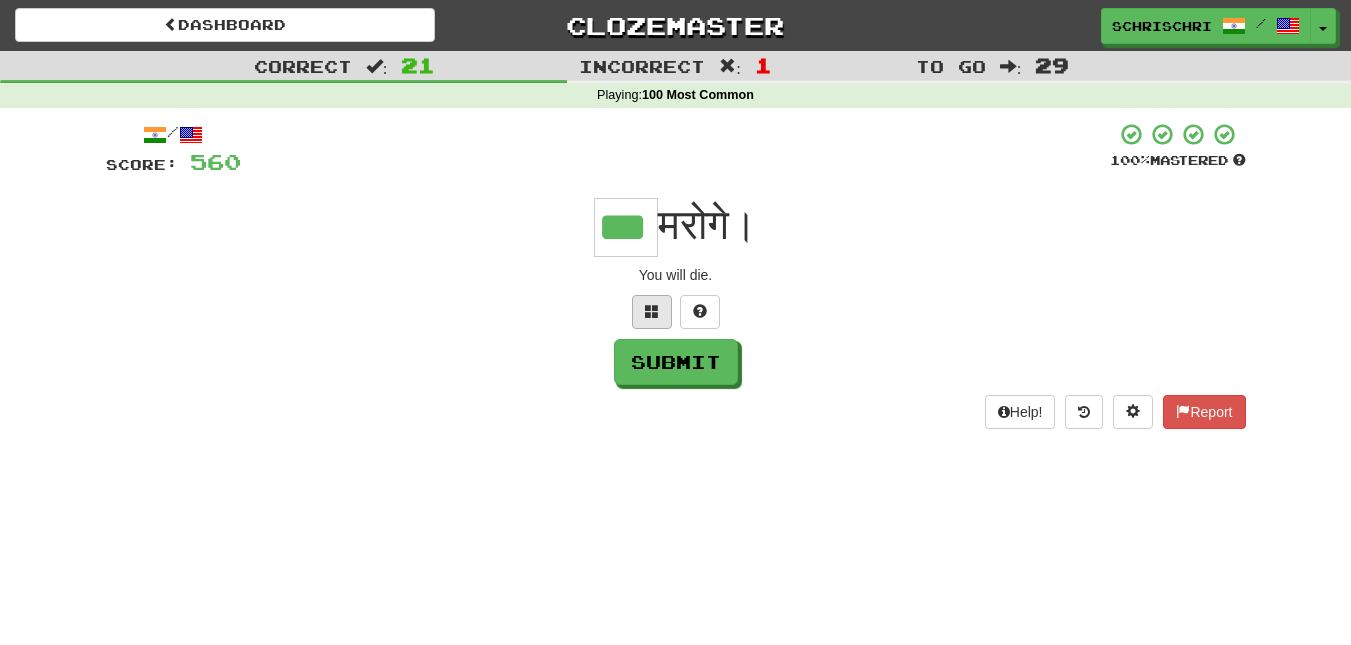 scroll, scrollTop: 0, scrollLeft: 0, axis: both 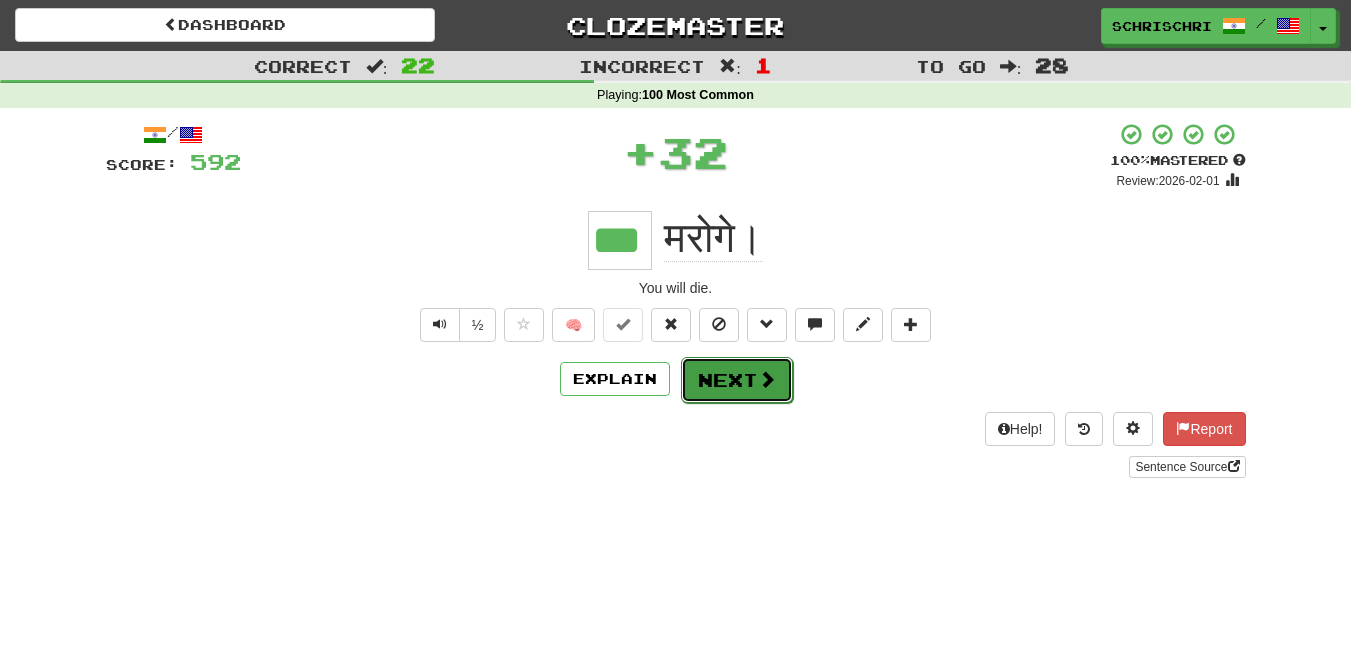 click on "Next" at bounding box center [737, 380] 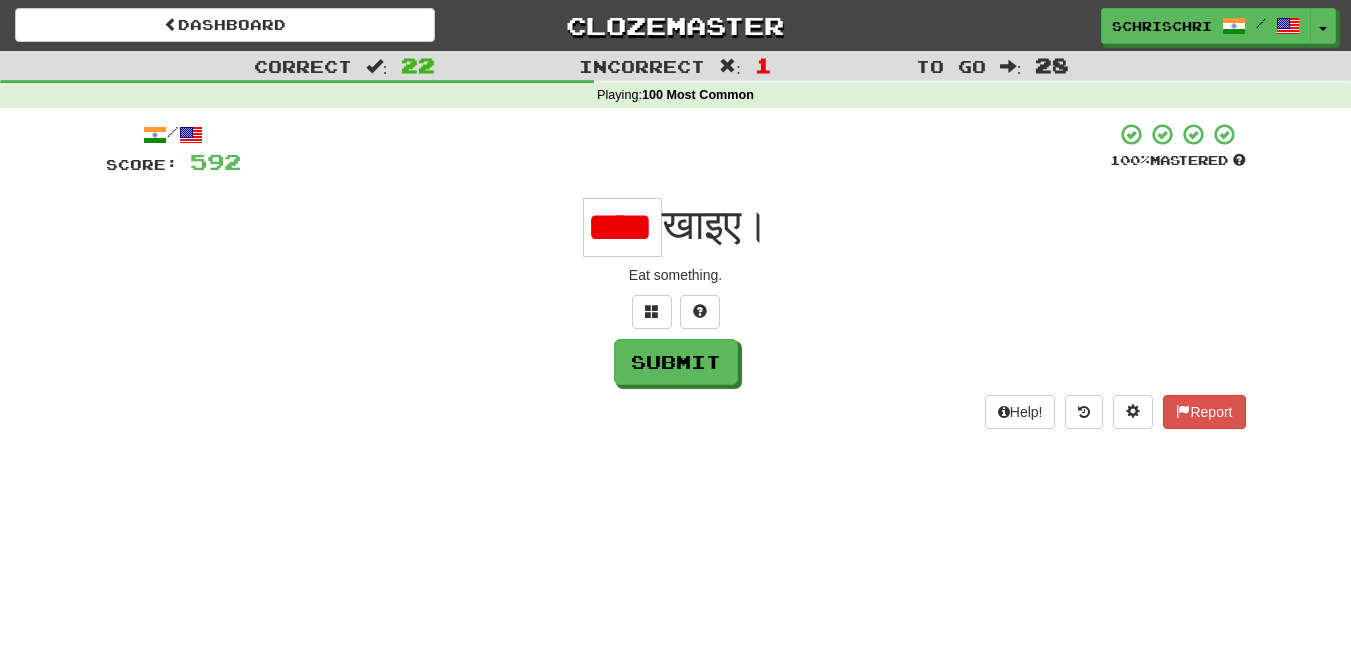 scroll, scrollTop: 0, scrollLeft: 0, axis: both 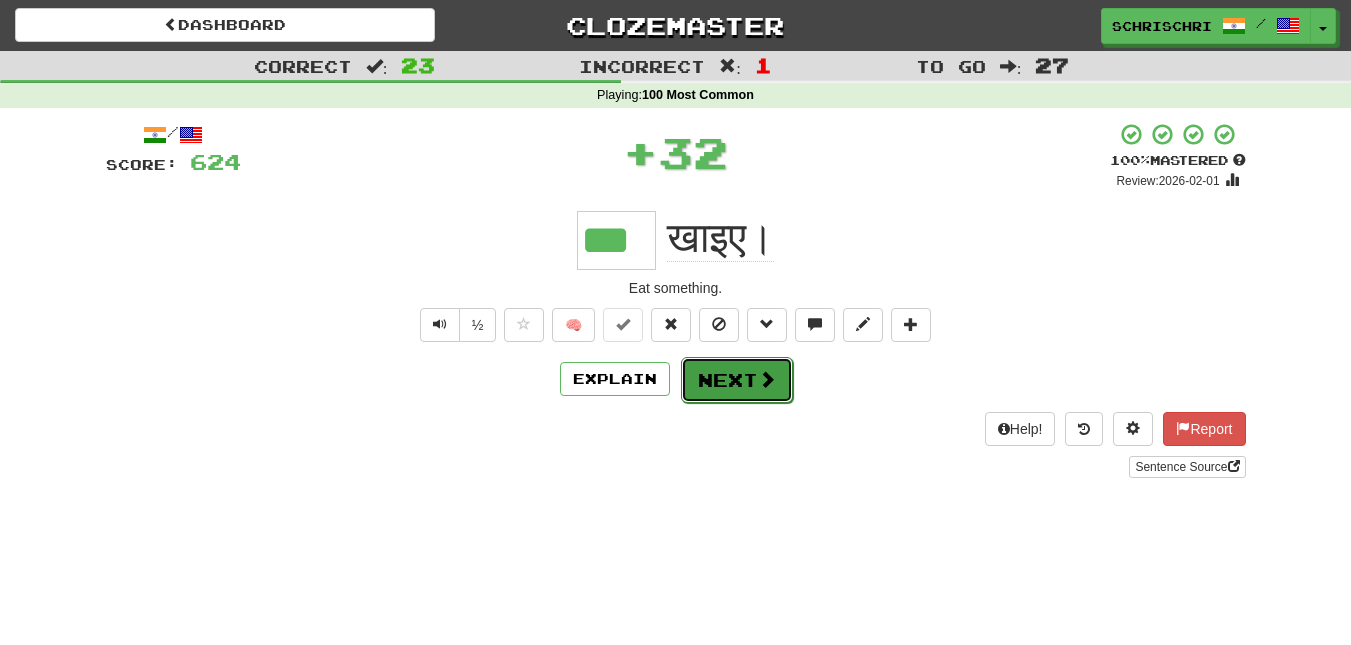 click on "Next" at bounding box center (737, 380) 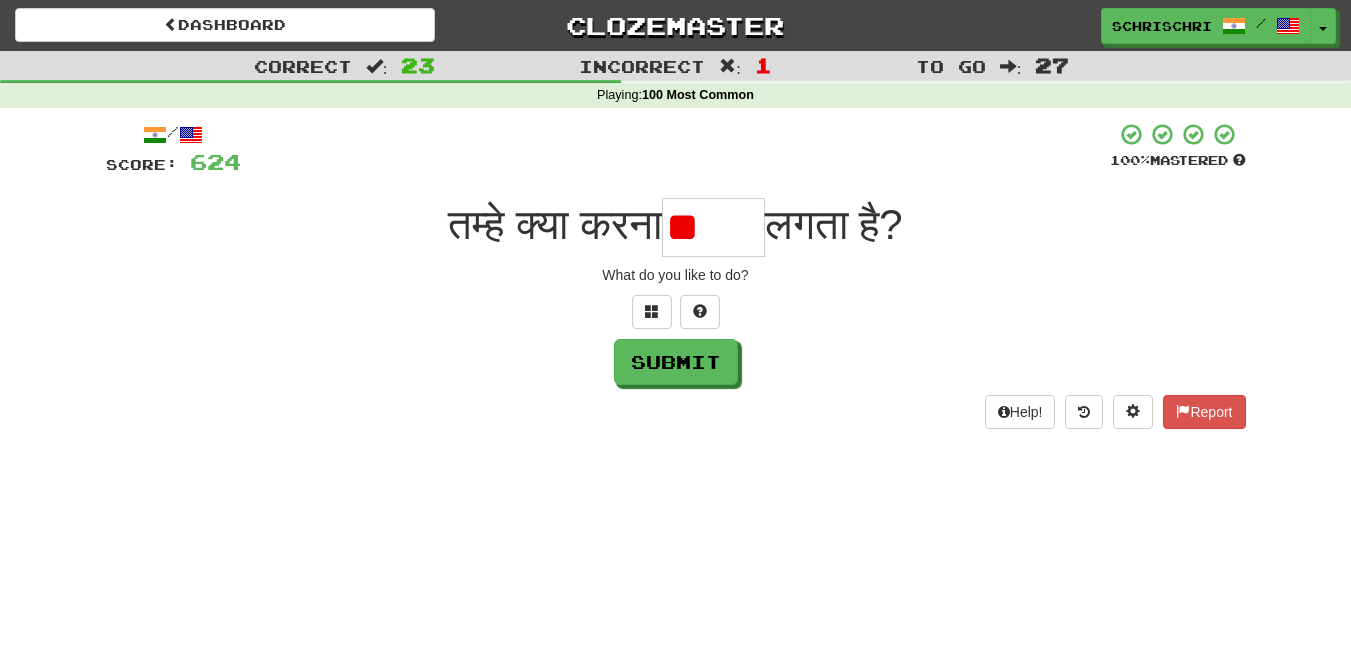 type on "*" 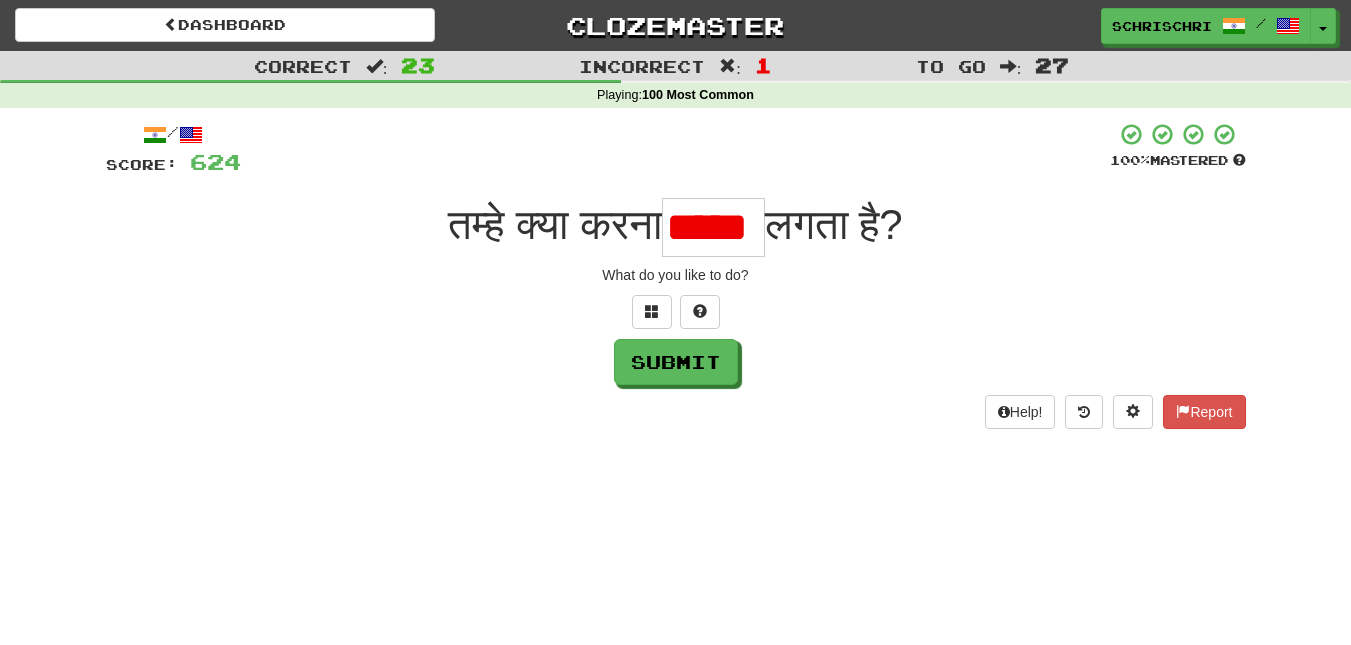 scroll, scrollTop: 0, scrollLeft: 0, axis: both 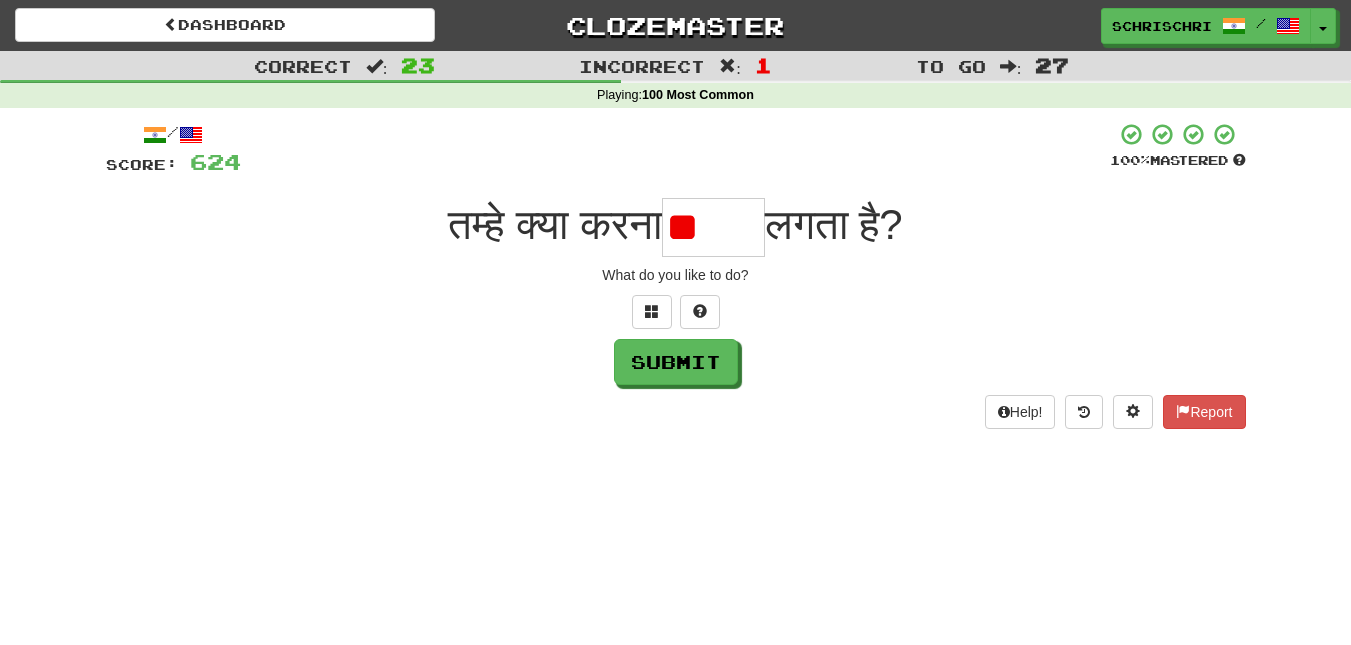 type on "*" 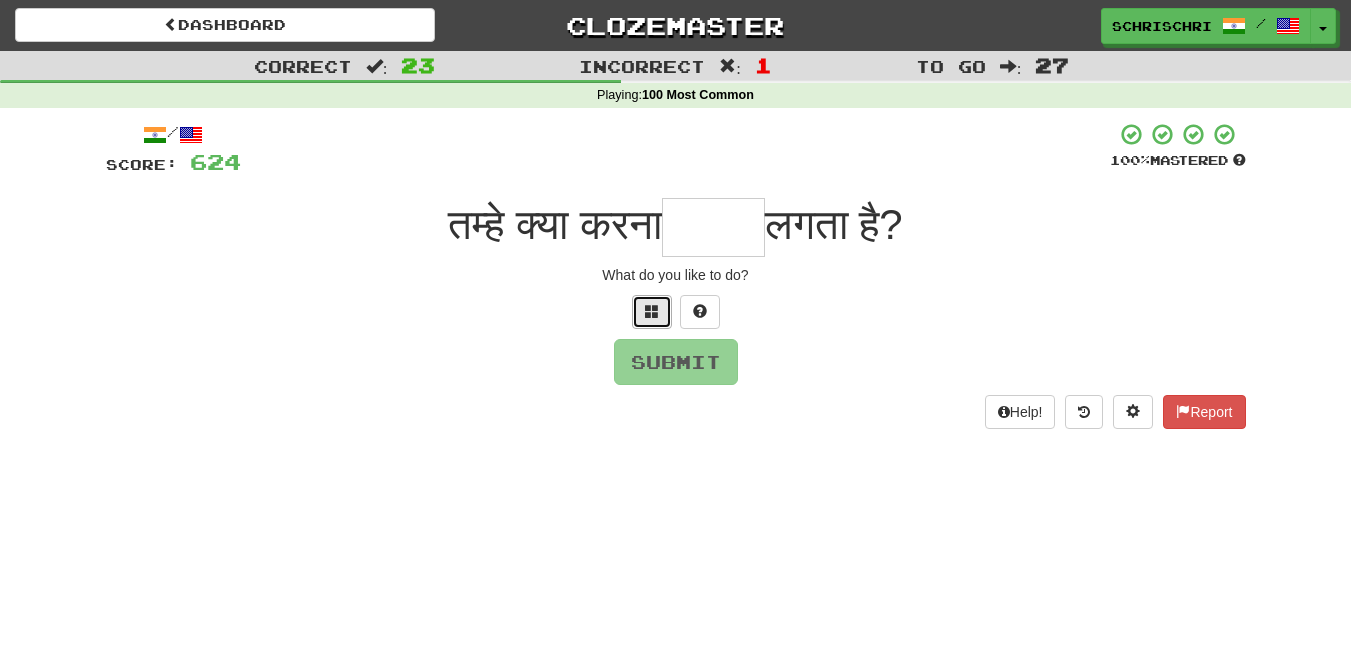 click at bounding box center (652, 312) 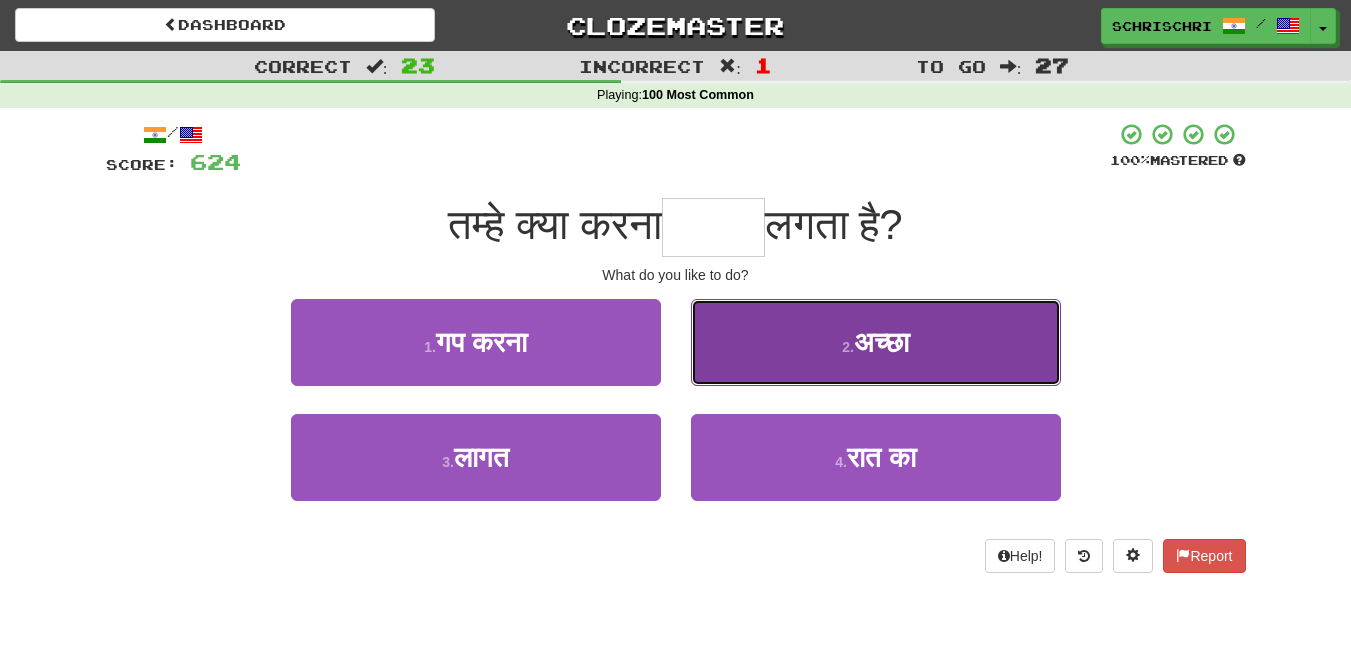 click on "2 .  अच्छा" at bounding box center [876, 342] 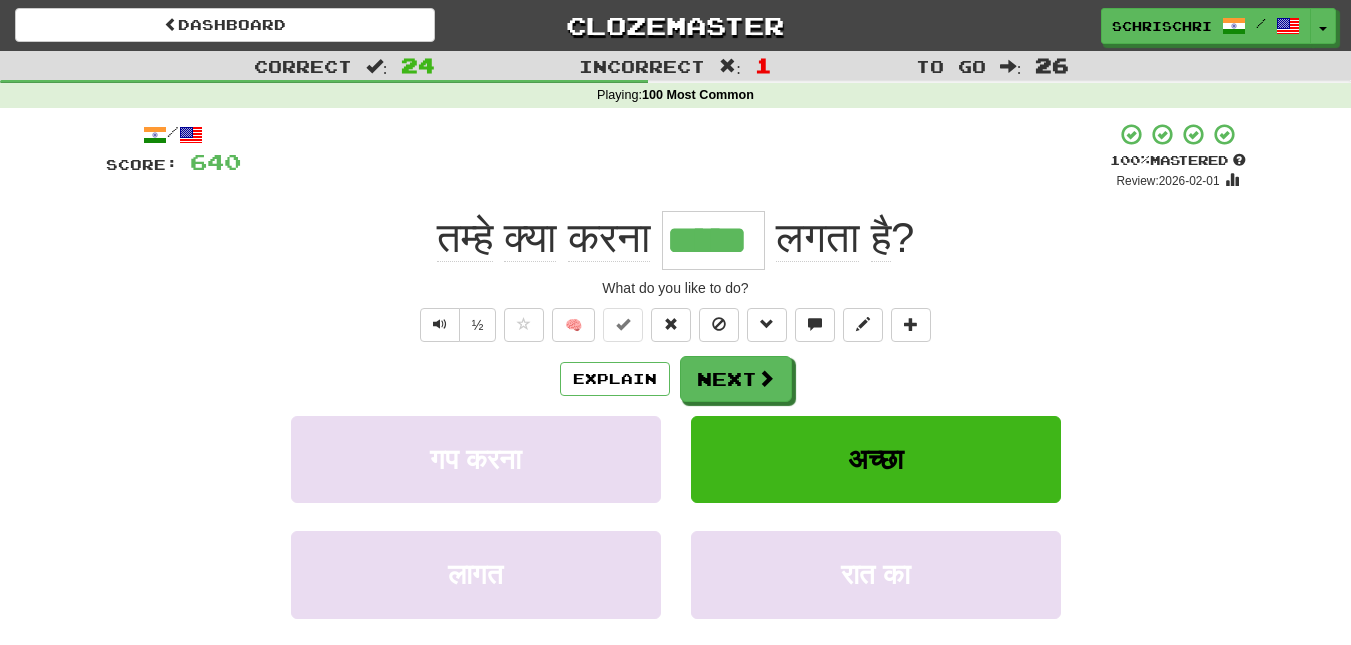 click on "/  Score:   640 + 16 100 %  Mastered Review:  2026-02-01 तम्हे   क्या   करना   *****   लगता   है ? What do you like to do? ½ 🧠 Explain Next गप करना अच्छा लागत रात का Learn more: गप करना अच्छा लागत रात का  Help!  Report Sentence Source" at bounding box center [676, 437] 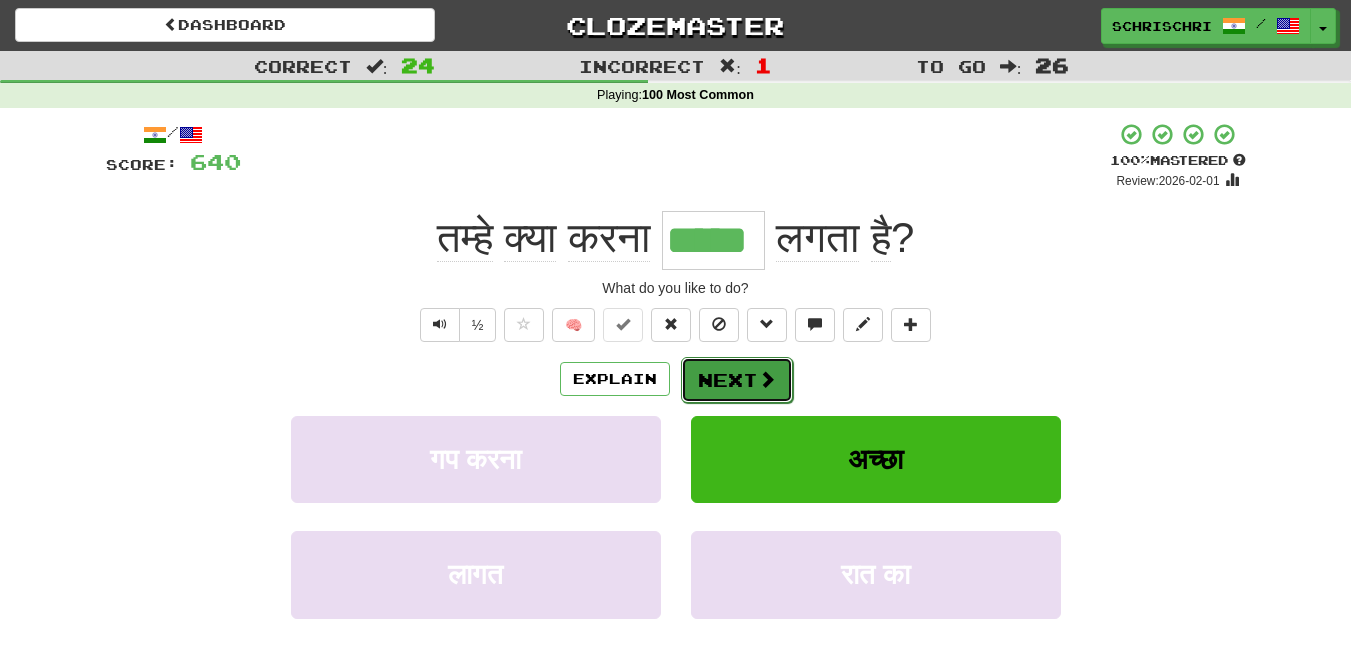 click on "Next" at bounding box center (737, 380) 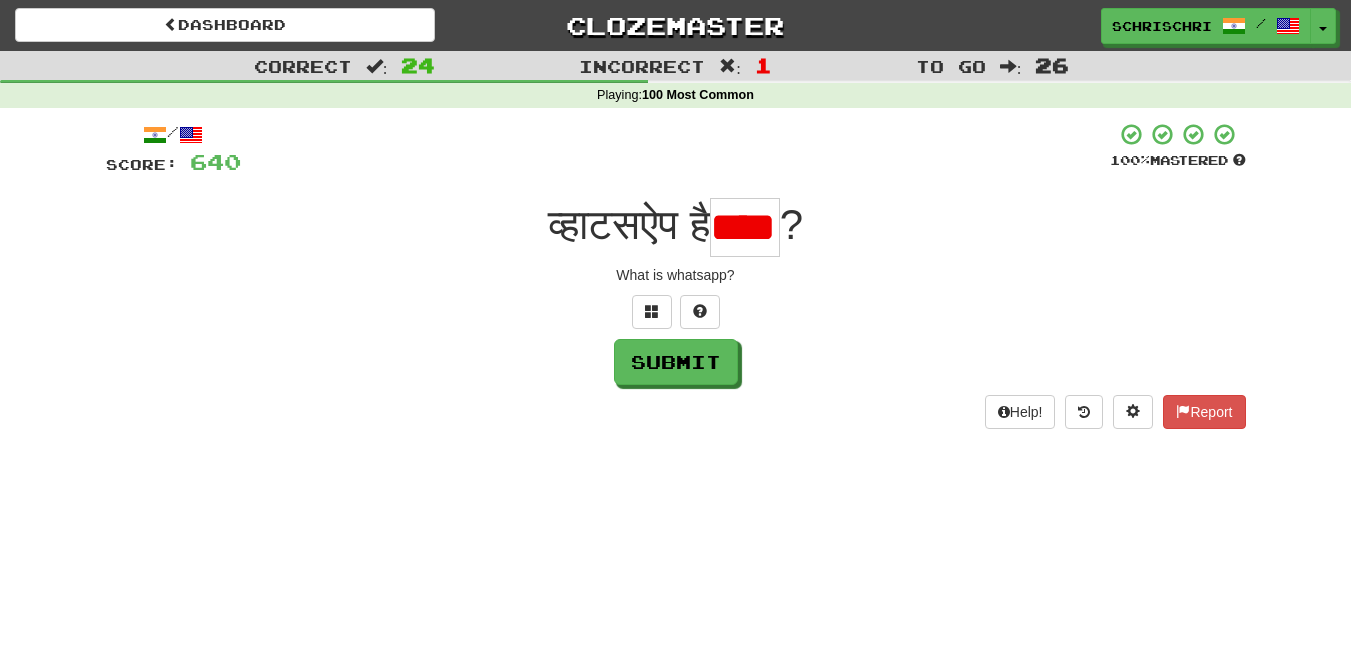scroll, scrollTop: 0, scrollLeft: 0, axis: both 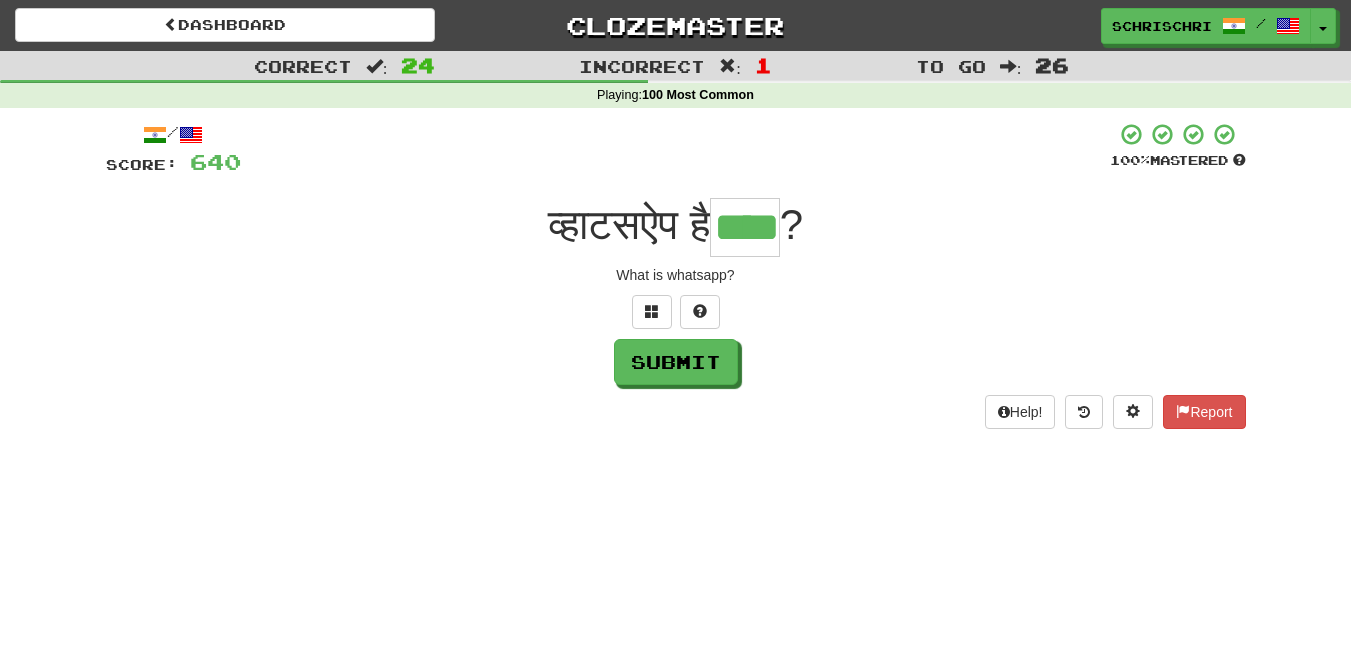 type on "****" 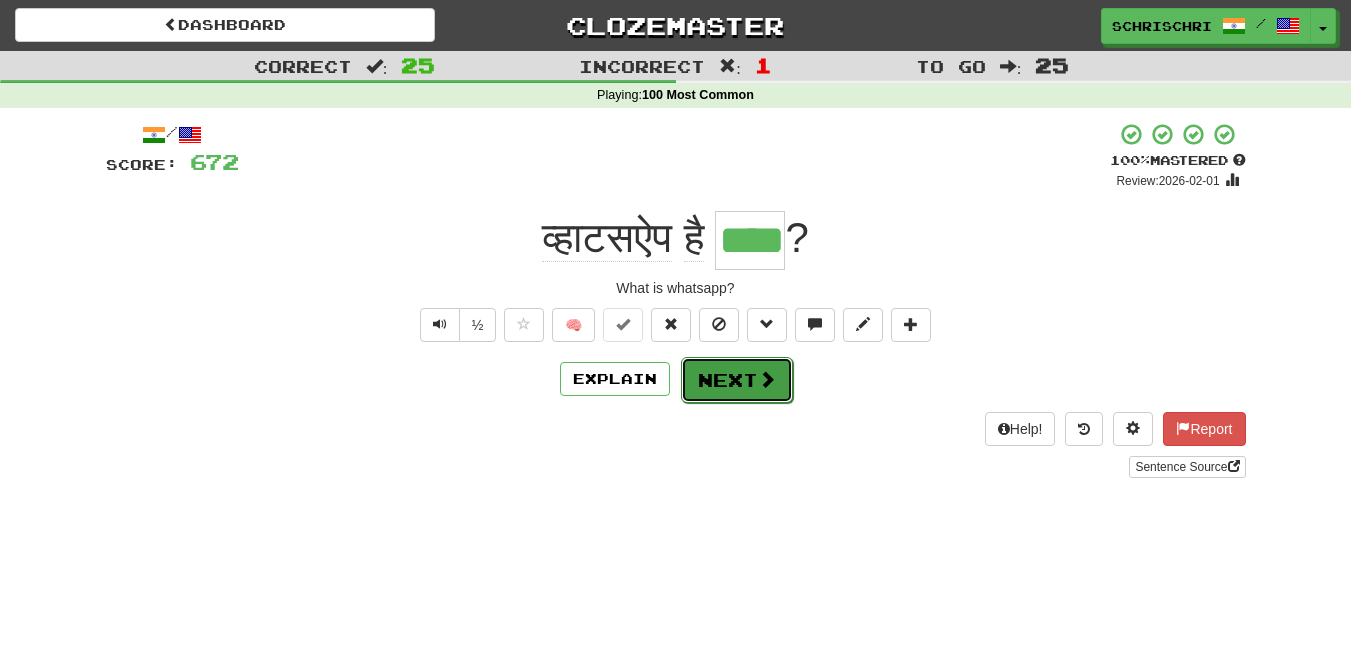 click on "Next" at bounding box center (737, 380) 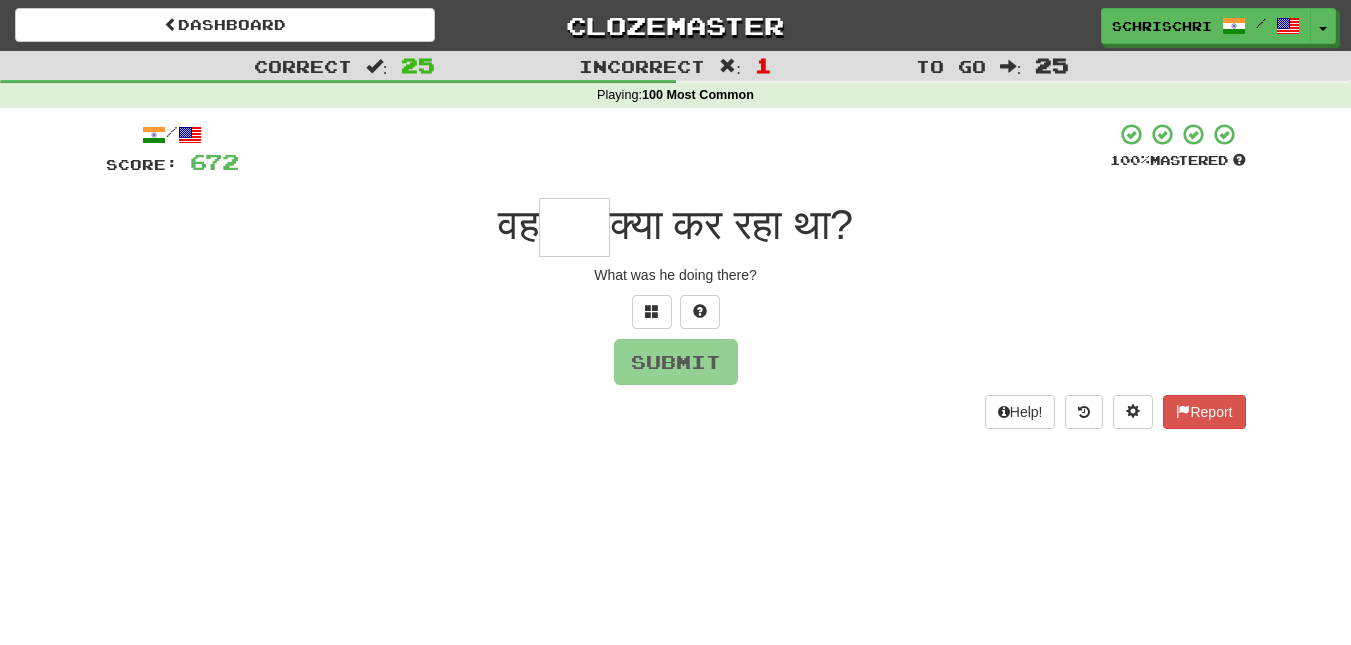 type on "*" 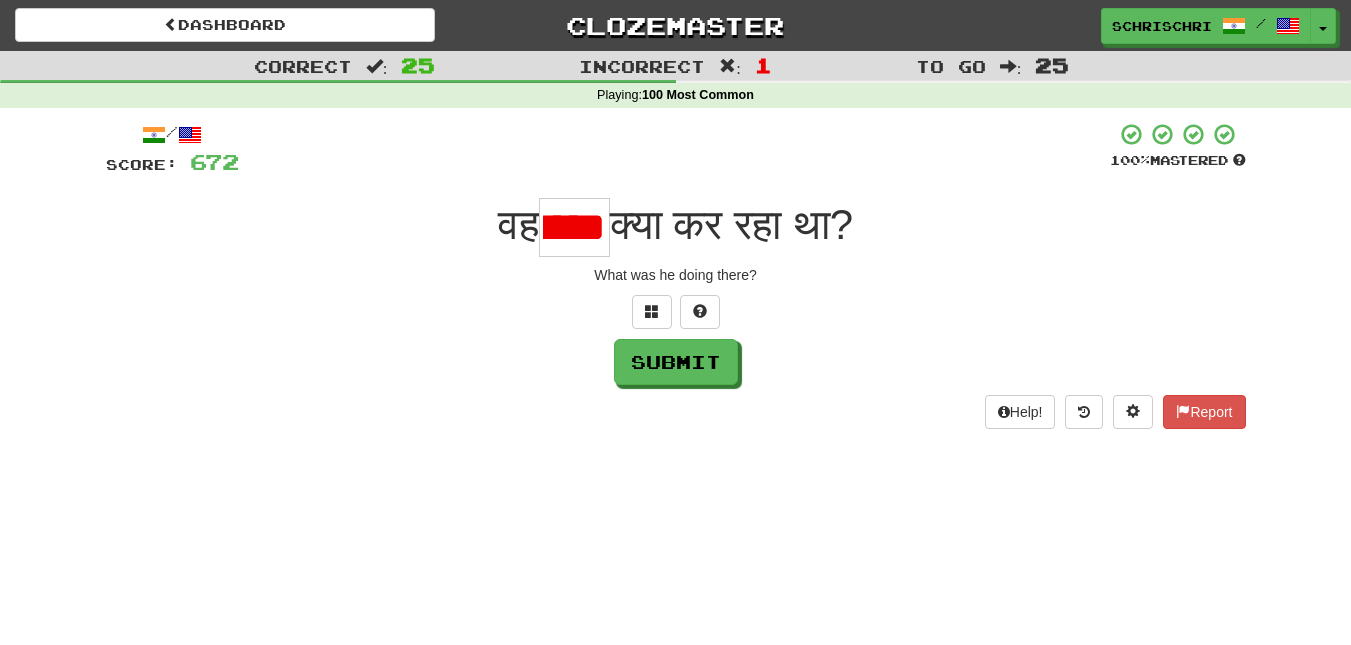 scroll, scrollTop: 0, scrollLeft: 51, axis: horizontal 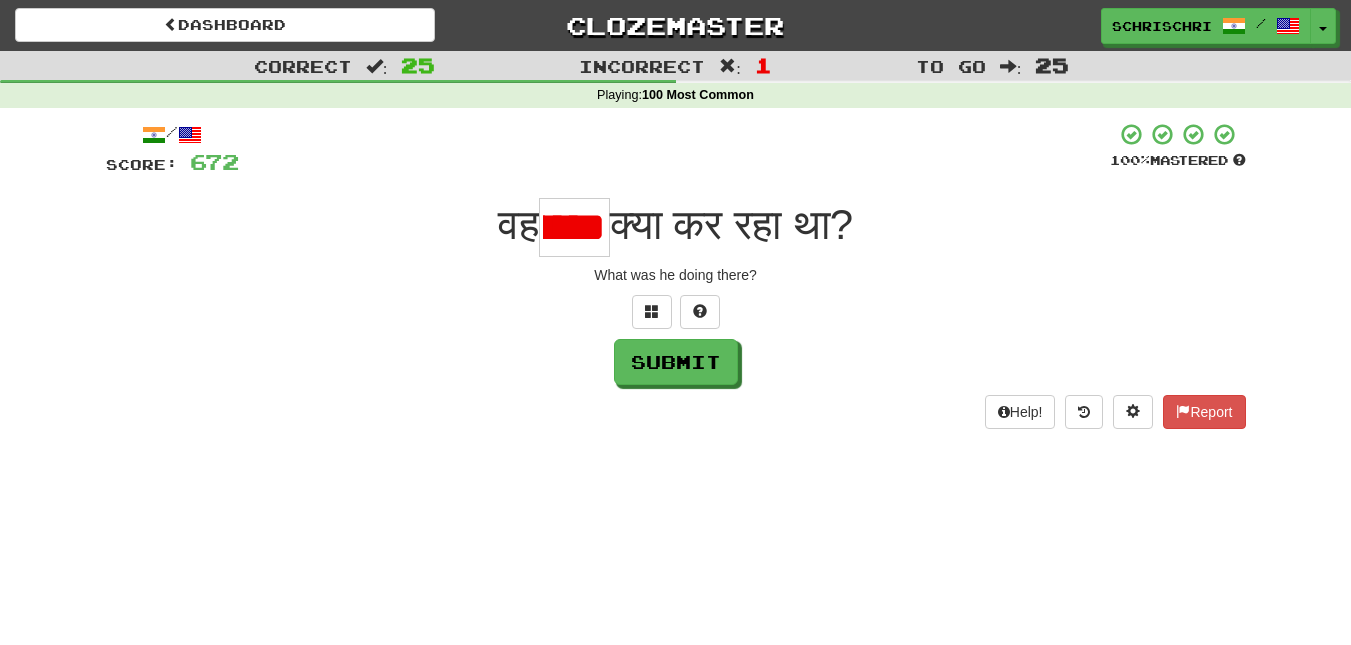 drag, startPoint x: 543, startPoint y: 233, endPoint x: 739, endPoint y: 255, distance: 197.23083 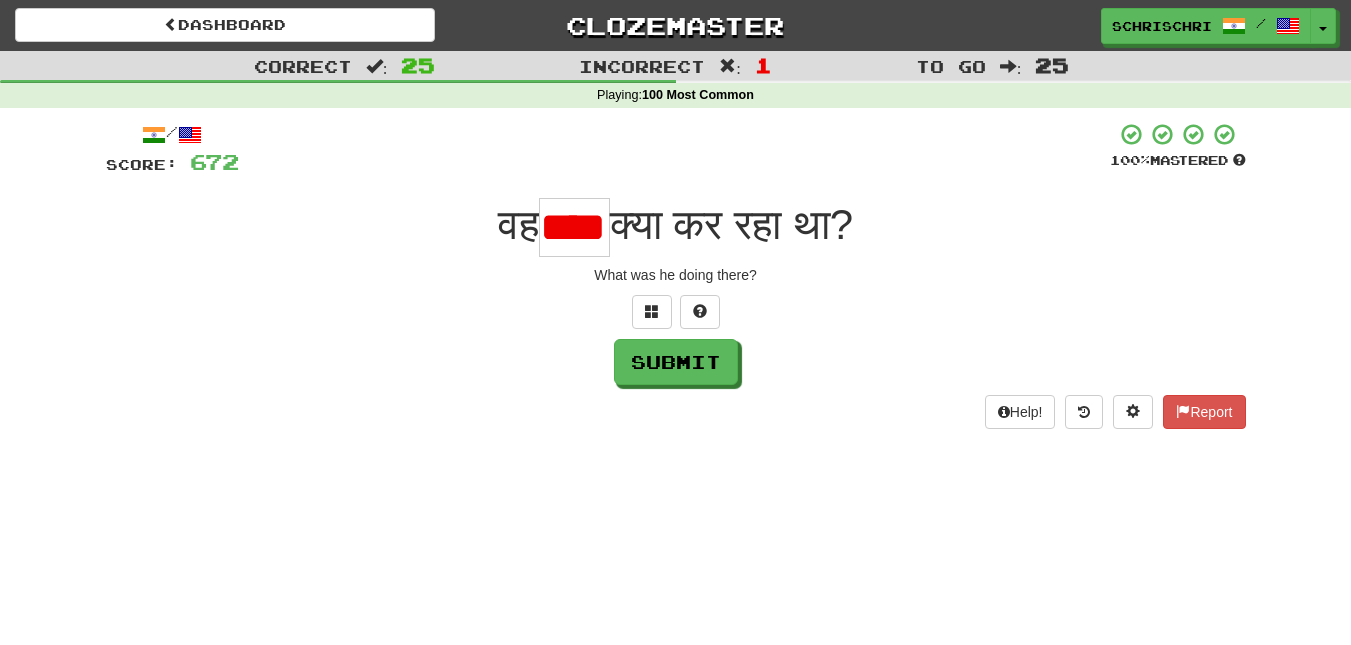 scroll, scrollTop: 0, scrollLeft: 0, axis: both 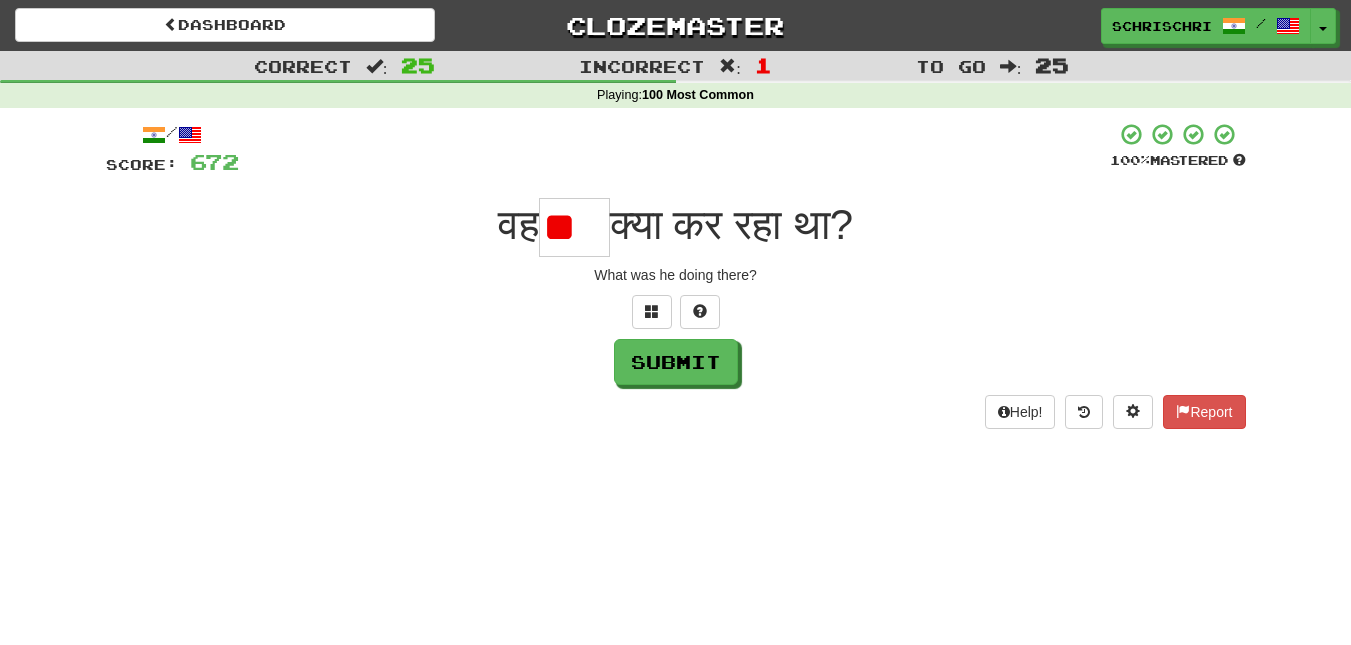 type on "*" 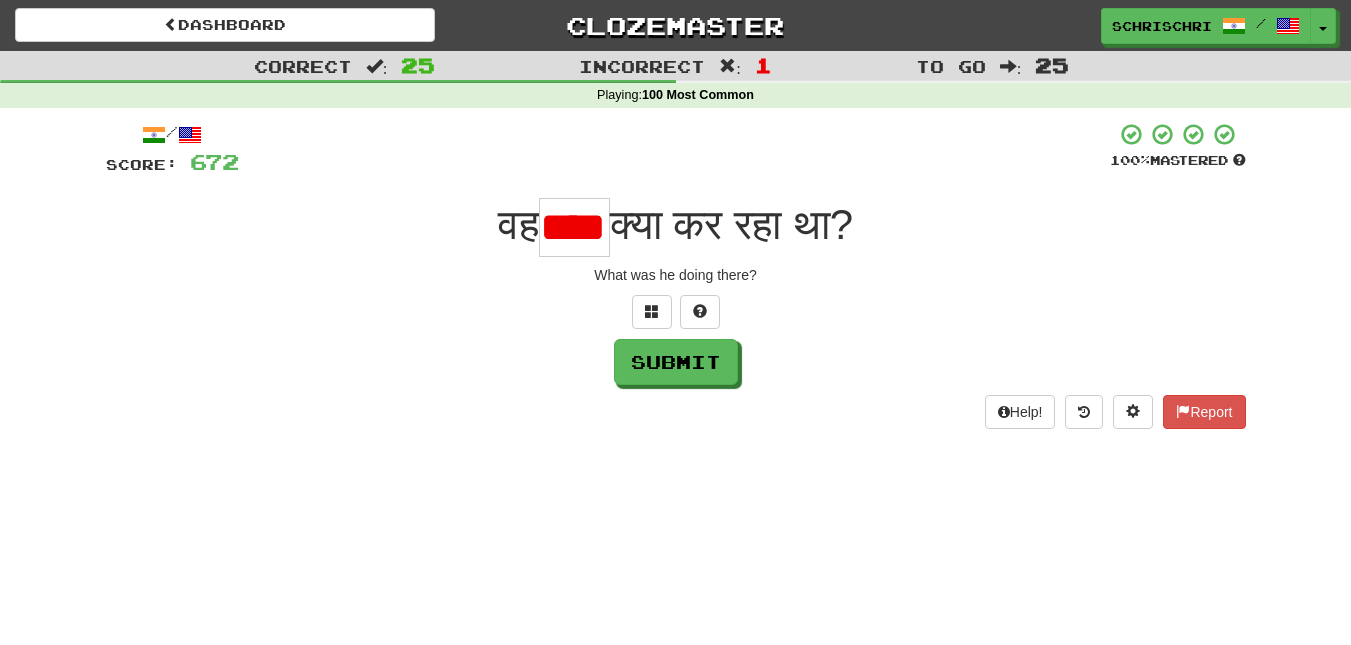 scroll, scrollTop: 0, scrollLeft: 0, axis: both 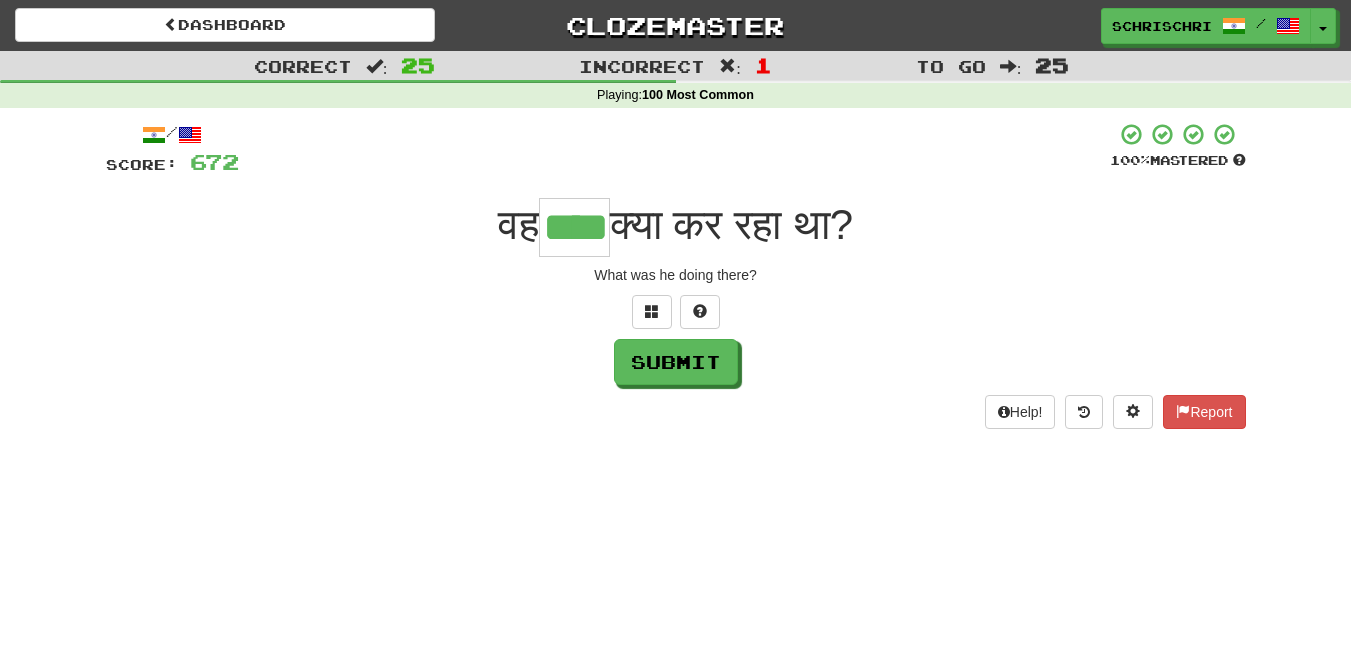 type on "****" 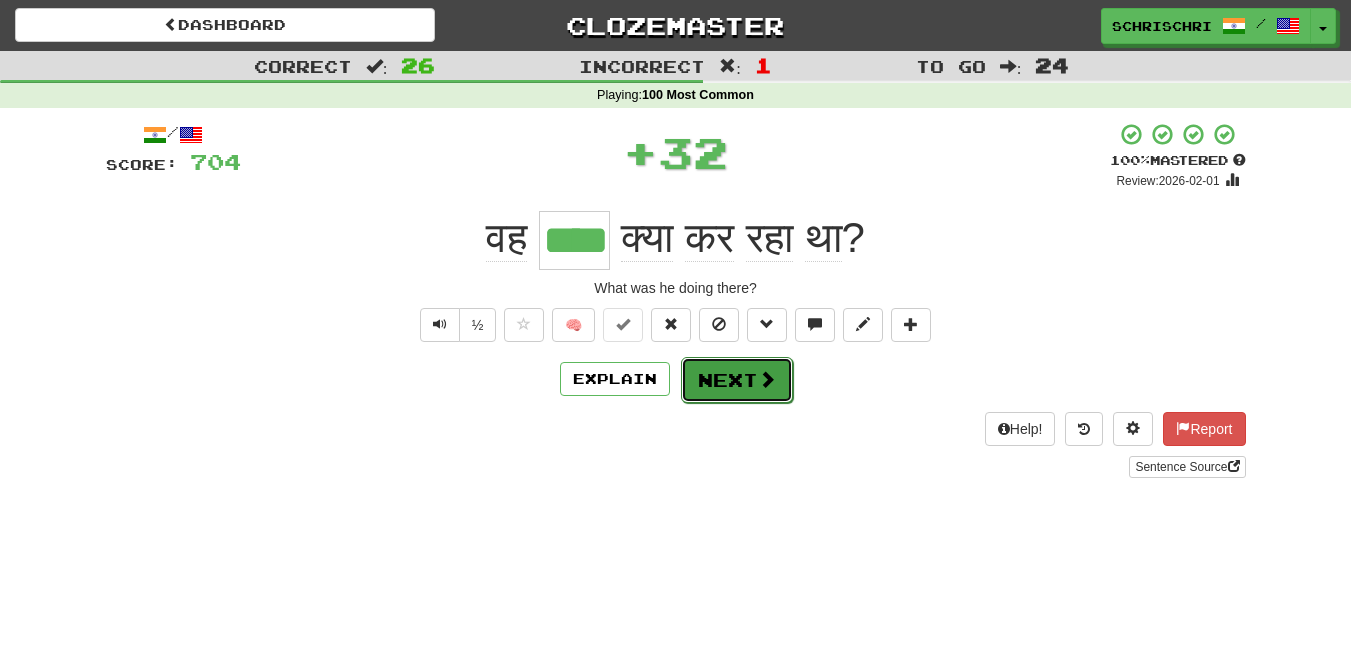 click on "Next" at bounding box center [737, 380] 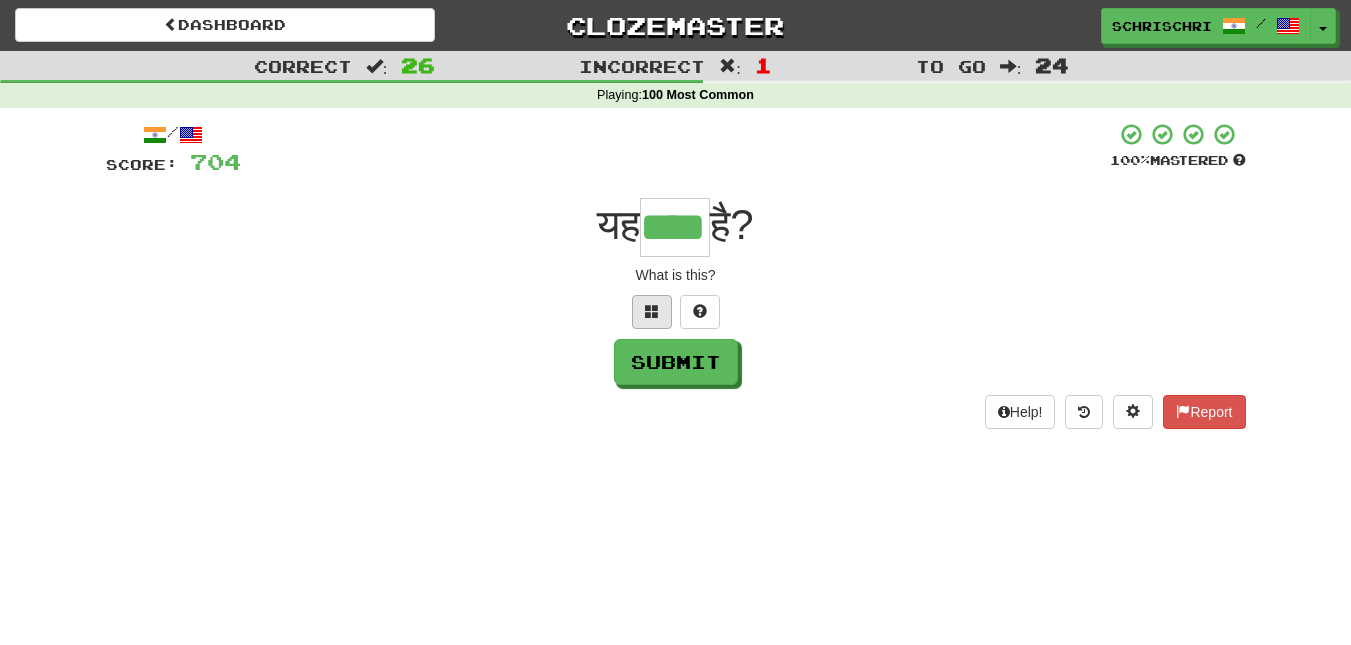 scroll, scrollTop: 0, scrollLeft: 0, axis: both 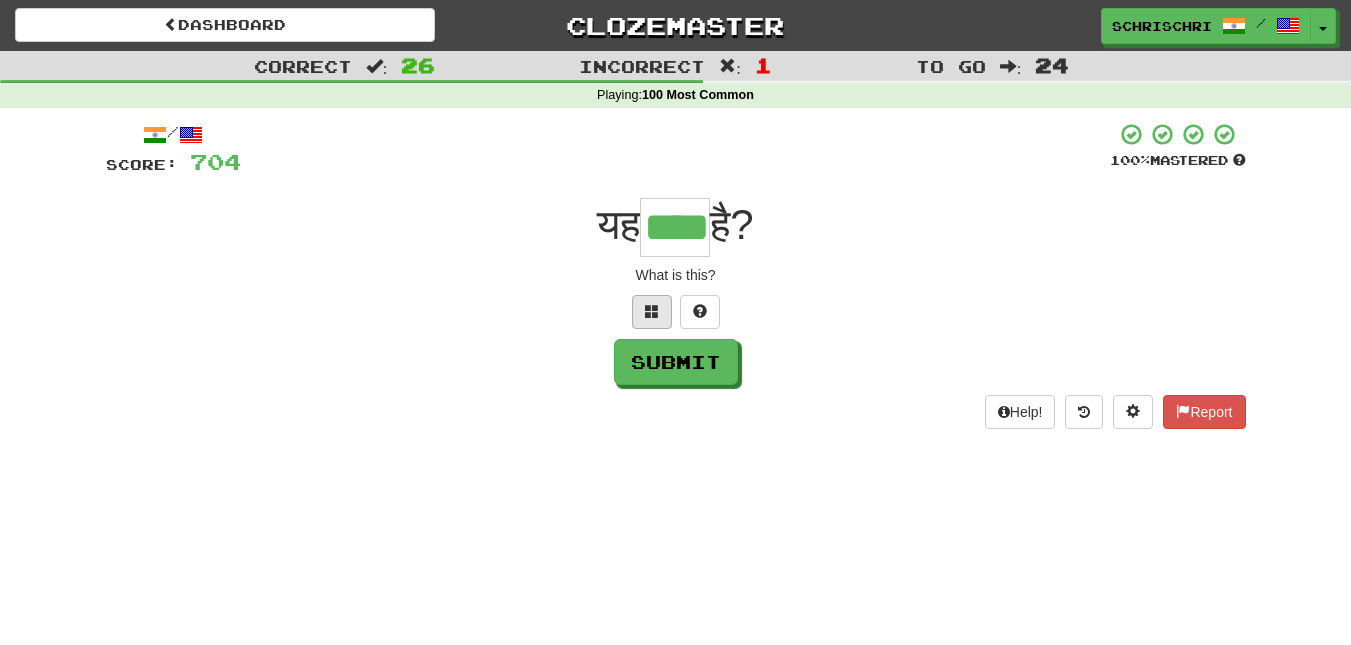 type on "****" 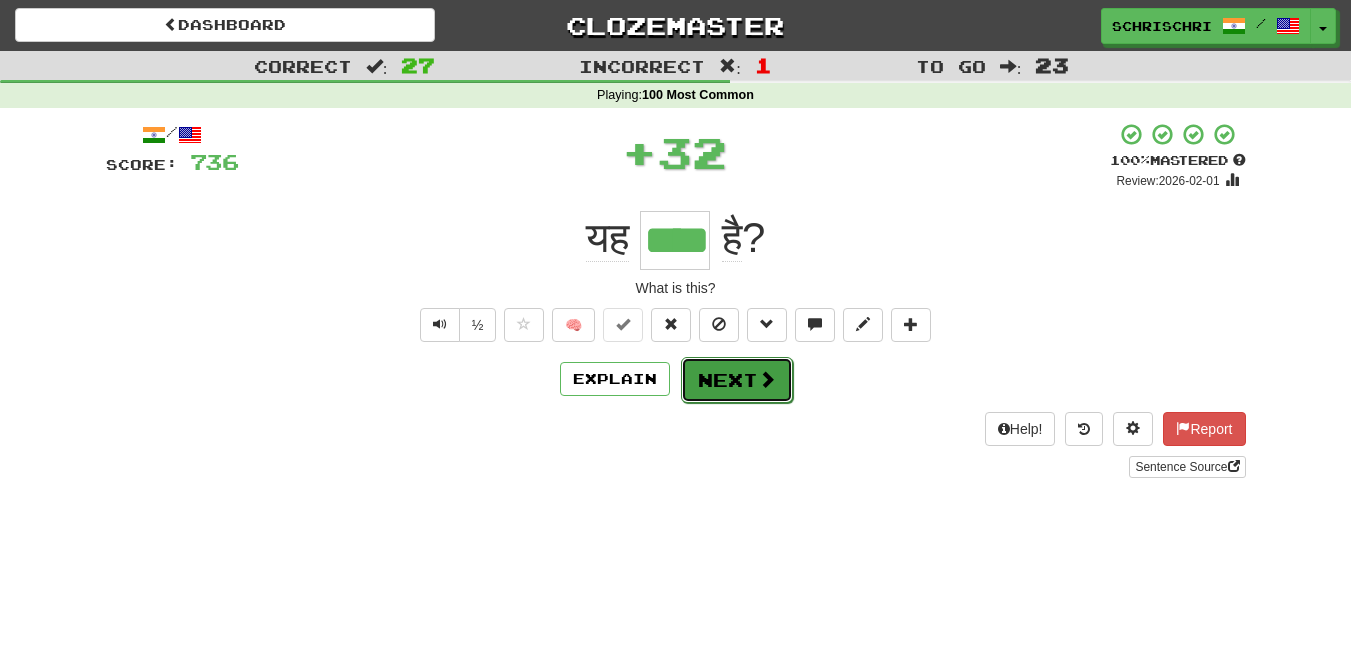 click on "Next" at bounding box center (737, 380) 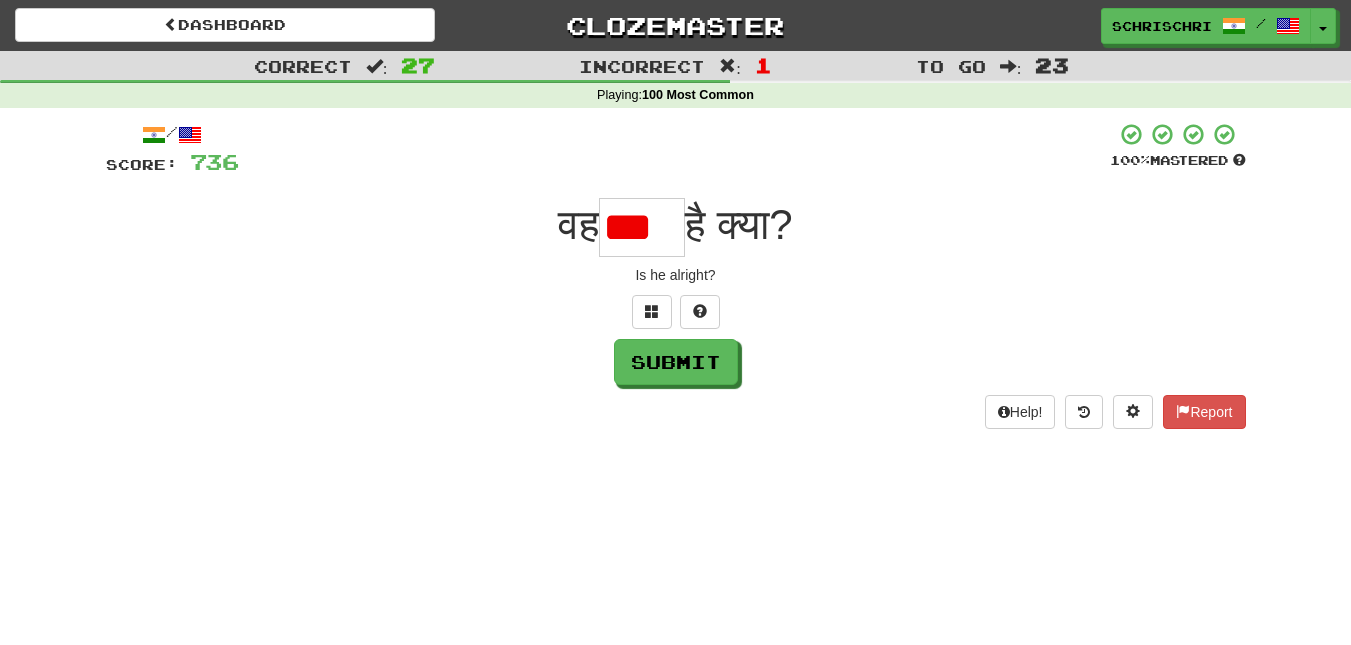 scroll, scrollTop: 0, scrollLeft: 0, axis: both 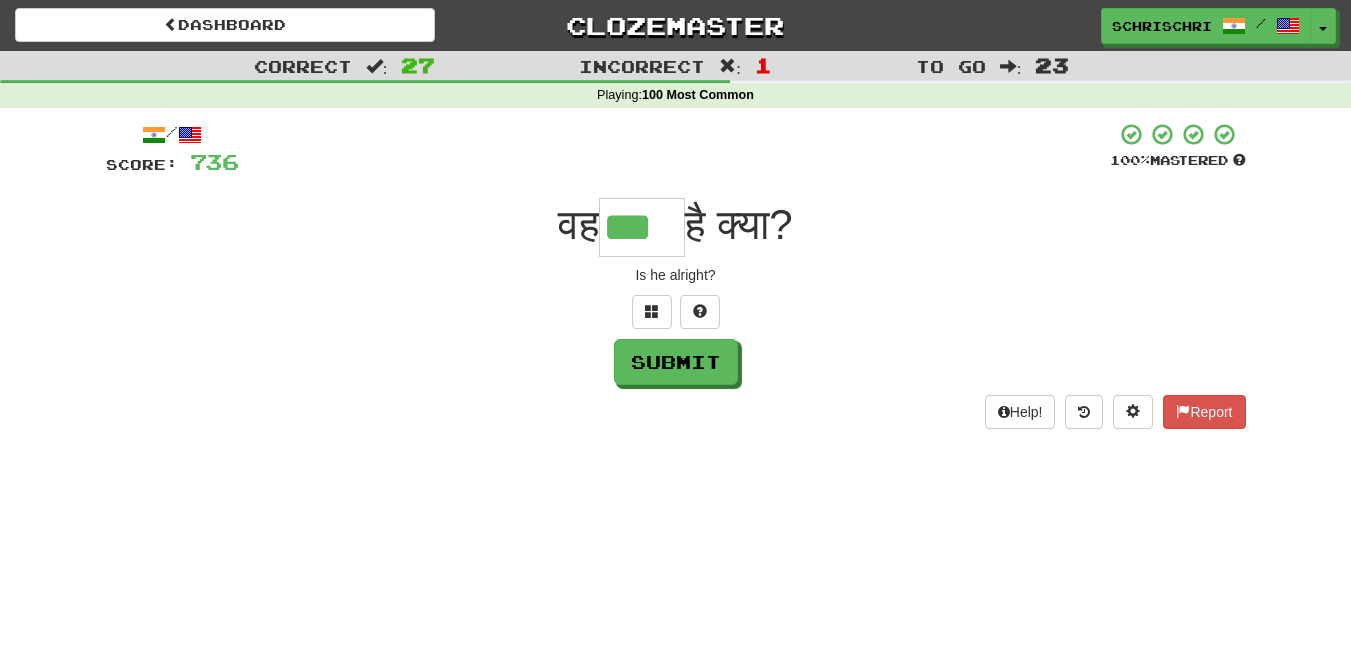 type on "***" 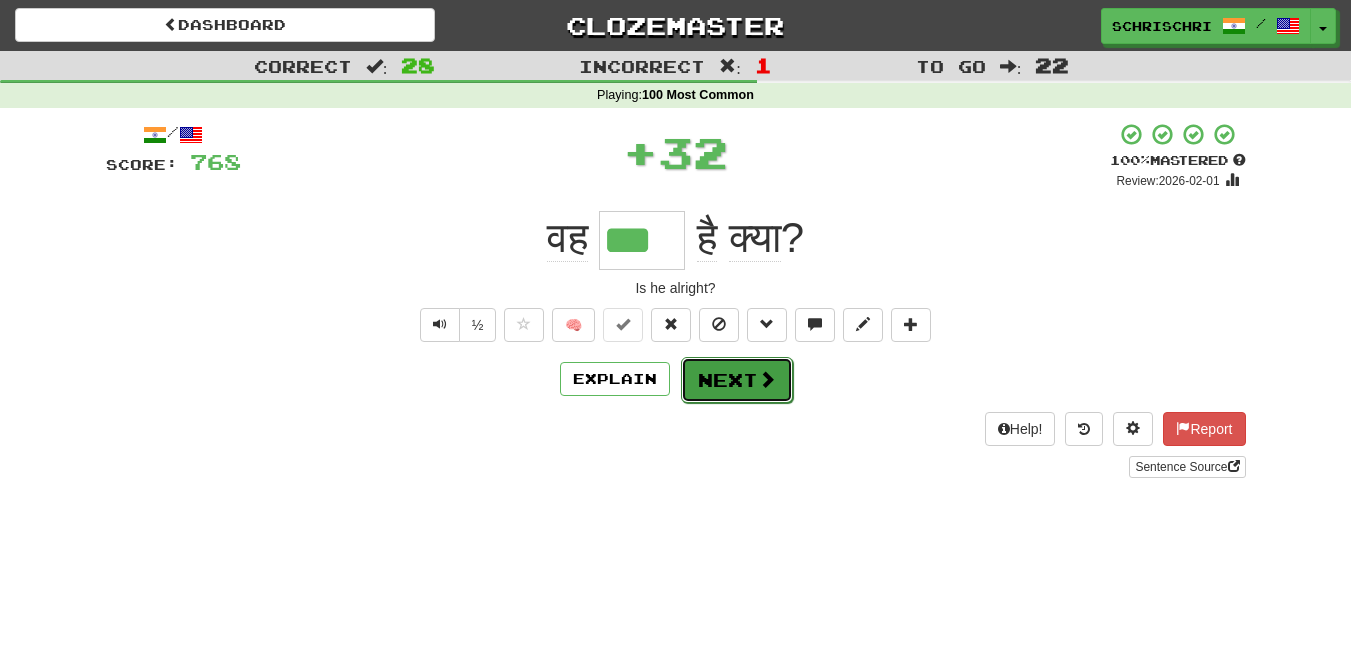 click on "Next" at bounding box center (737, 380) 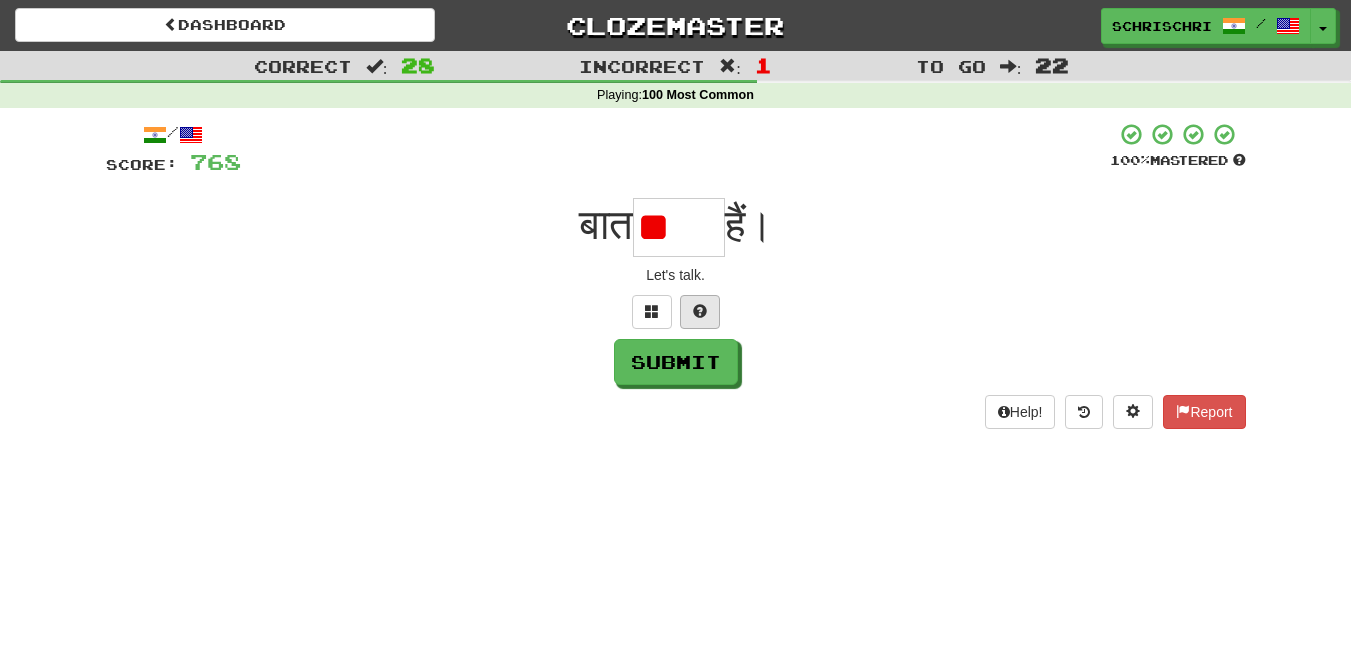 type on "*" 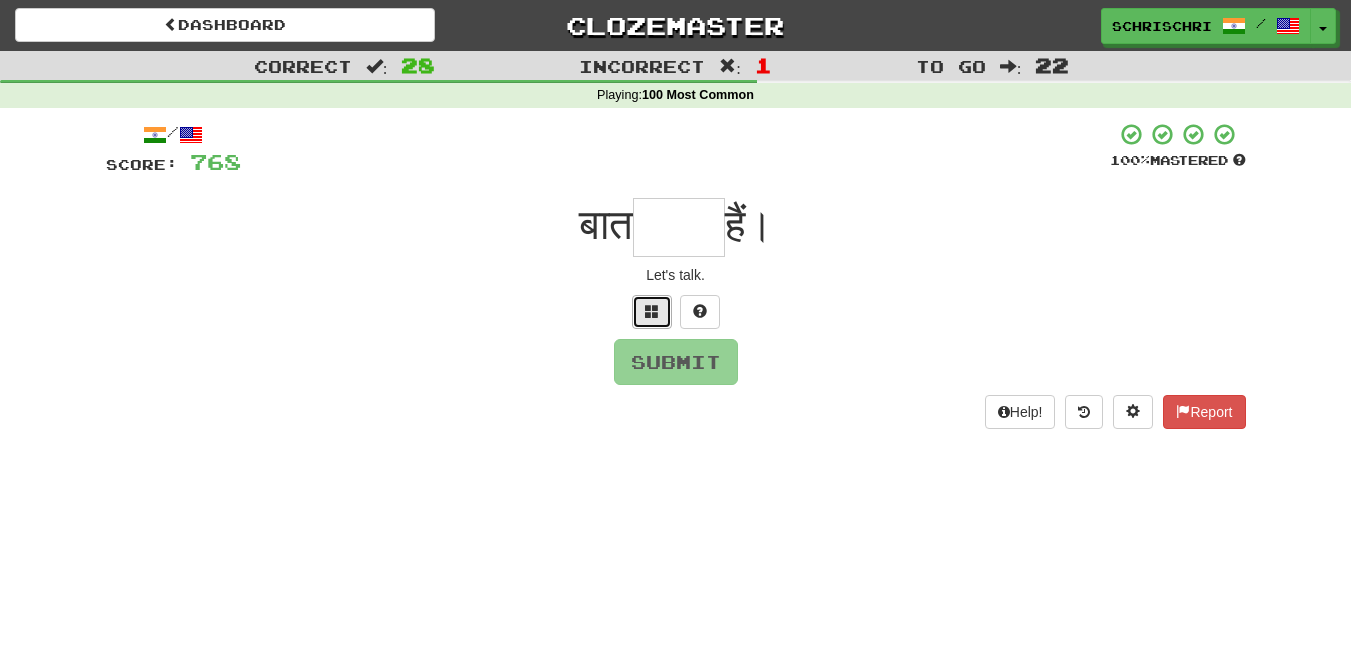 click at bounding box center (652, 312) 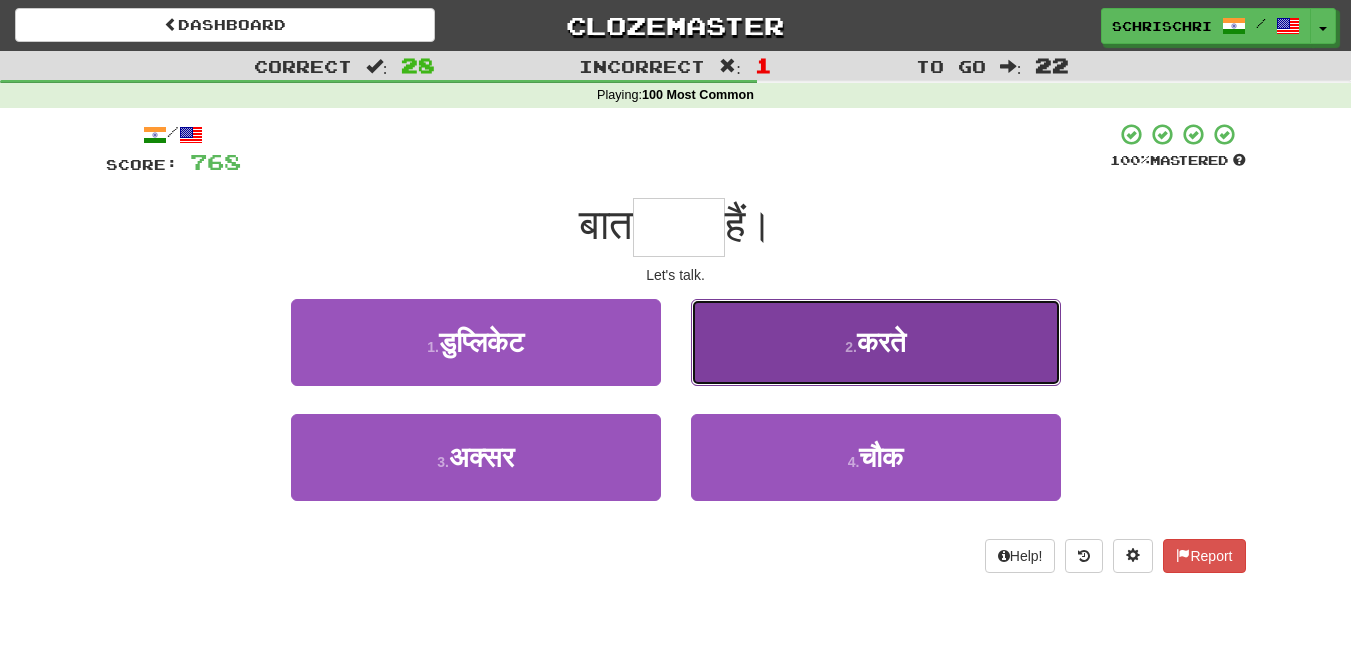 click on "करते" at bounding box center [881, 342] 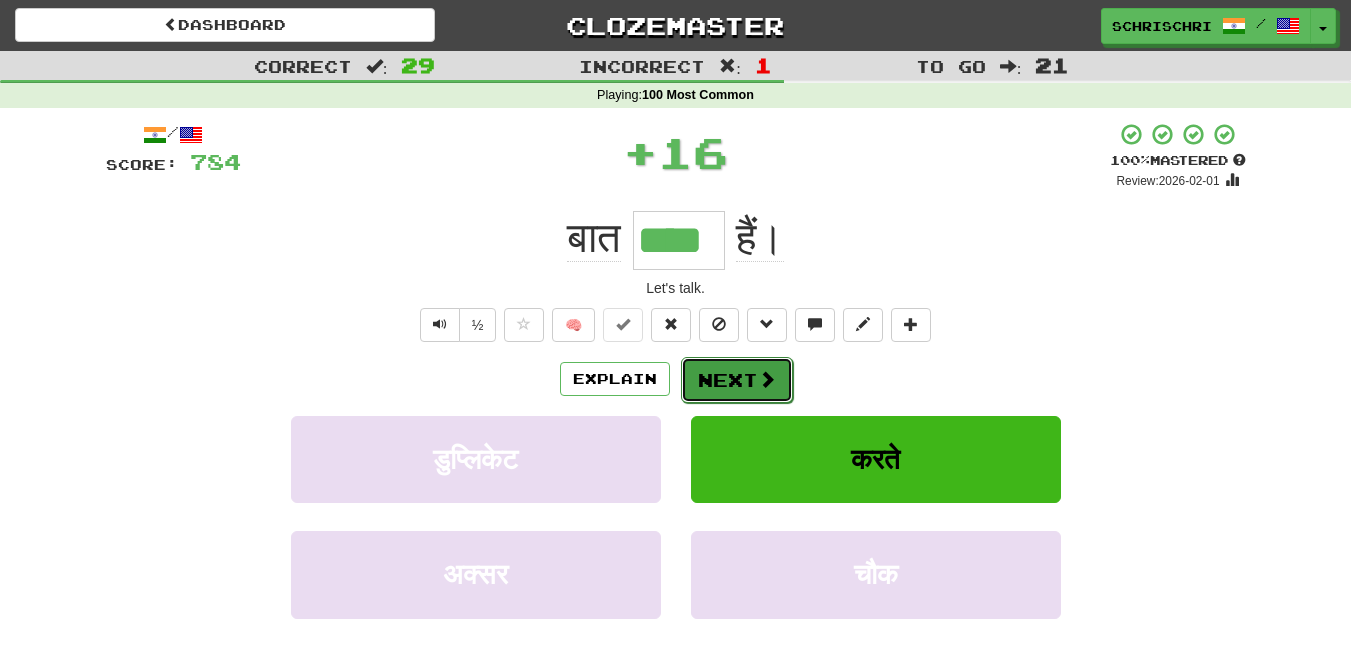 click on "Next" at bounding box center (737, 380) 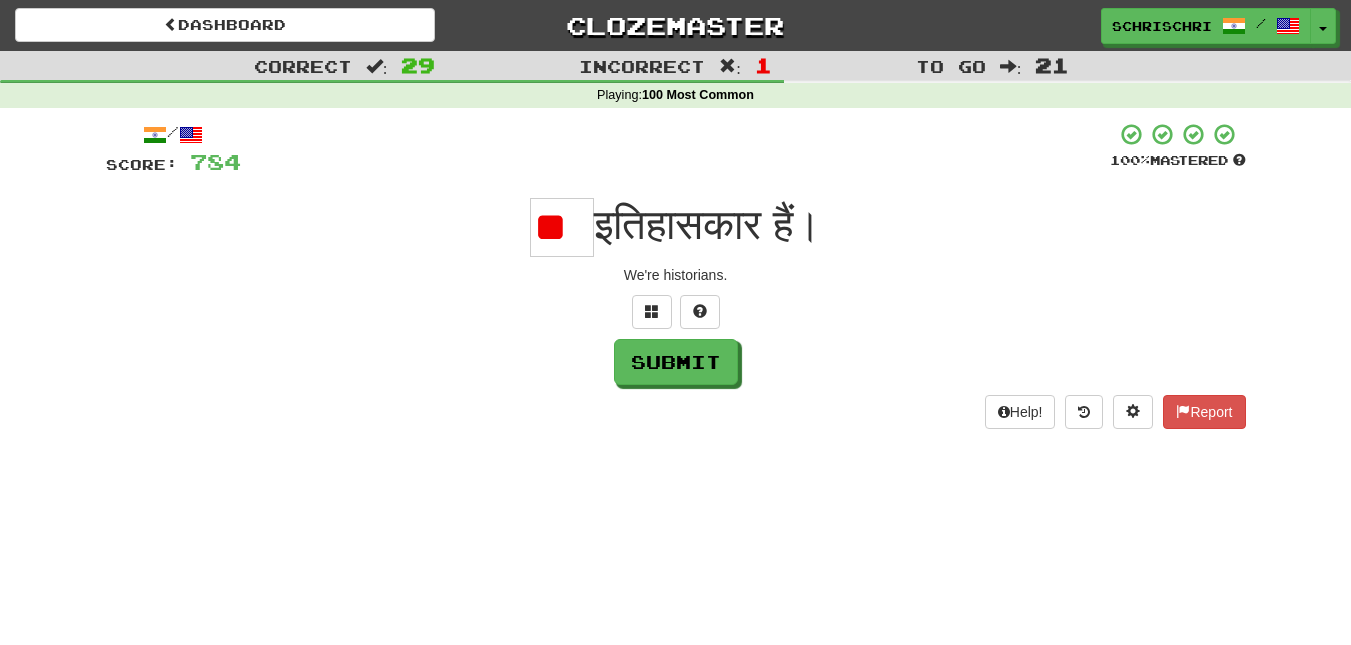 scroll, scrollTop: 0, scrollLeft: 0, axis: both 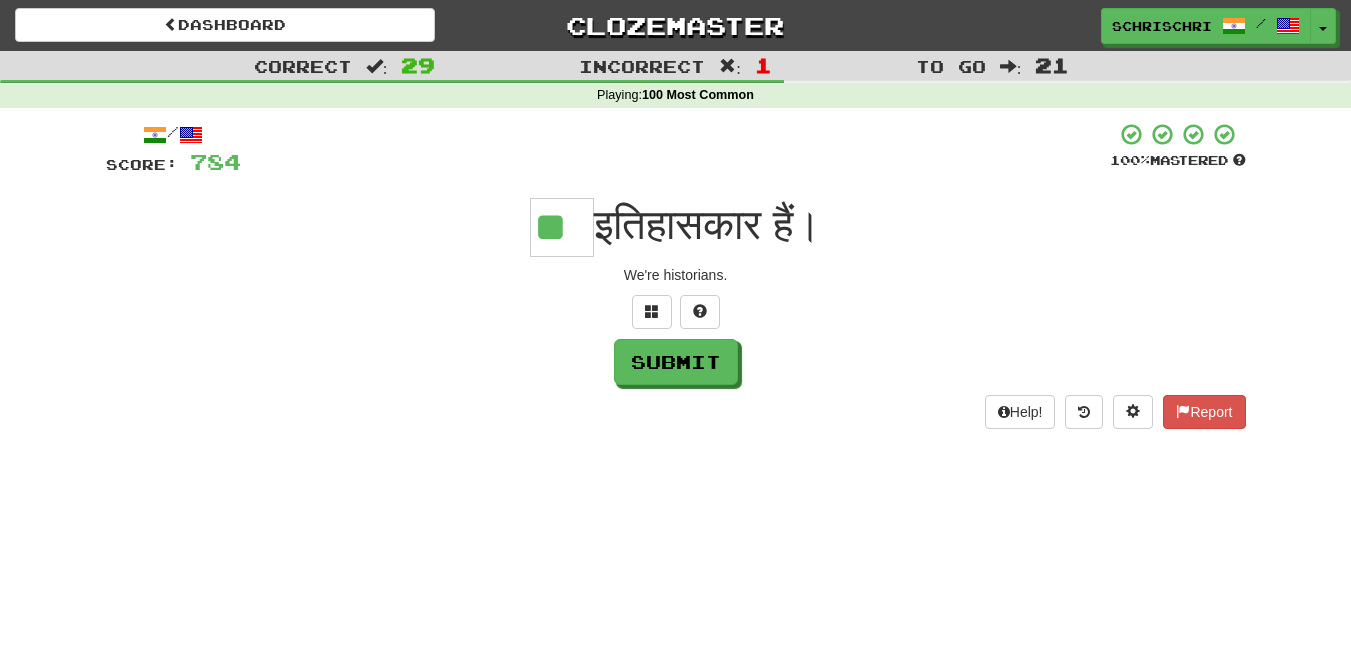 type on "**" 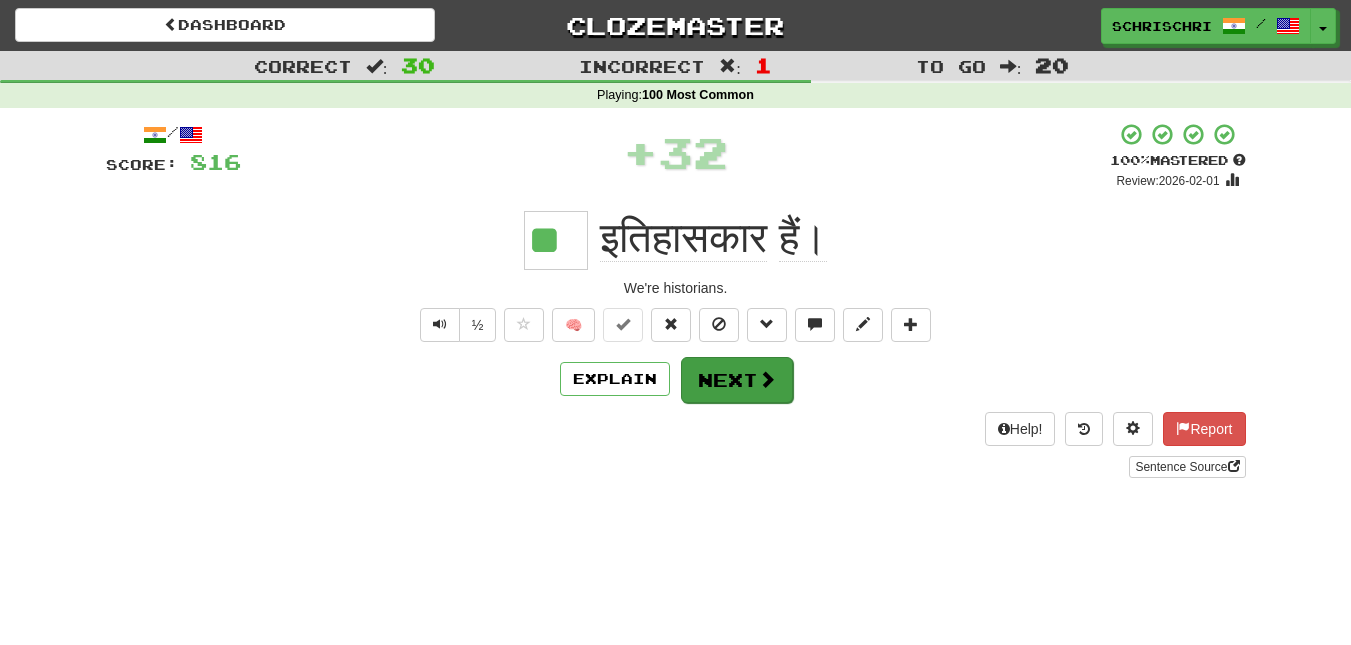 drag, startPoint x: 832, startPoint y: 431, endPoint x: 761, endPoint y: 399, distance: 77.87811 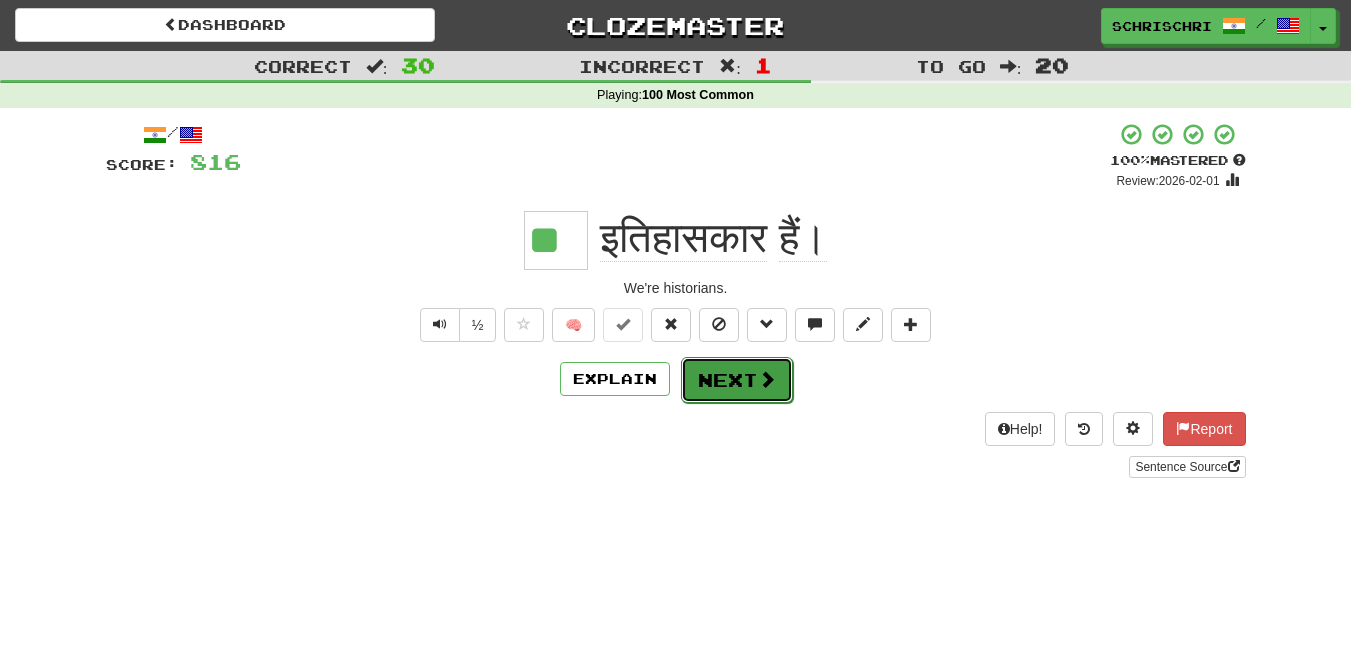 click on "Next" at bounding box center [737, 380] 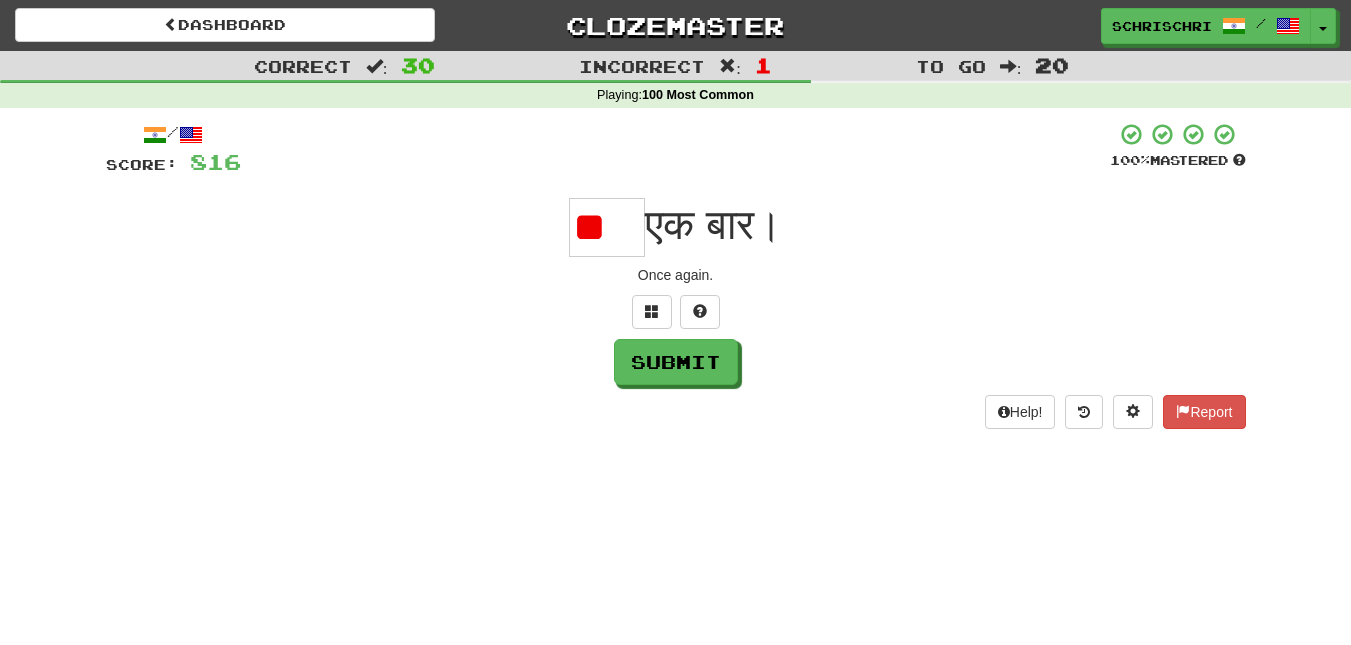 type on "*" 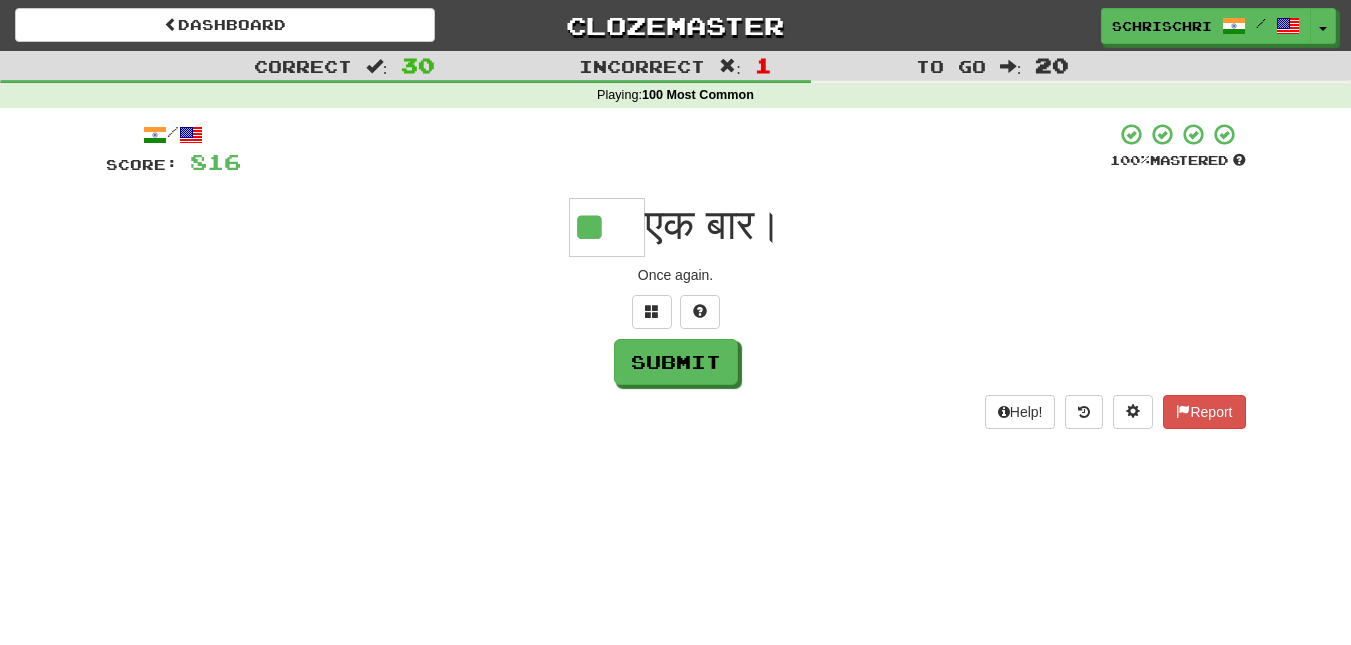 type on "**" 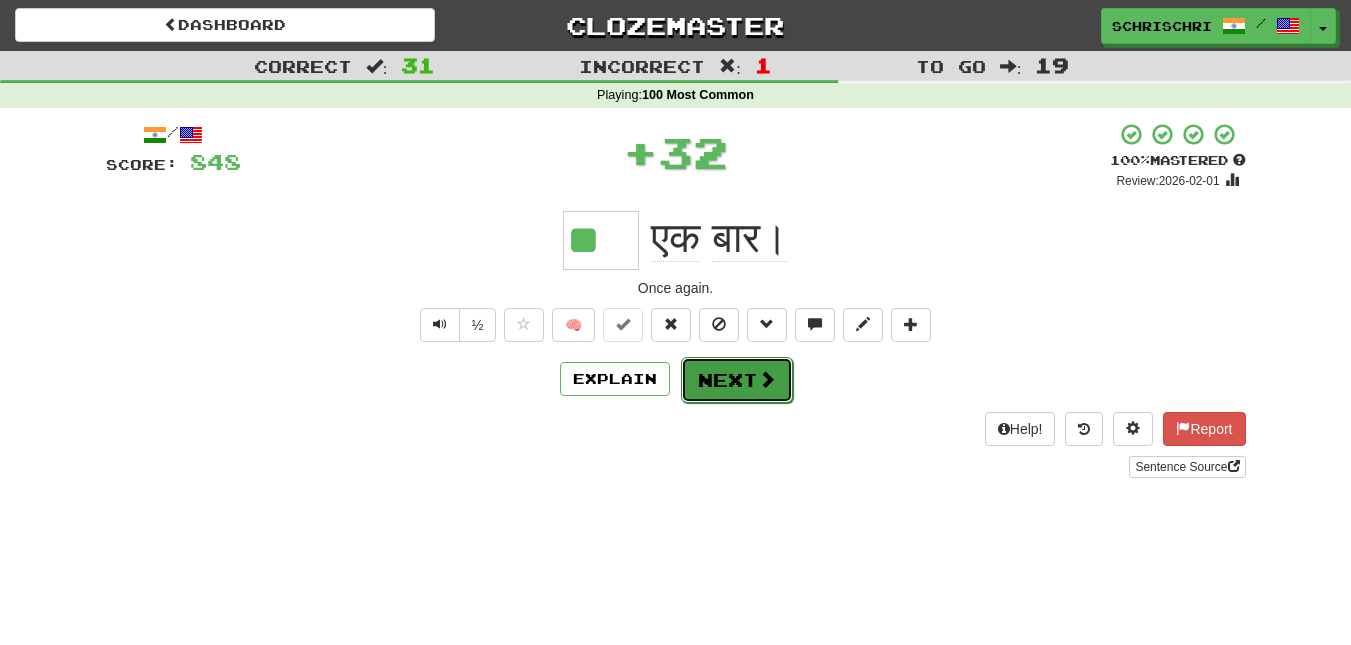 click on "Next" at bounding box center [737, 380] 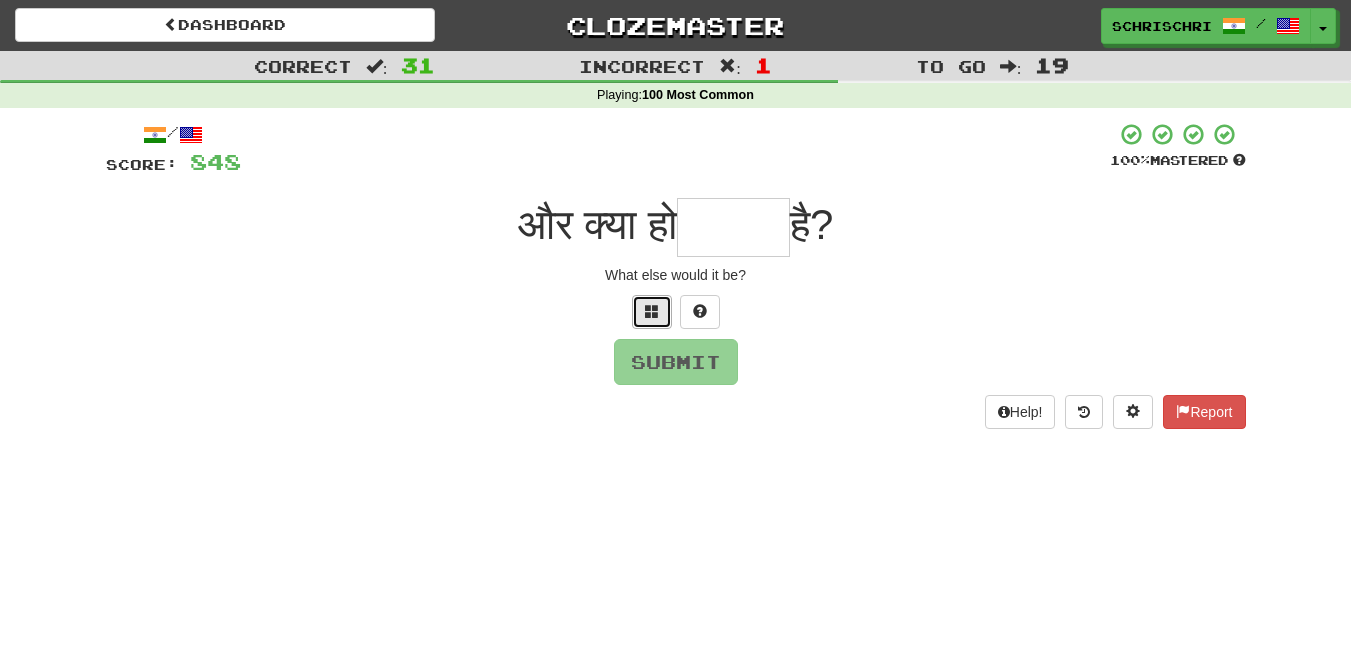 click at bounding box center [652, 311] 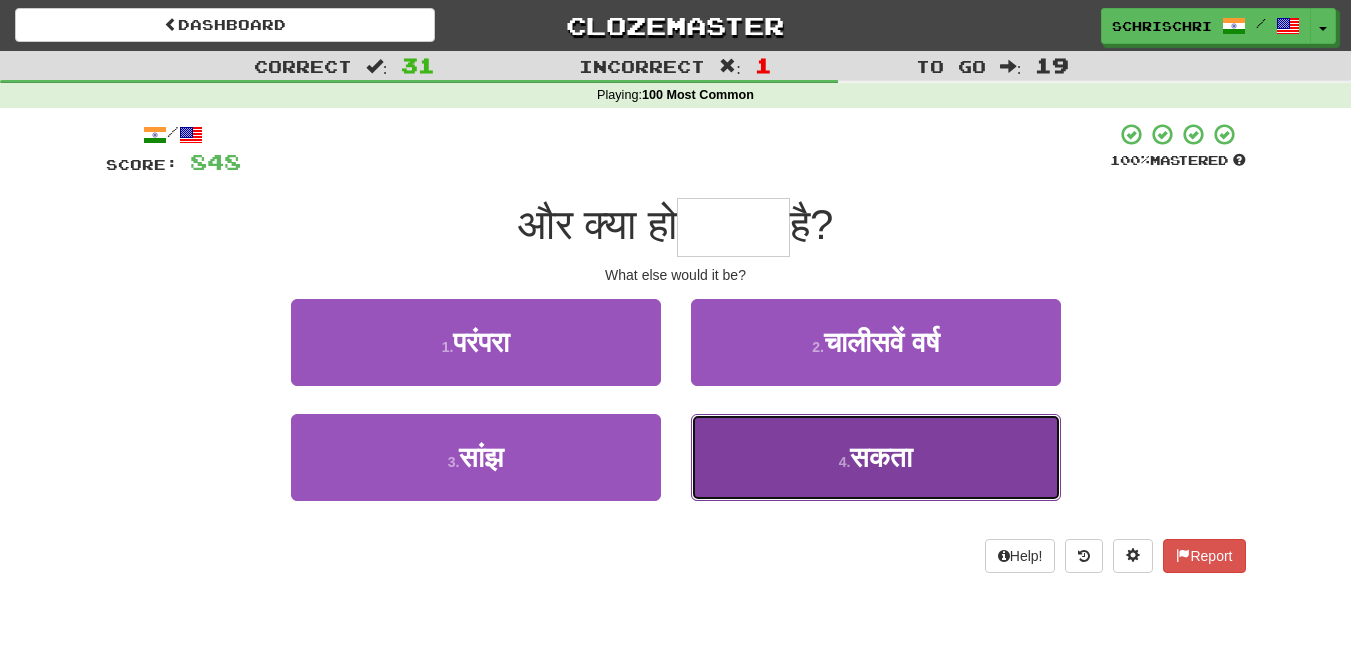 click on "सकता" at bounding box center [881, 457] 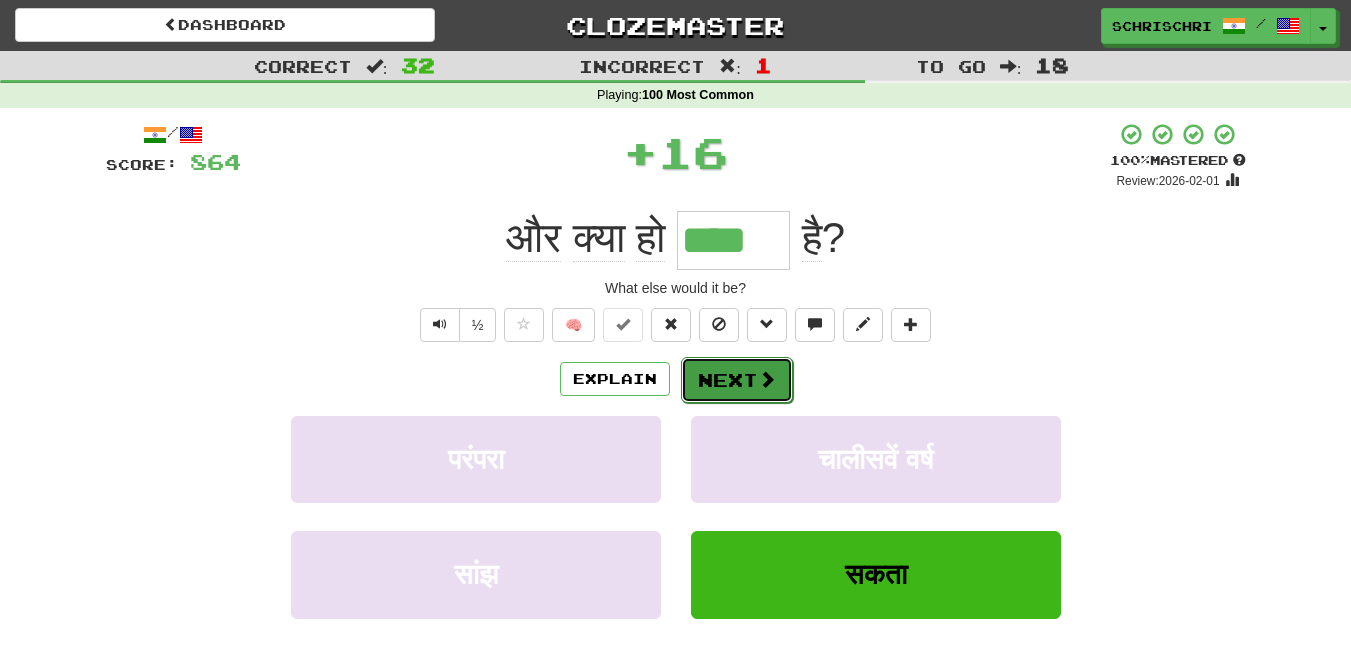 click on "Next" at bounding box center (737, 380) 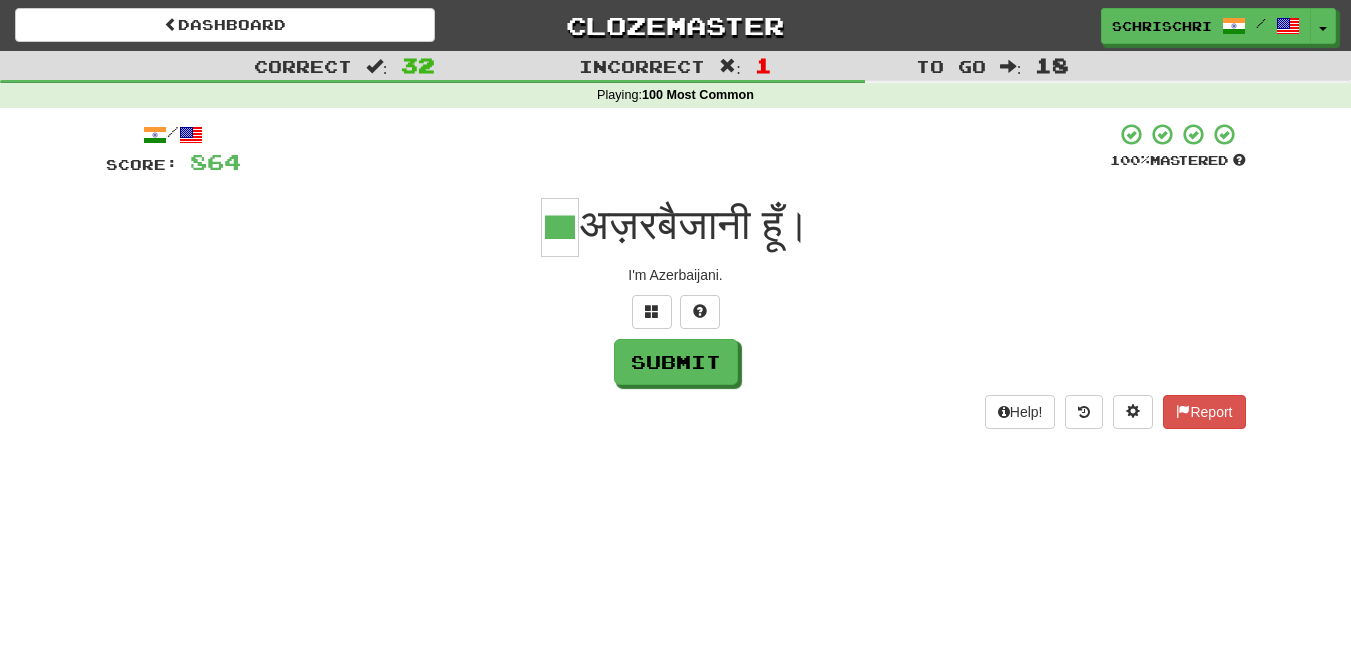 scroll, scrollTop: 0, scrollLeft: 0, axis: both 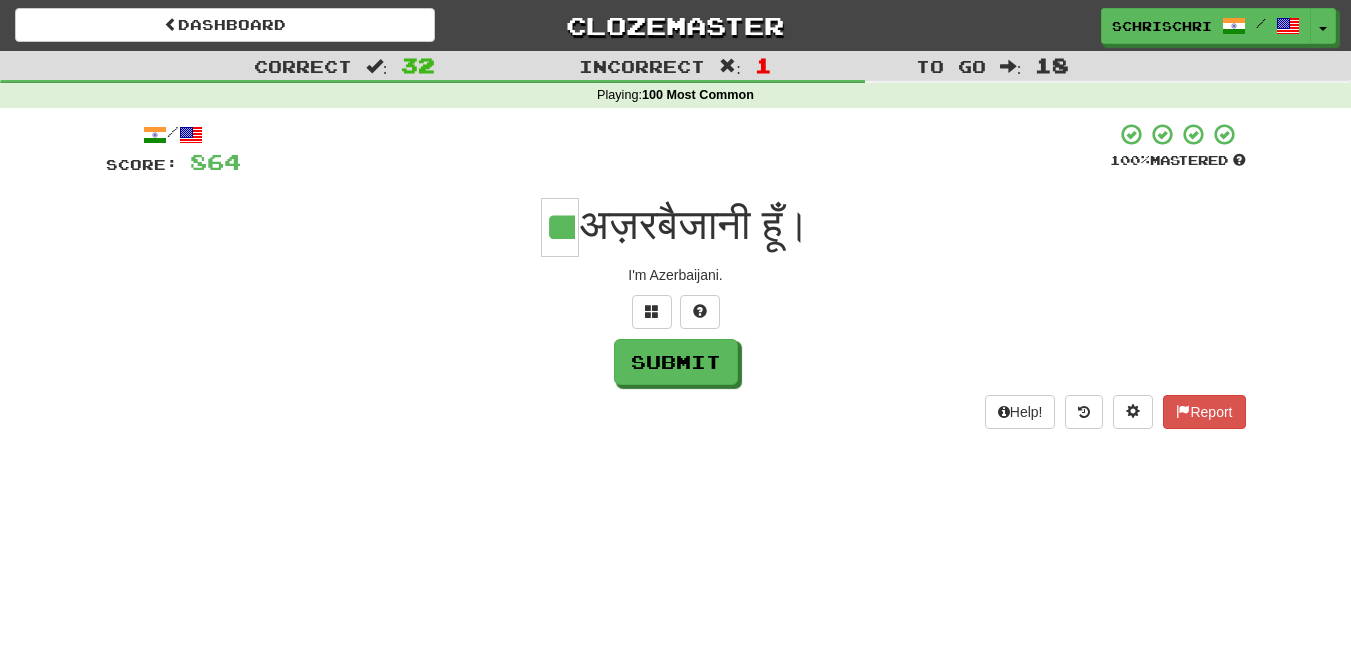 type on "***" 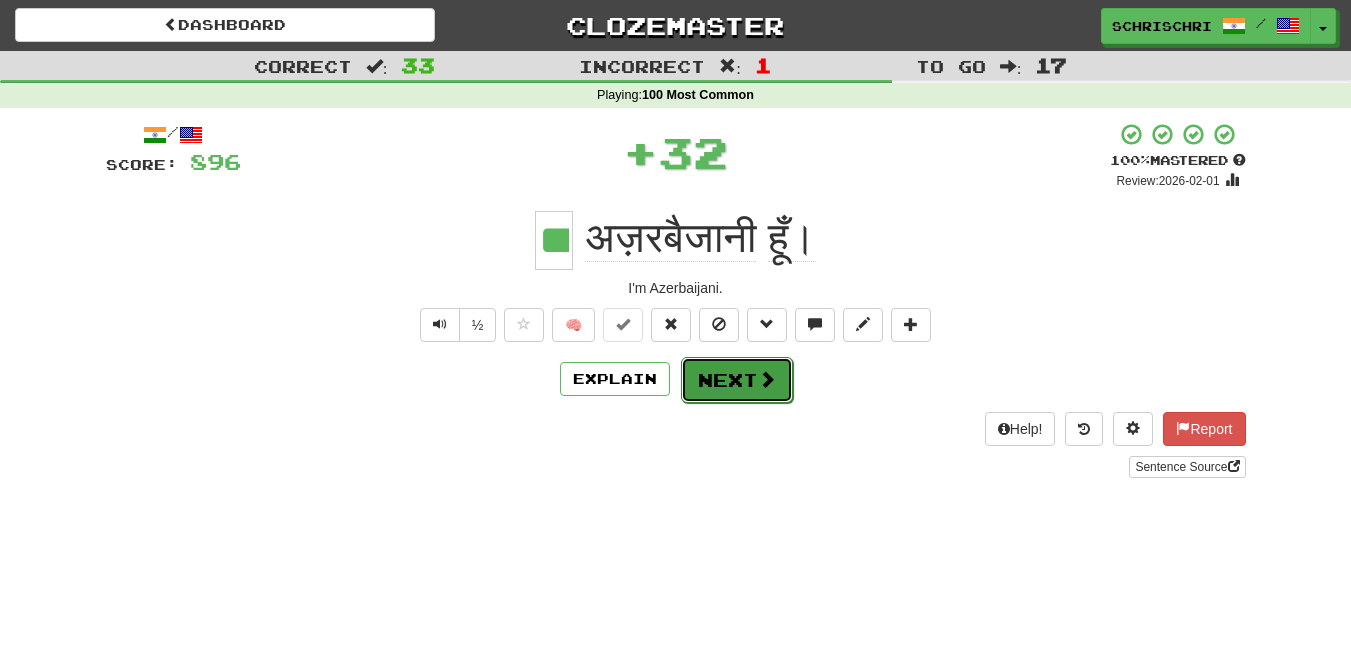 click on "Next" at bounding box center [737, 380] 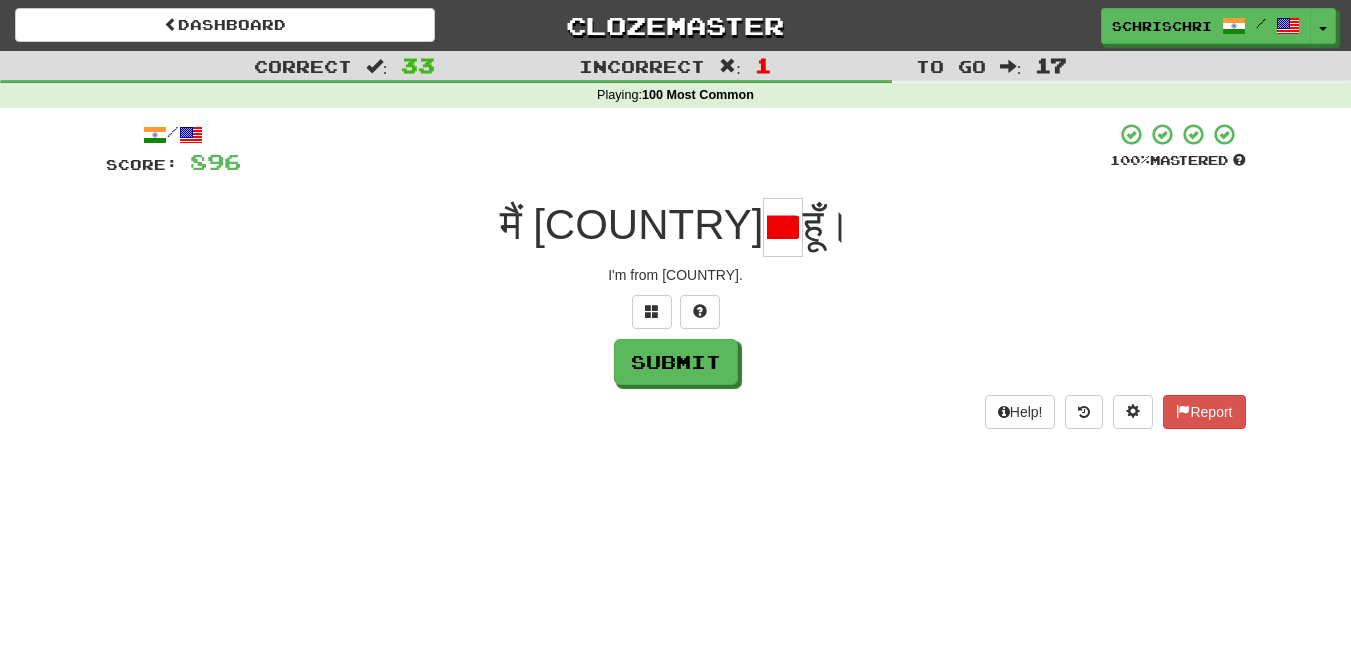 scroll, scrollTop: 0, scrollLeft: 0, axis: both 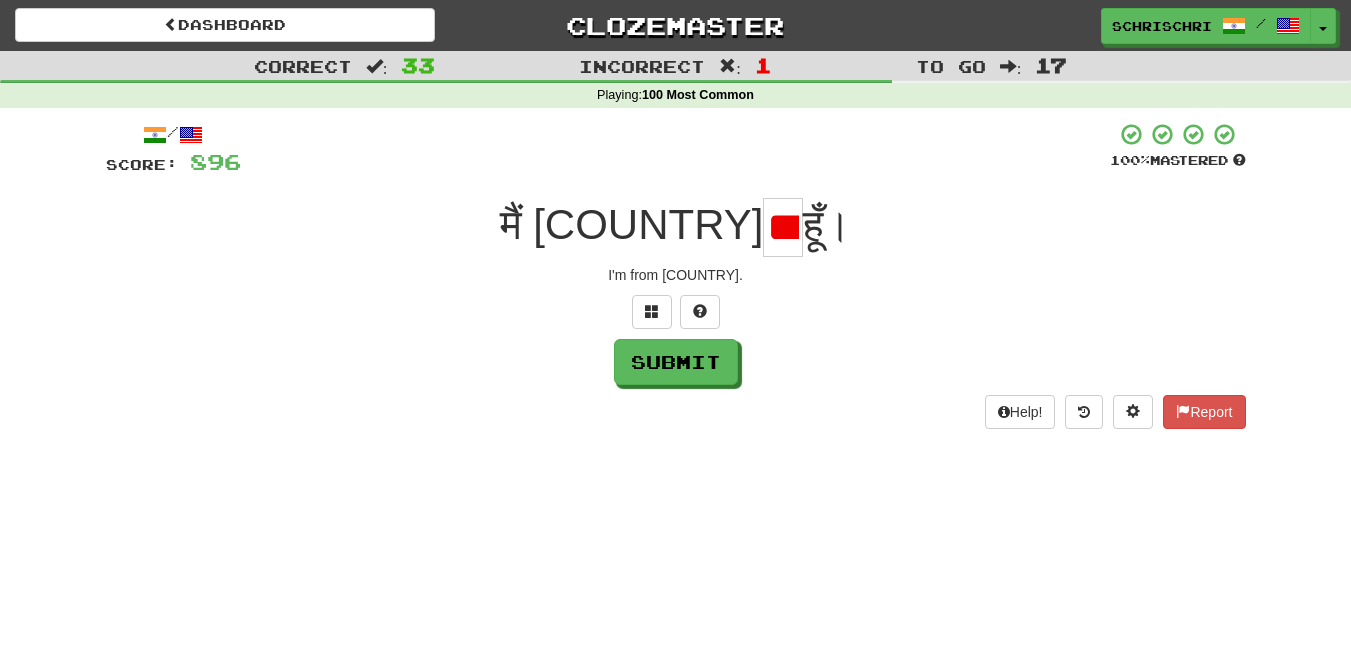 type on "**" 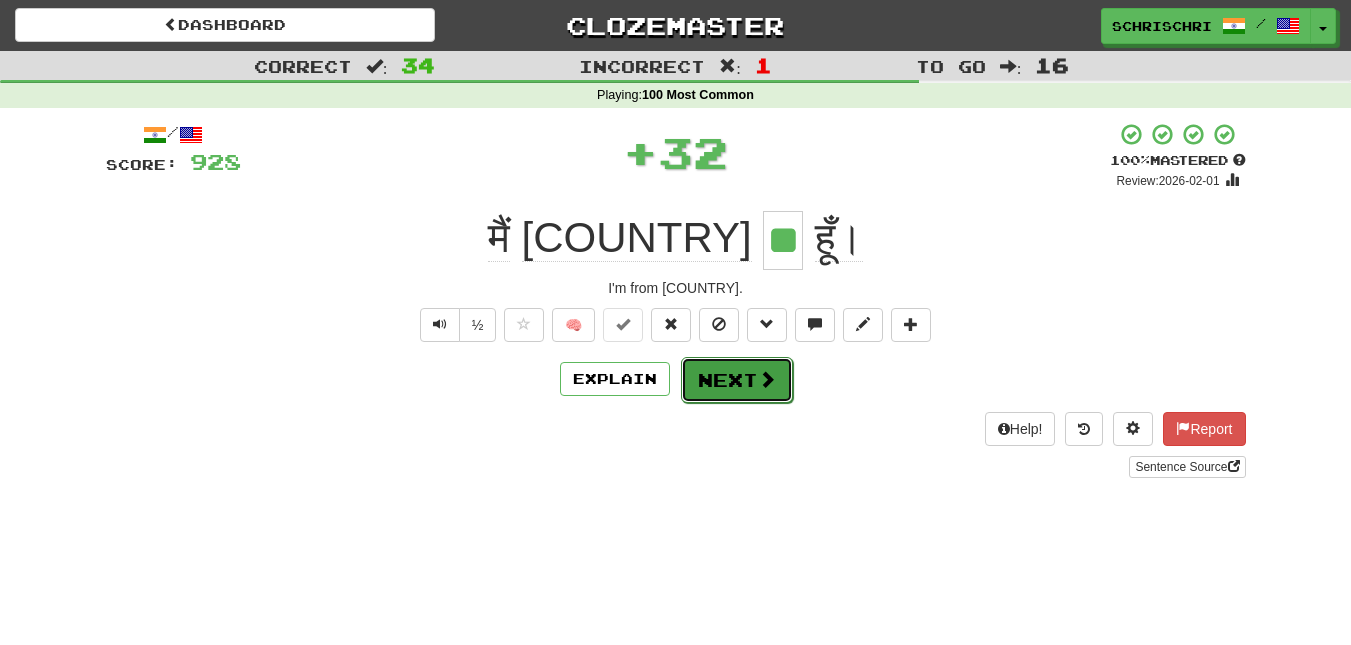 click on "Next" at bounding box center [737, 380] 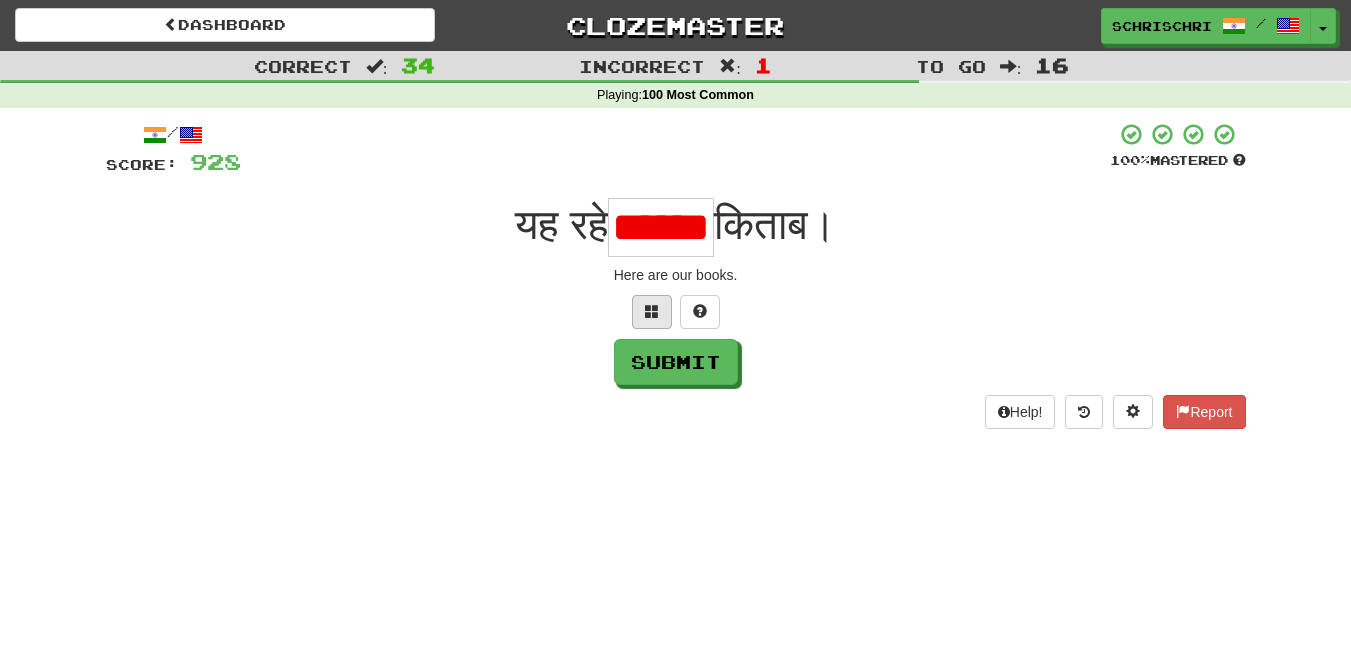 scroll, scrollTop: 0, scrollLeft: 0, axis: both 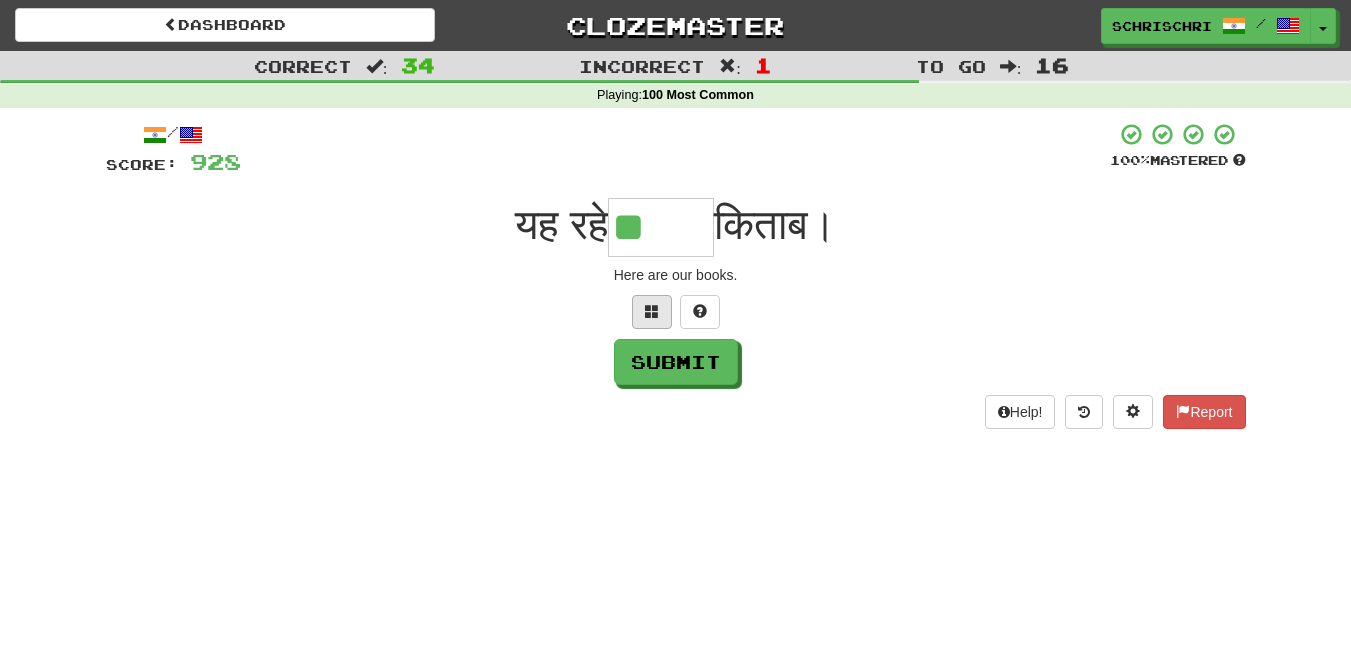 type on "*" 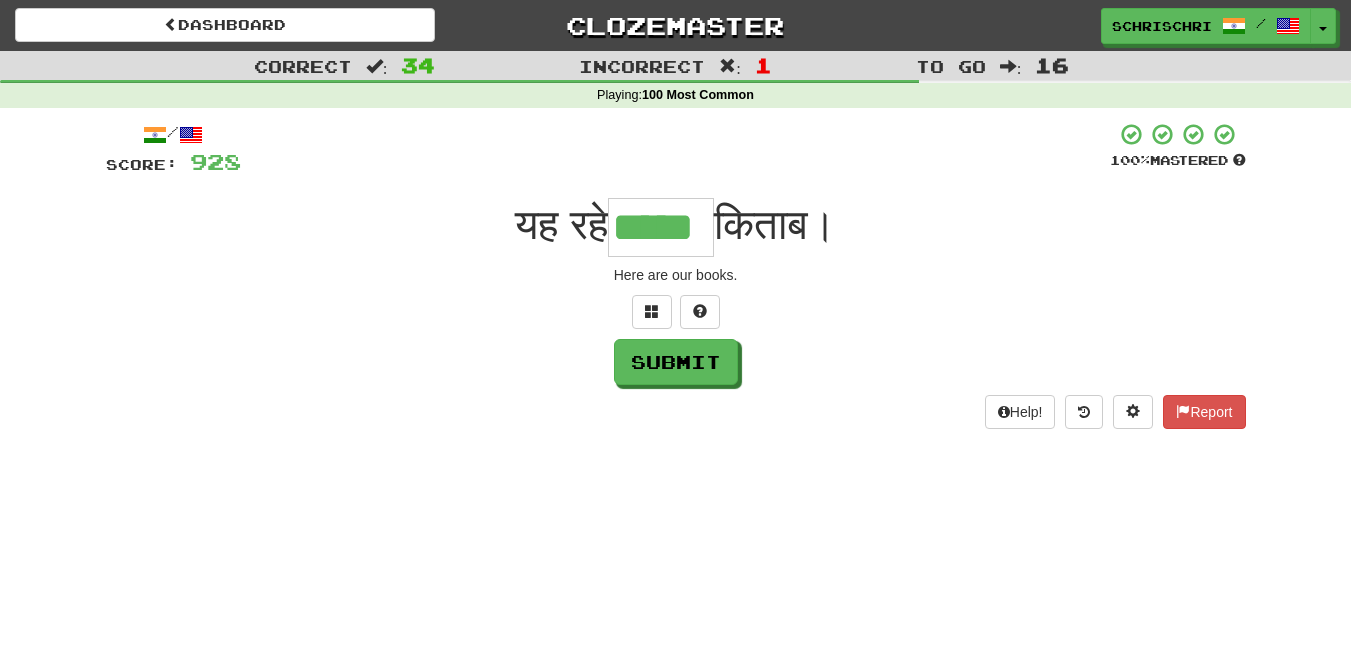scroll, scrollTop: 0, scrollLeft: 0, axis: both 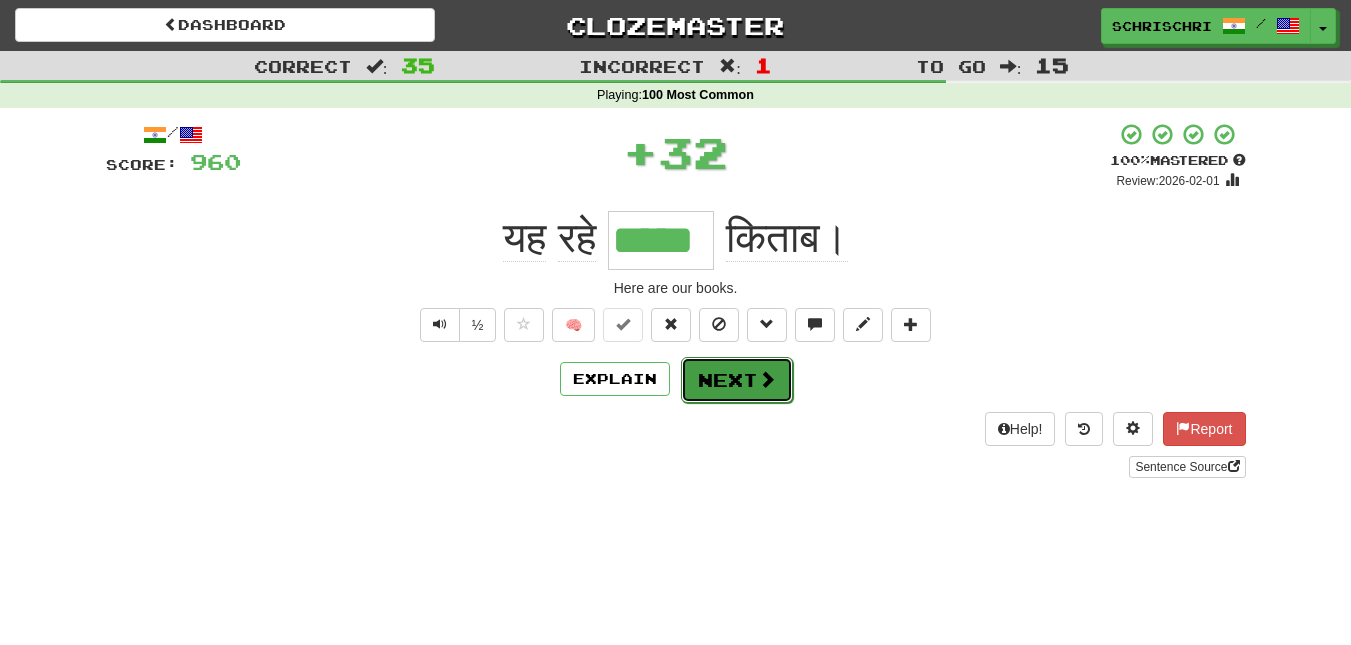 click on "Next" at bounding box center (737, 380) 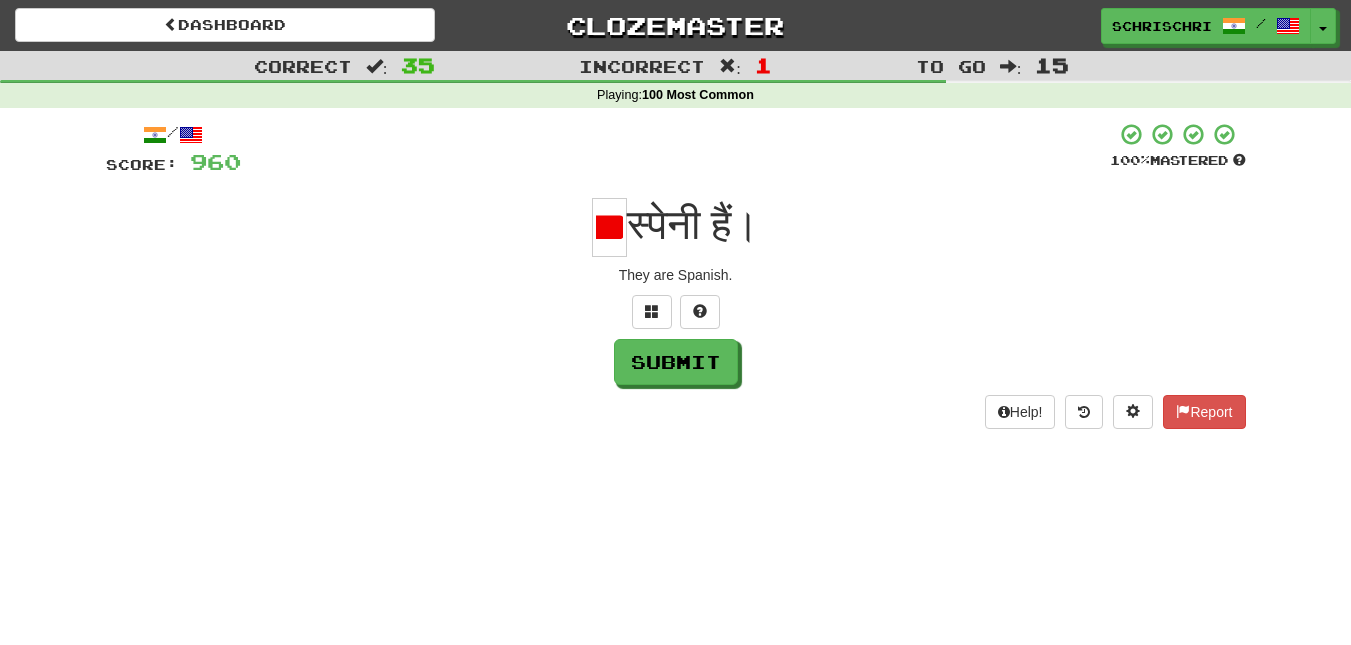scroll, scrollTop: 0, scrollLeft: 0, axis: both 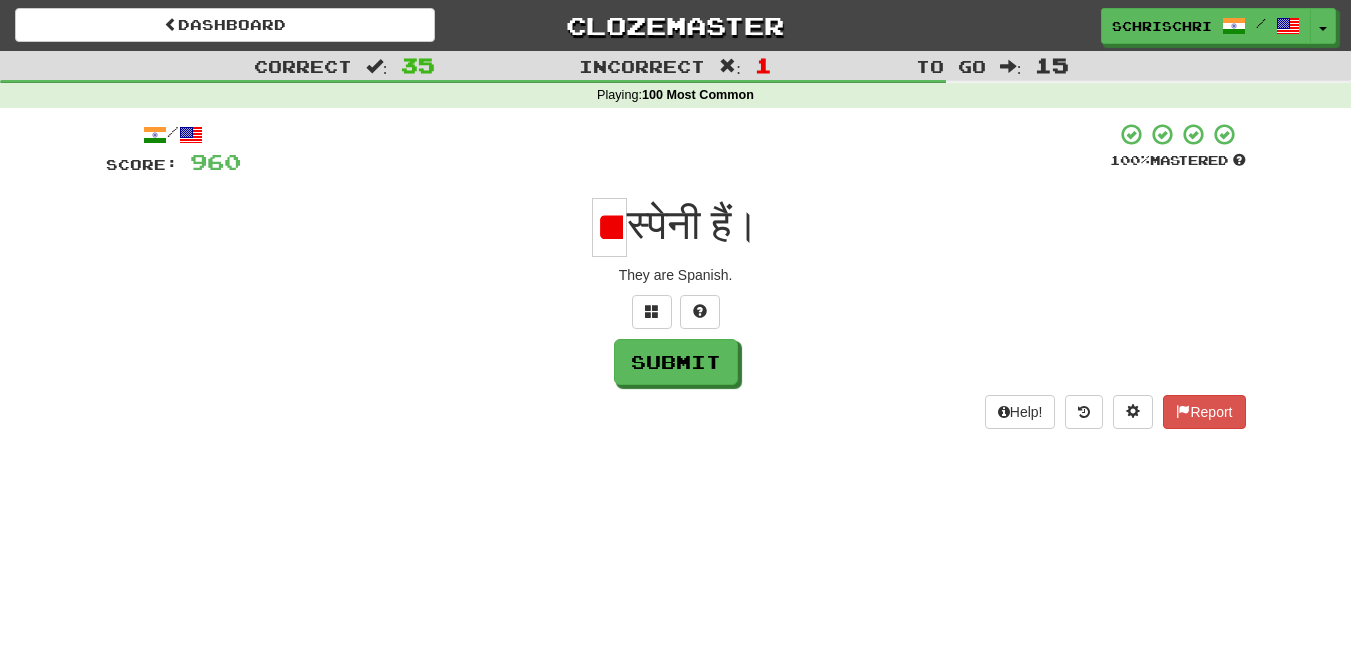 type on "**" 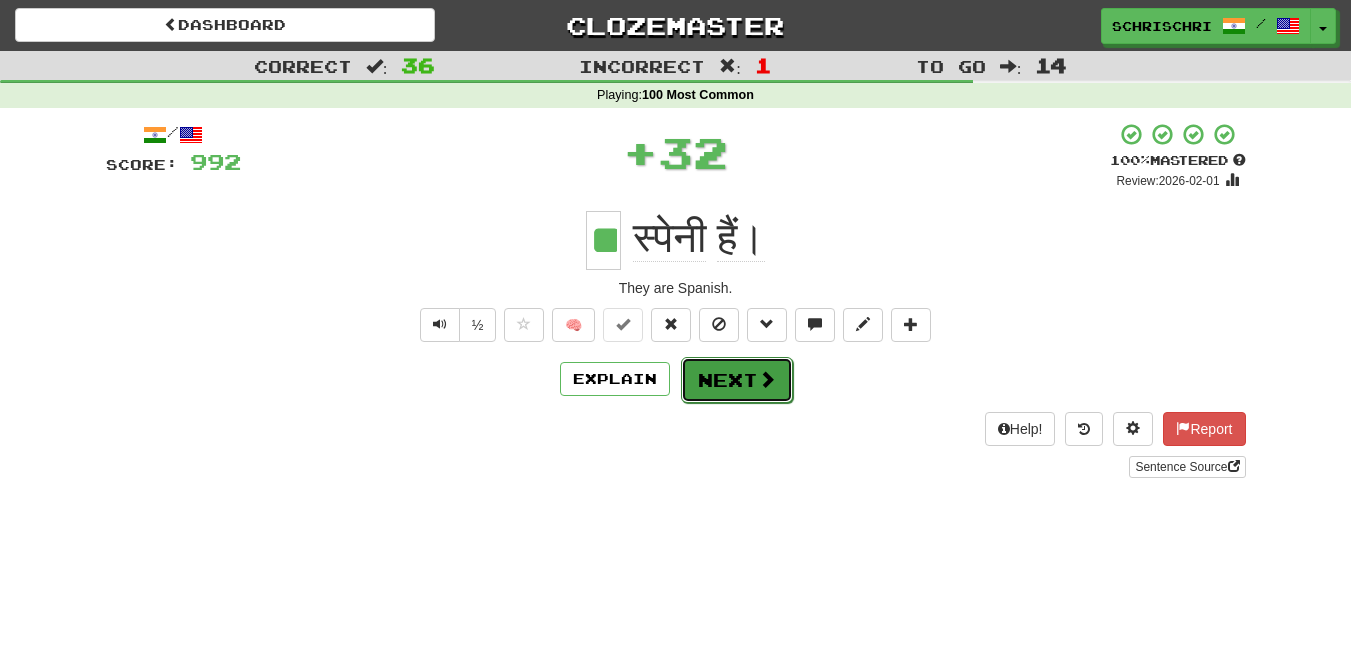 click on "Next" at bounding box center (737, 380) 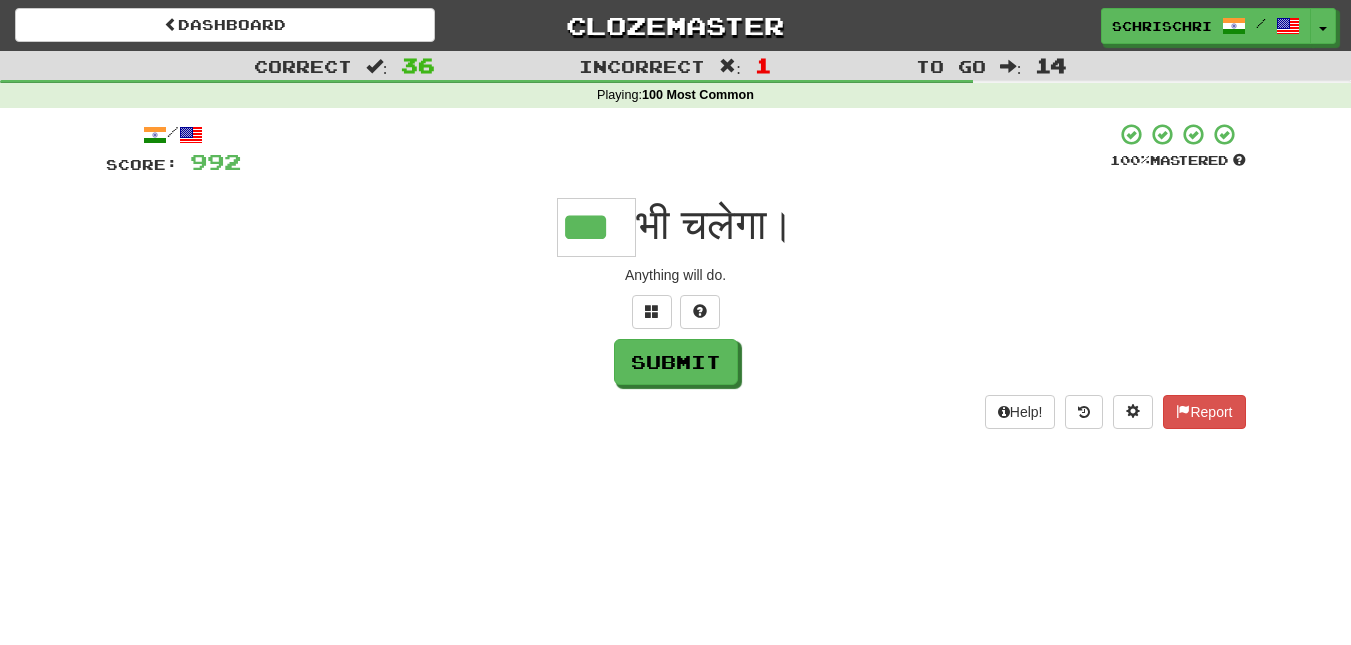 scroll, scrollTop: 0, scrollLeft: 0, axis: both 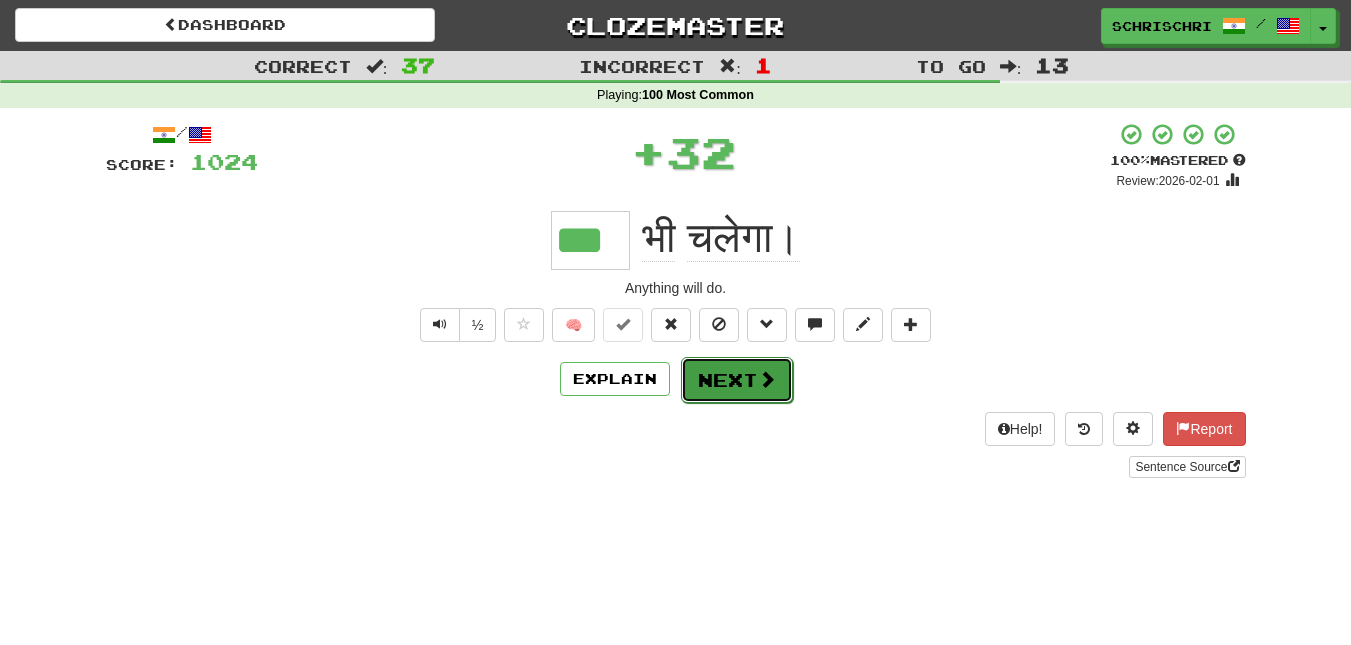 click on "Next" at bounding box center [737, 380] 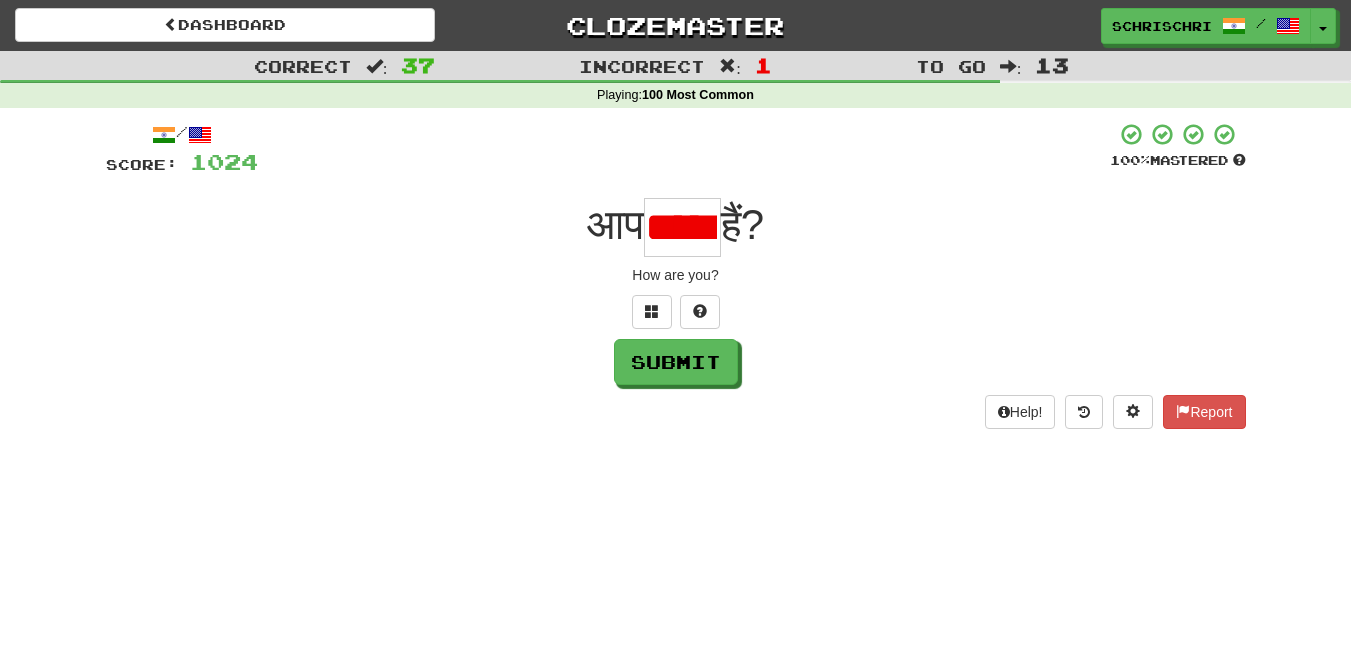scroll, scrollTop: 0, scrollLeft: 0, axis: both 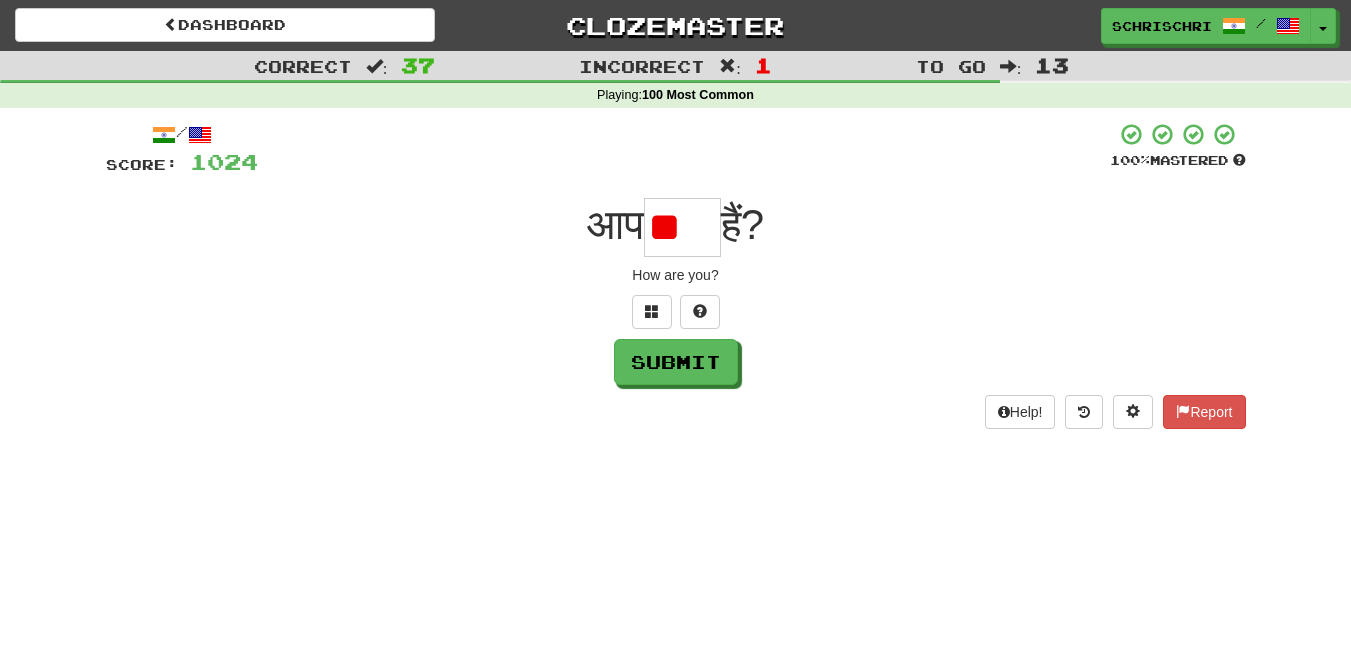 type on "*" 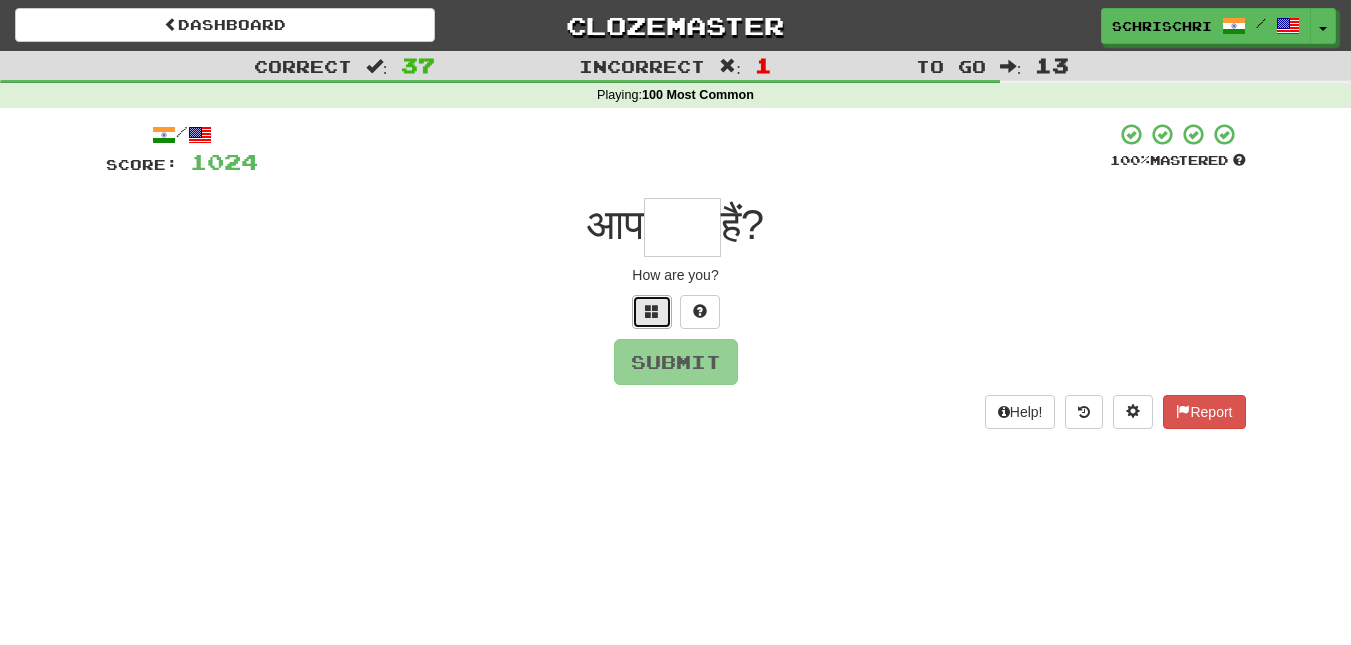click at bounding box center (652, 312) 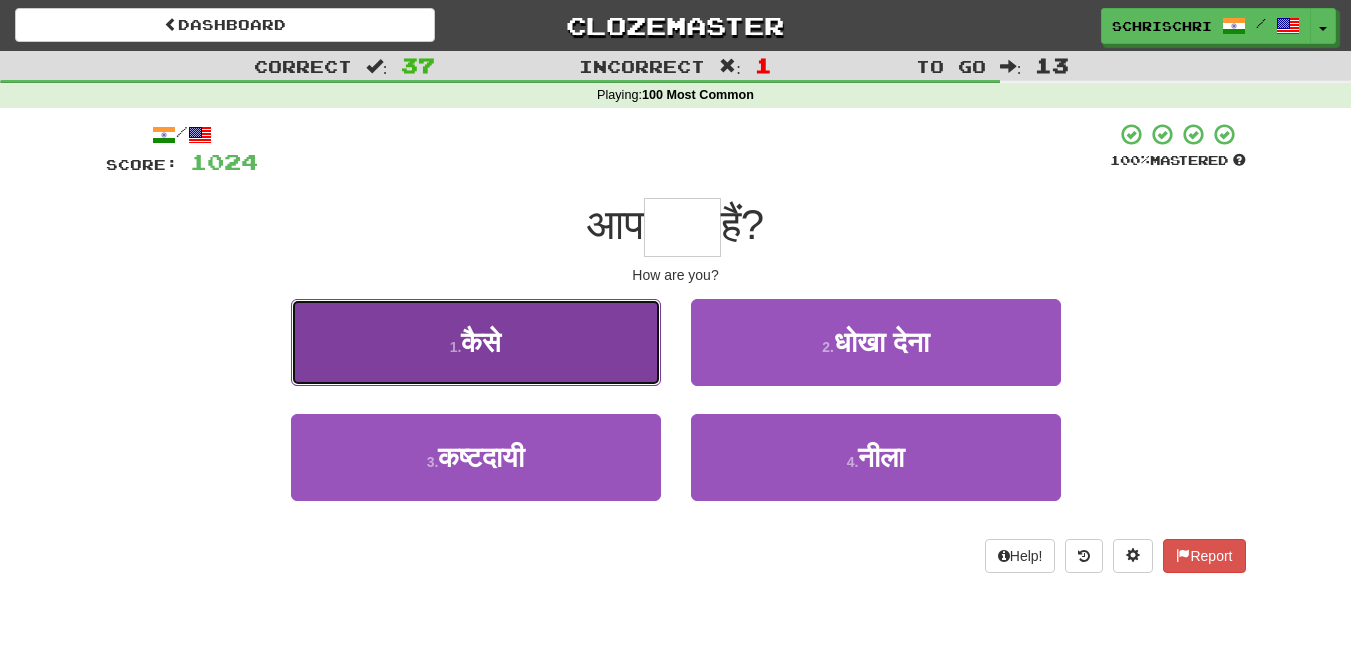 click on "1 .  कैसे" at bounding box center [476, 342] 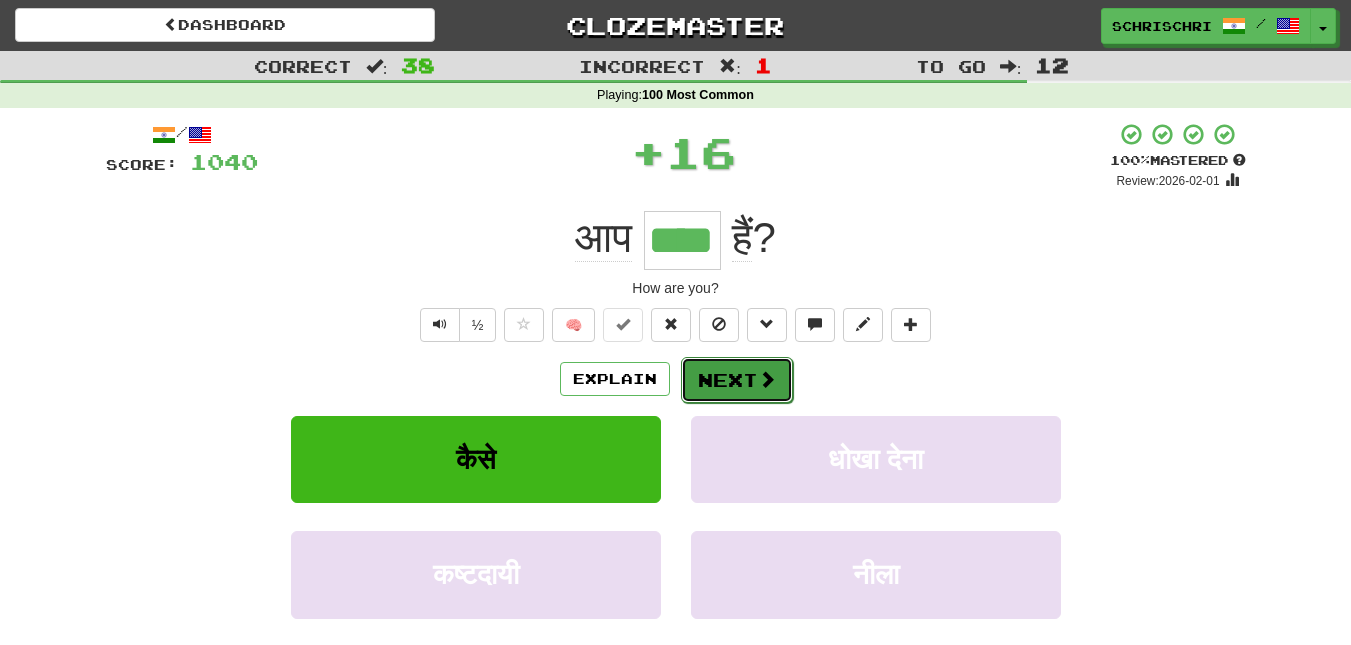 click on "Next" at bounding box center (737, 380) 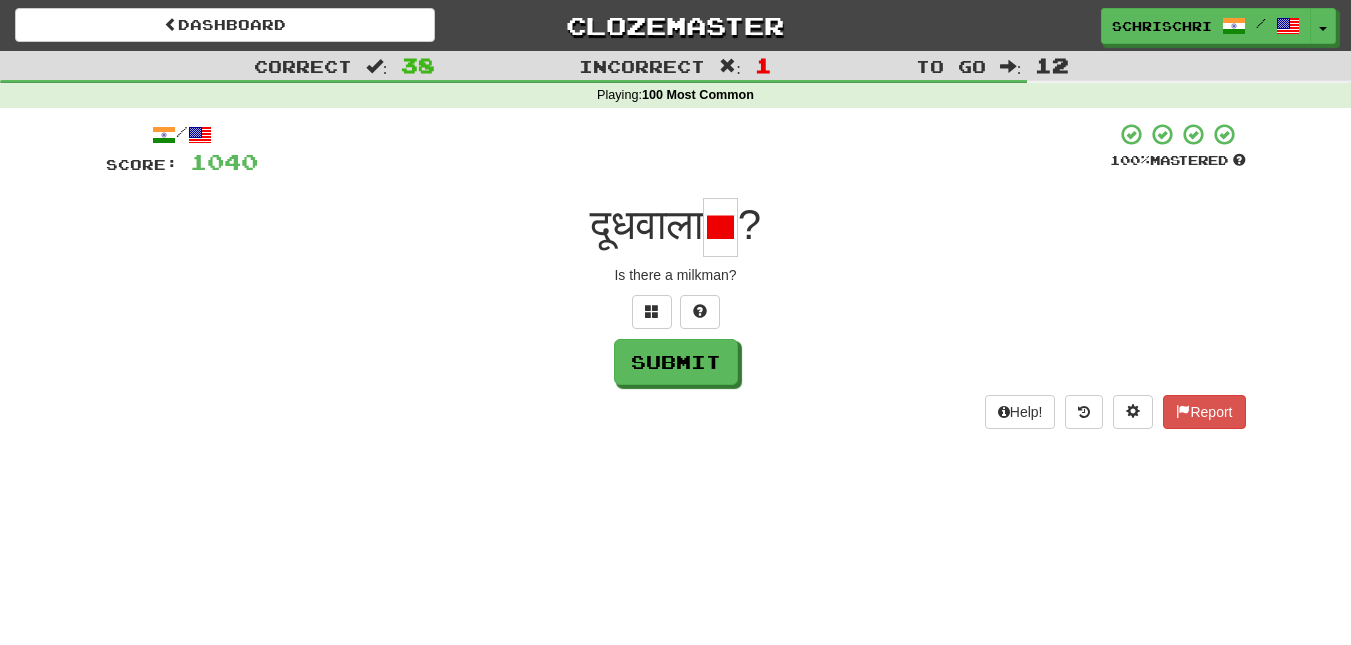 scroll, scrollTop: 0, scrollLeft: 0, axis: both 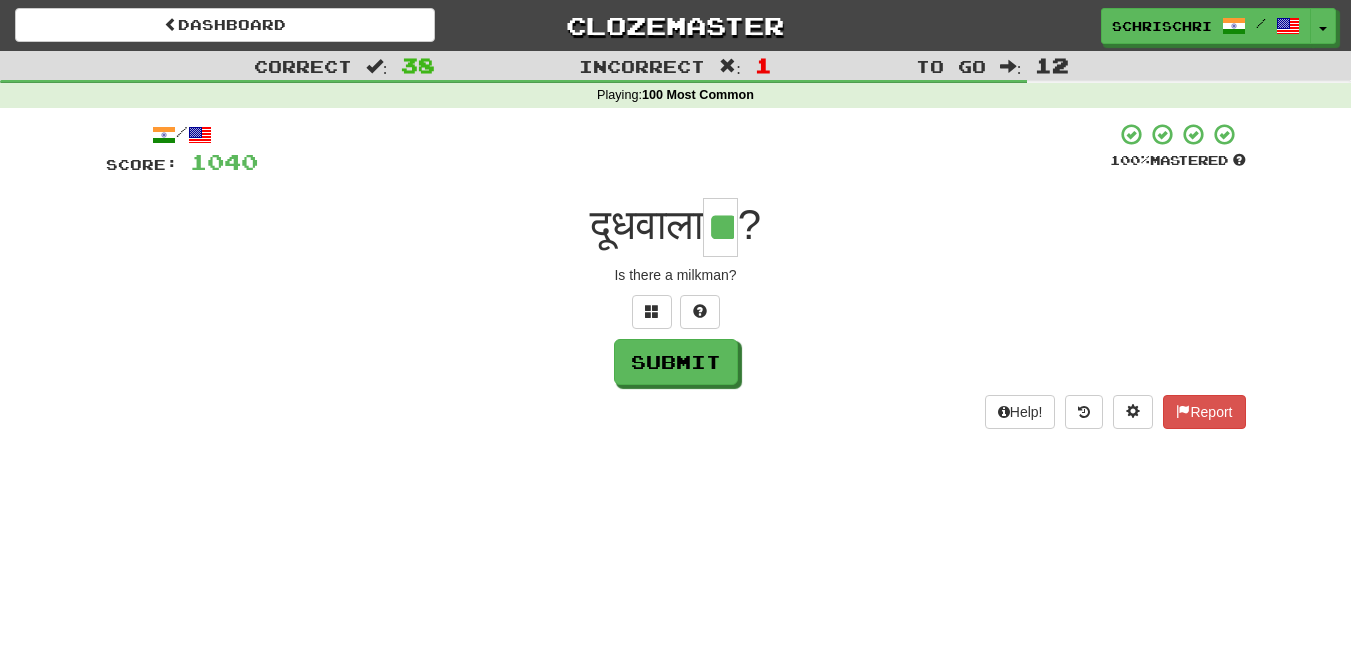 type on "**" 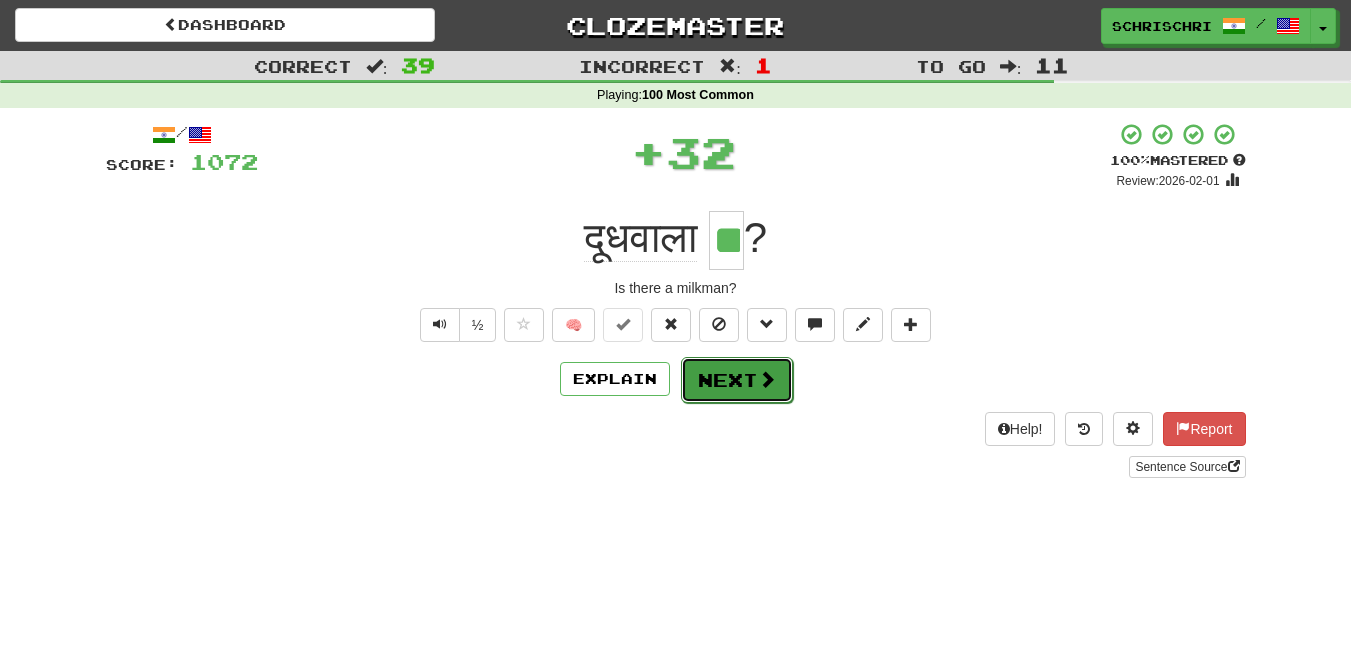 click on "Next" at bounding box center [737, 380] 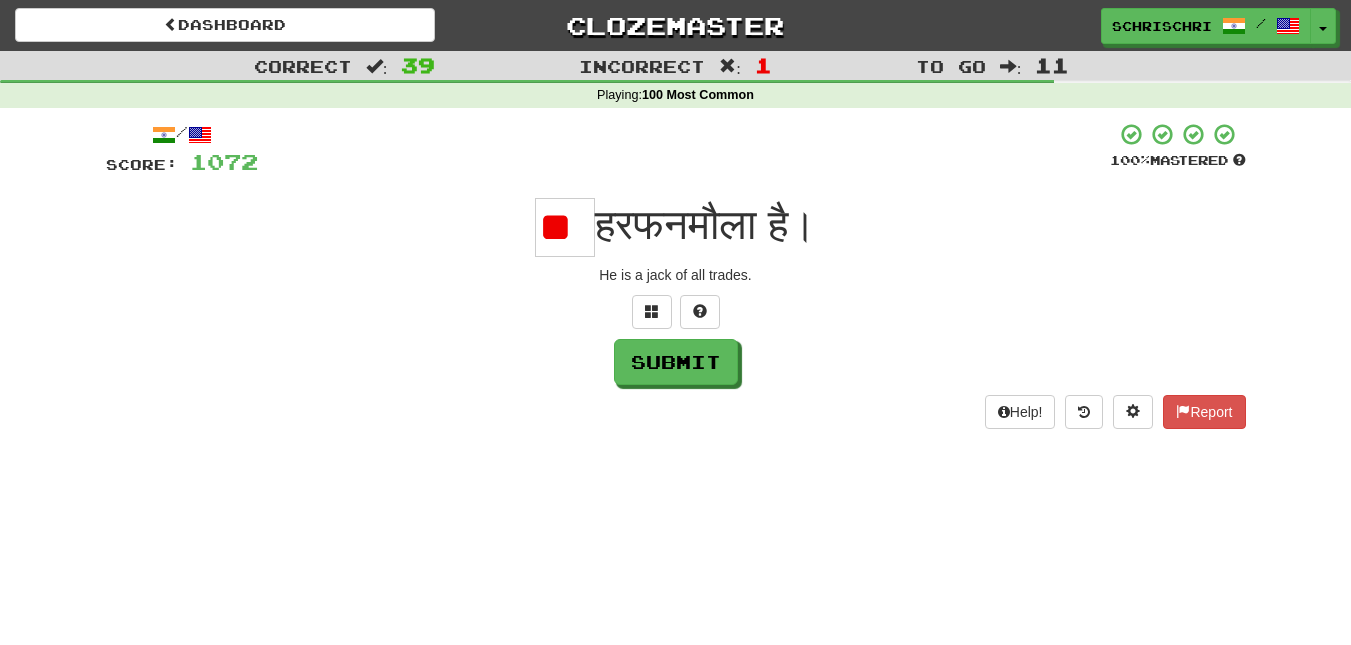 scroll, scrollTop: 0, scrollLeft: 0, axis: both 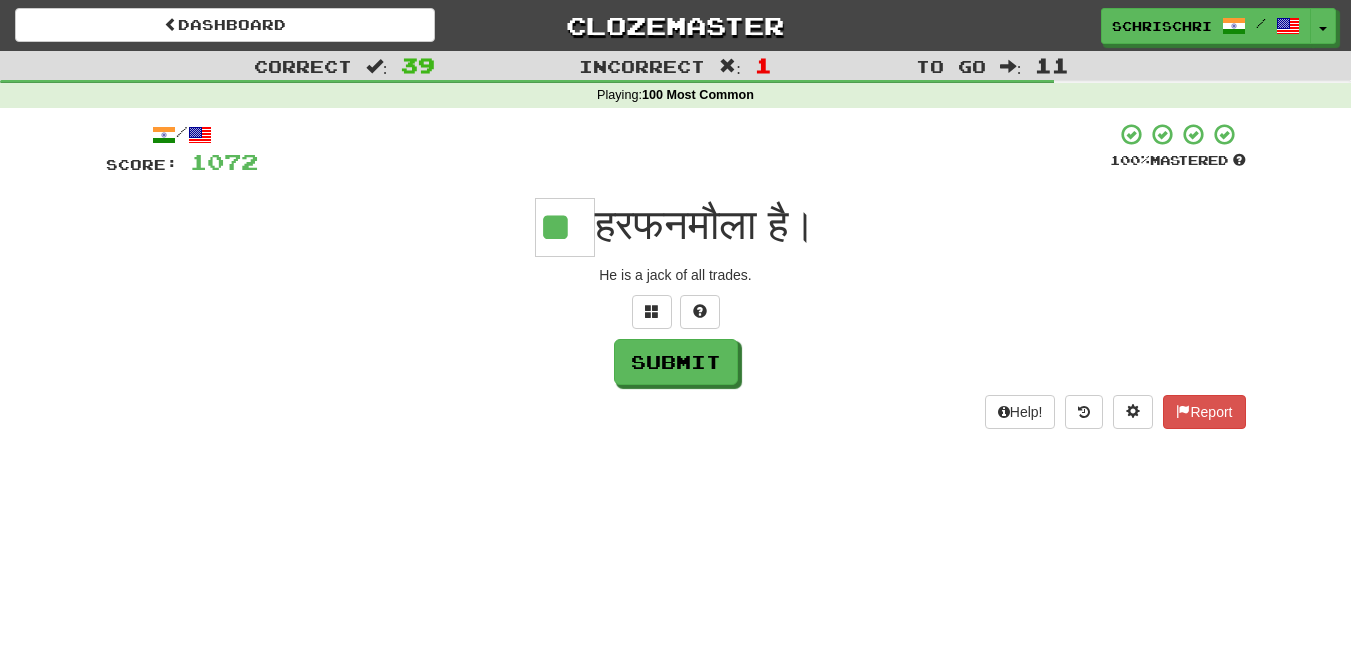 type on "**" 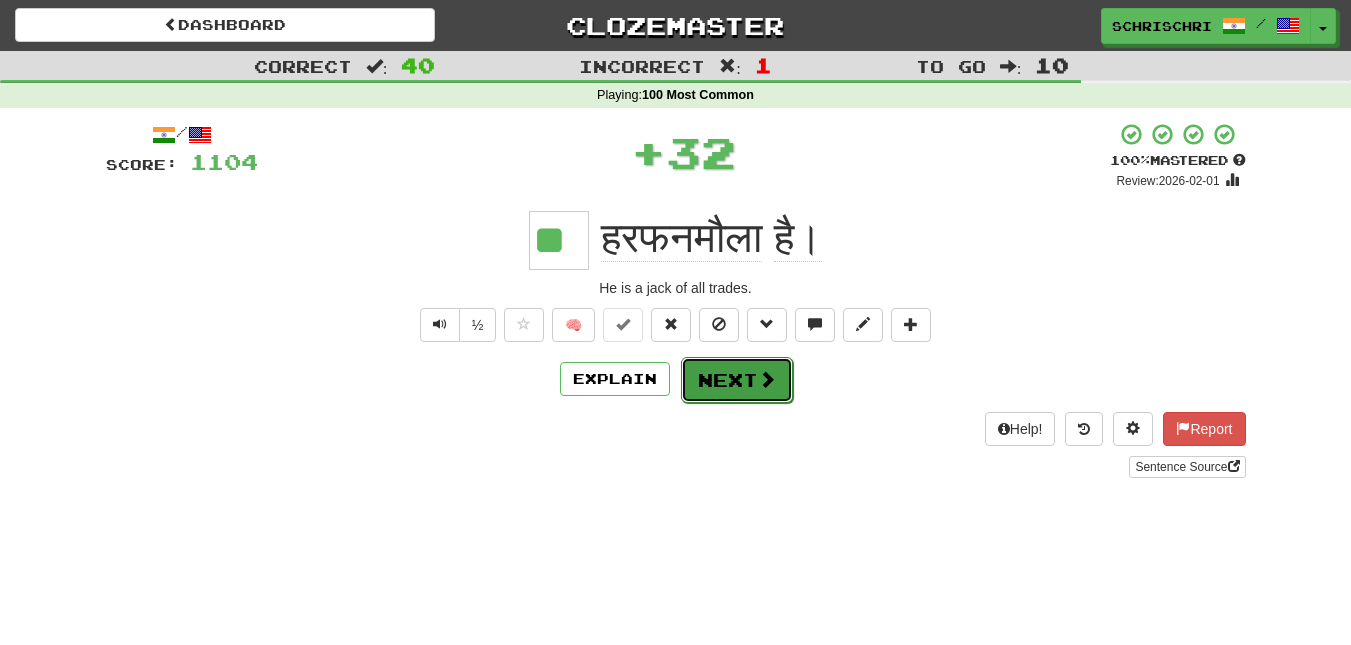 click on "Next" at bounding box center (737, 380) 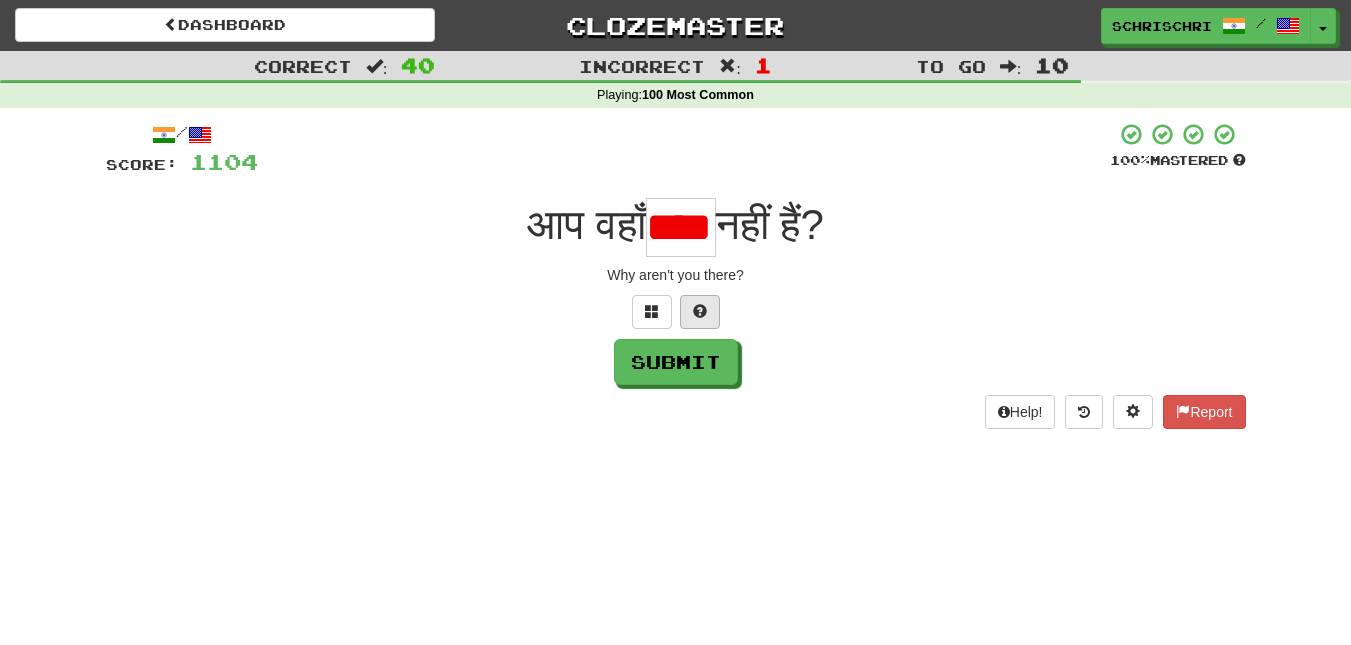 scroll, scrollTop: 0, scrollLeft: 0, axis: both 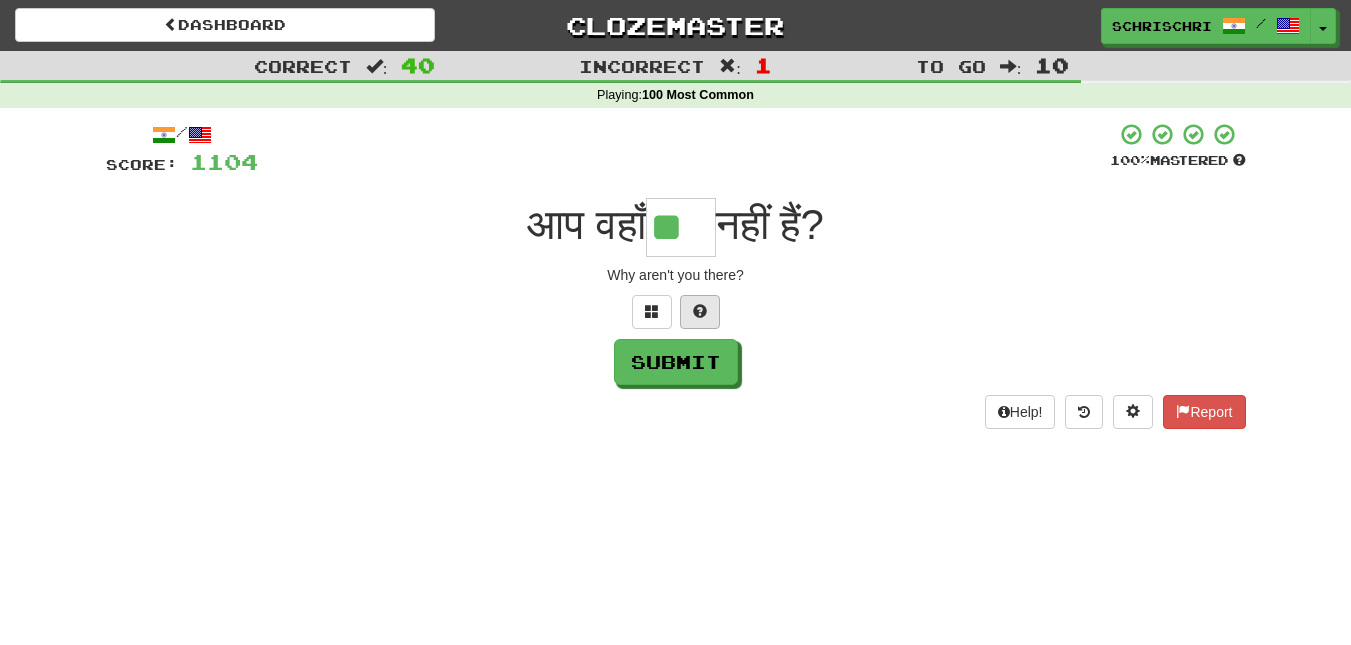 type on "*" 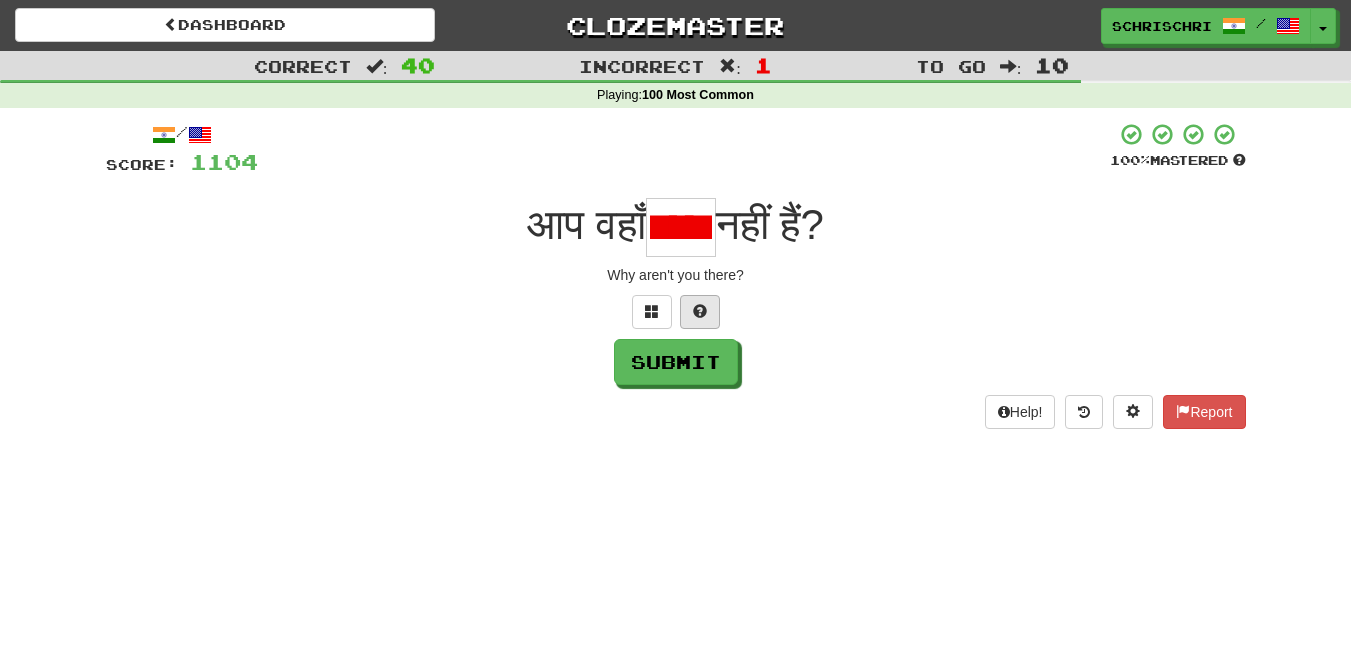 scroll, scrollTop: 0, scrollLeft: 0, axis: both 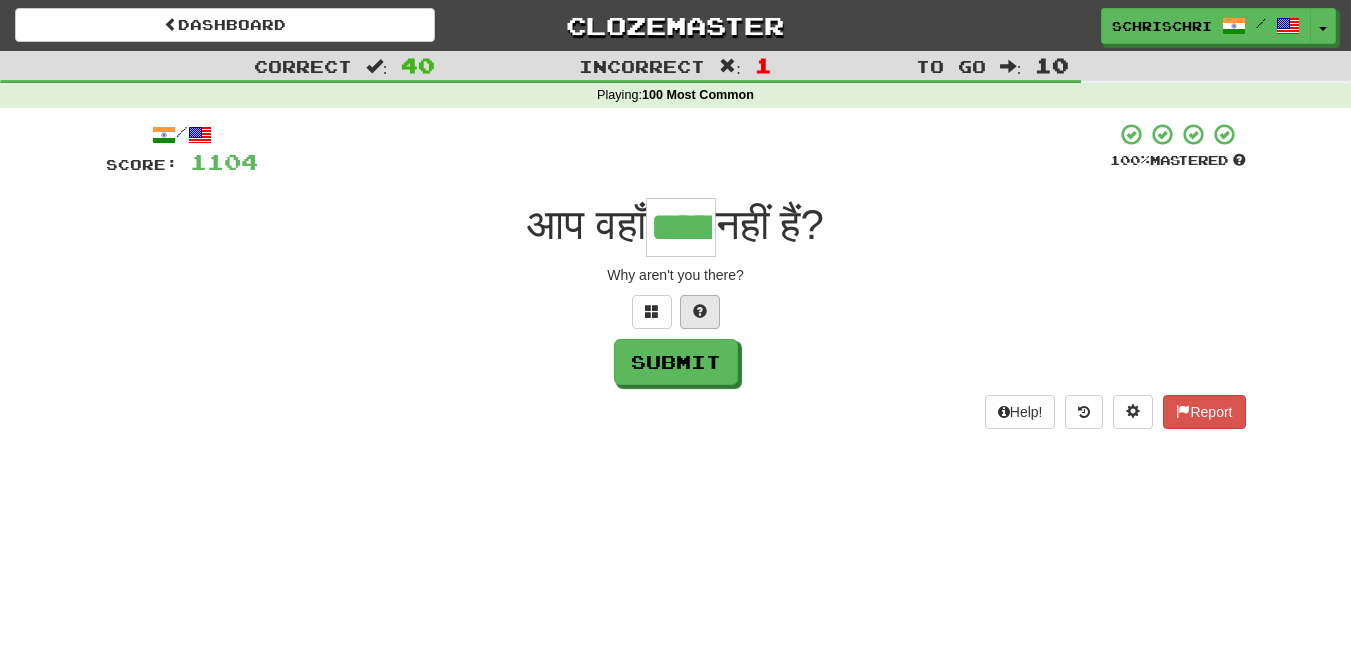type on "*****" 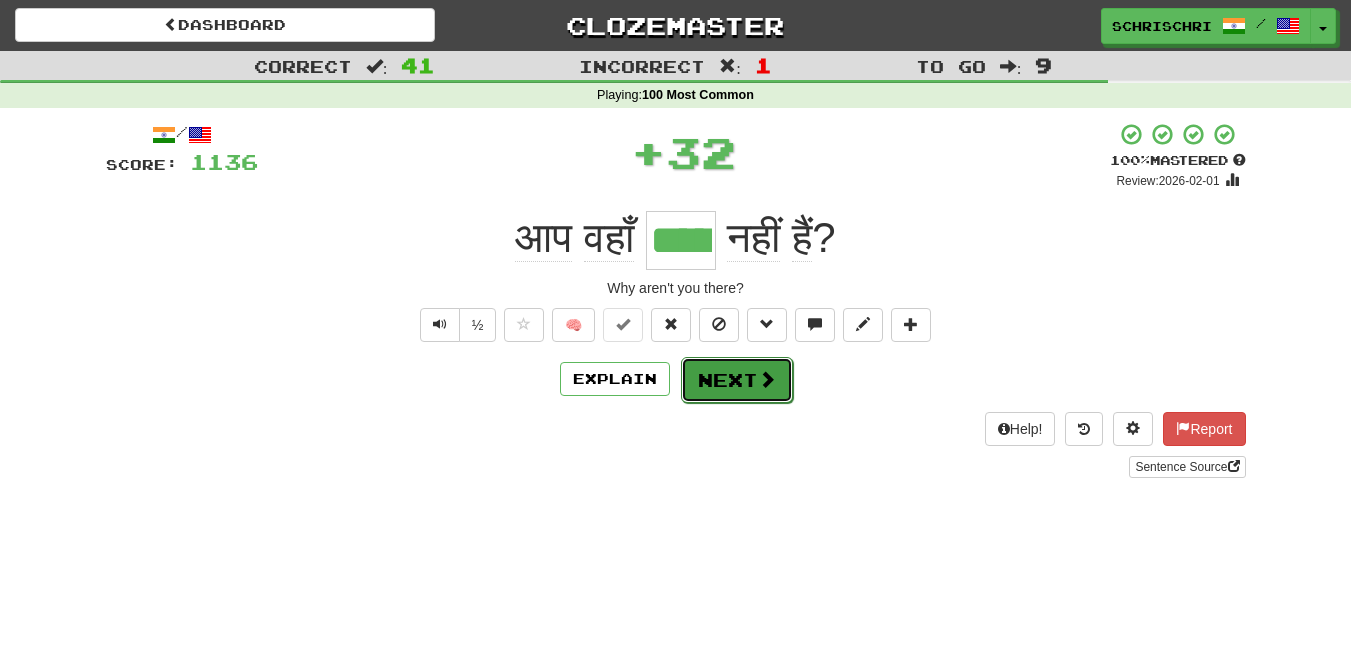 click on "Next" at bounding box center (737, 380) 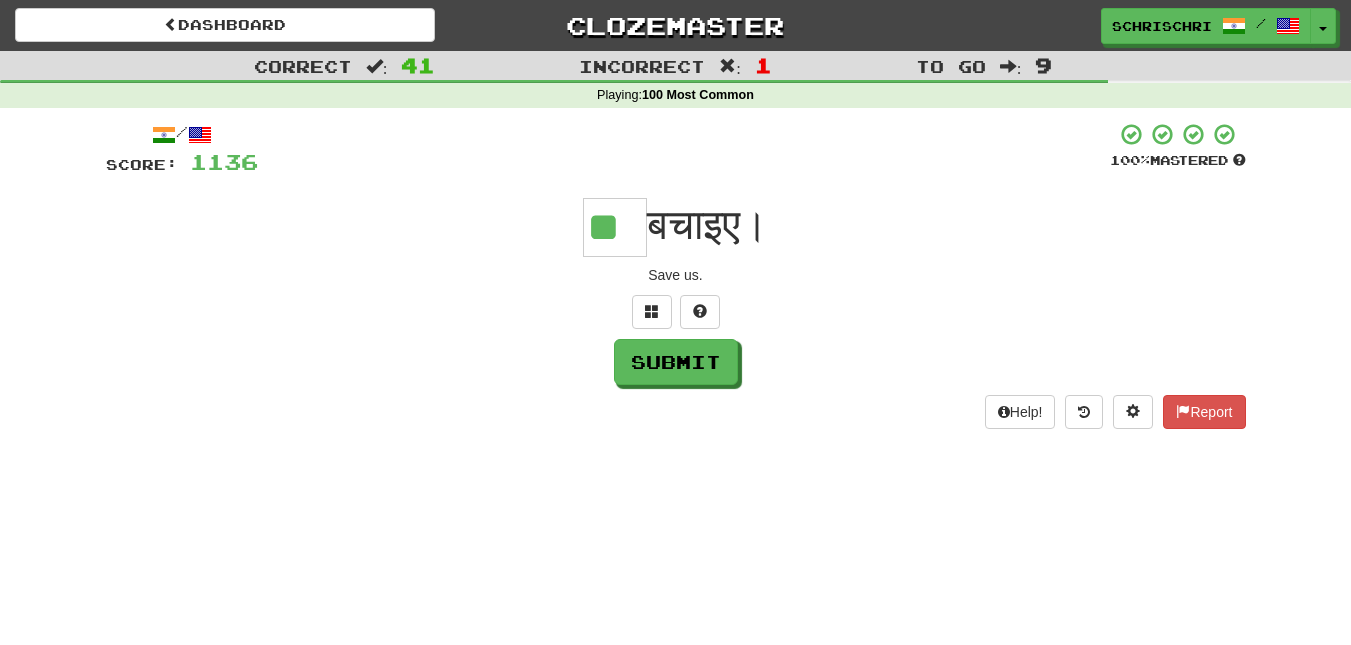 scroll, scrollTop: 0, scrollLeft: 0, axis: both 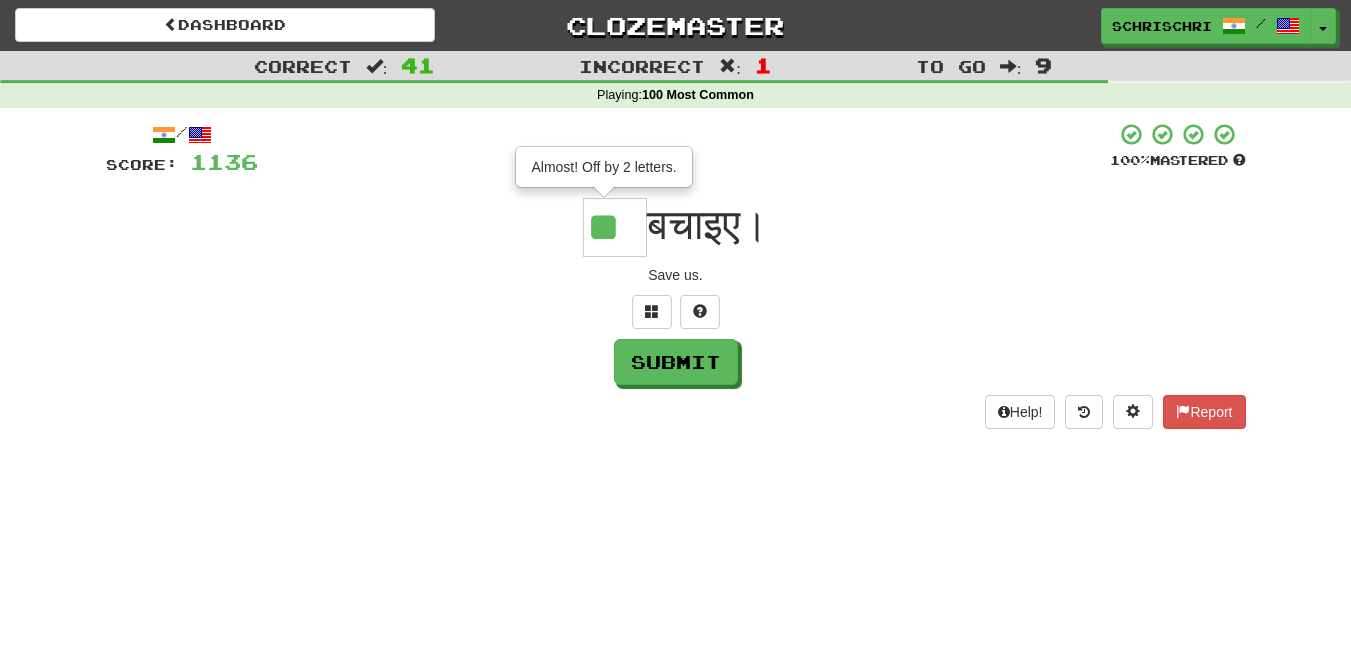 type on "*" 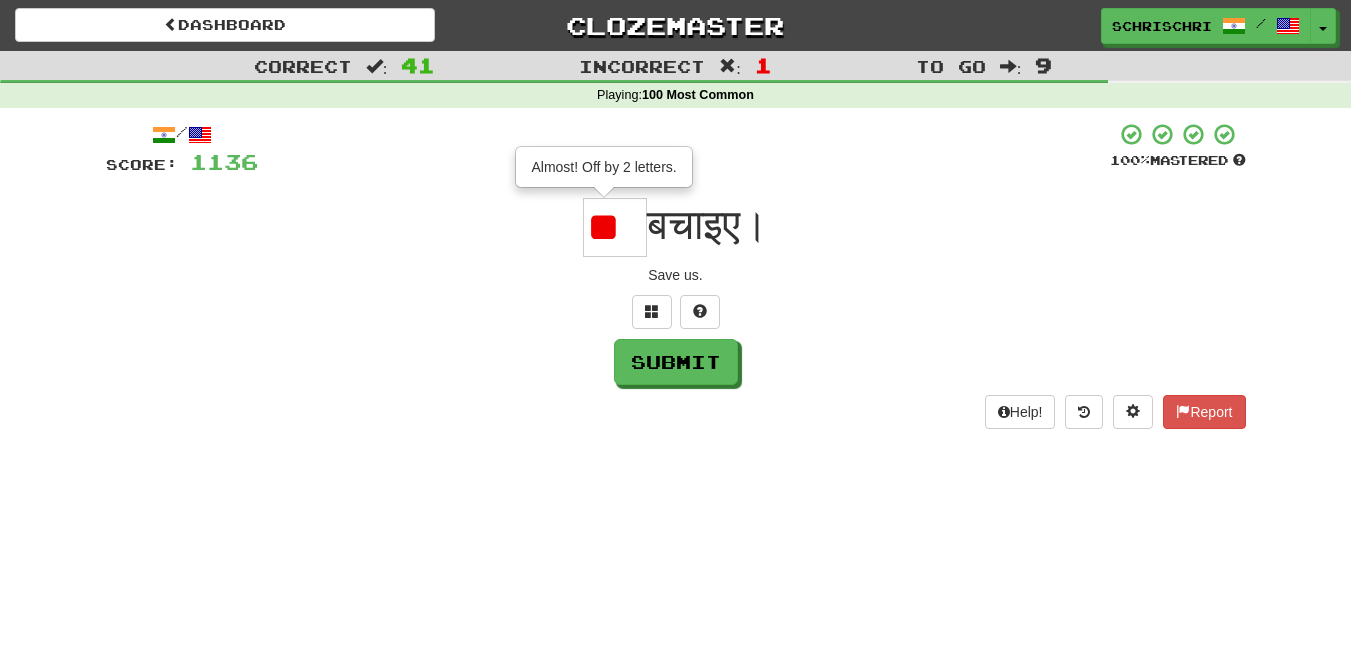 scroll, scrollTop: 0, scrollLeft: 0, axis: both 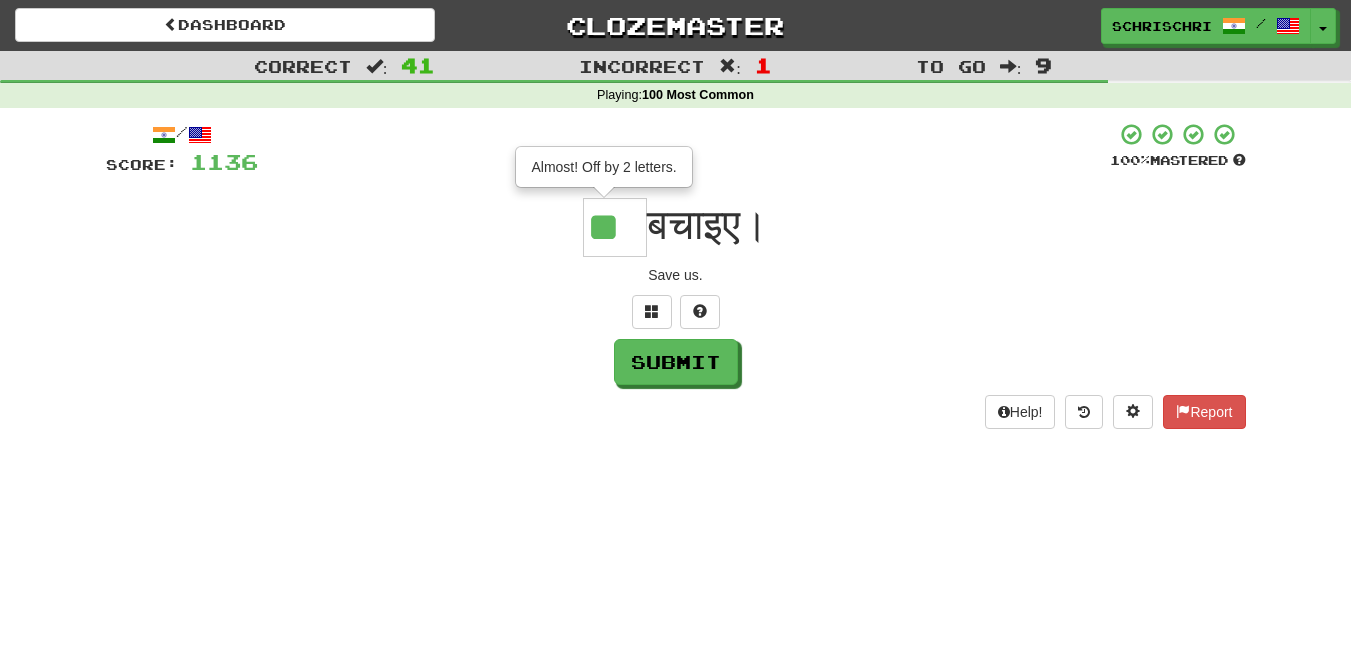 type on "****" 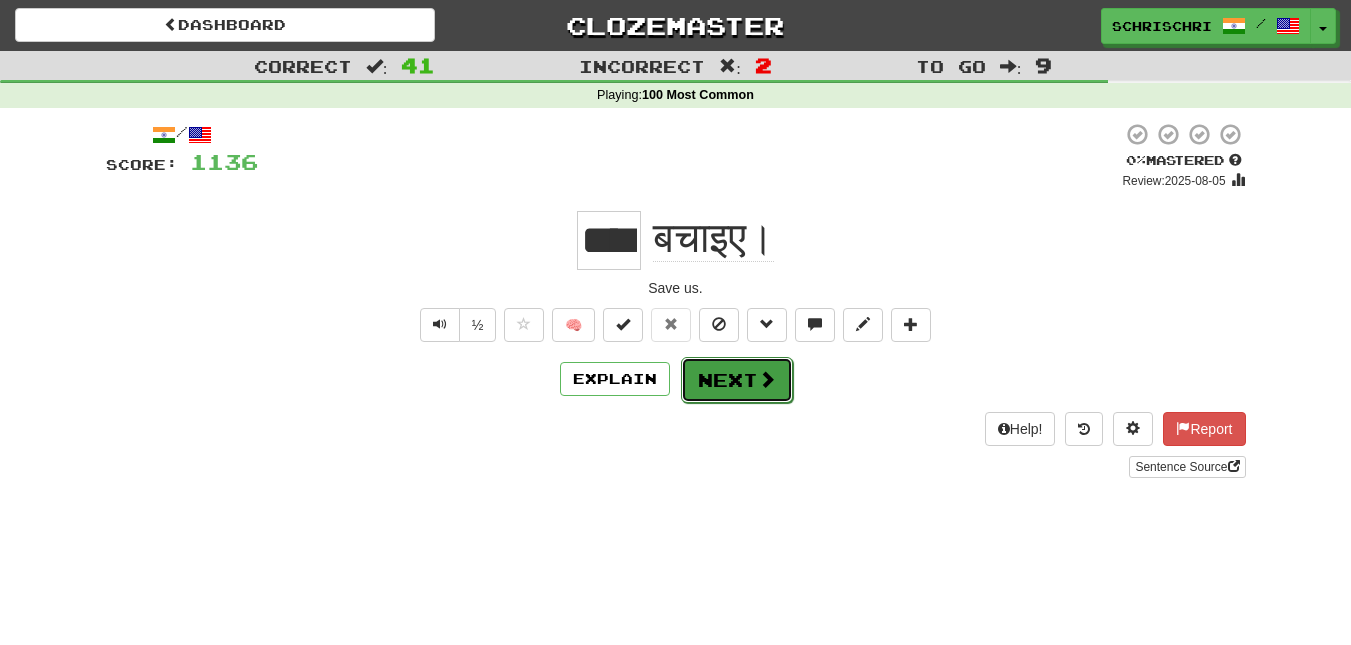 click on "Next" at bounding box center [737, 380] 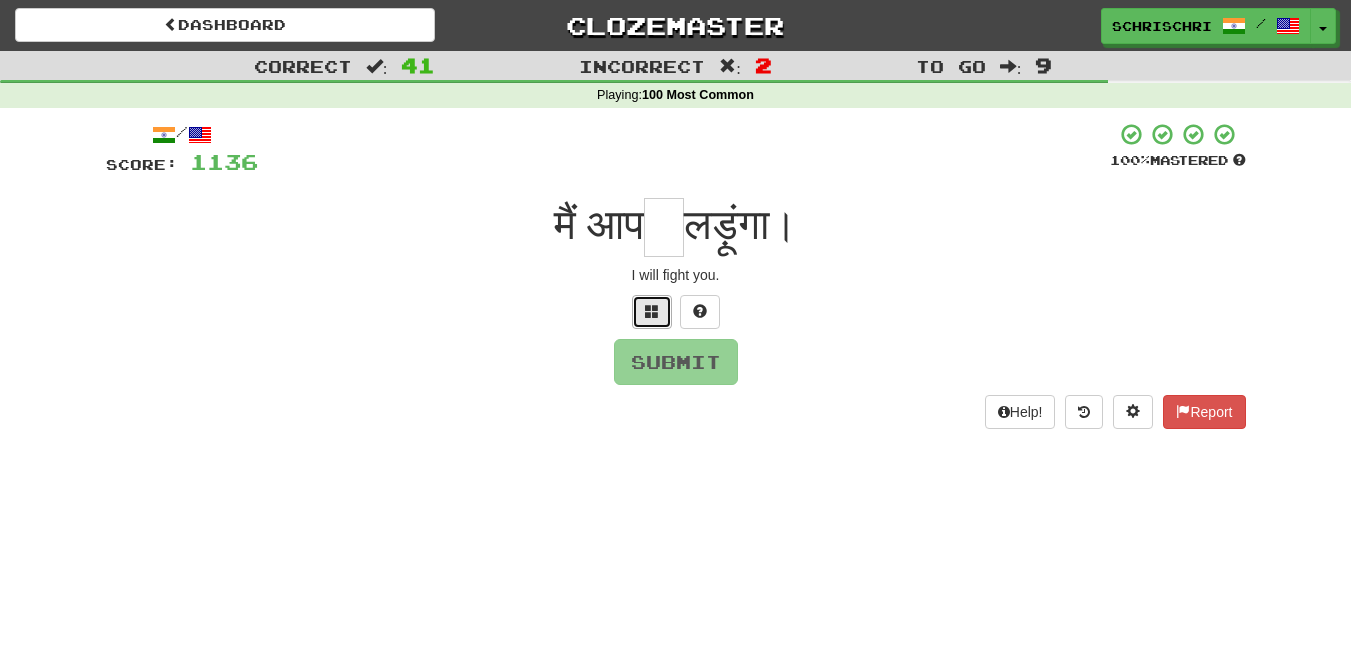 click at bounding box center (652, 311) 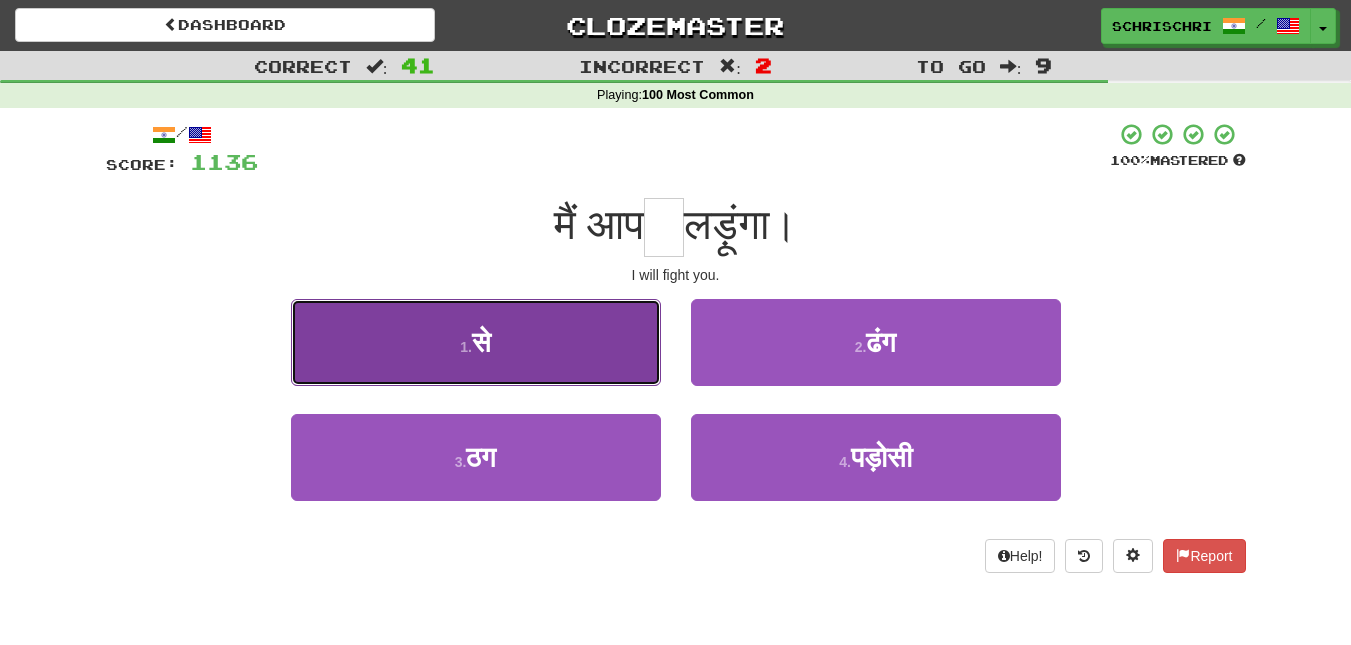 click on "1 .  से" at bounding box center [476, 342] 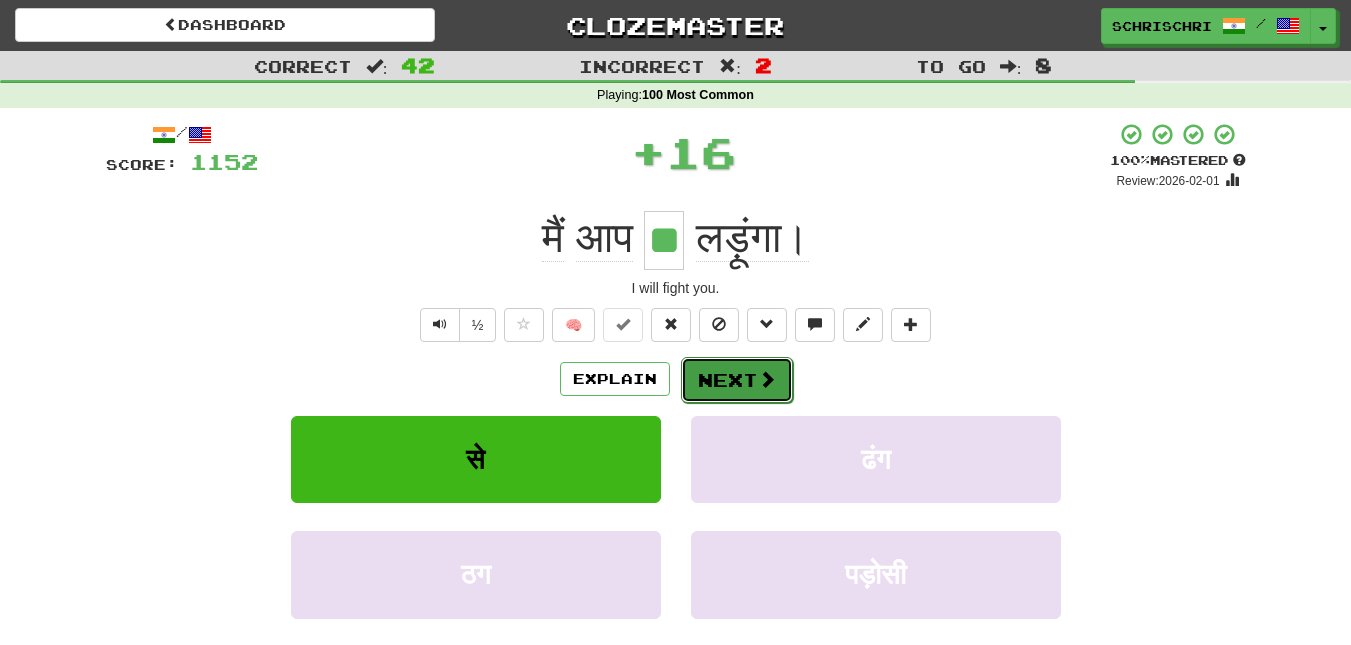click on "Next" at bounding box center (737, 380) 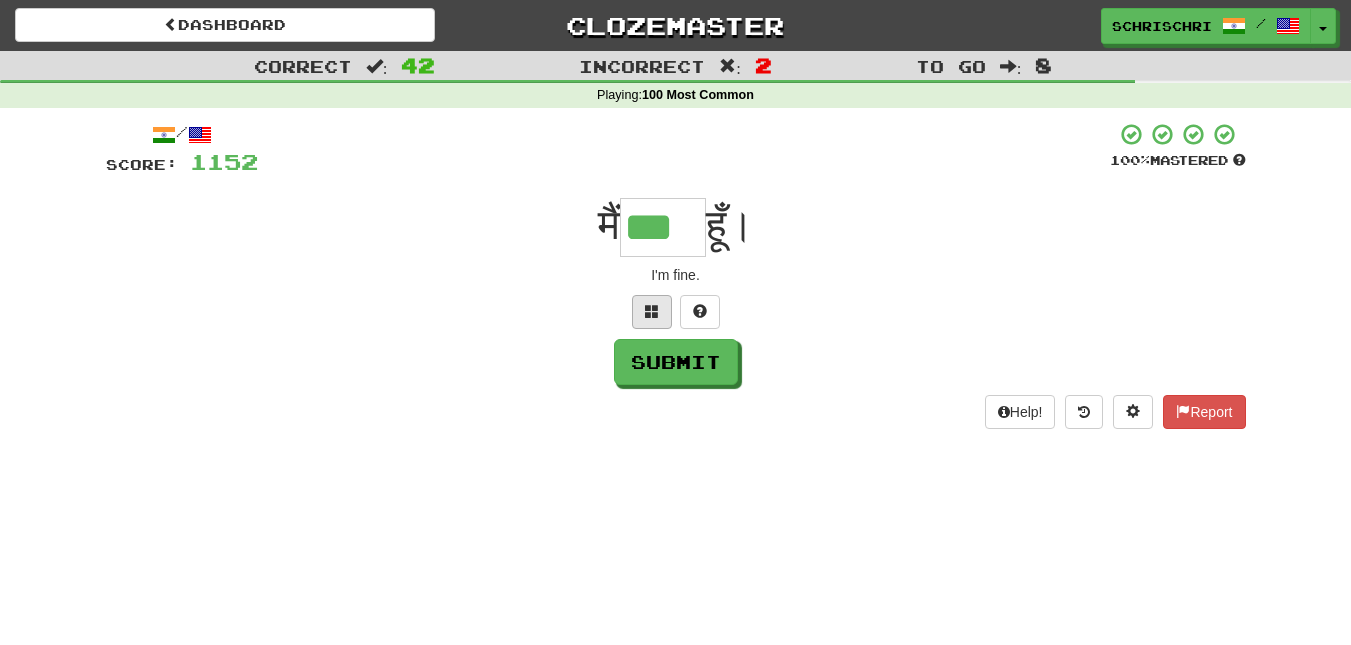 scroll, scrollTop: 0, scrollLeft: 0, axis: both 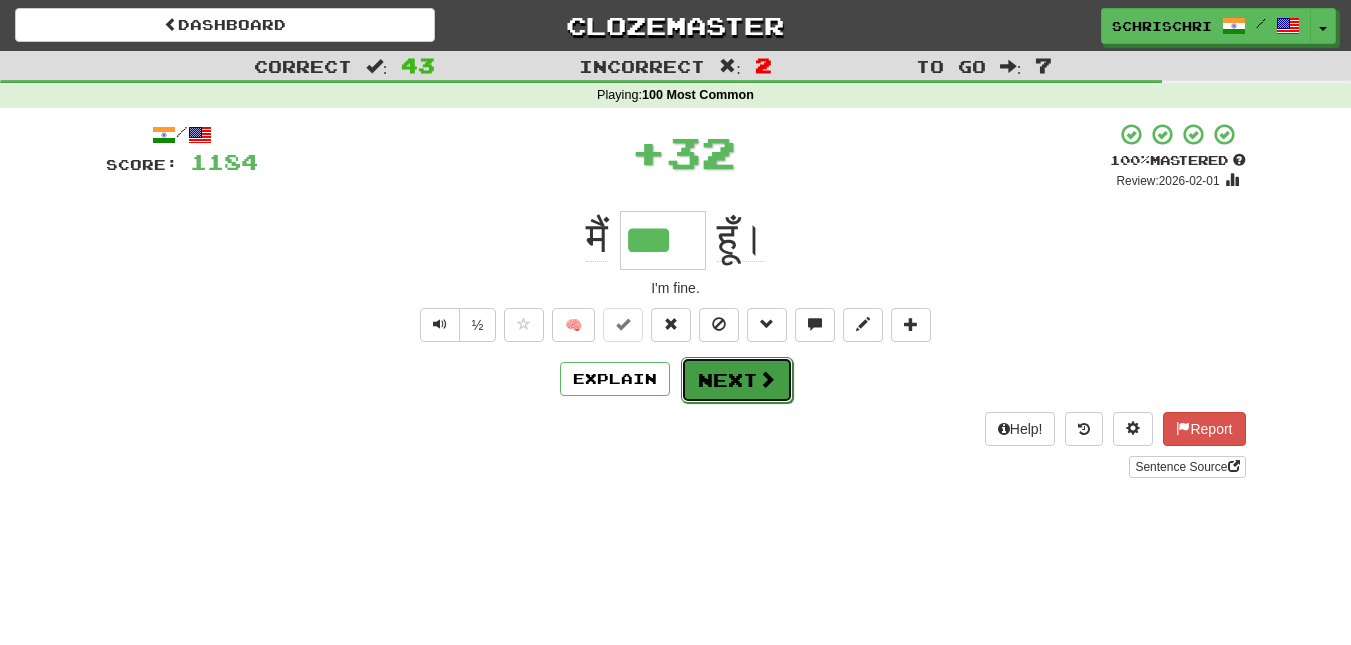 click on "Next" at bounding box center (737, 380) 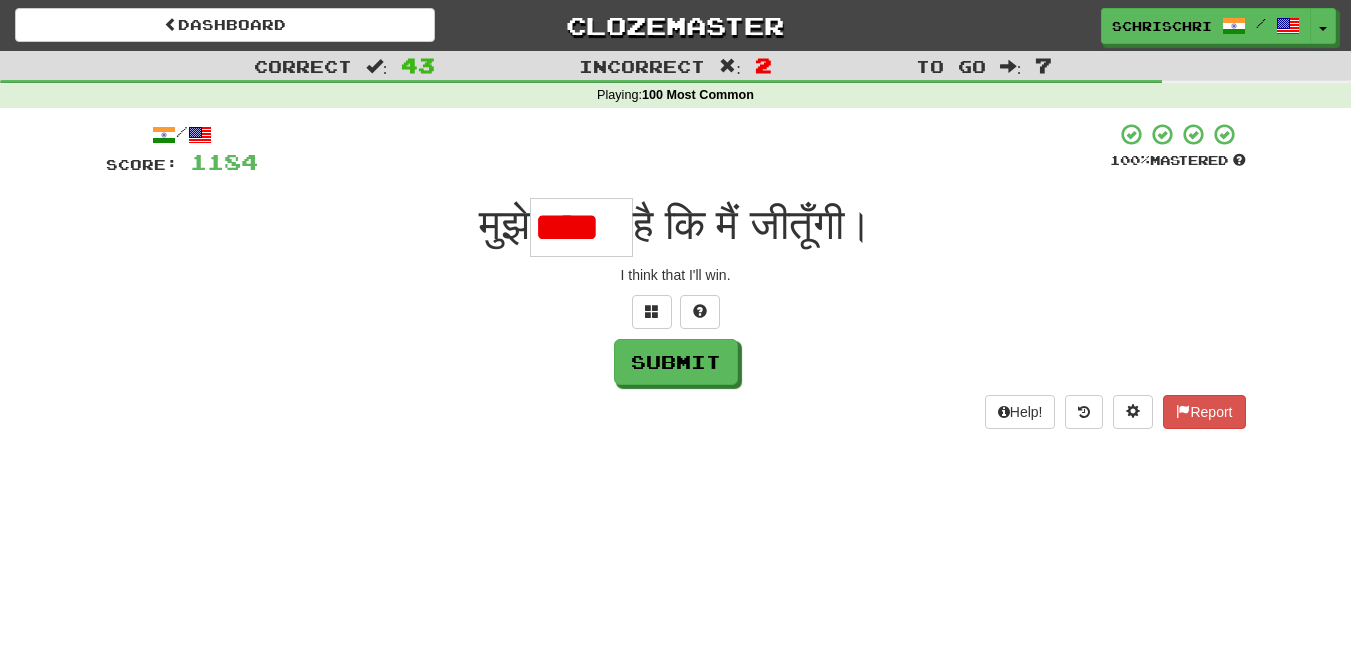 scroll, scrollTop: 0, scrollLeft: 0, axis: both 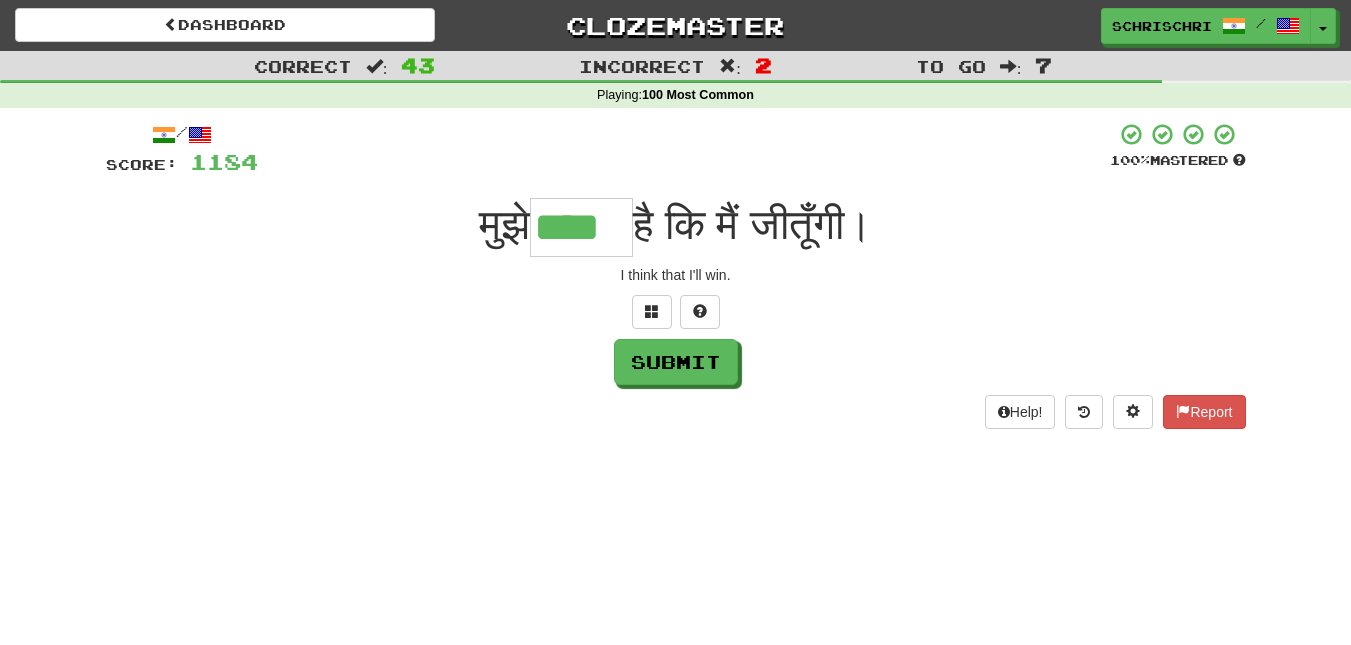 type on "****" 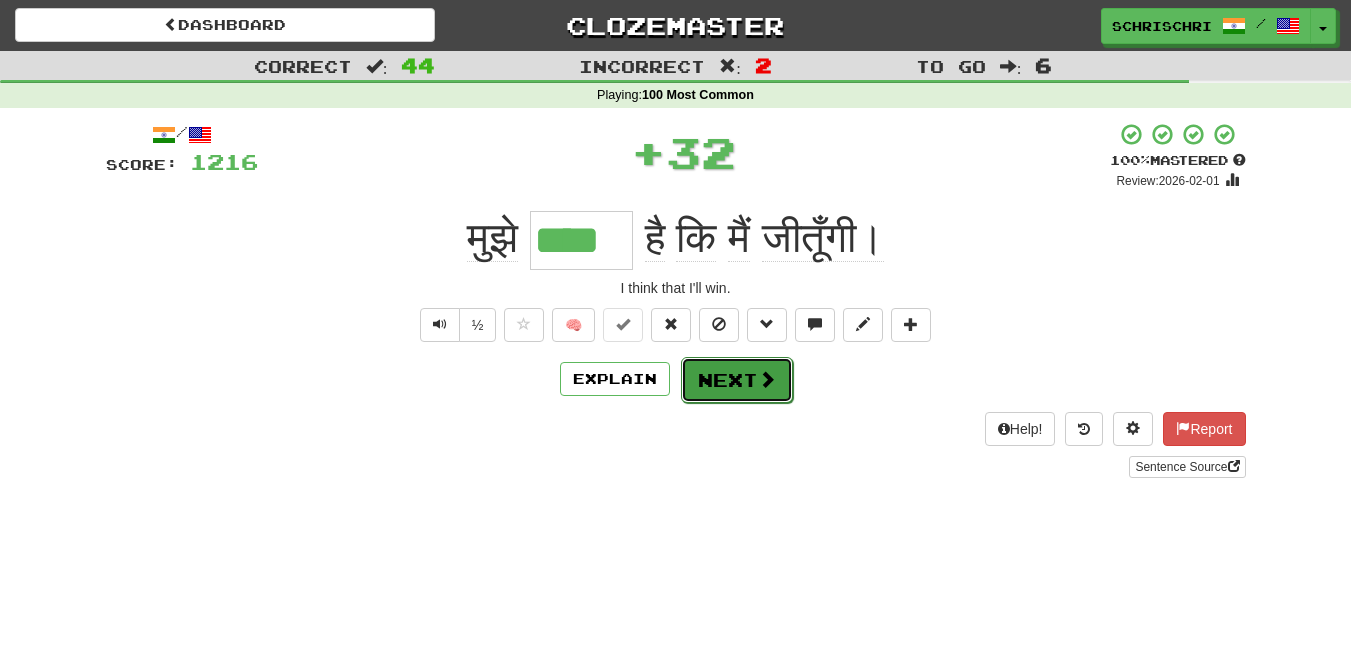 click on "Next" at bounding box center [737, 380] 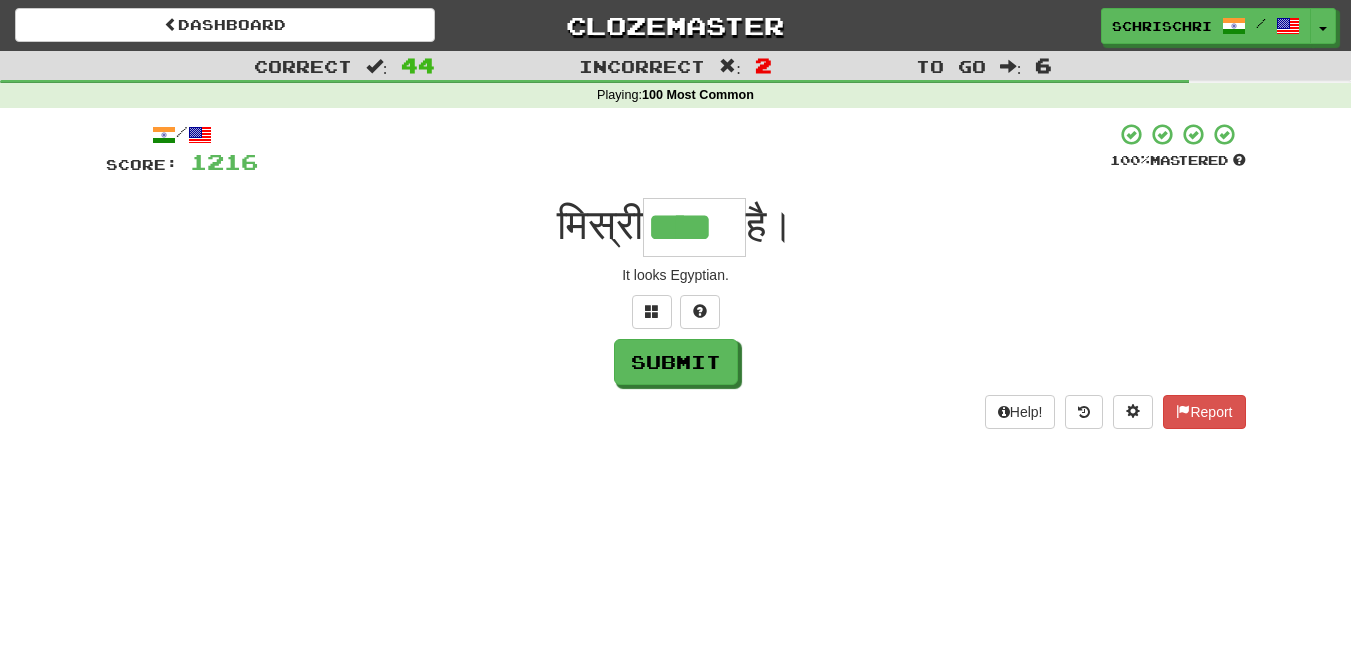 scroll, scrollTop: 0, scrollLeft: 0, axis: both 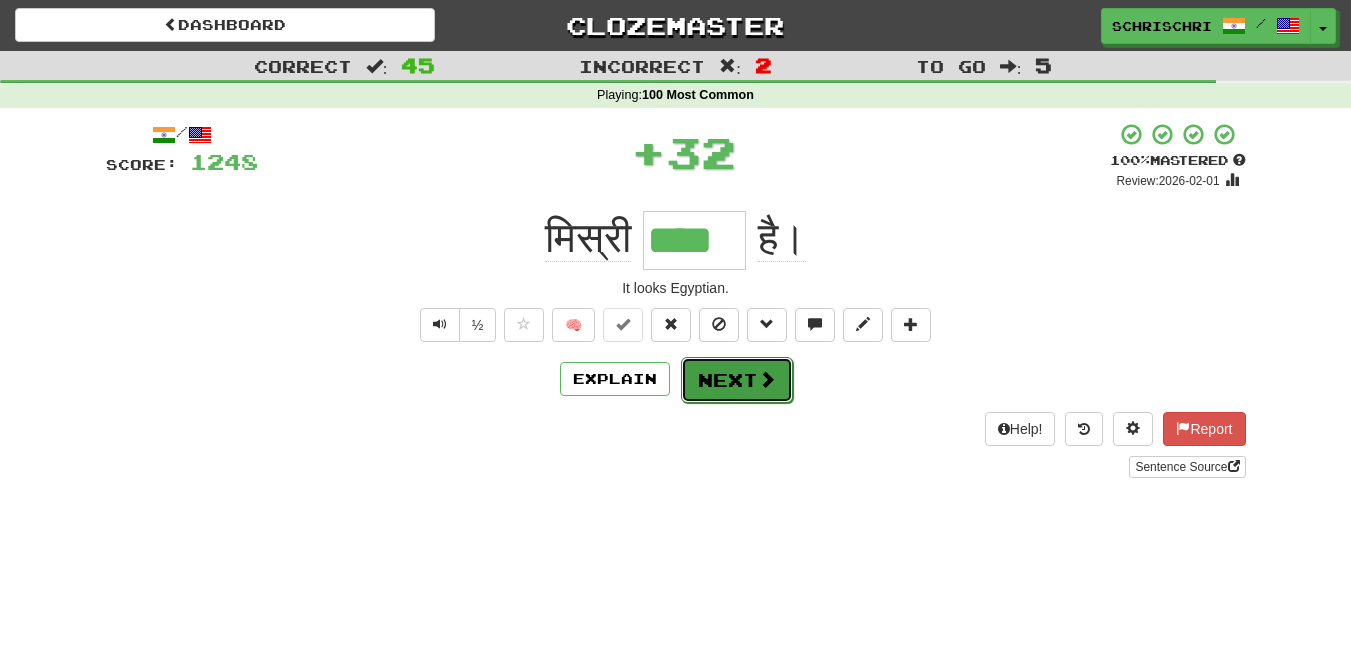 click on "Next" at bounding box center (737, 380) 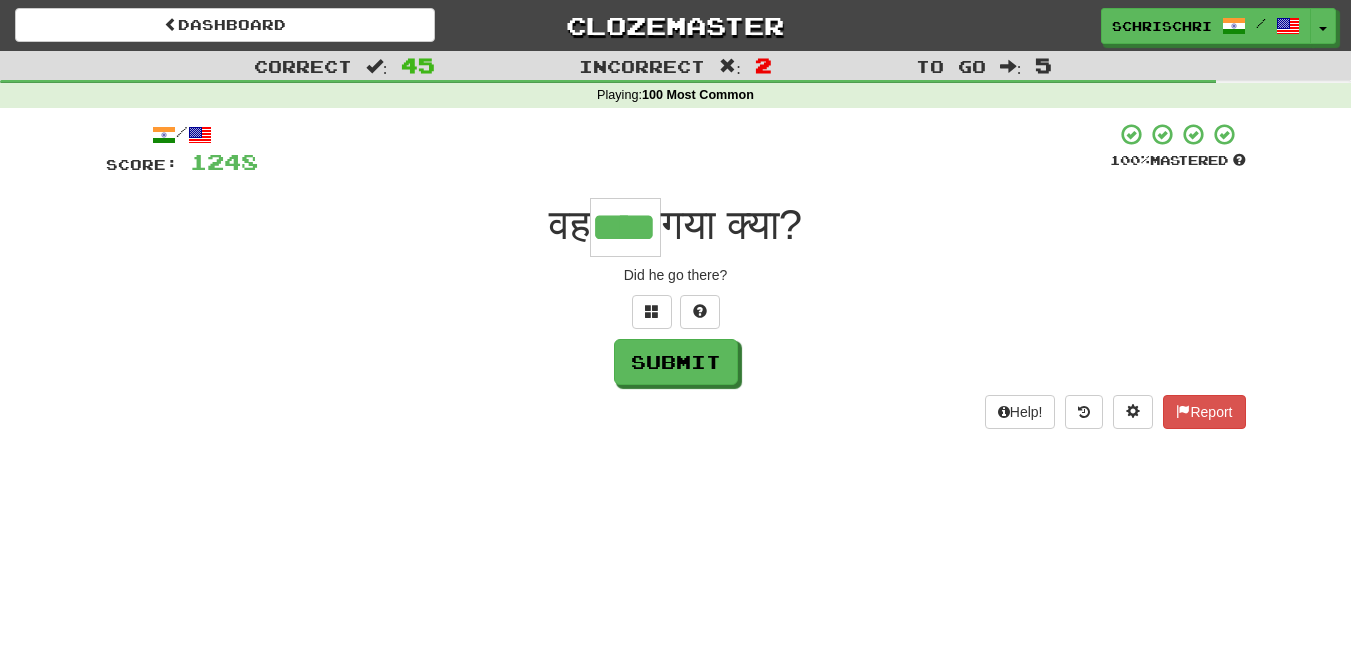 scroll, scrollTop: 0, scrollLeft: 0, axis: both 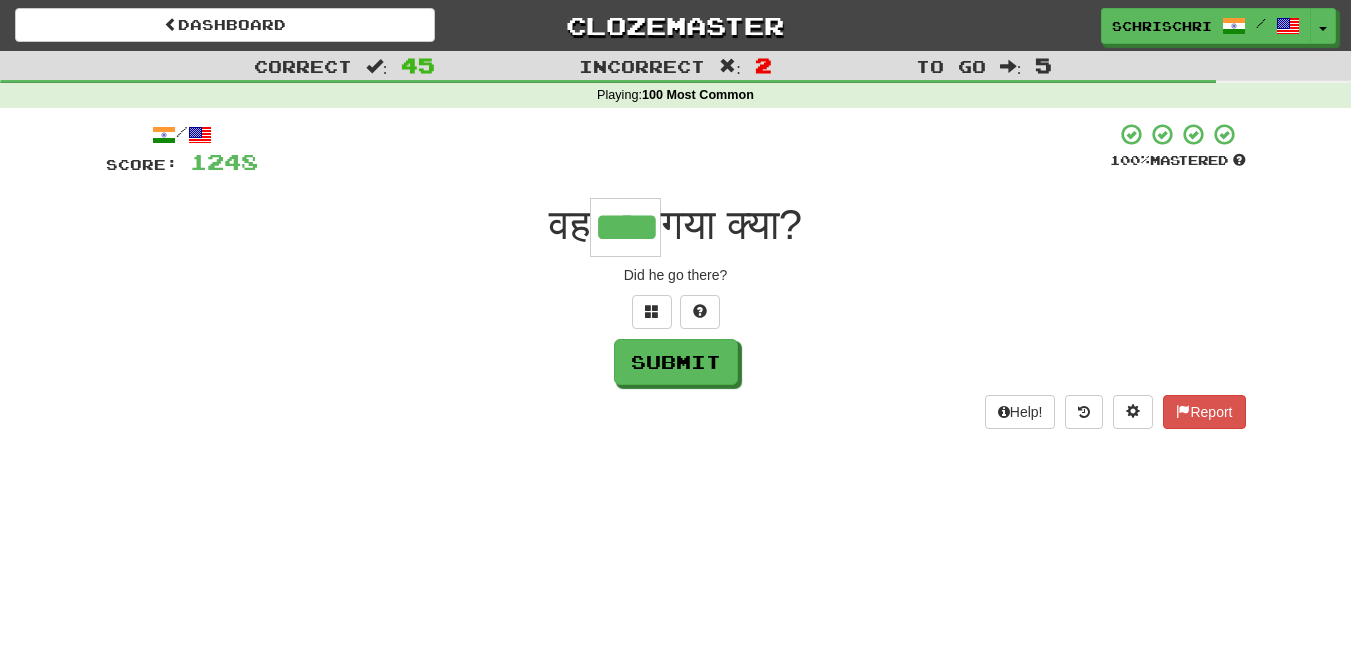 type on "****" 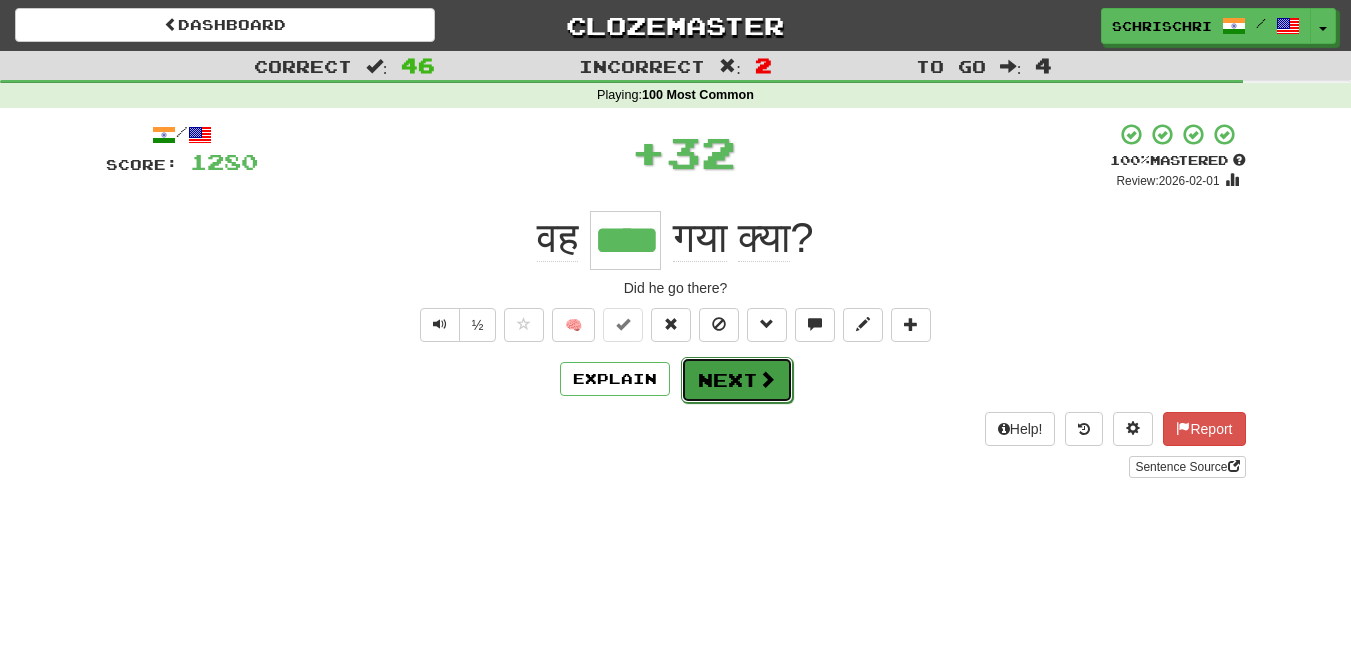 click on "Next" at bounding box center (737, 380) 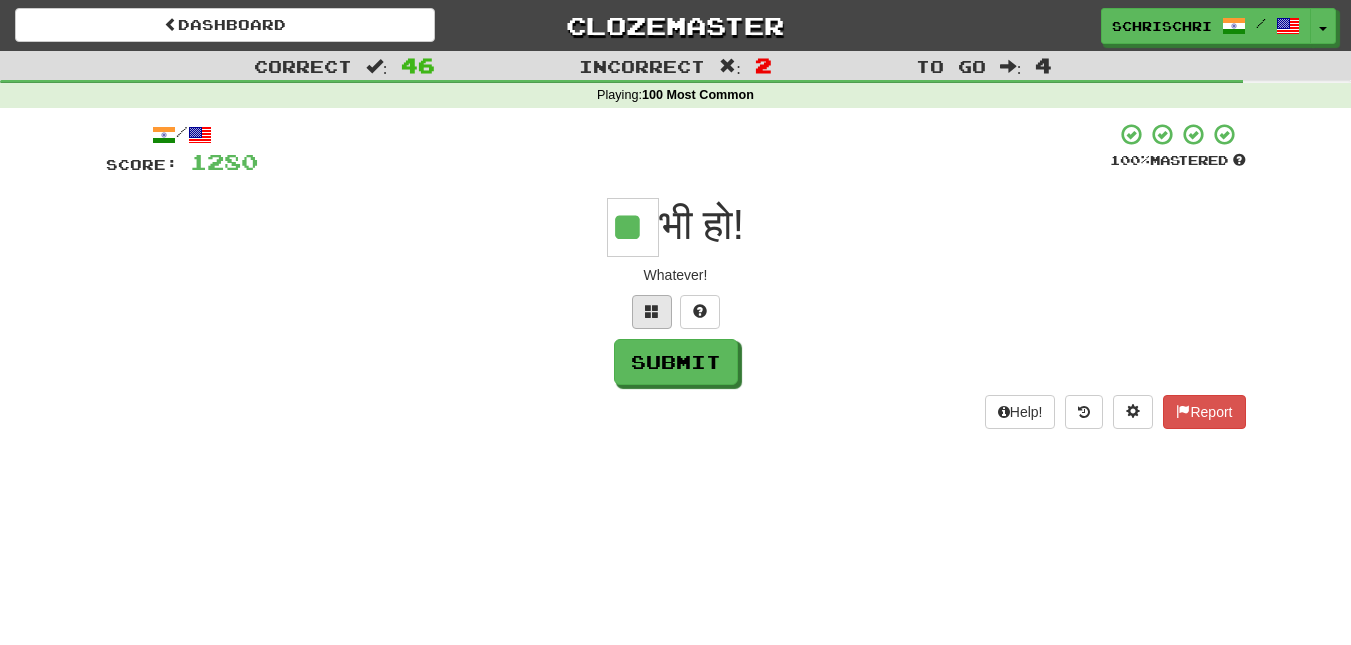 scroll, scrollTop: 0, scrollLeft: 0, axis: both 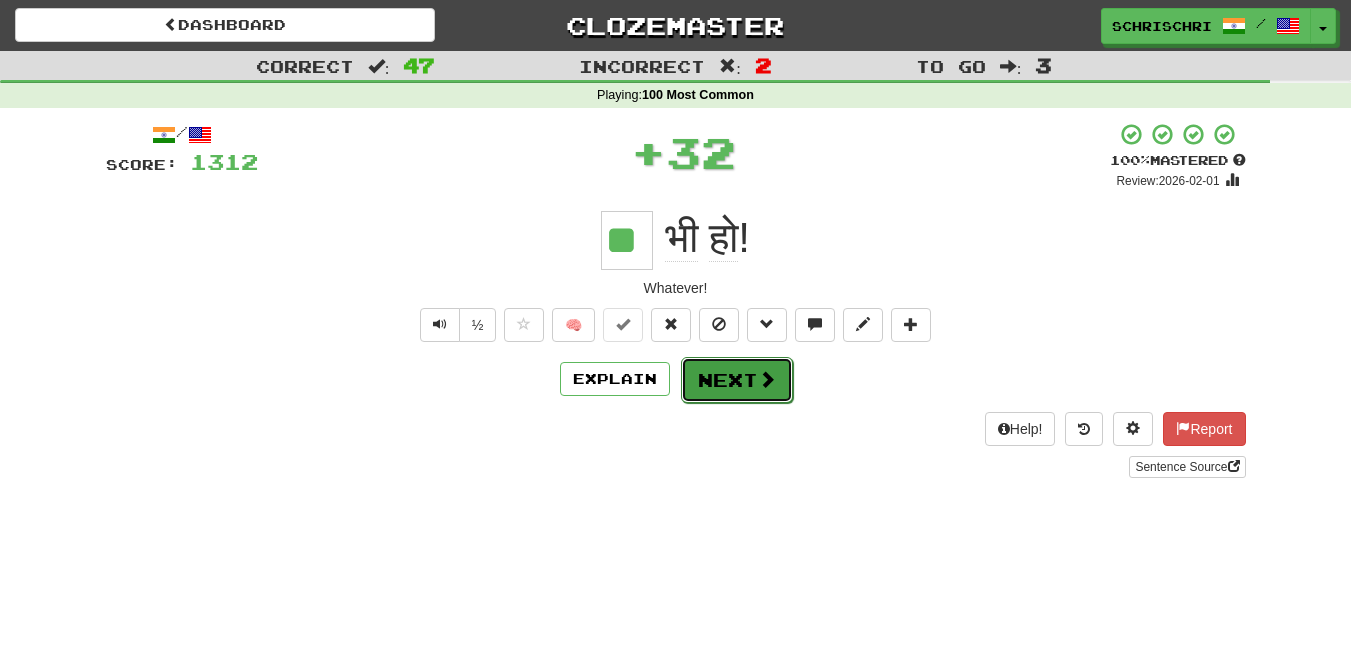 click on "Next" at bounding box center [737, 380] 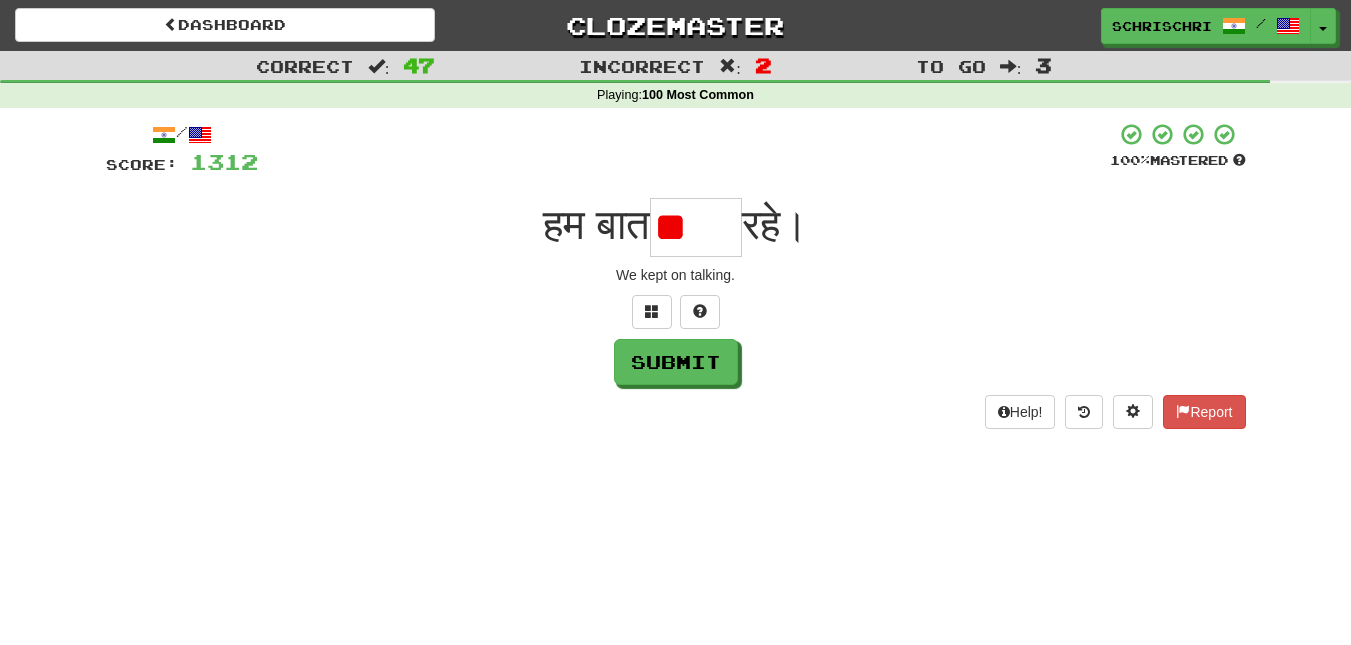 type on "*" 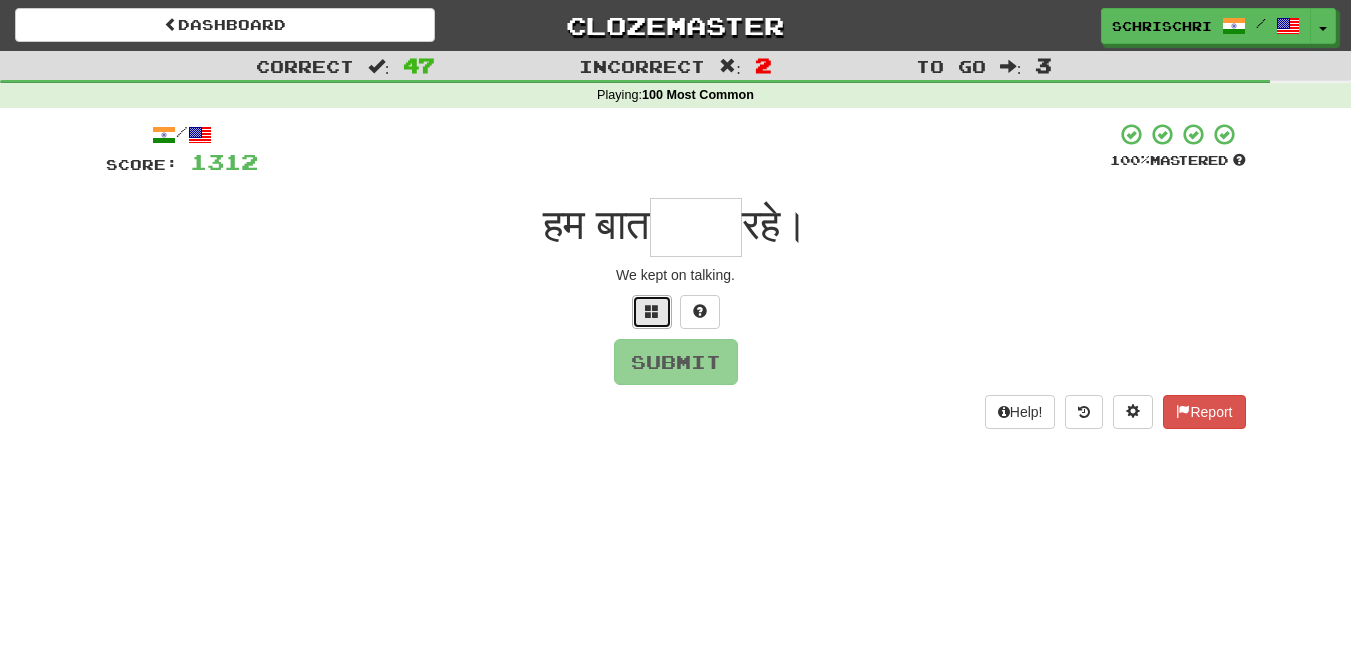 click at bounding box center (652, 312) 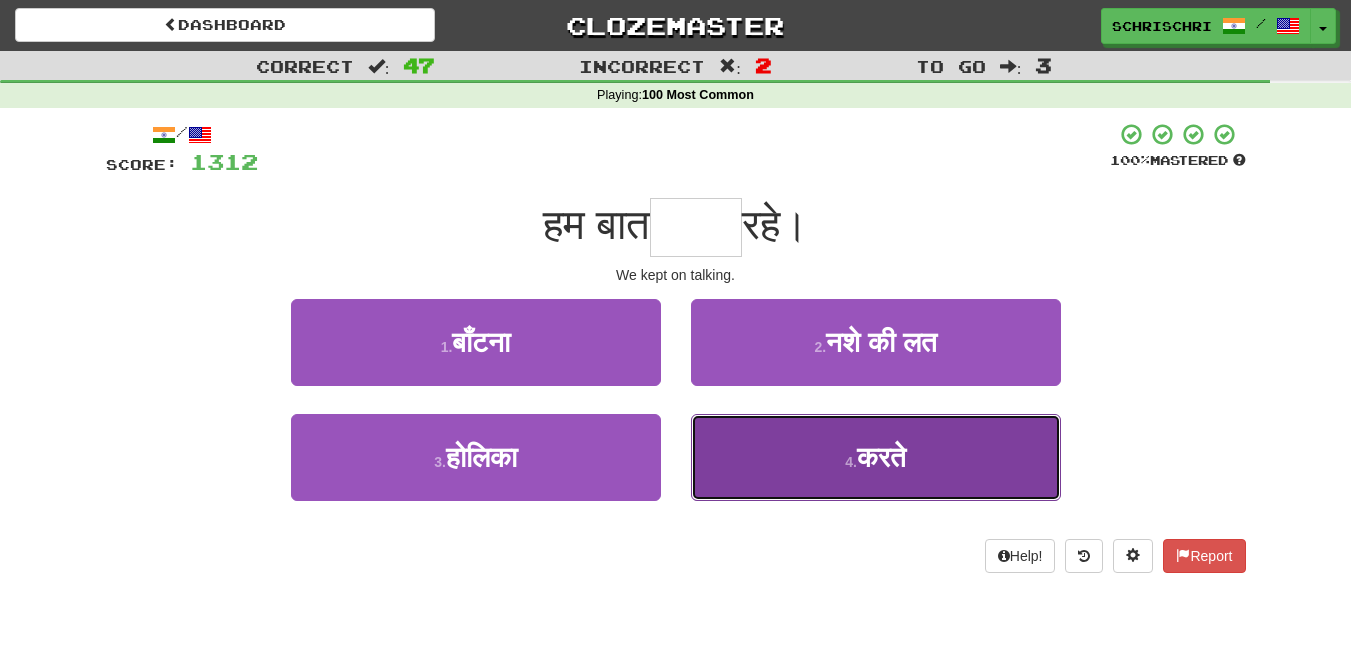 click on "करते" at bounding box center (881, 457) 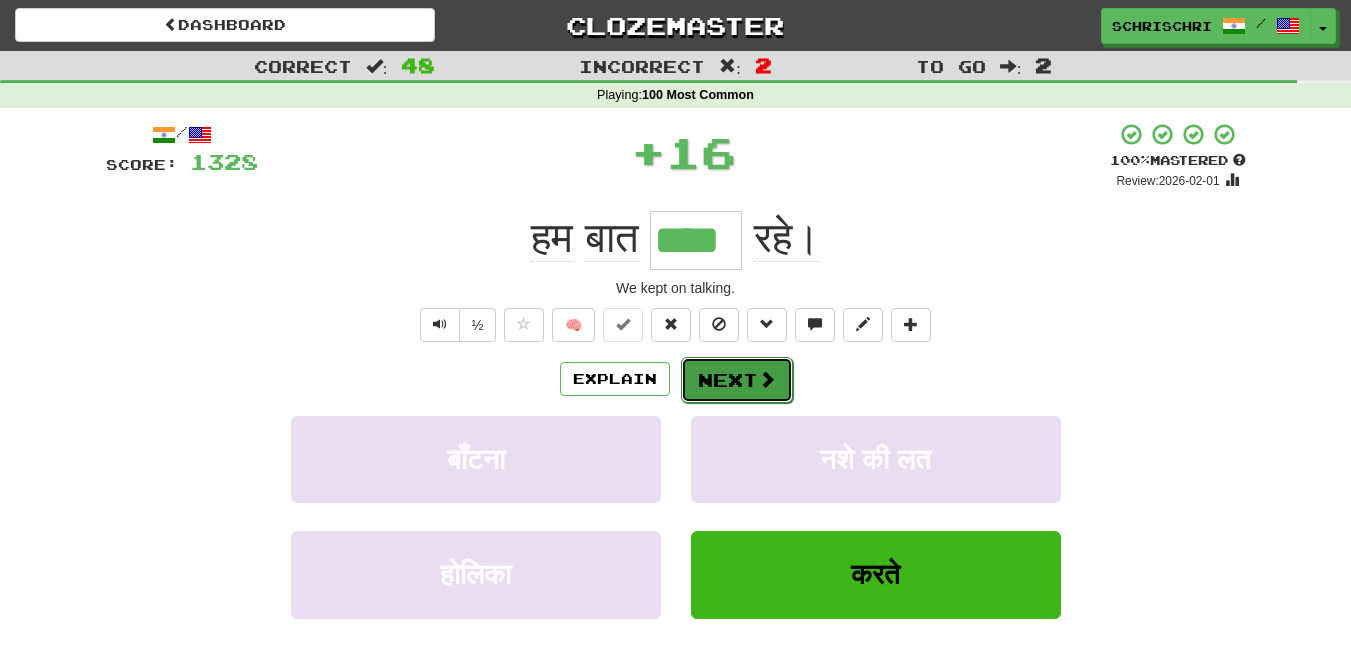 click on "Next" at bounding box center (737, 380) 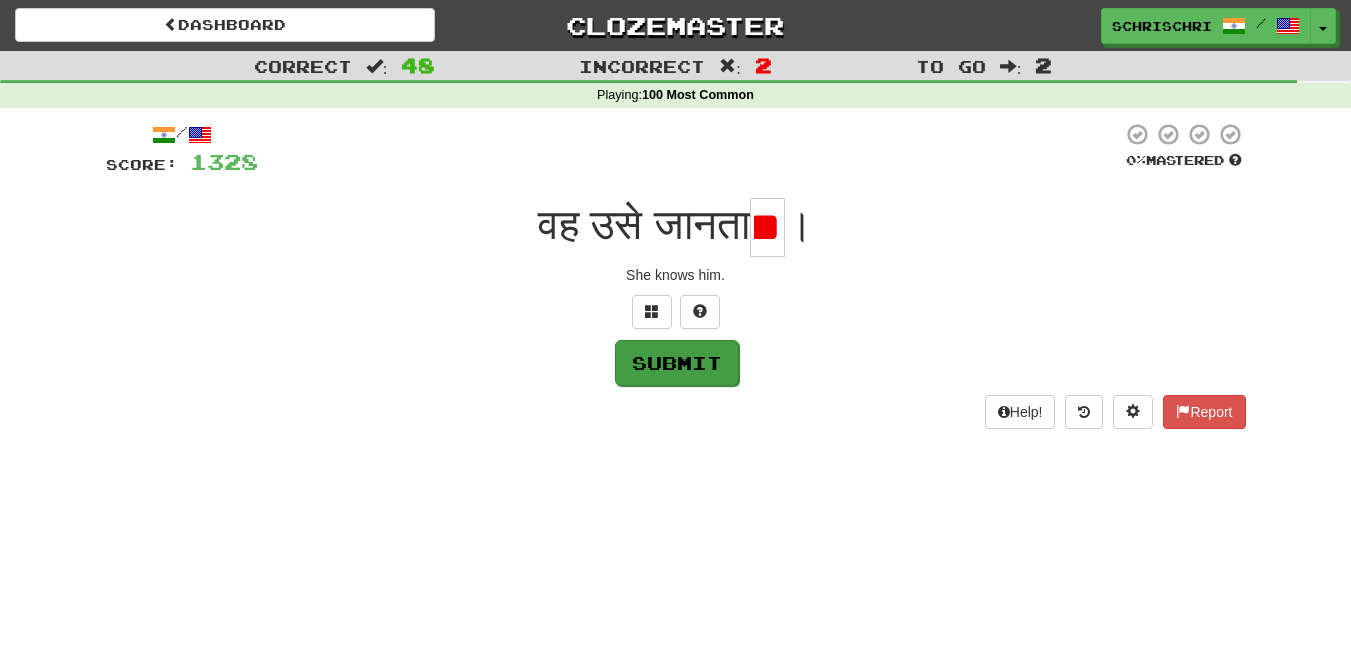 scroll, scrollTop: 0, scrollLeft: 0, axis: both 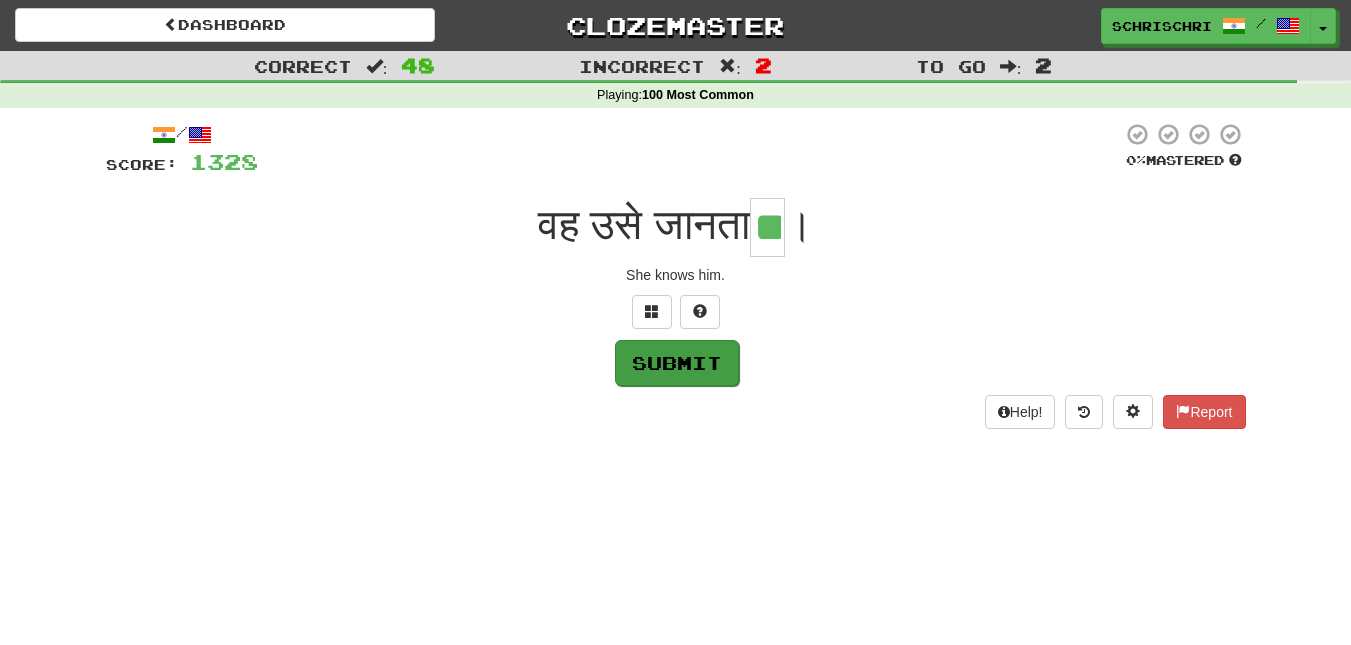 type on "**" 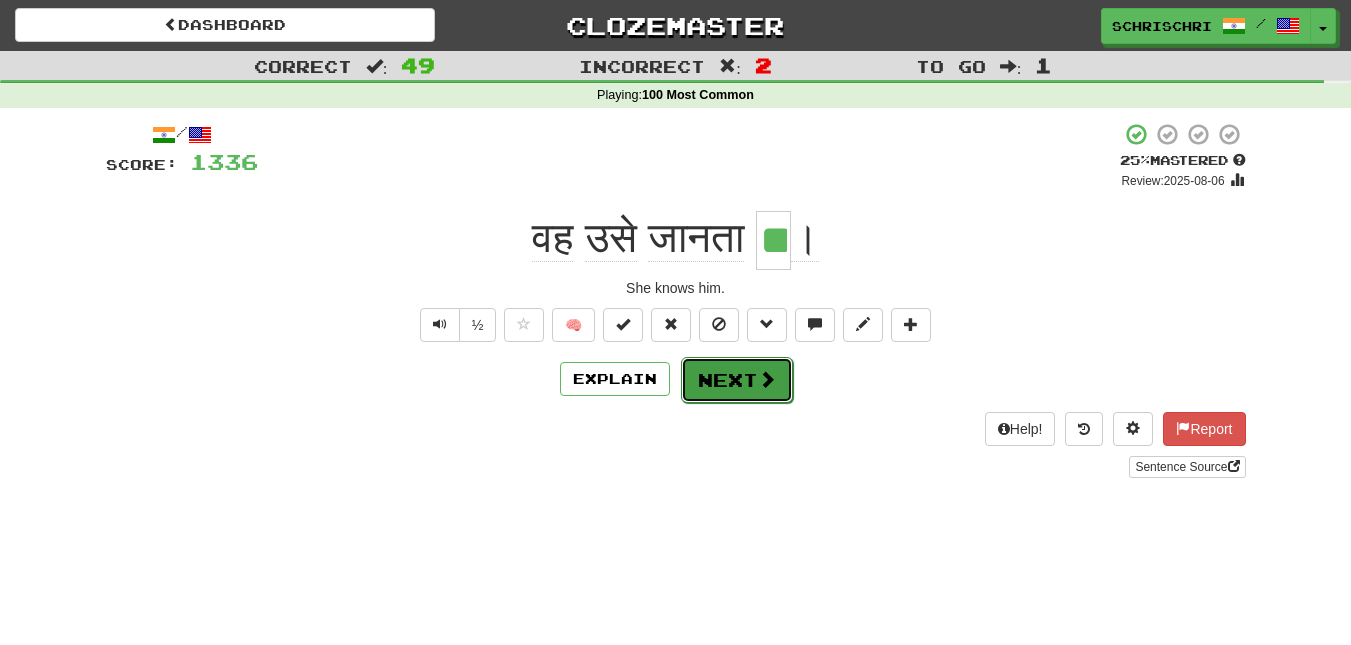 click on "Next" at bounding box center [737, 380] 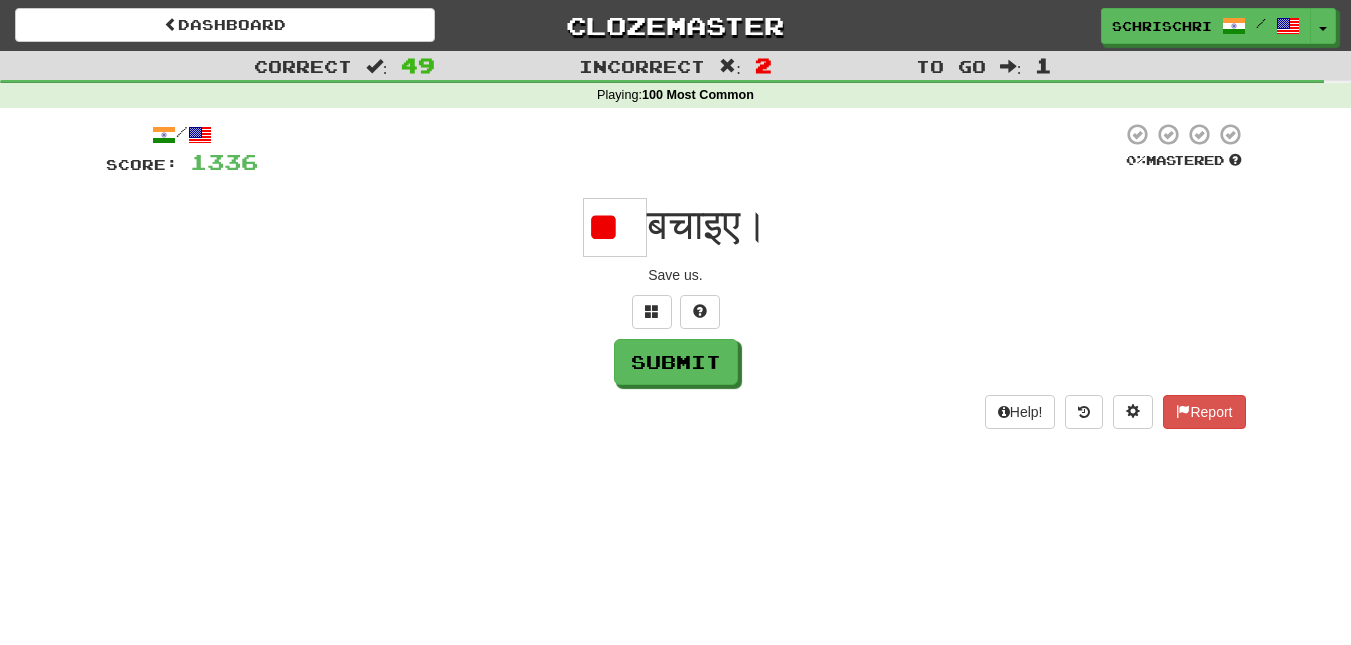 scroll, scrollTop: 0, scrollLeft: 2, axis: horizontal 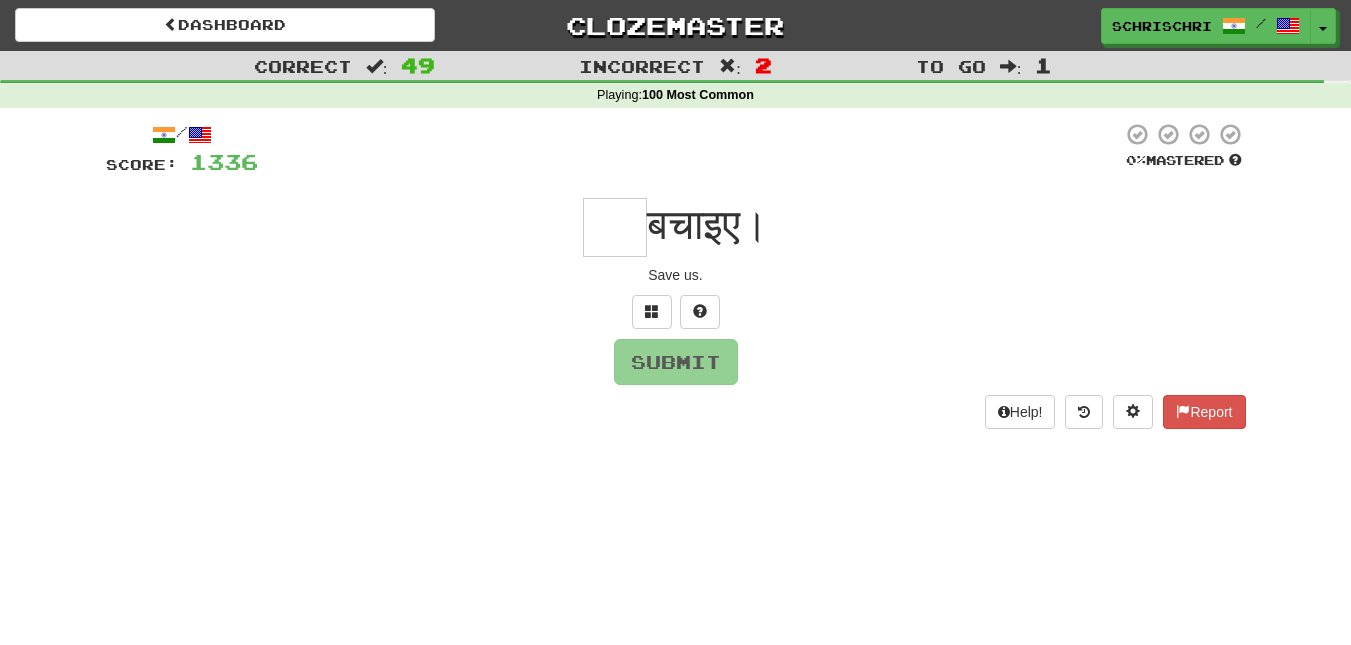 click at bounding box center [615, 227] 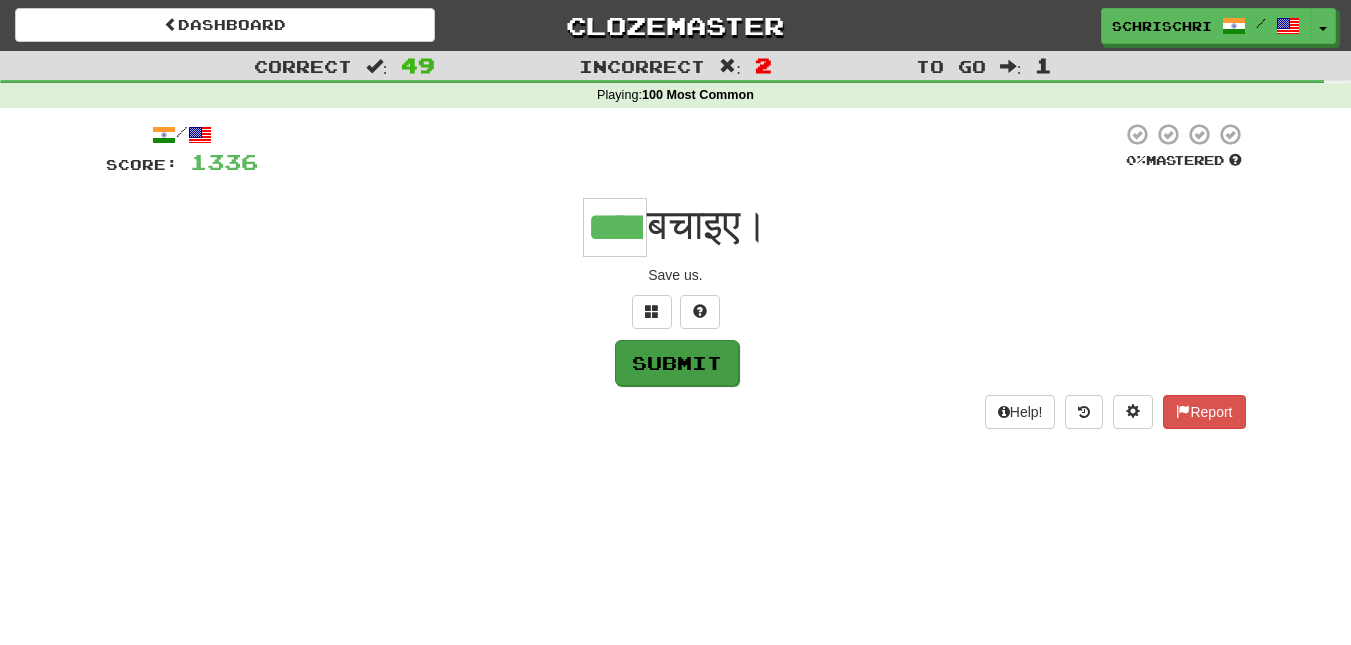 type on "****" 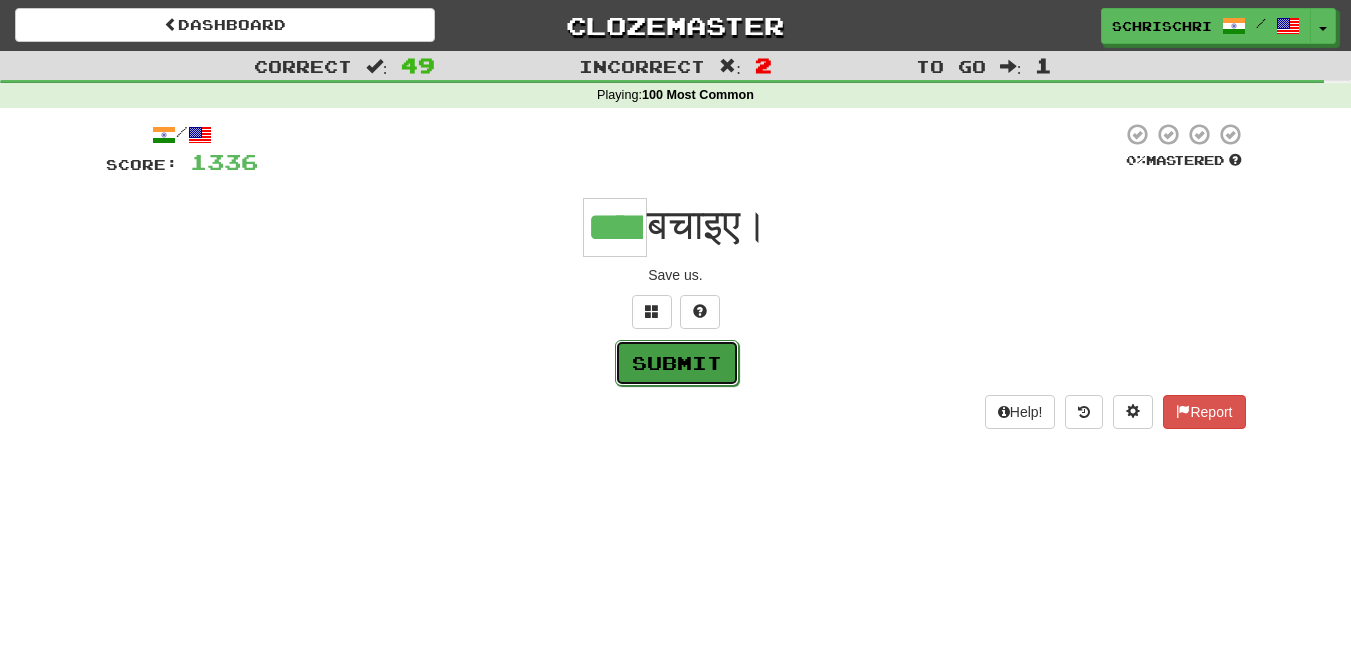 click on "Submit" at bounding box center (677, 363) 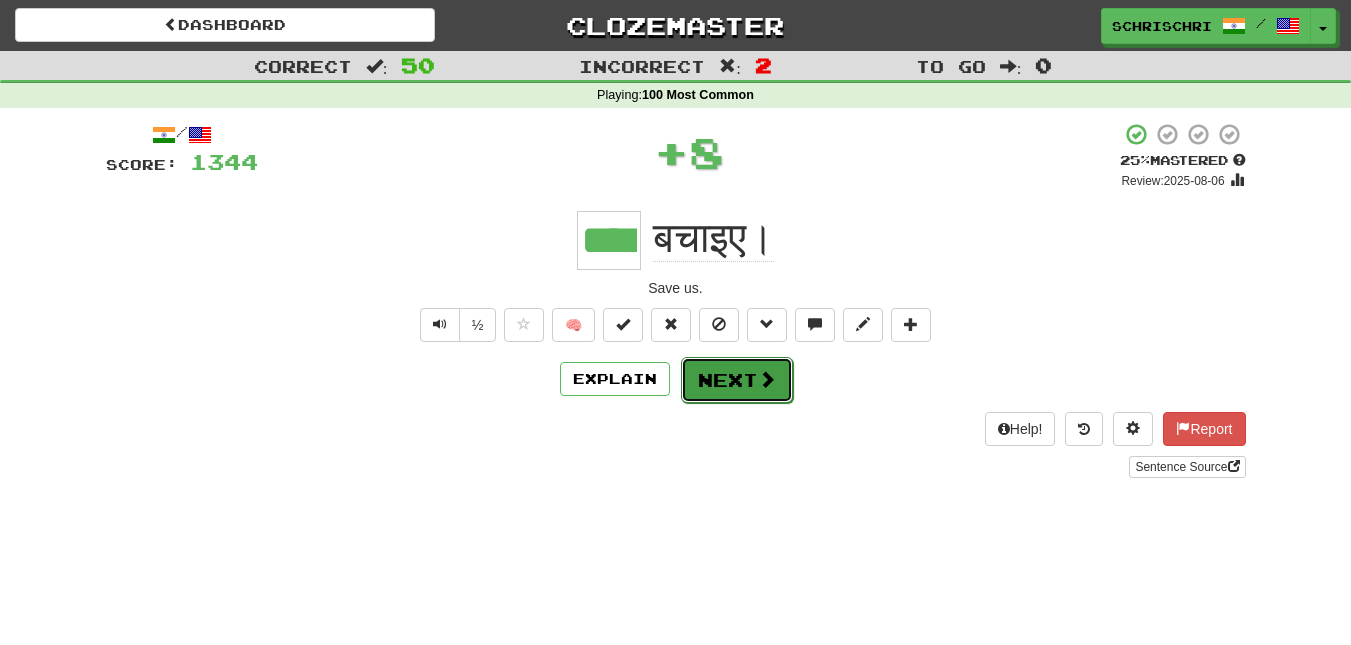 click on "Next" at bounding box center [737, 380] 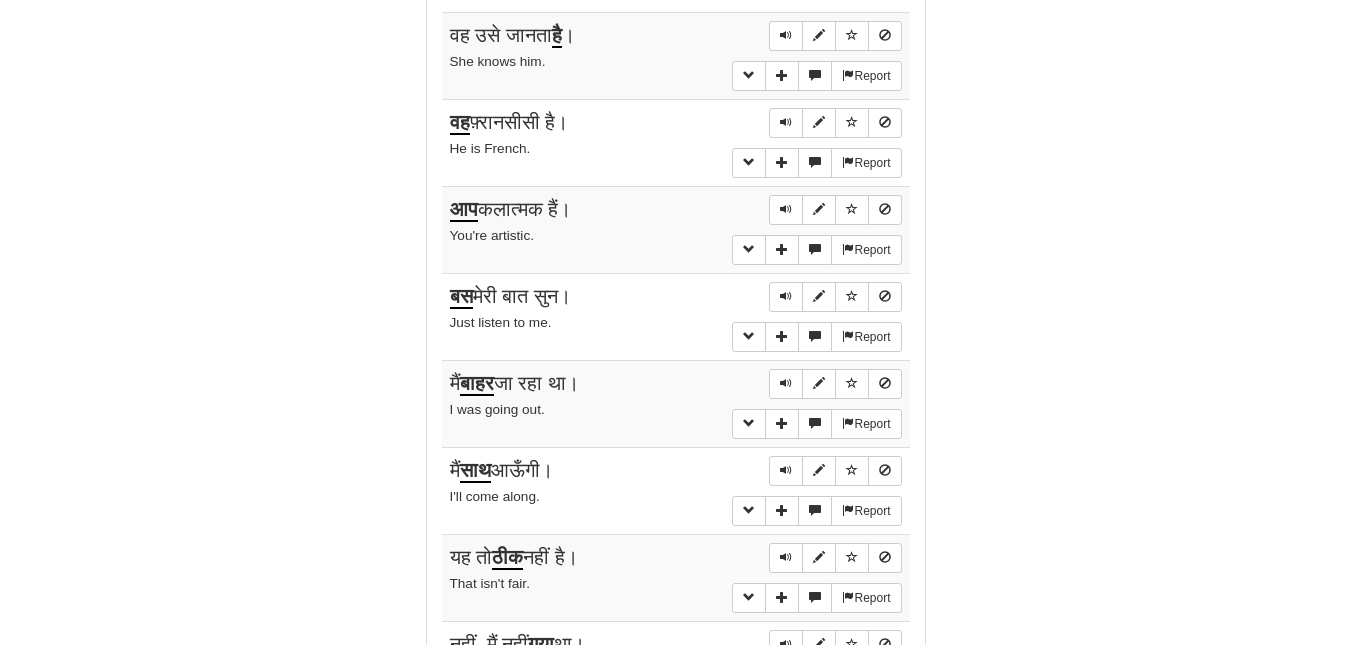 scroll, scrollTop: 1052, scrollLeft: 0, axis: vertical 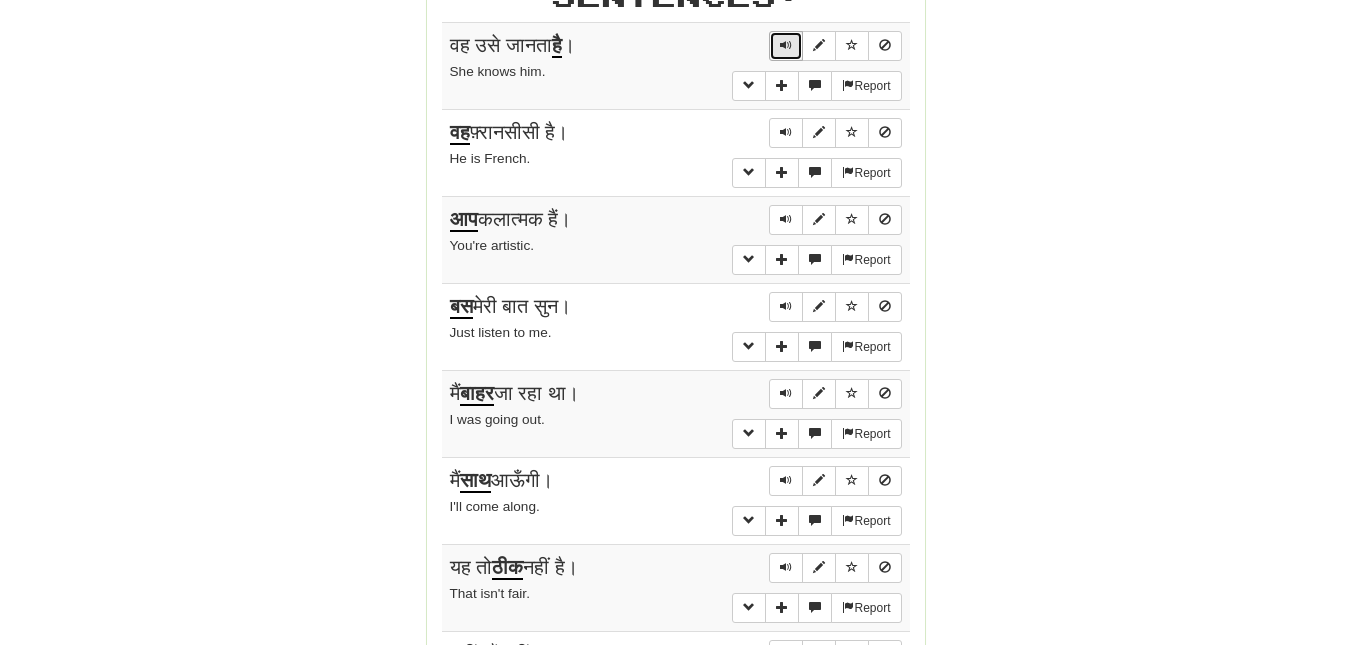 click at bounding box center (786, 45) 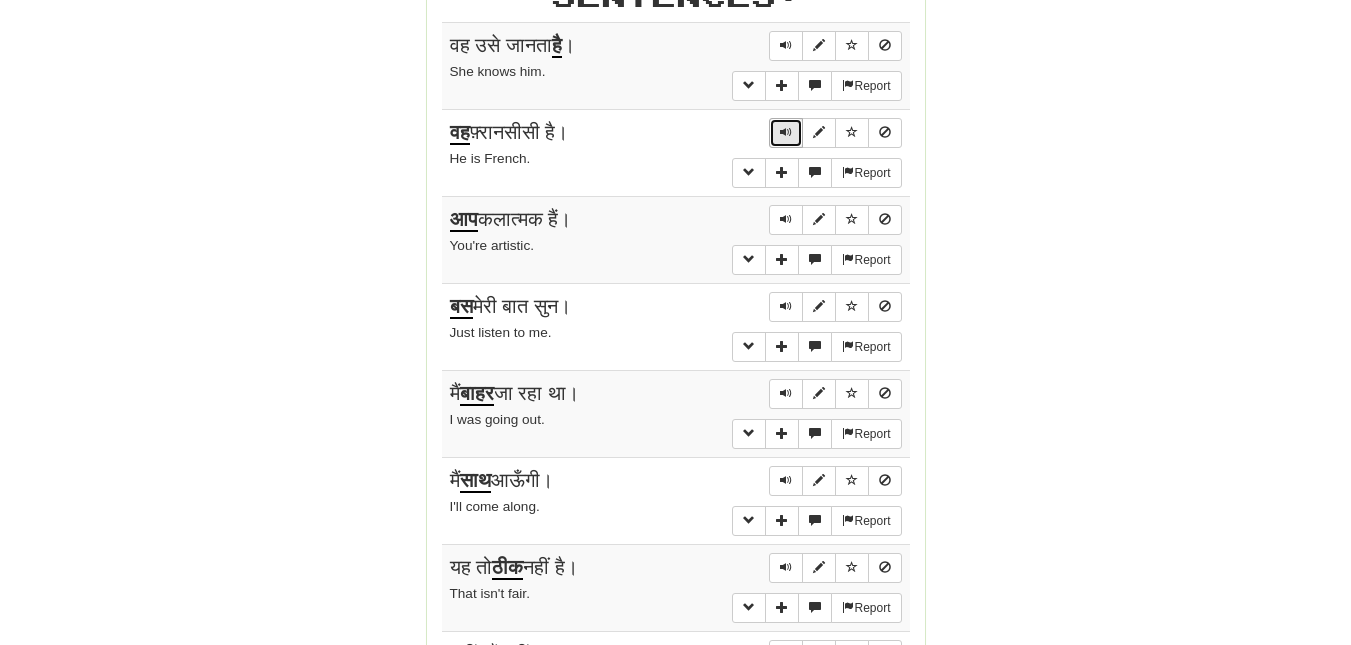 click at bounding box center (786, 133) 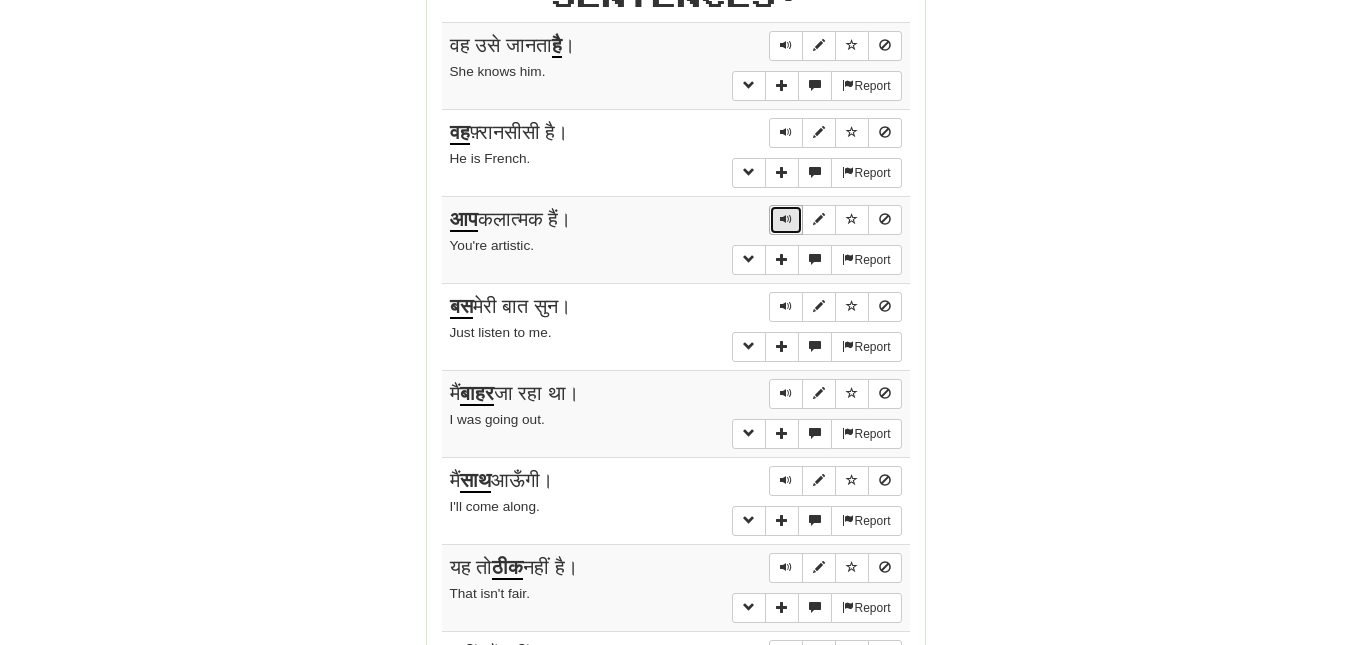 click at bounding box center (786, 219) 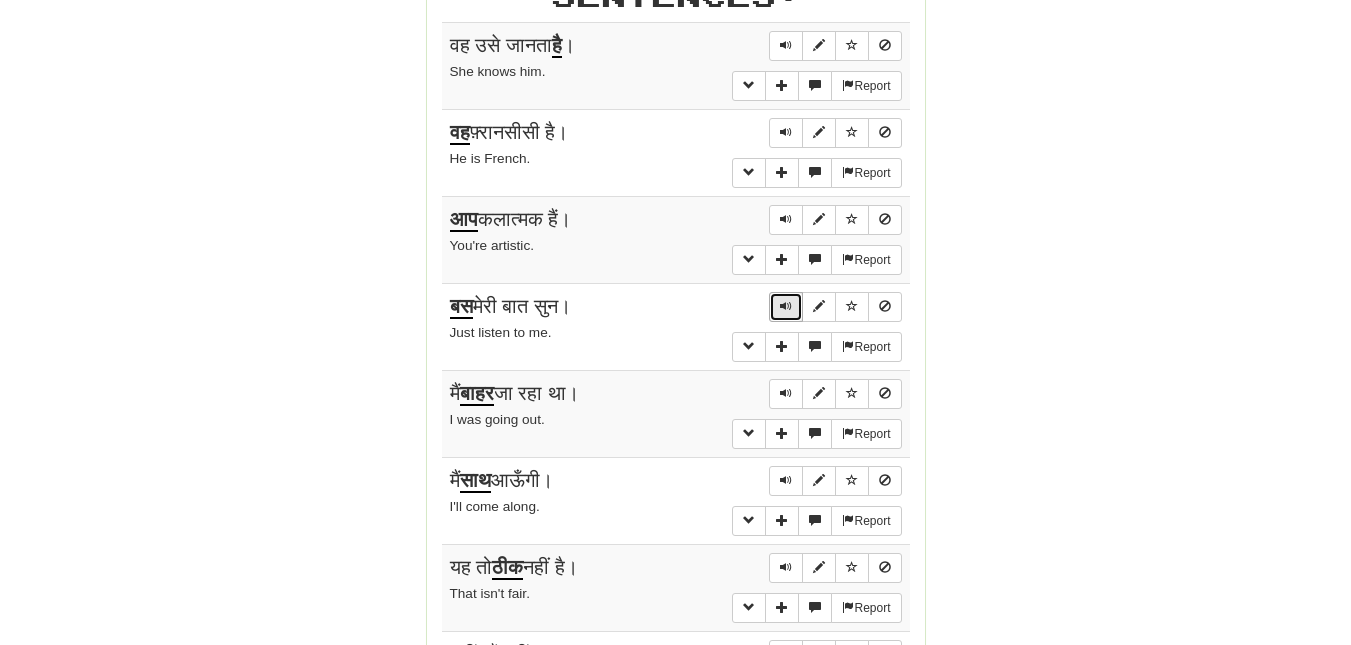 click at bounding box center (786, 306) 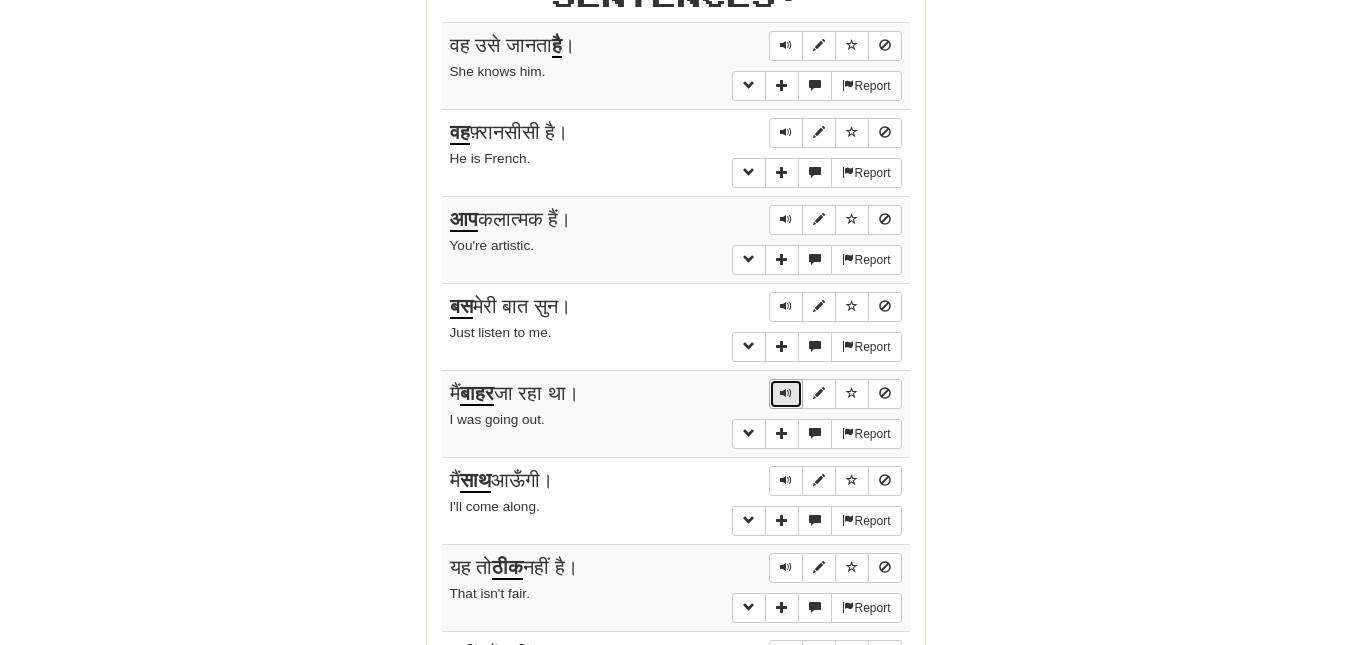 click at bounding box center [786, 393] 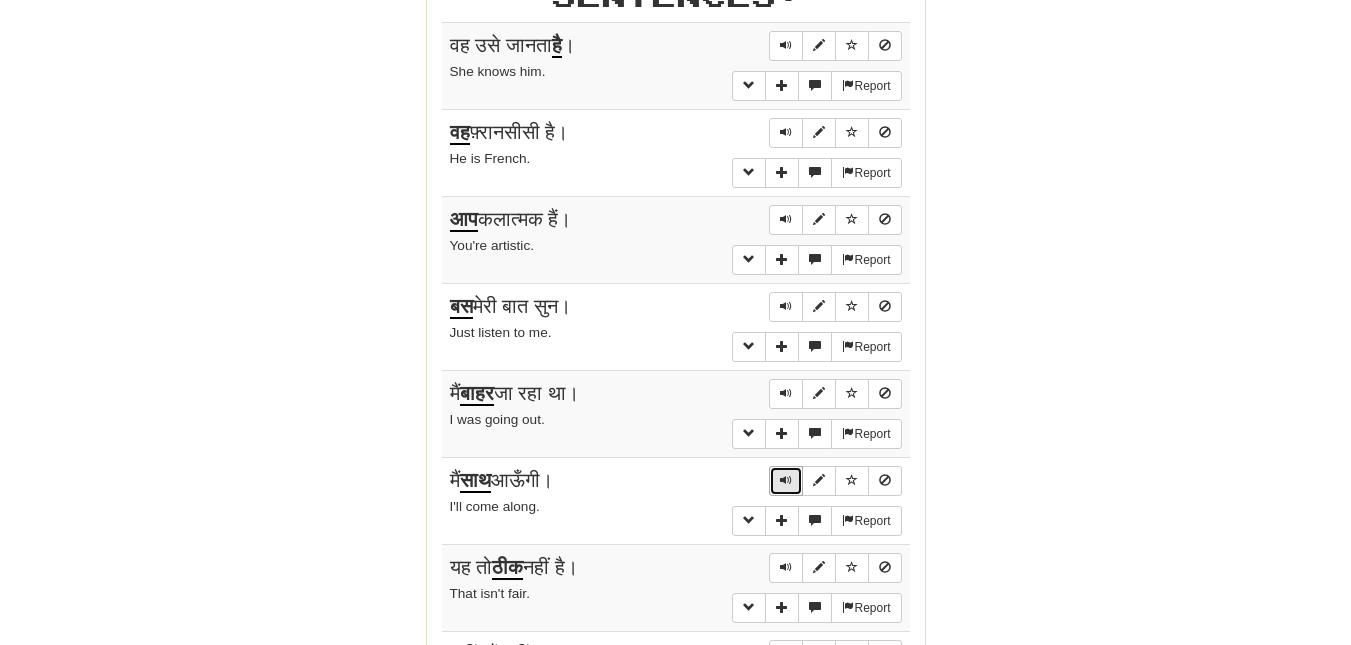 click at bounding box center (786, 480) 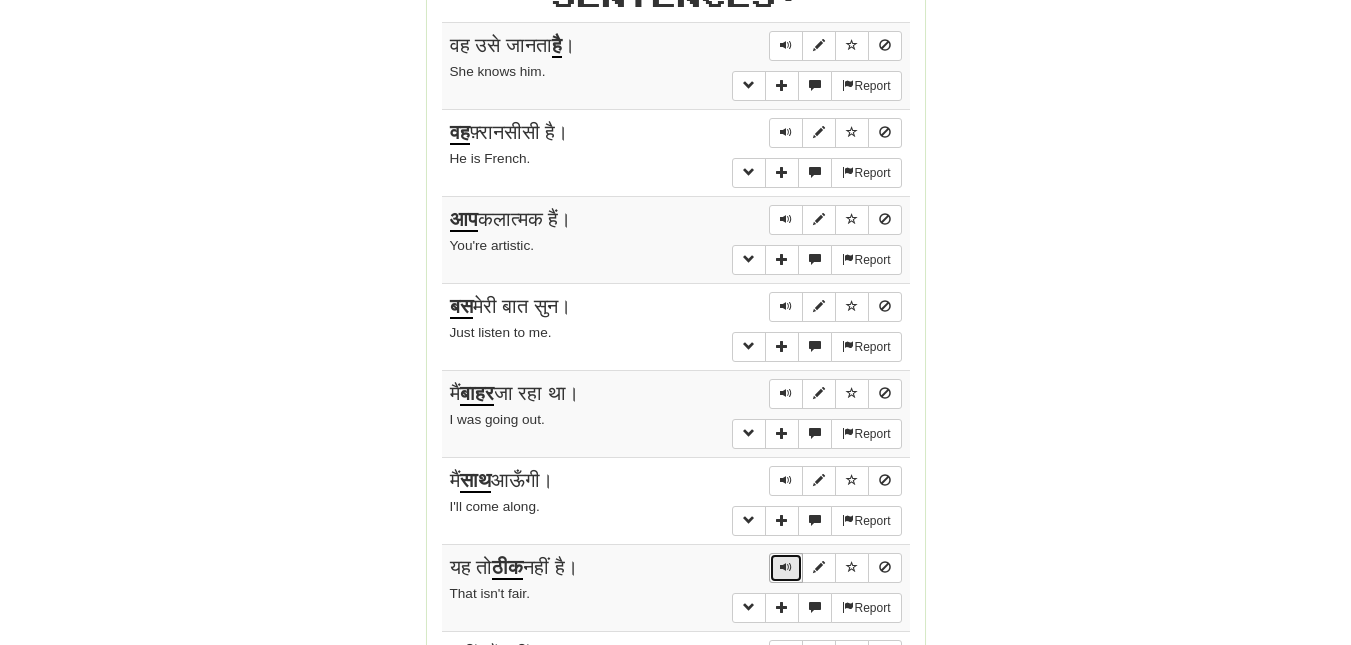 click at bounding box center [786, 568] 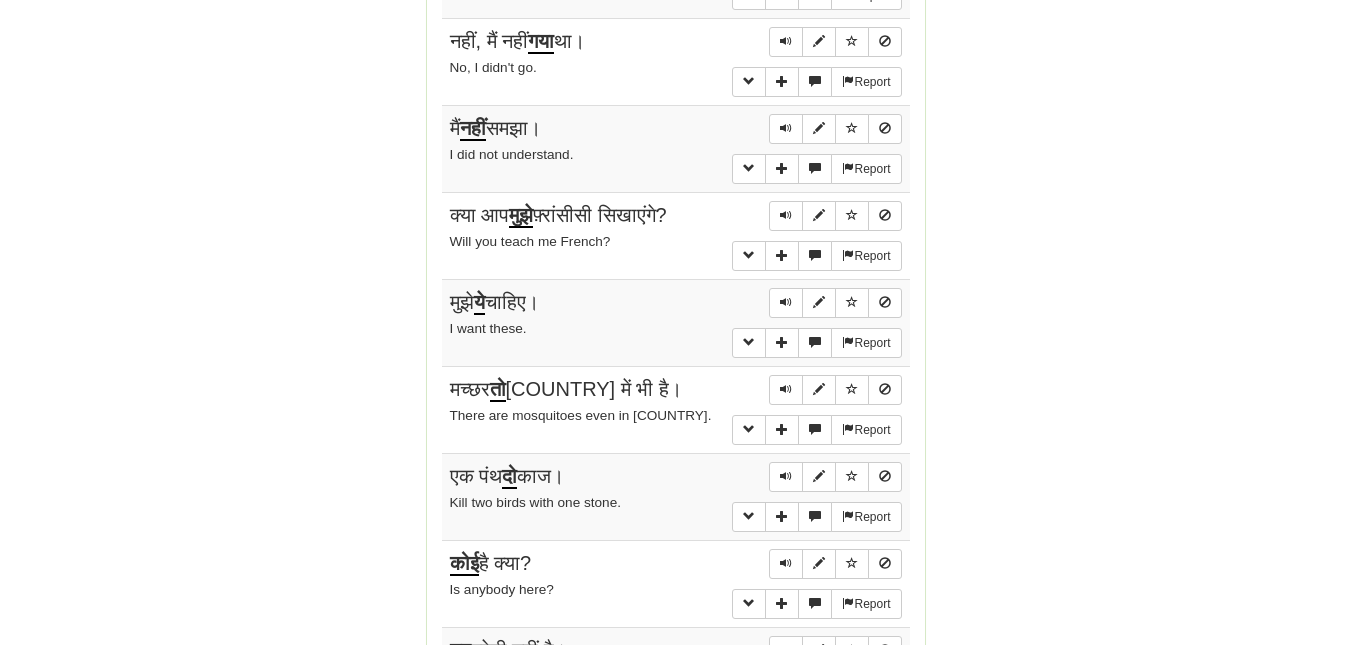 scroll, scrollTop: 1675, scrollLeft: 0, axis: vertical 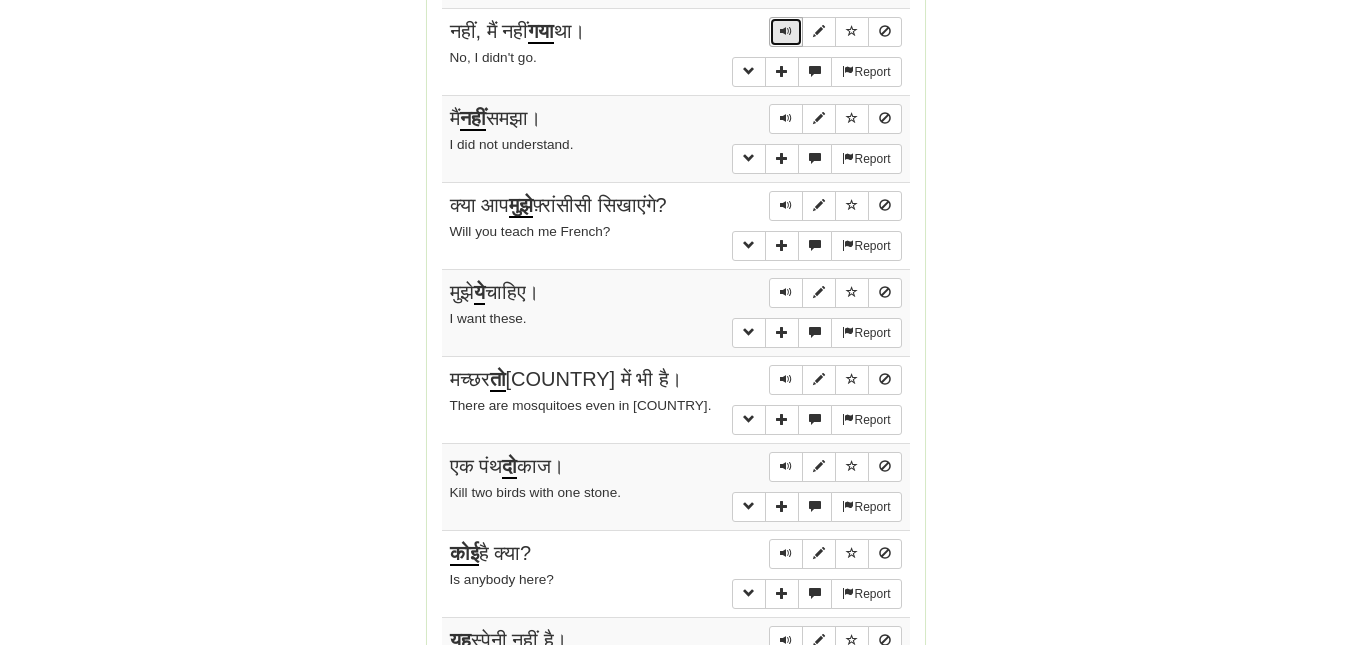 click at bounding box center (786, 32) 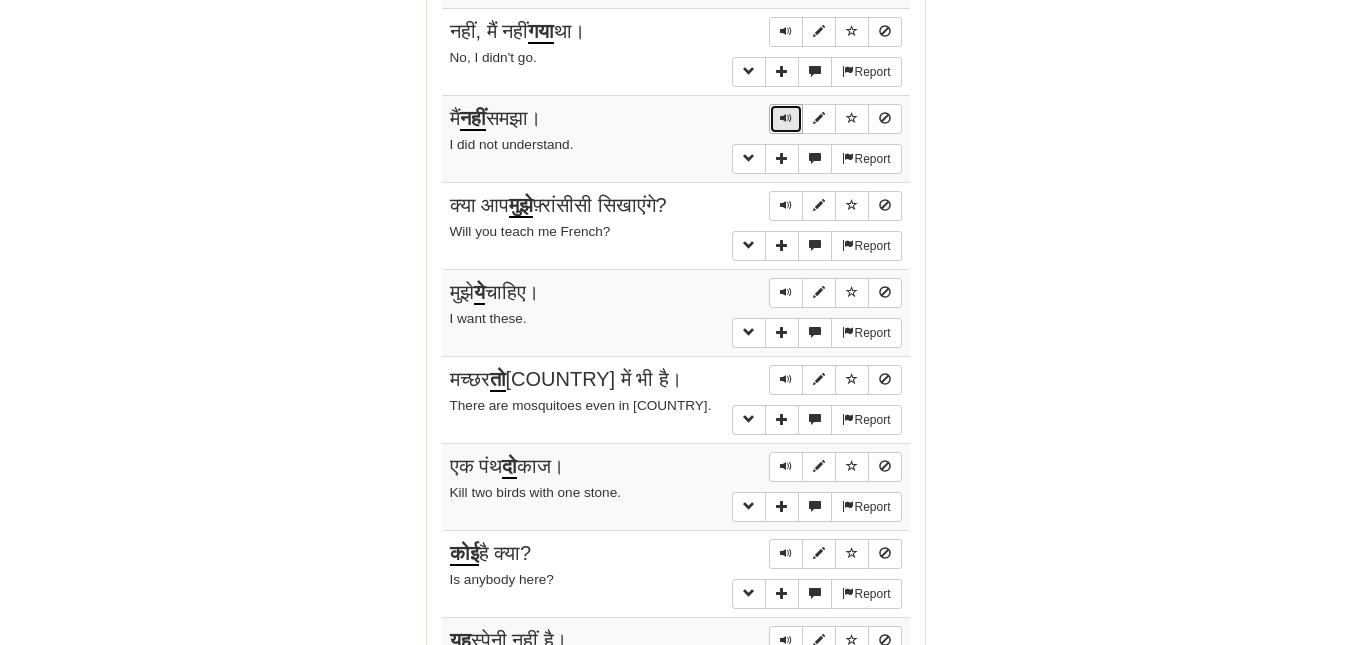 click at bounding box center [786, 119] 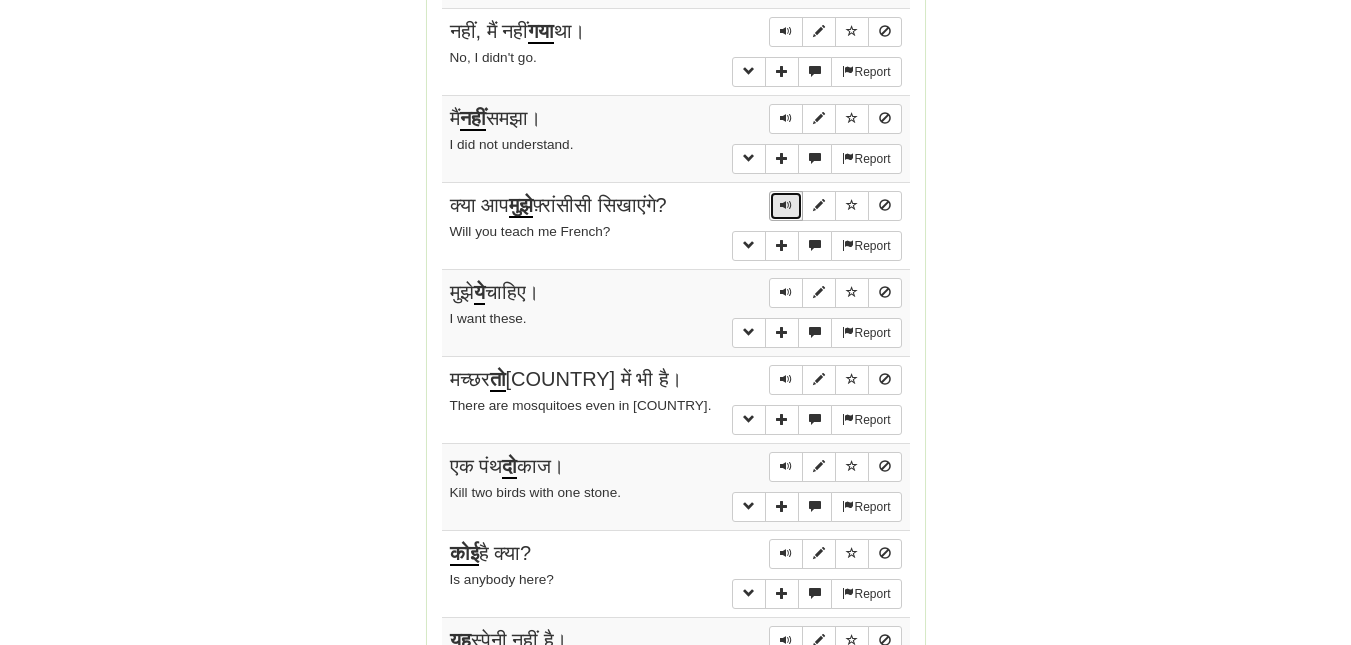 click at bounding box center [786, 206] 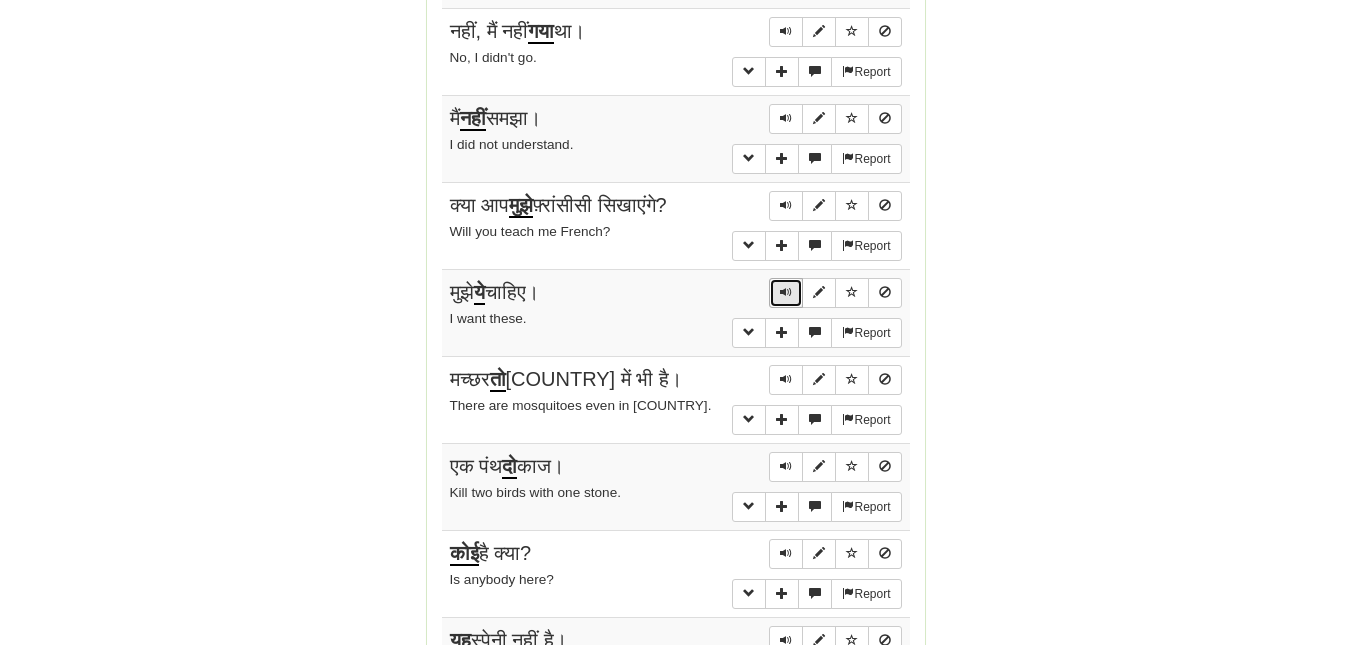 click at bounding box center (786, 293) 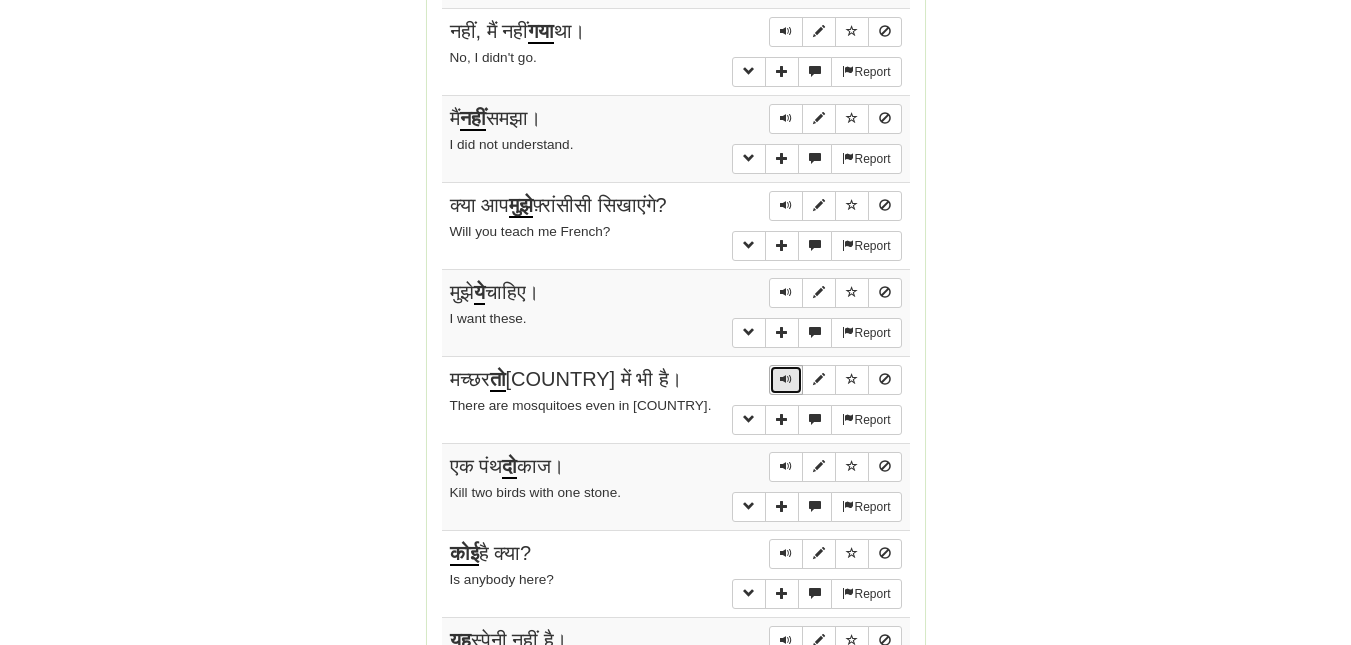 click at bounding box center (786, 379) 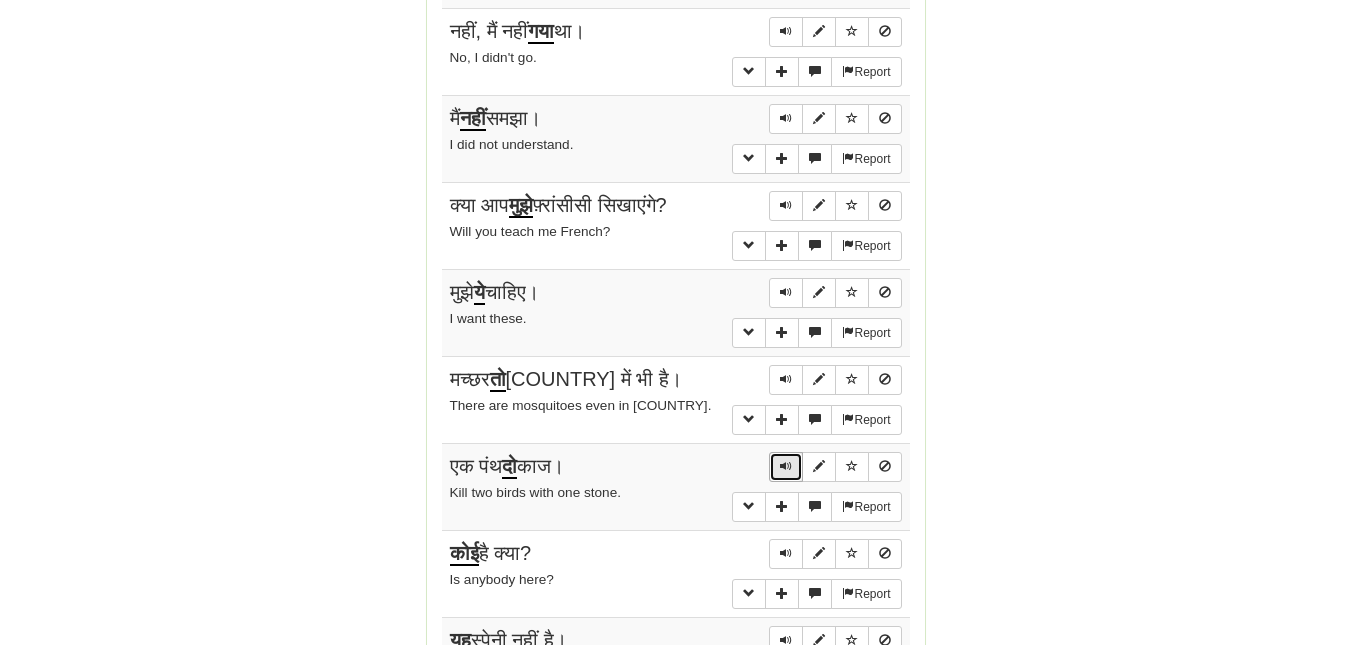 click at bounding box center [786, 467] 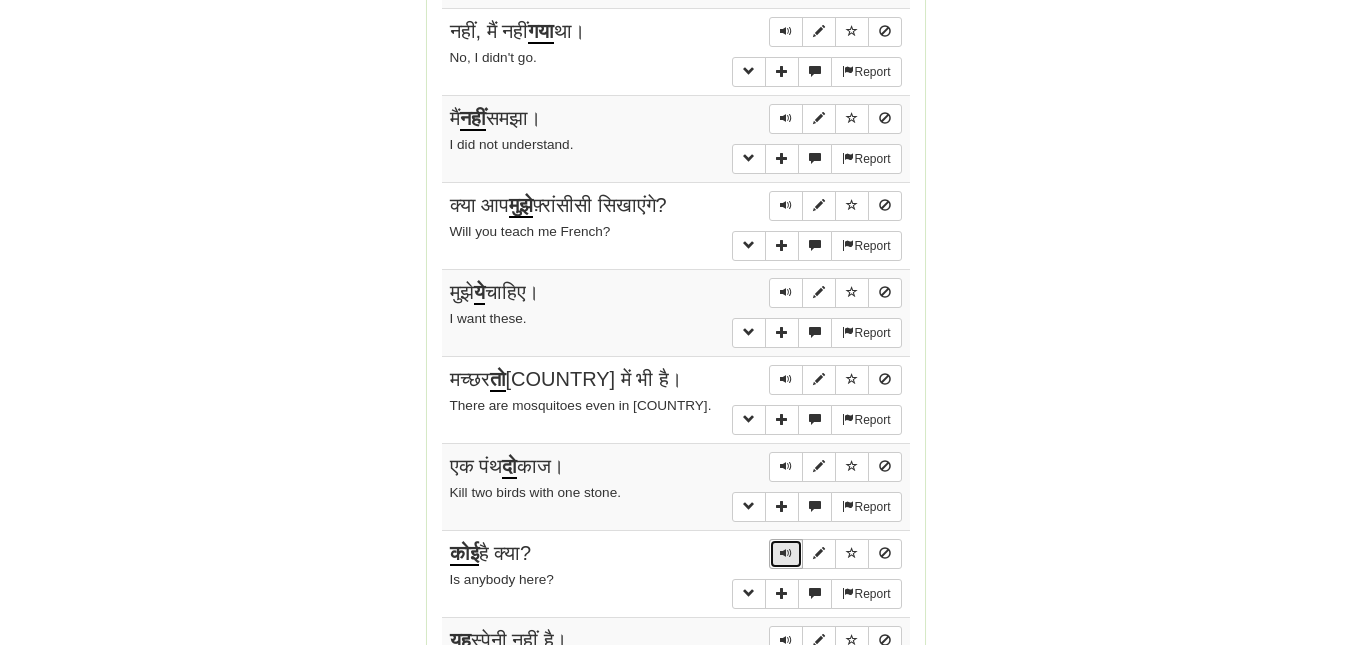 click at bounding box center (786, 553) 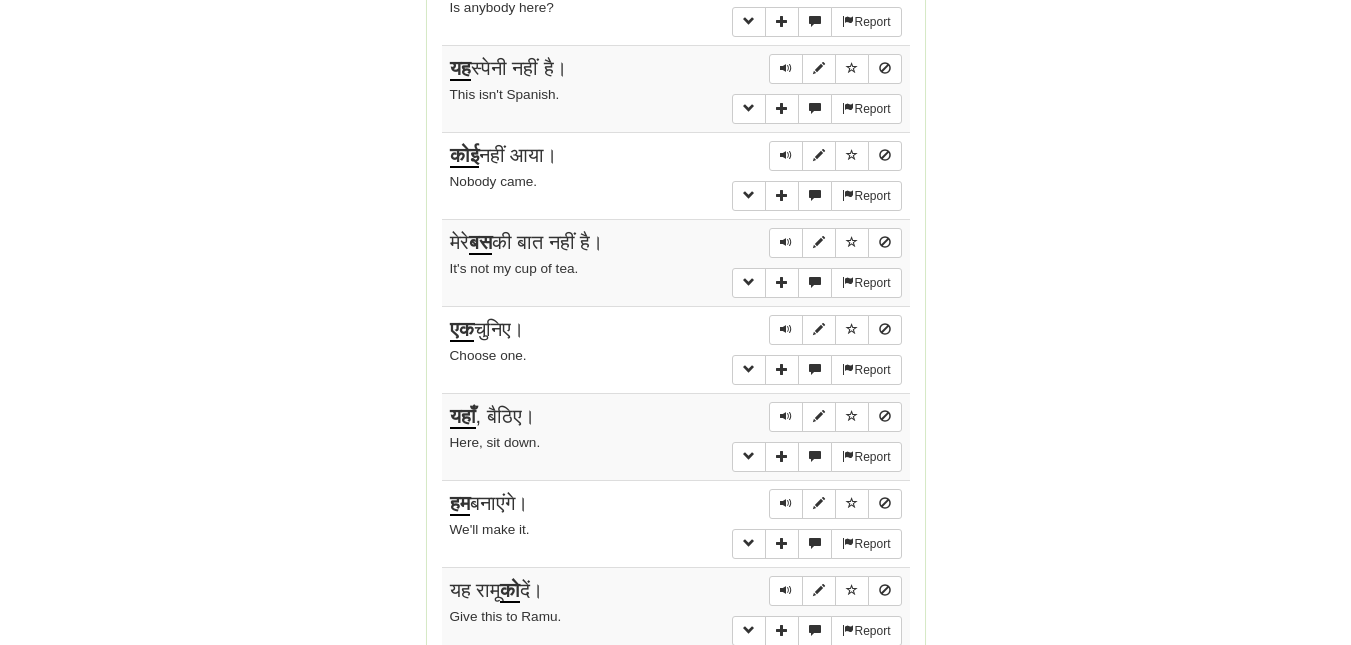 scroll, scrollTop: 2288, scrollLeft: 0, axis: vertical 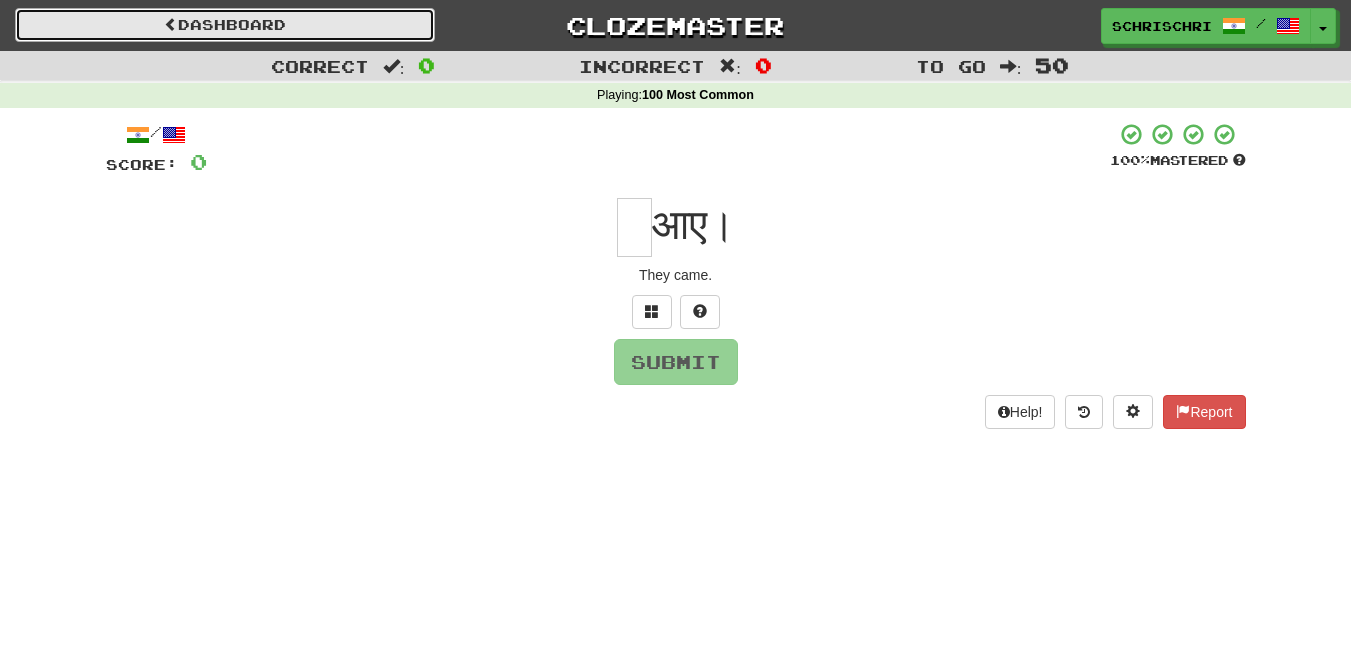 click on "Dashboard" at bounding box center [225, 25] 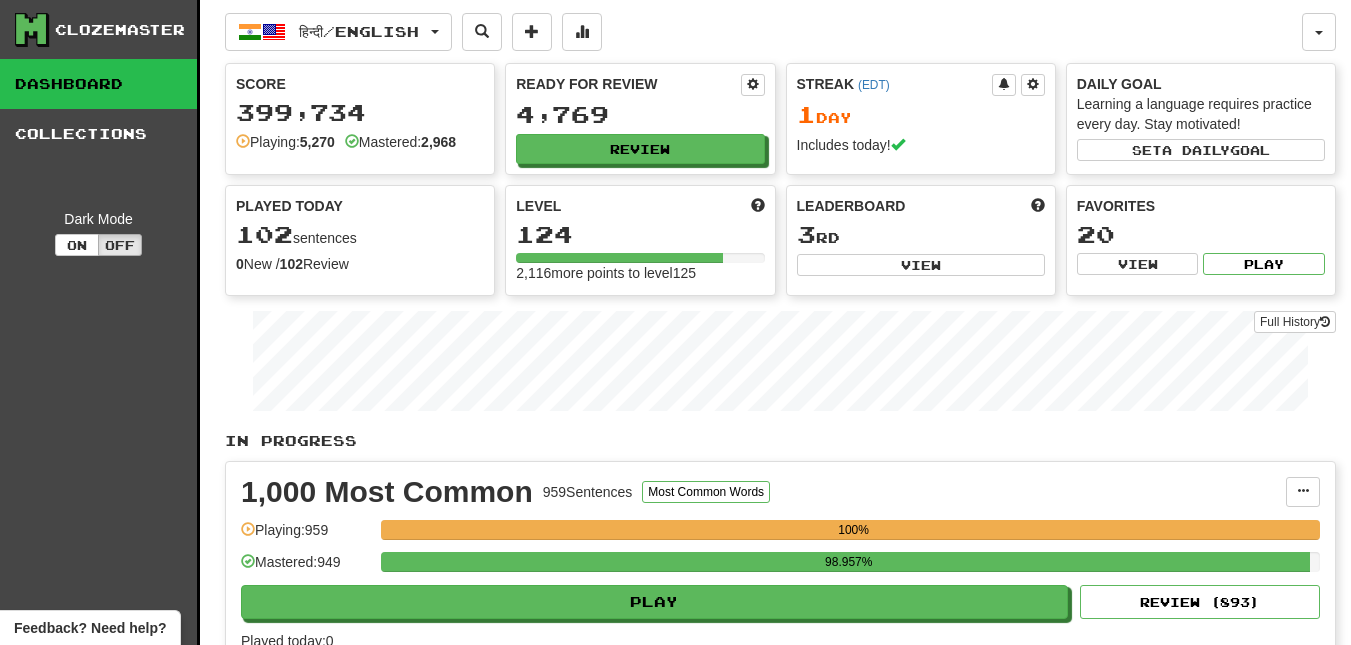 scroll, scrollTop: 0, scrollLeft: 0, axis: both 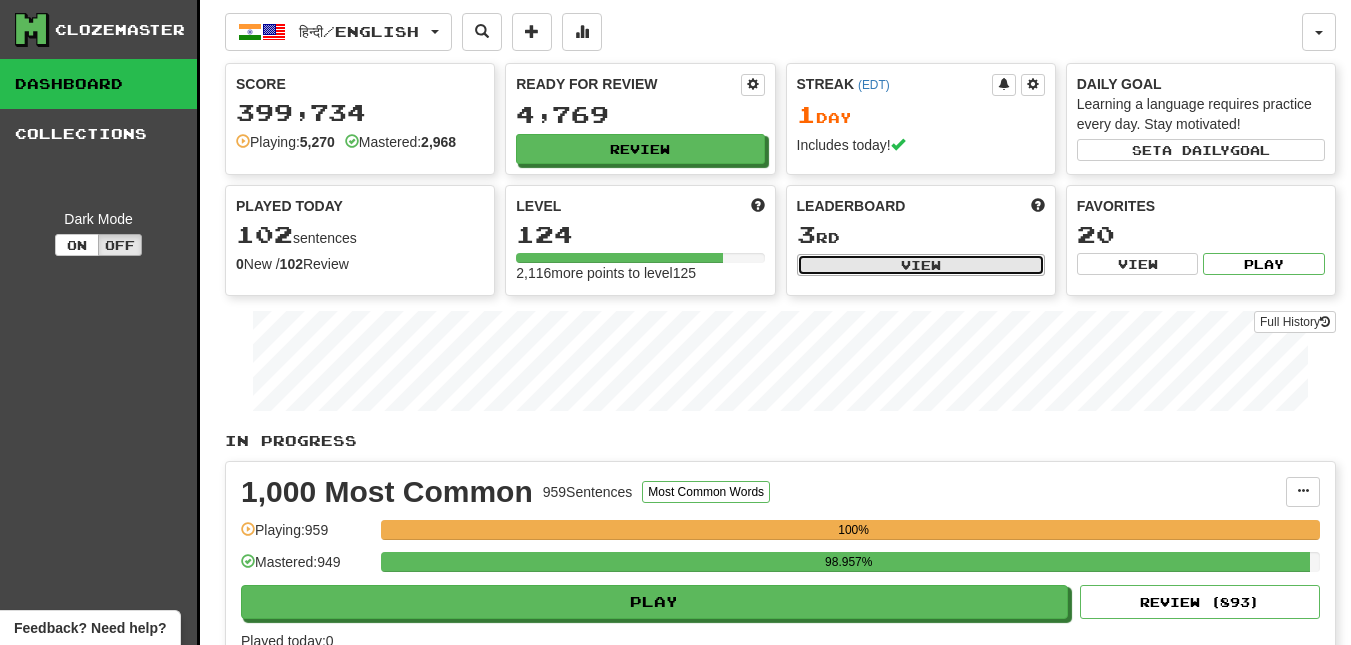 click on "View" at bounding box center (921, 265) 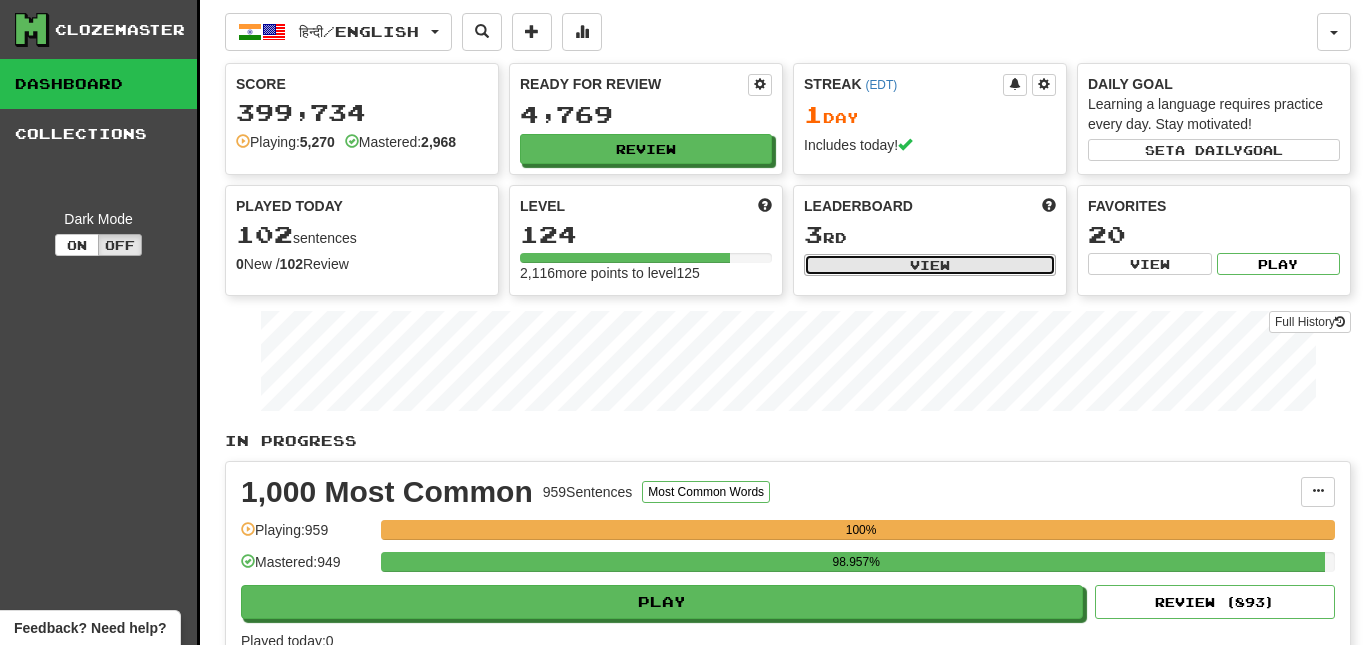 select on "**********" 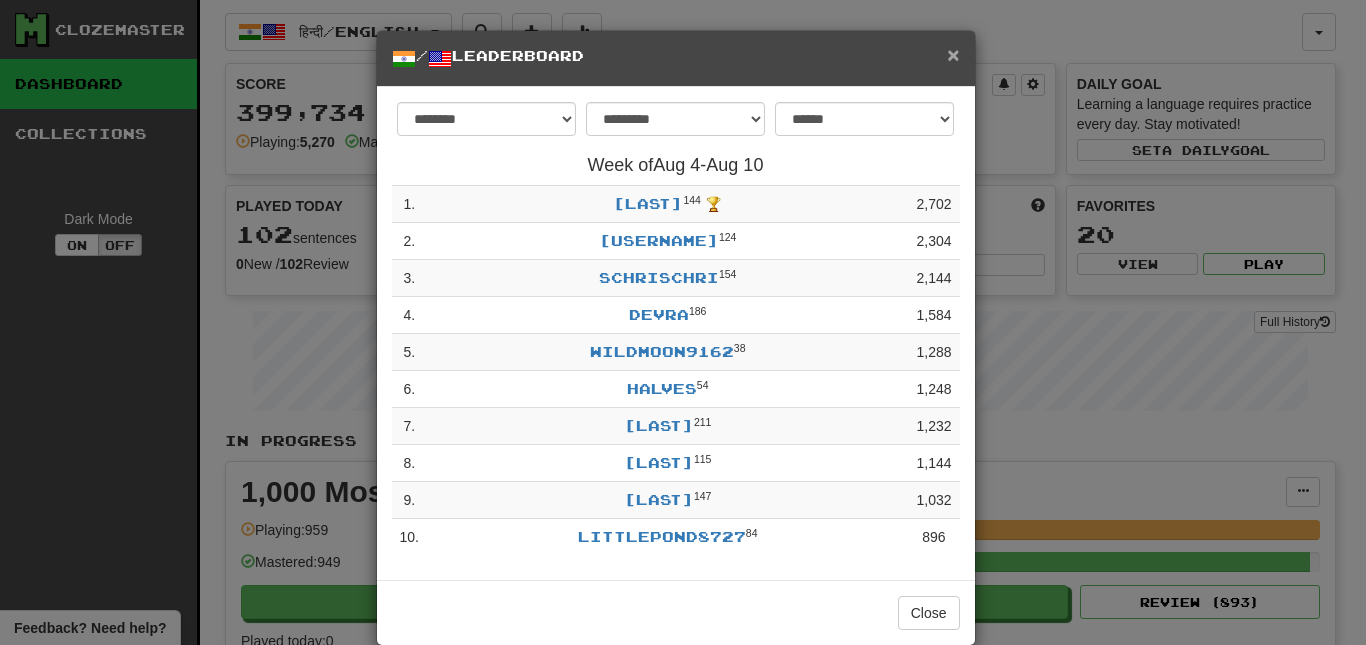 click on "×" at bounding box center [953, 54] 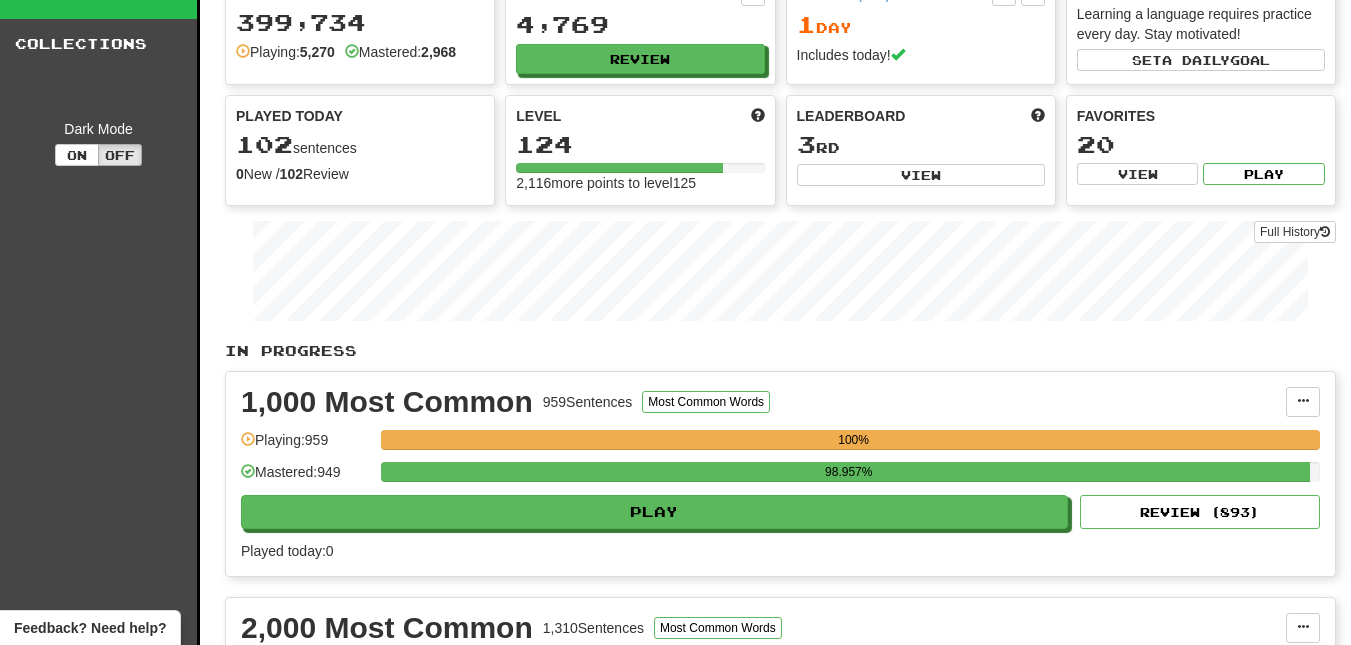 scroll, scrollTop: 0, scrollLeft: 0, axis: both 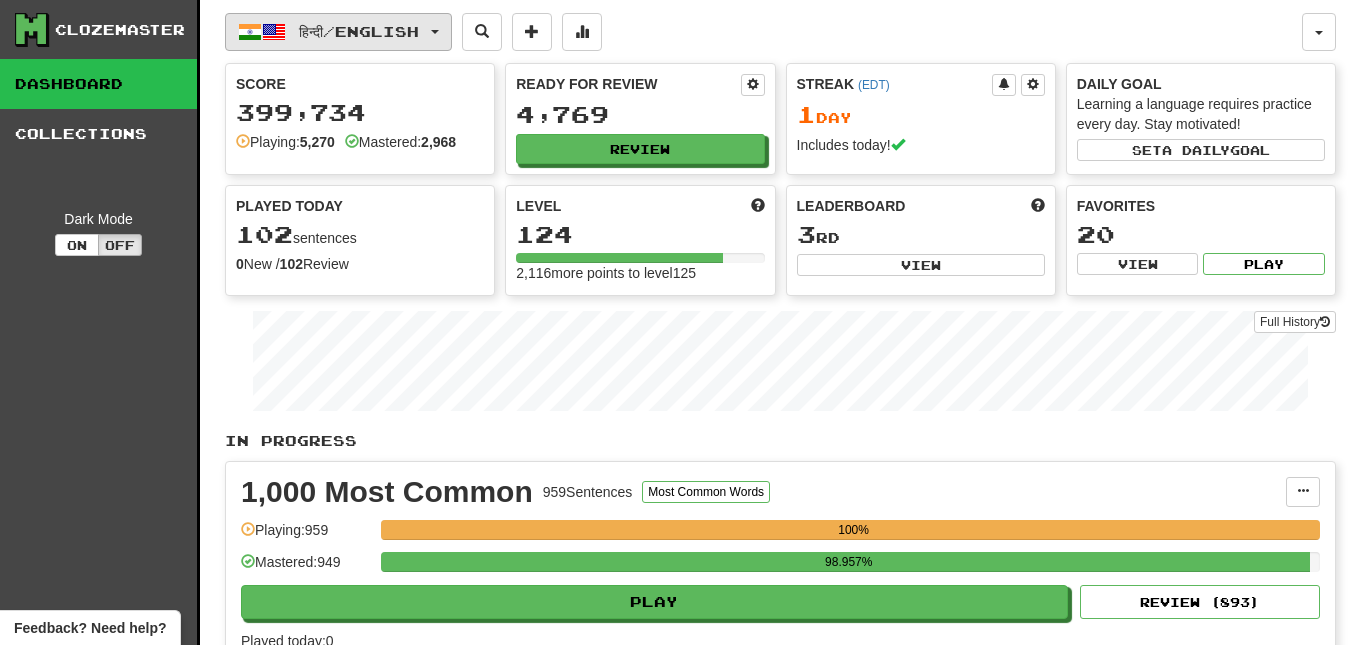 click on "हिन्दी  /  English" at bounding box center [338, 32] 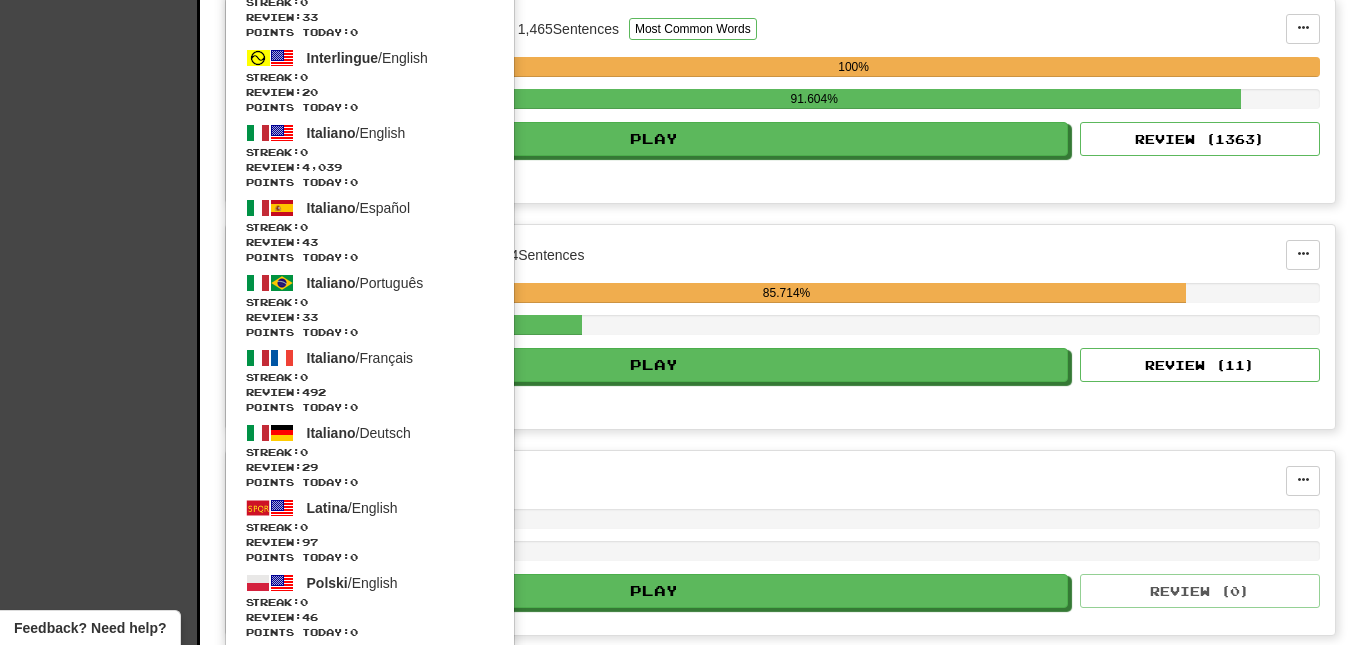 scroll, scrollTop: 1159, scrollLeft: 0, axis: vertical 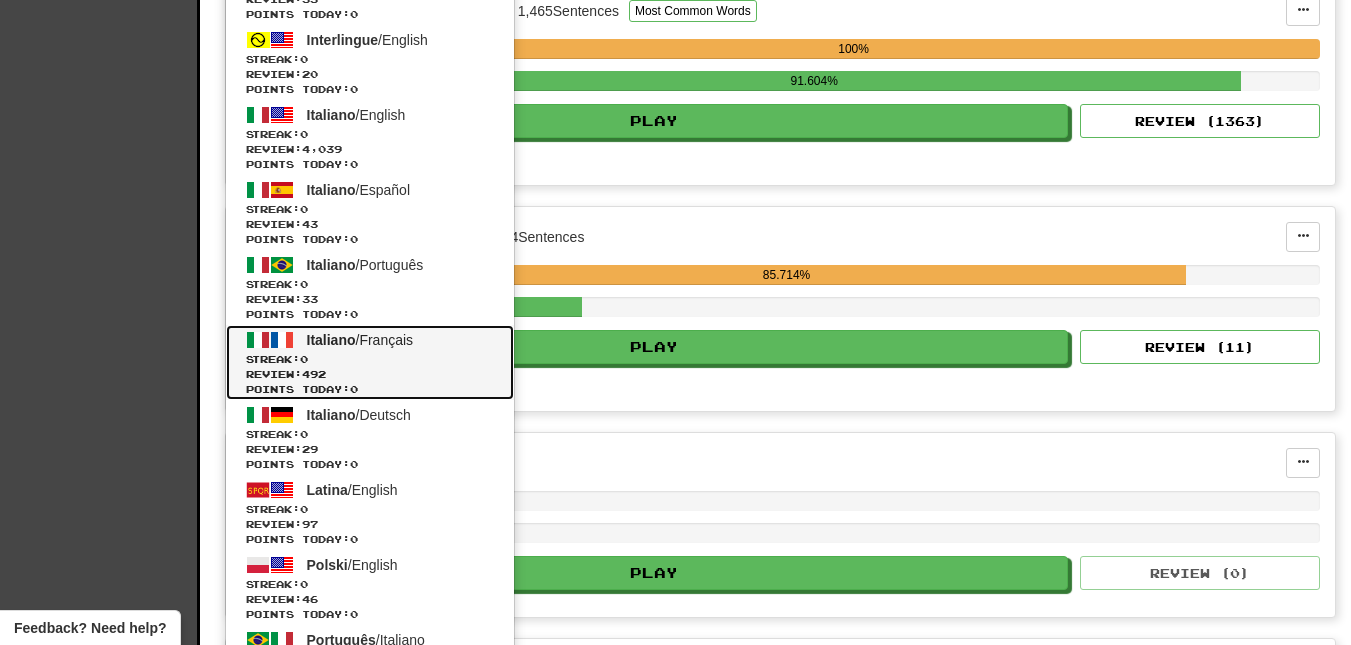 click on "Italiano  /  Français" at bounding box center (360, 340) 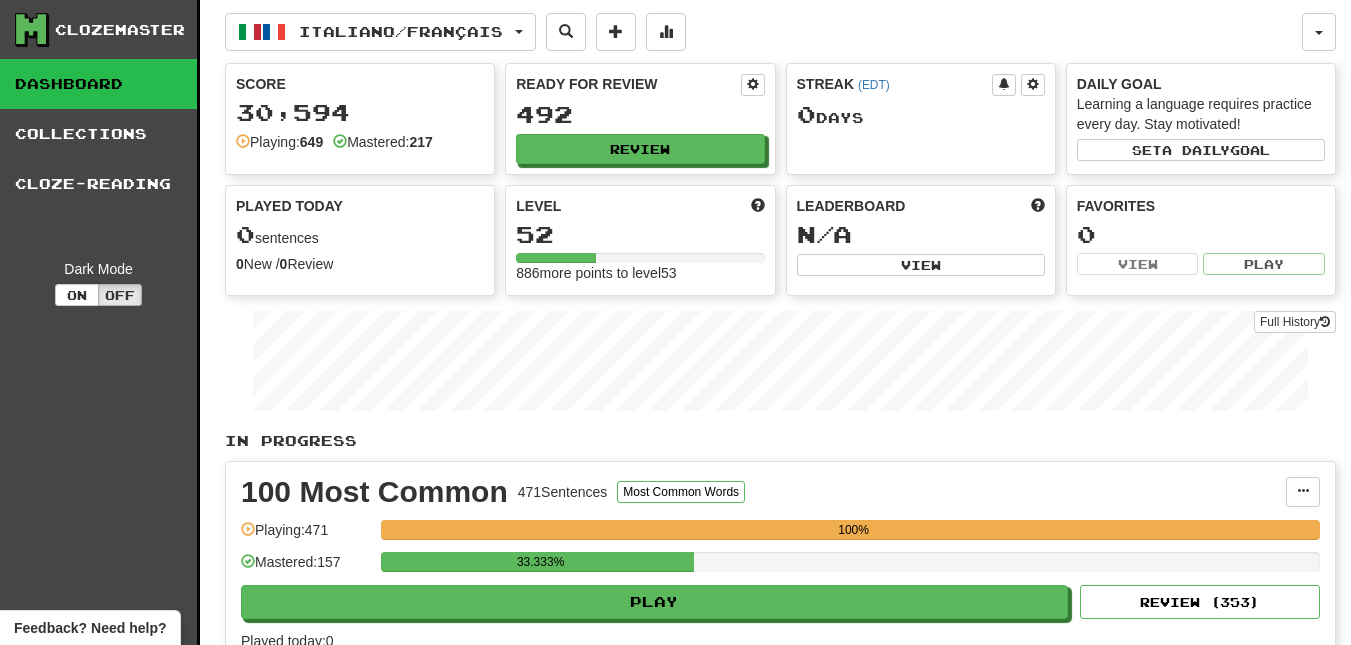 scroll, scrollTop: 0, scrollLeft: 0, axis: both 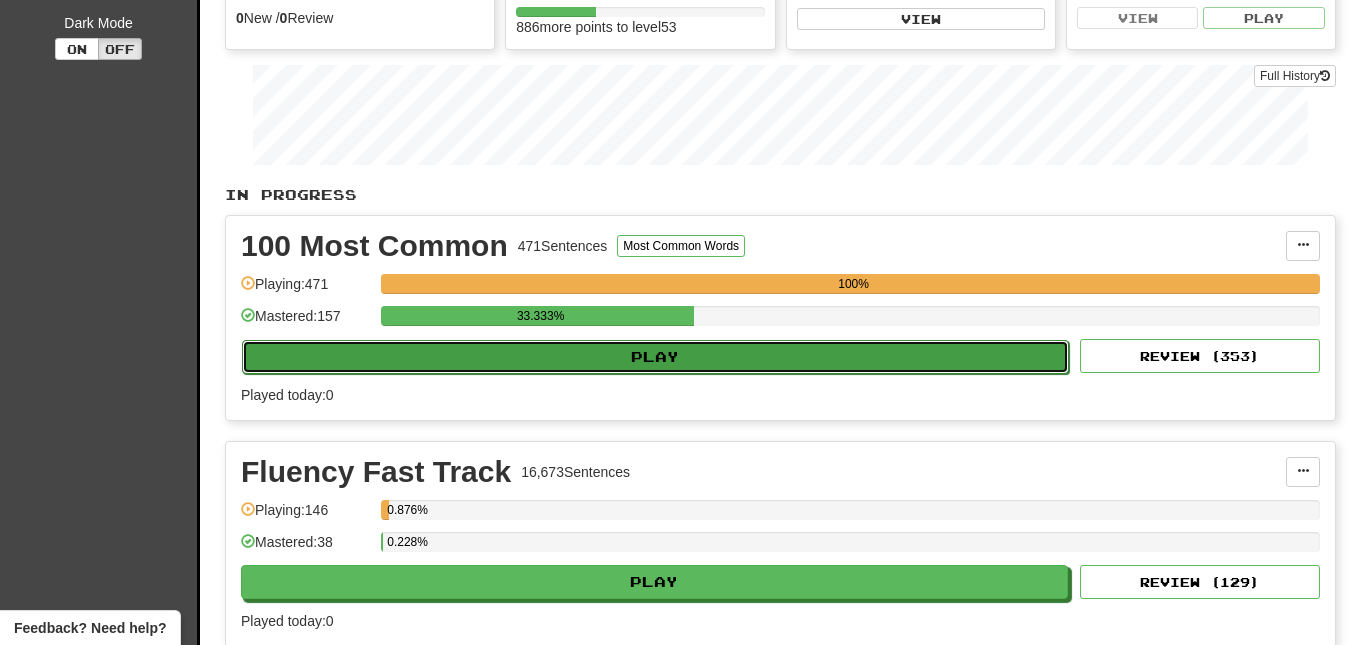 click on "Play" at bounding box center (655, 357) 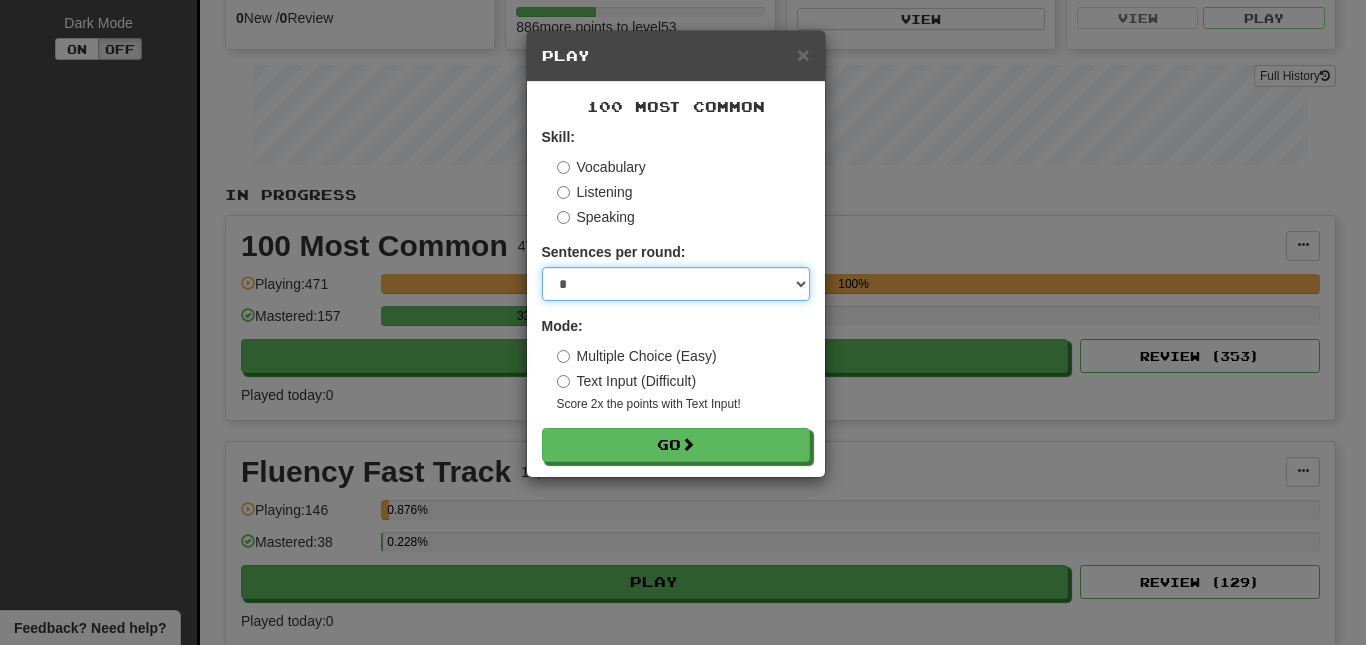 click on "* ** ** ** ** ** *** ********" at bounding box center [676, 284] 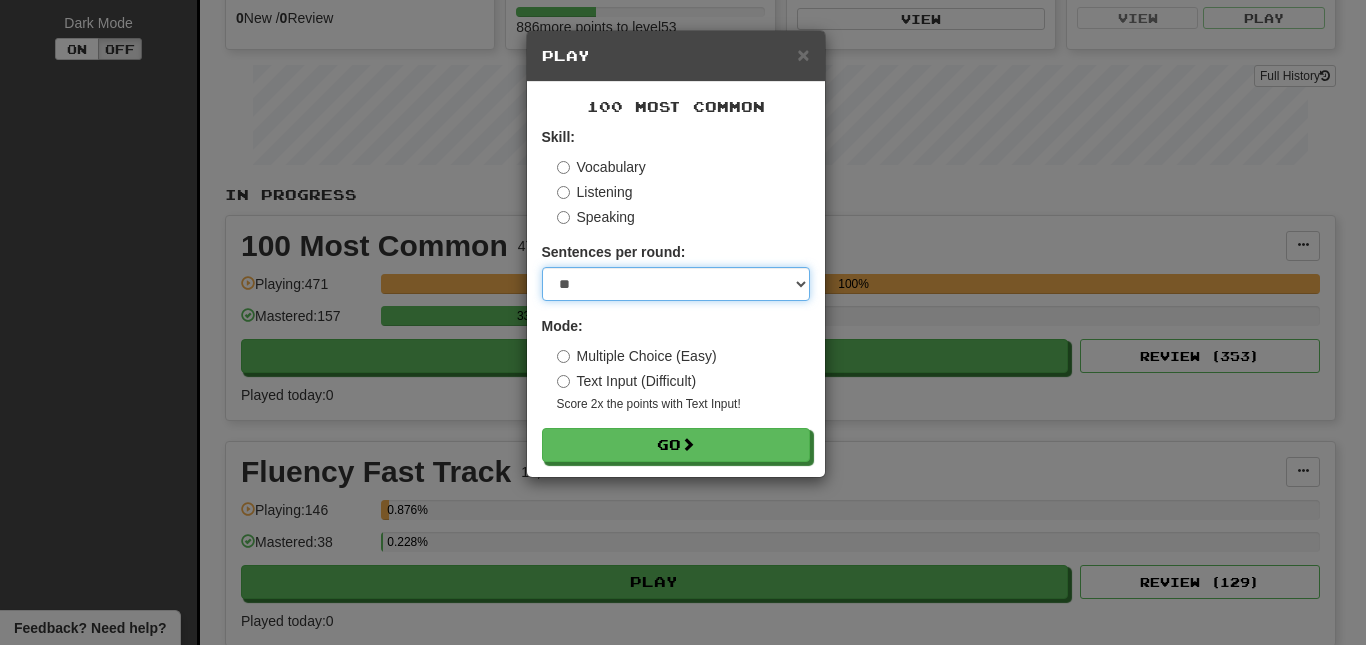 click on "* ** ** ** ** ** *** ********" at bounding box center [676, 284] 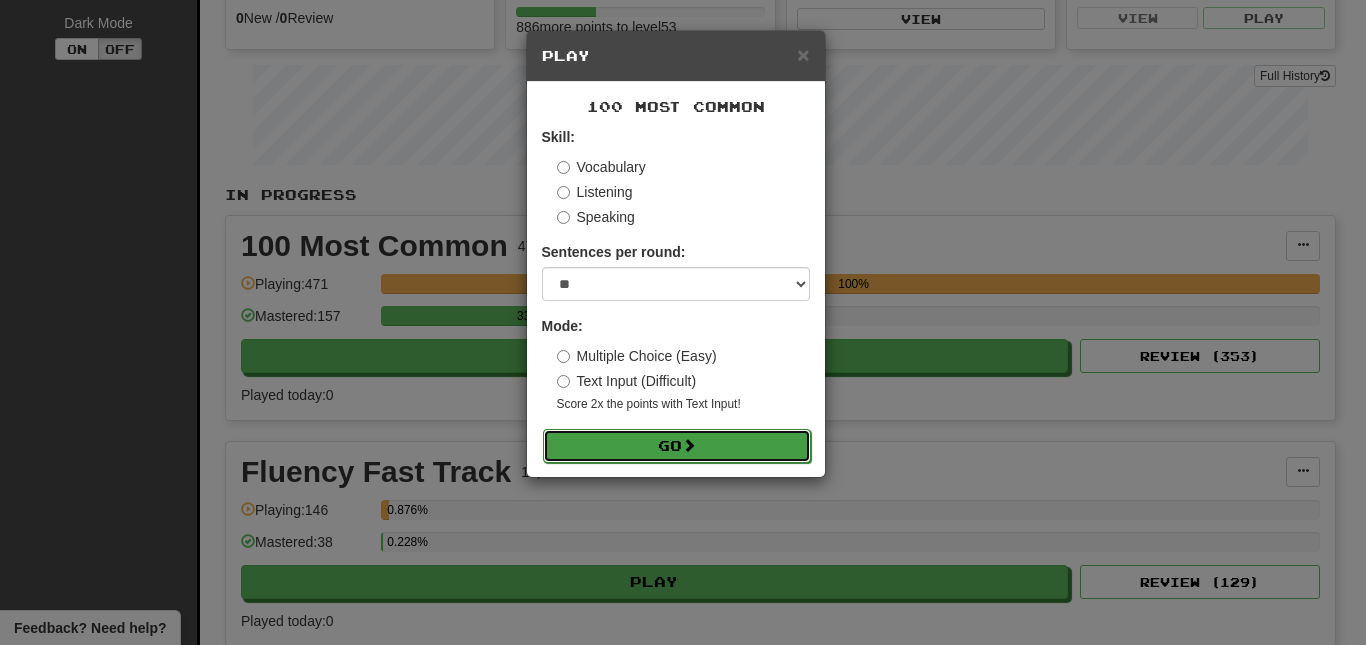 click on "Go" at bounding box center (677, 446) 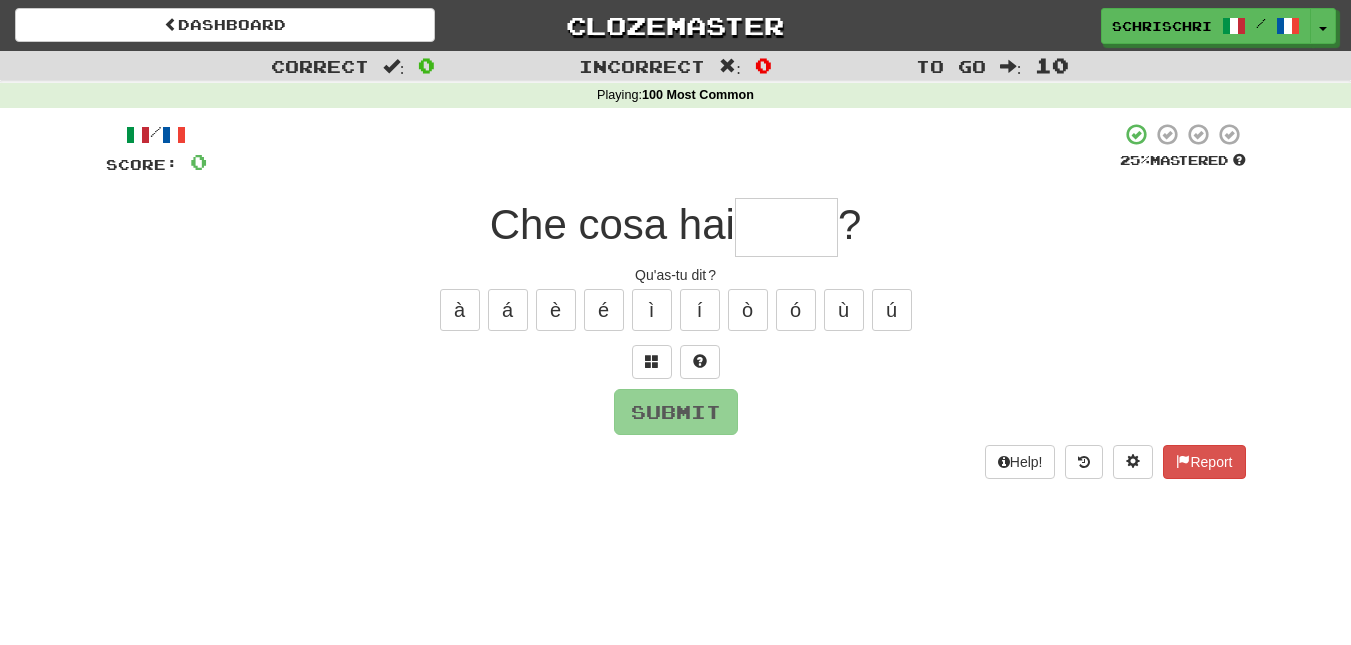 scroll, scrollTop: 0, scrollLeft: 0, axis: both 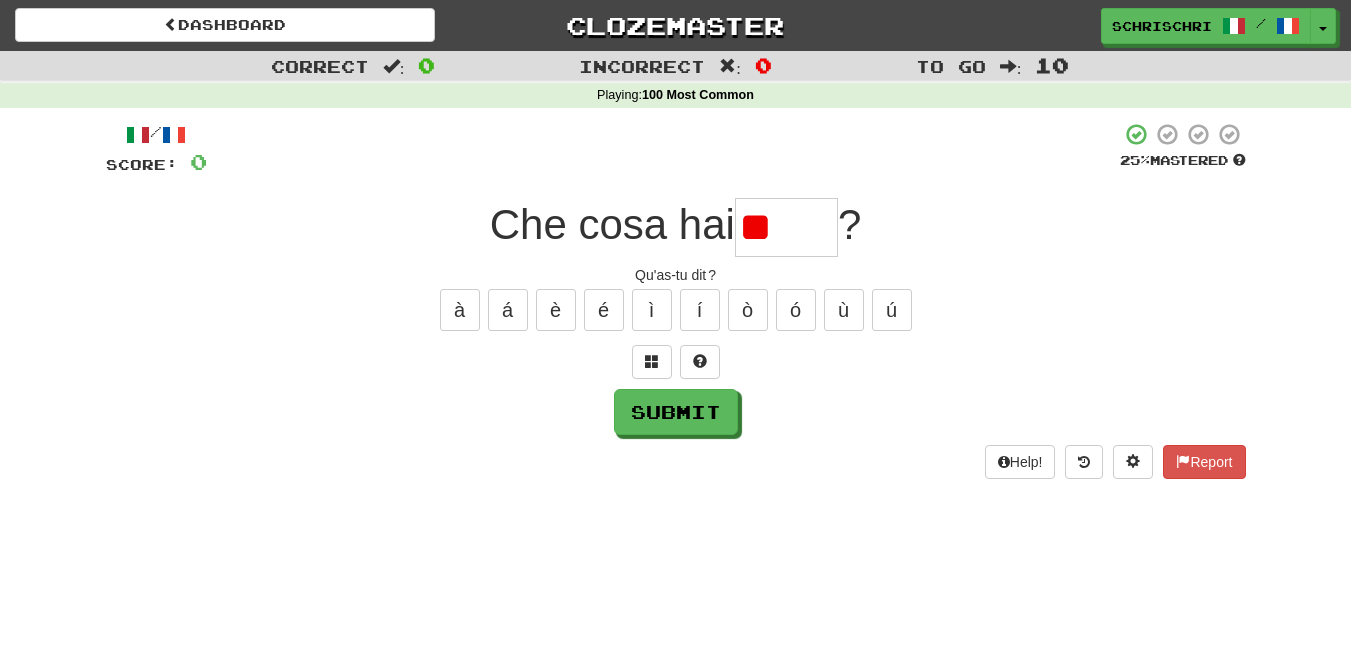 type on "*" 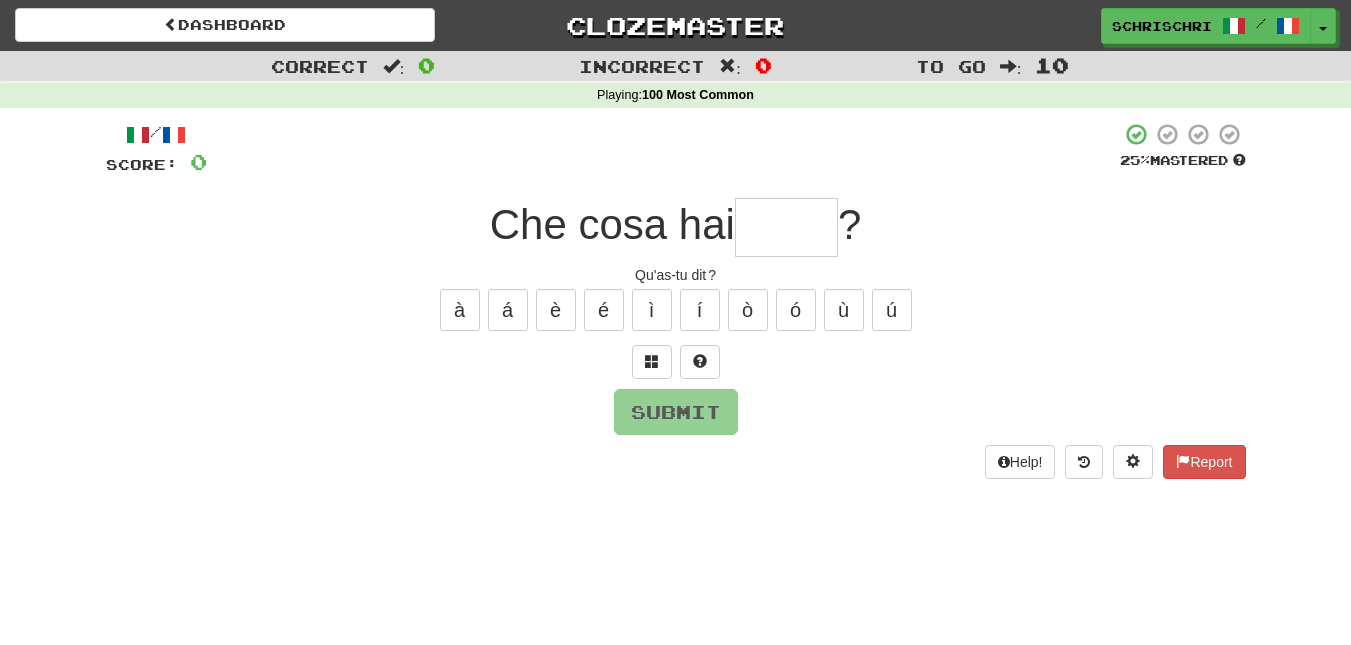 click at bounding box center (676, 362) 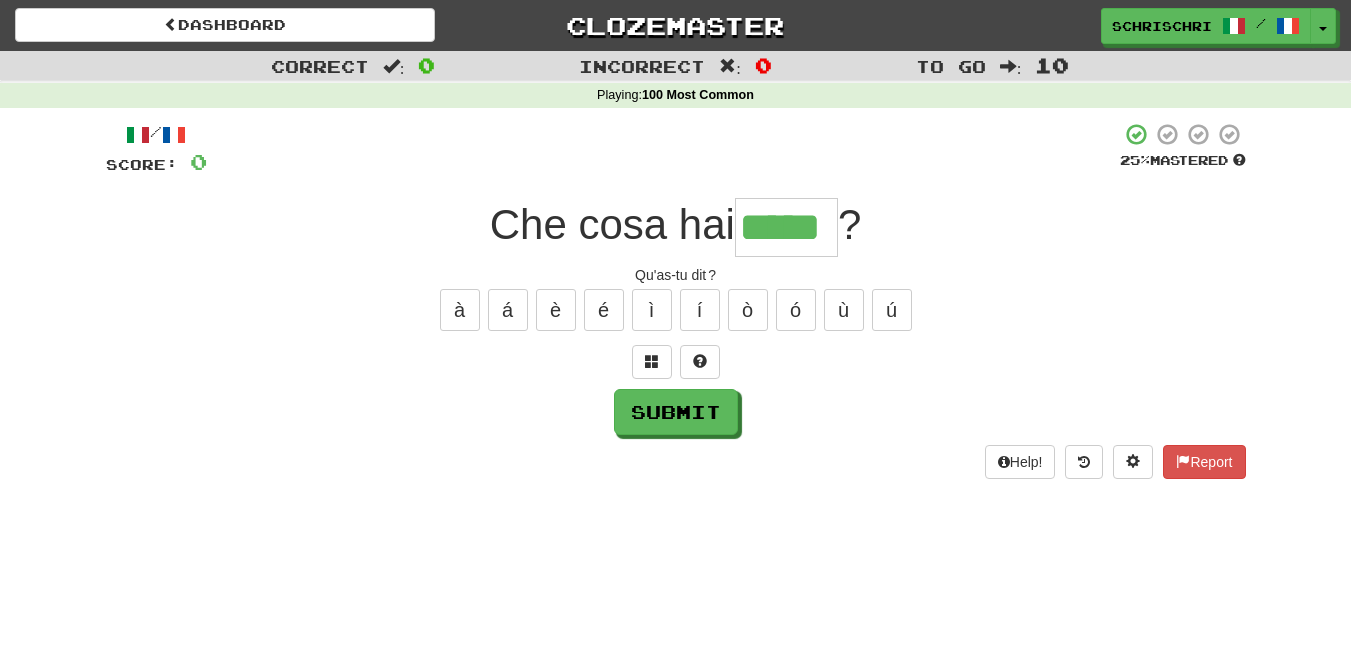 type on "*****" 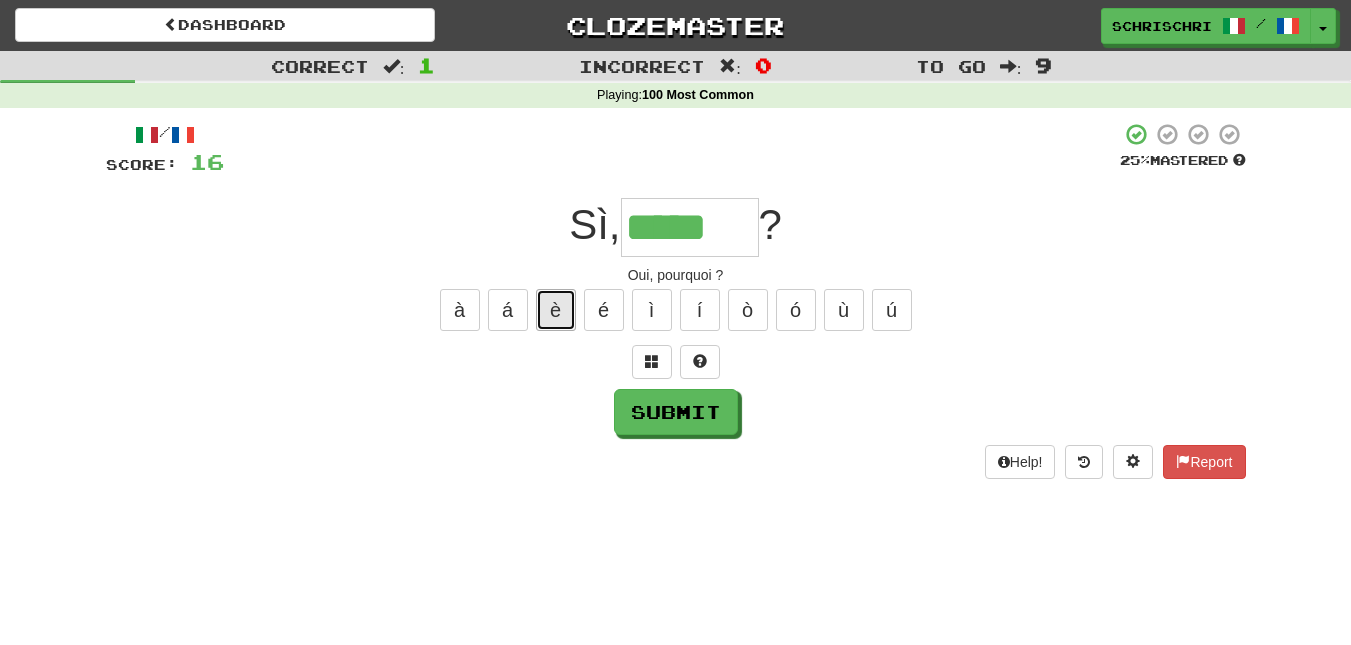 click on "è" at bounding box center (556, 310) 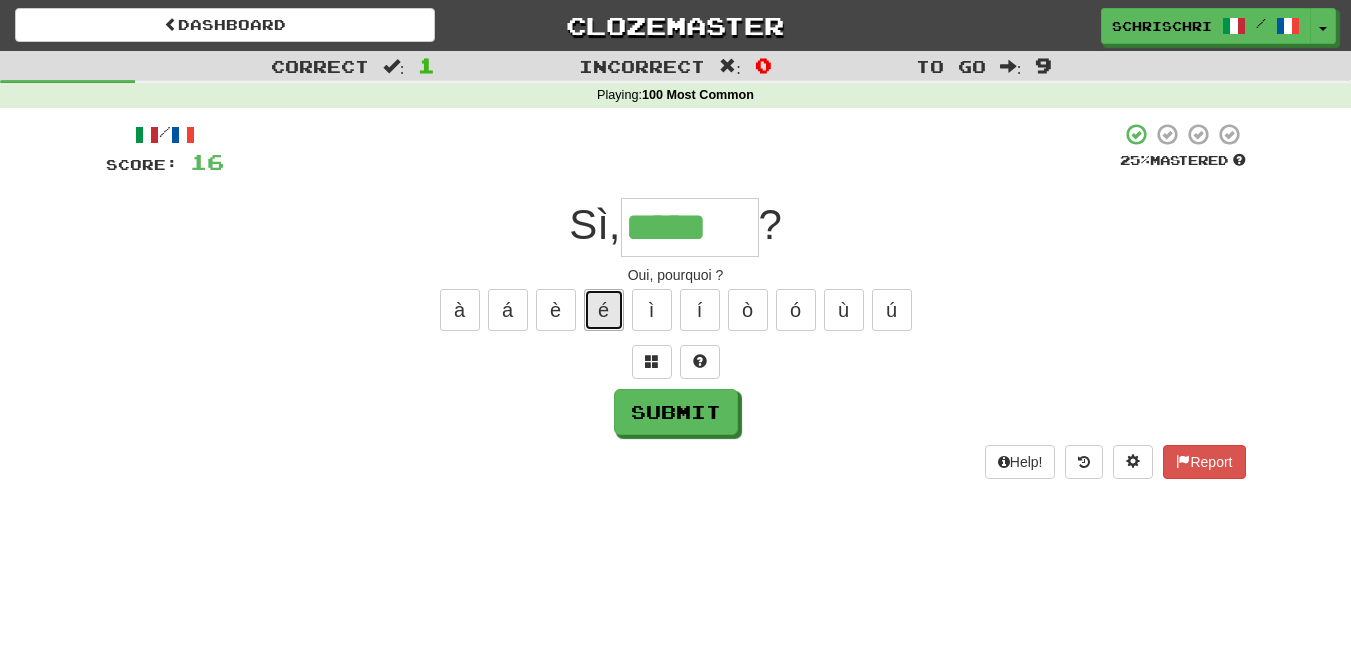 click on "é" at bounding box center (604, 310) 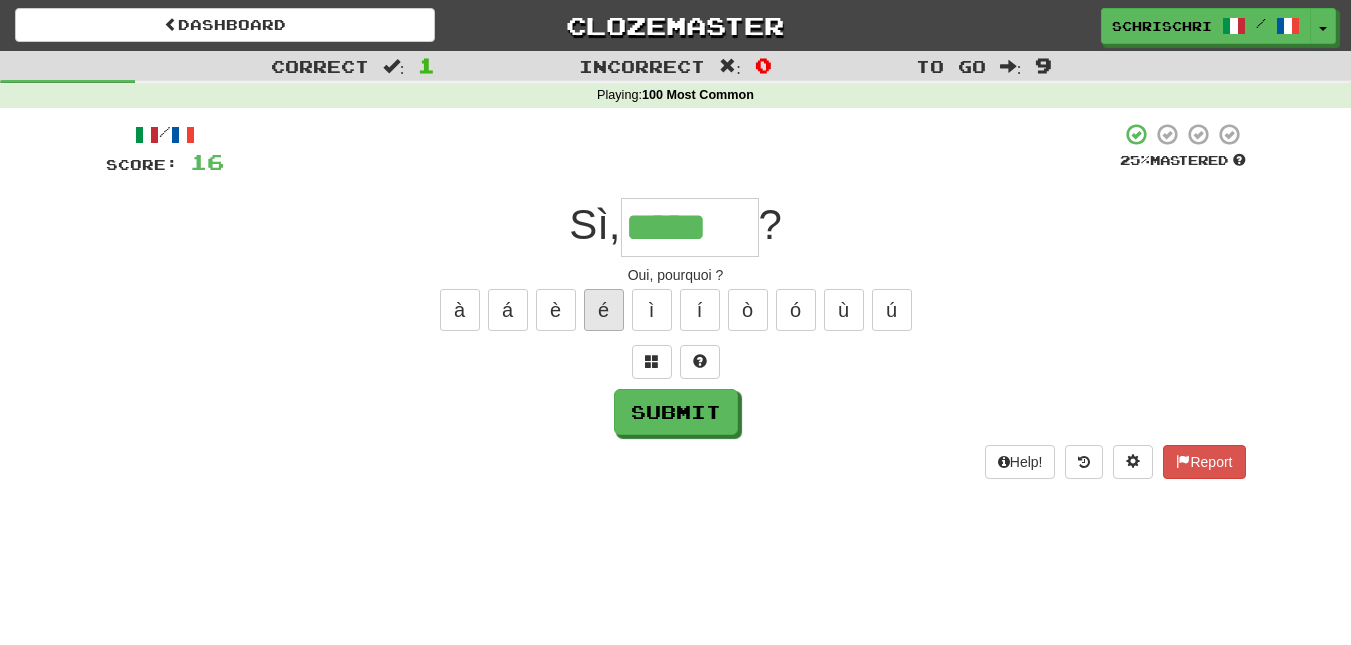 type on "******" 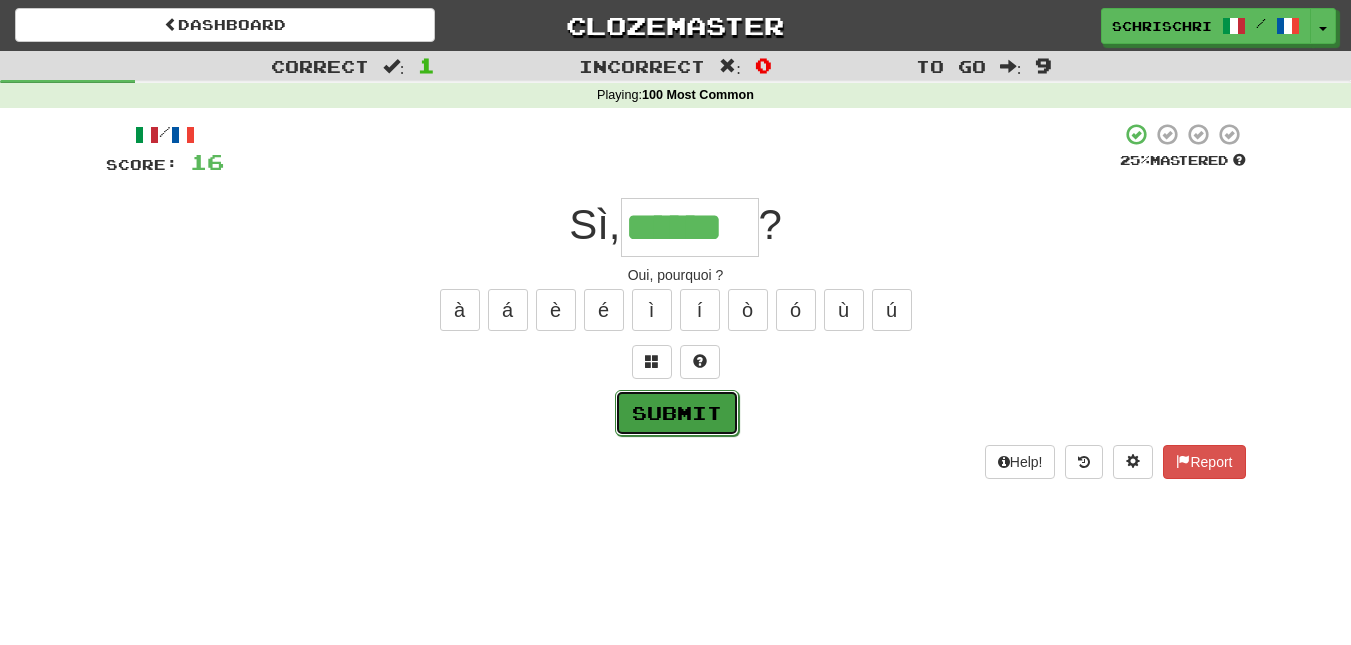 click on "Submit" at bounding box center [677, 413] 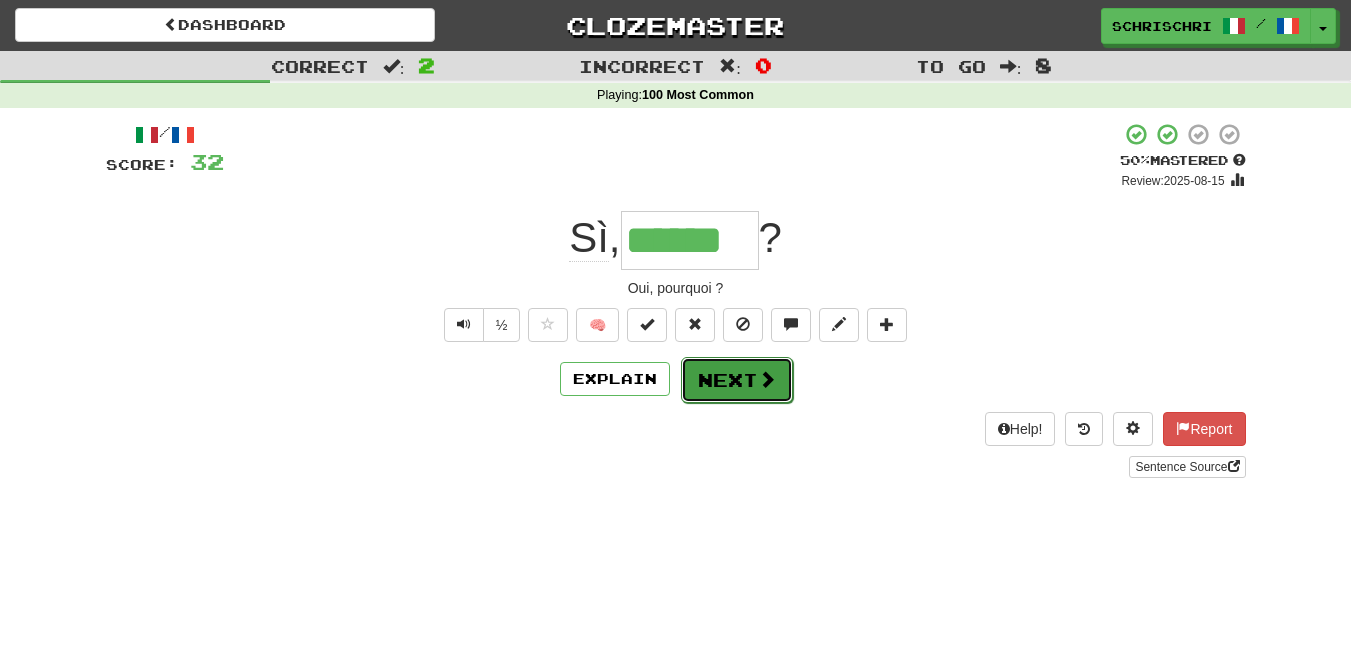 click on "Next" at bounding box center [737, 380] 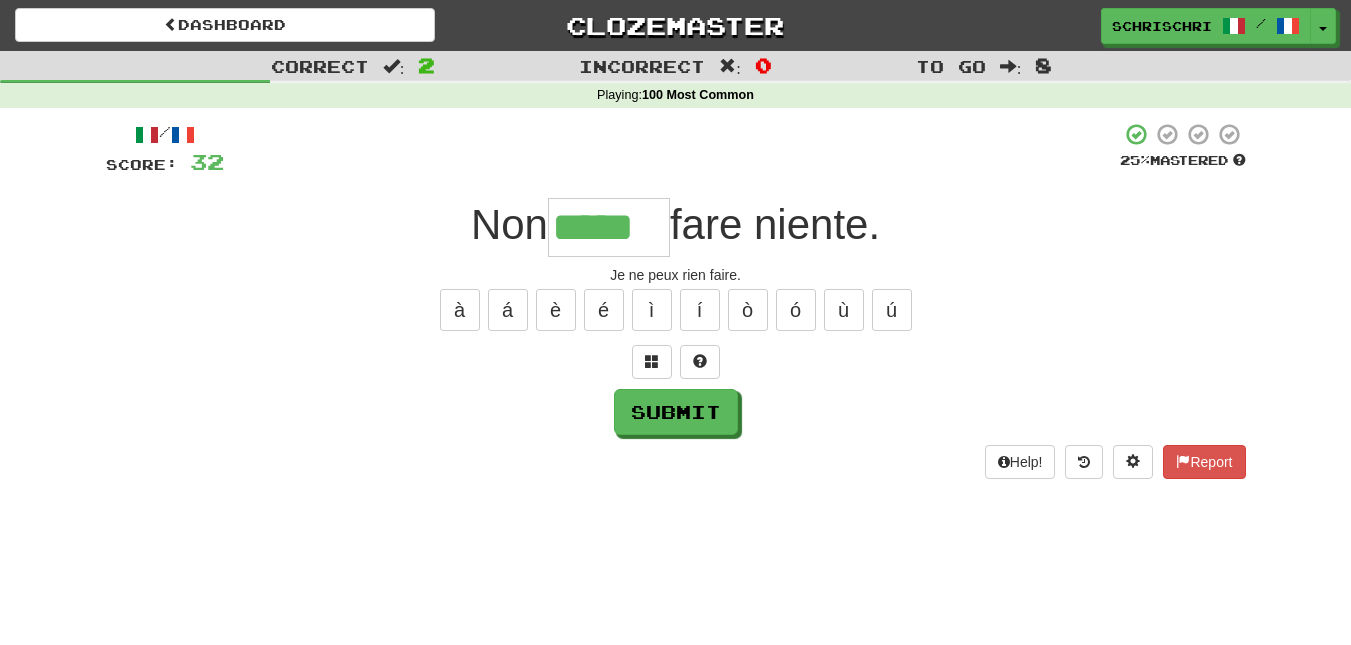 type on "*****" 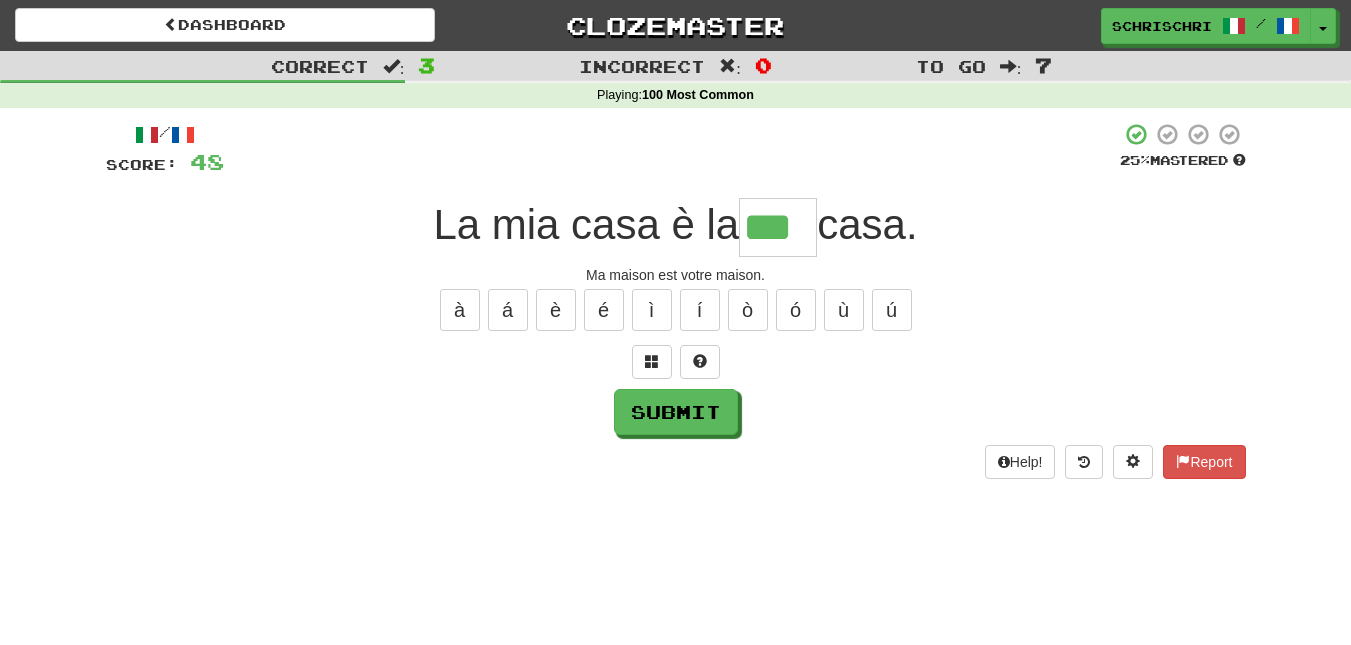 type on "***" 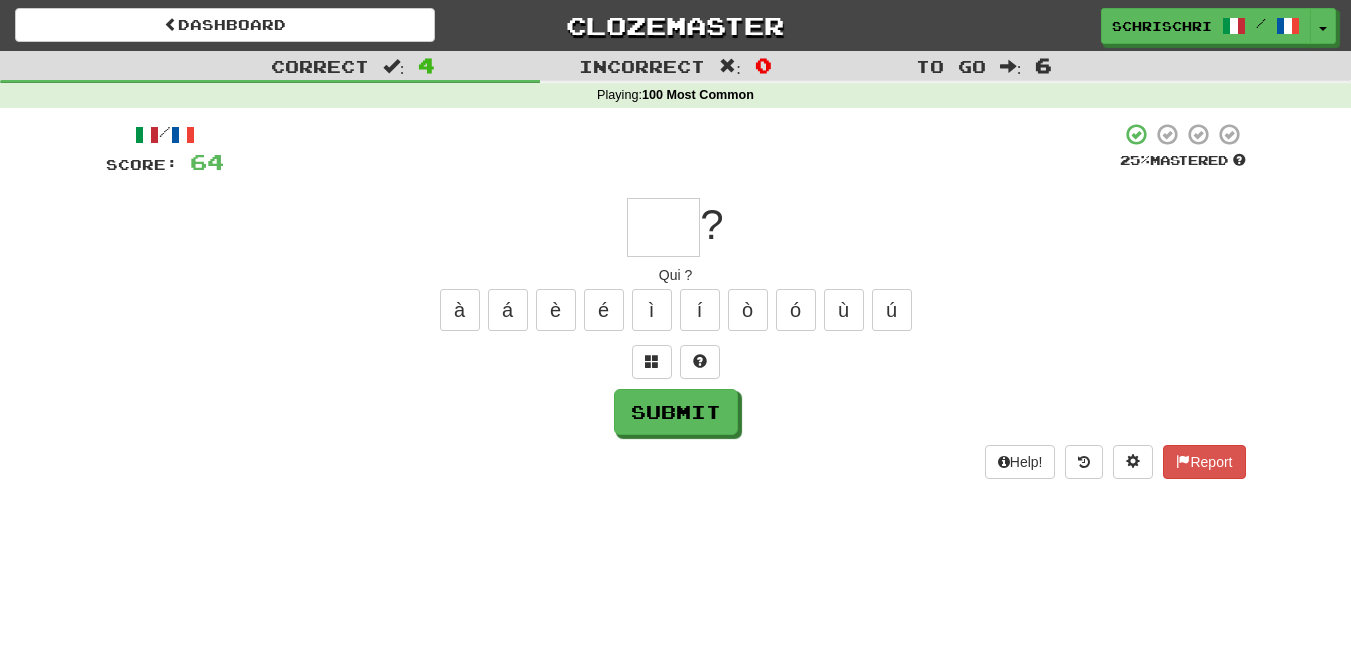 type on "*" 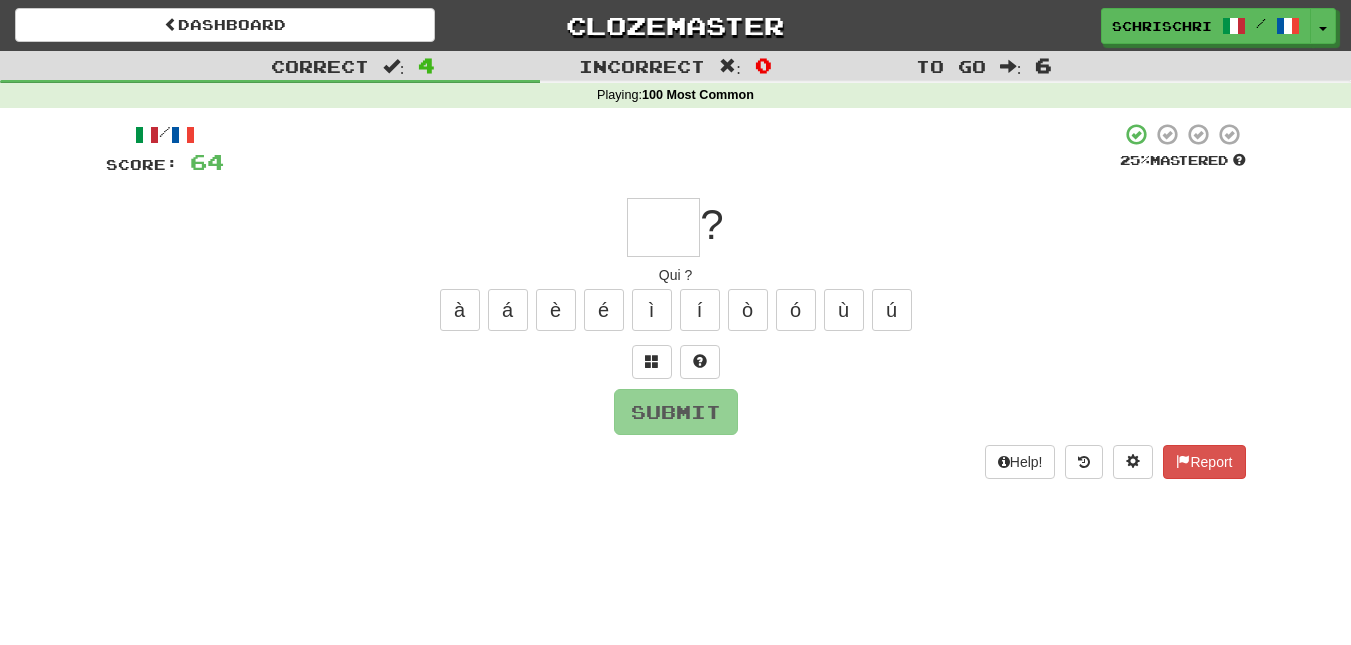type on "*" 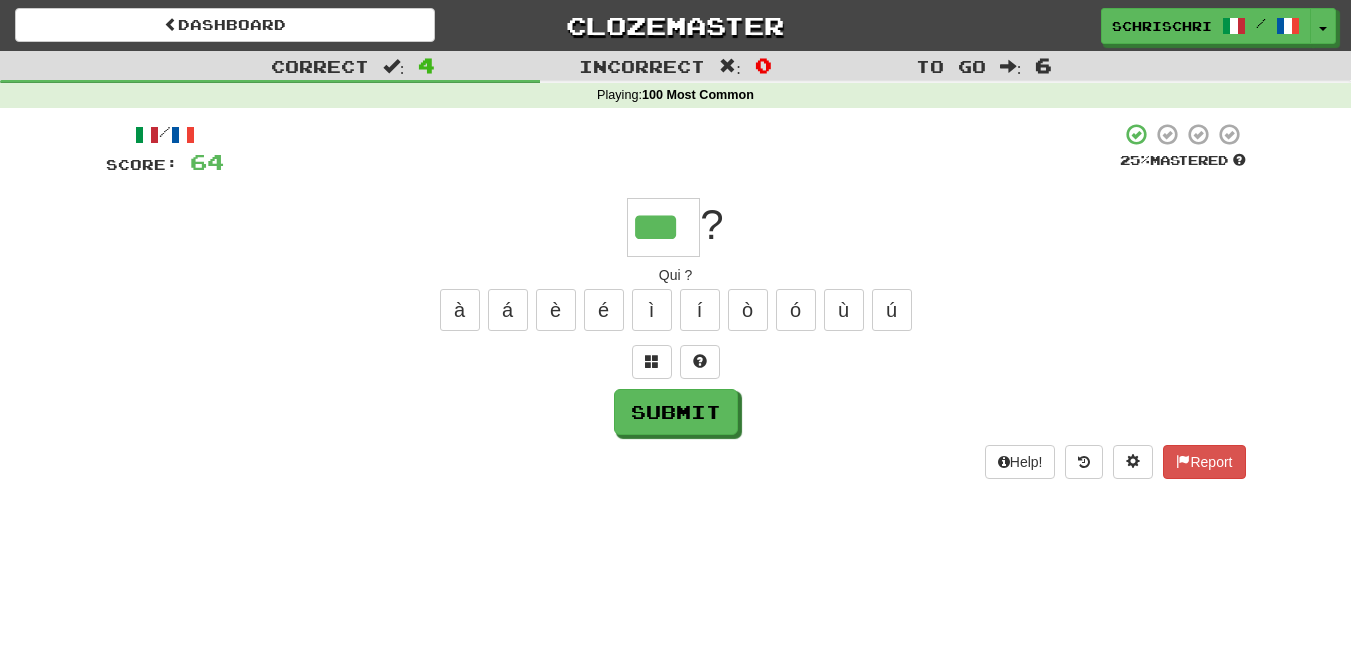 type on "***" 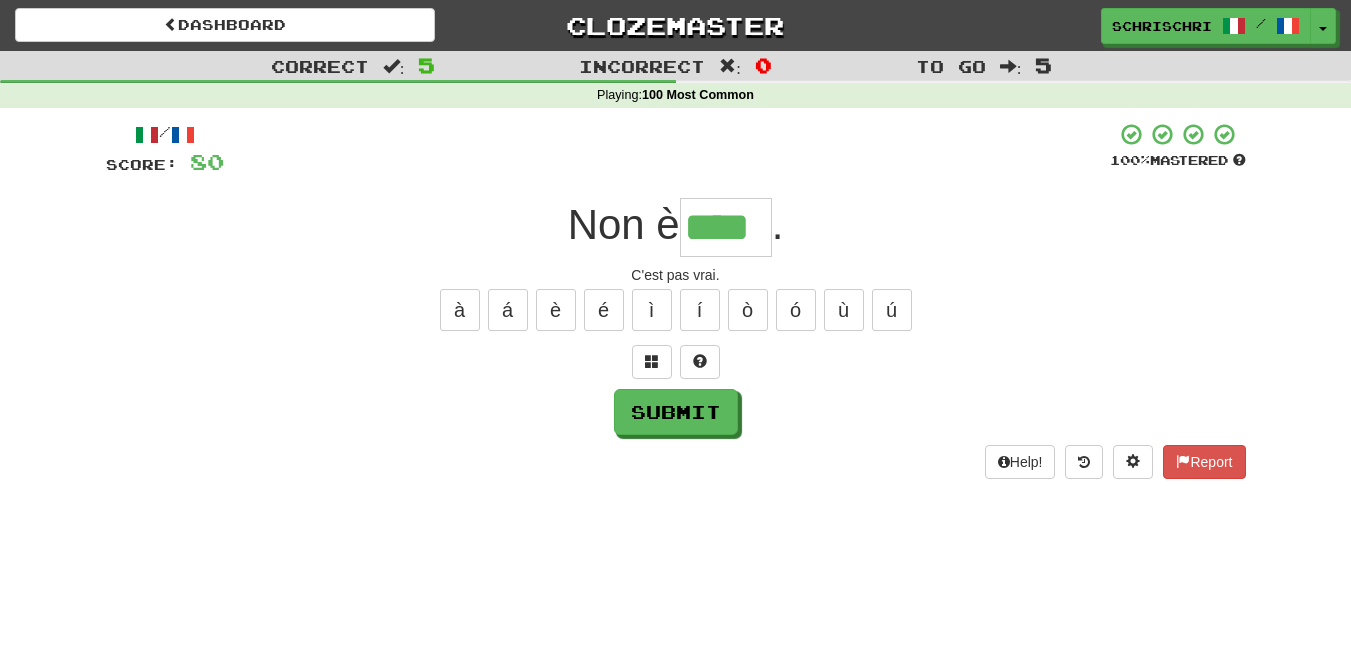 type on "****" 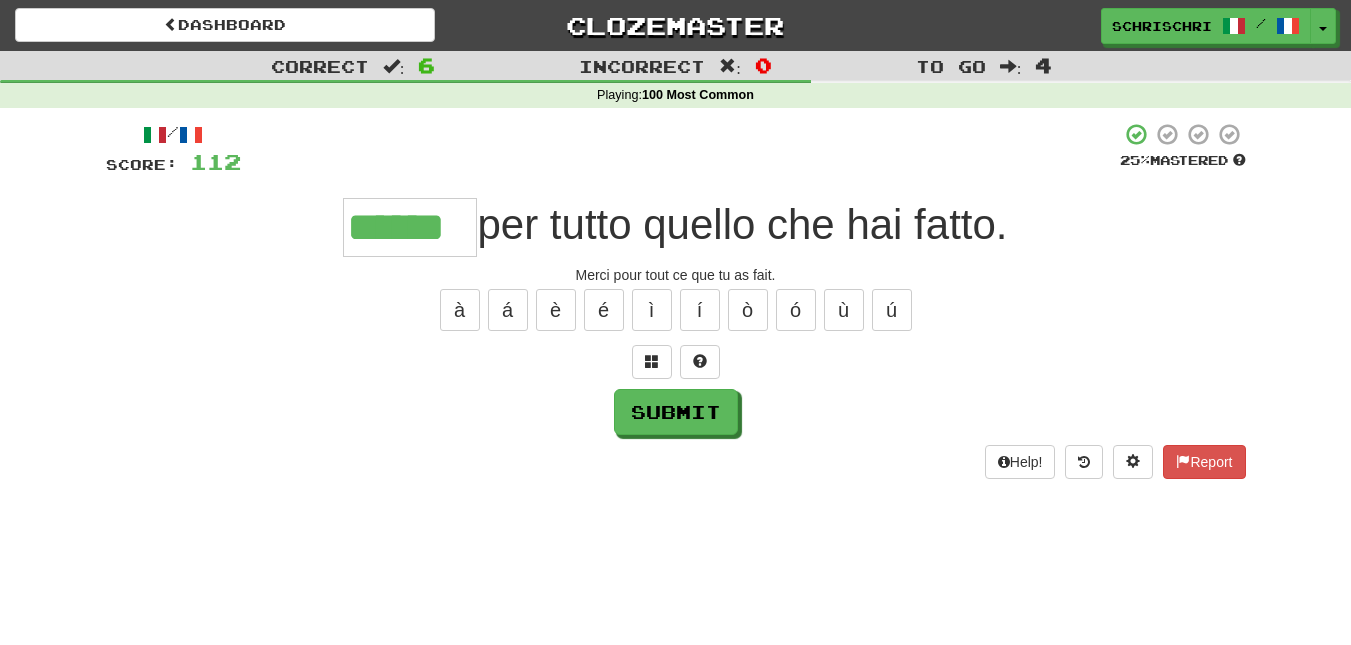 type on "******" 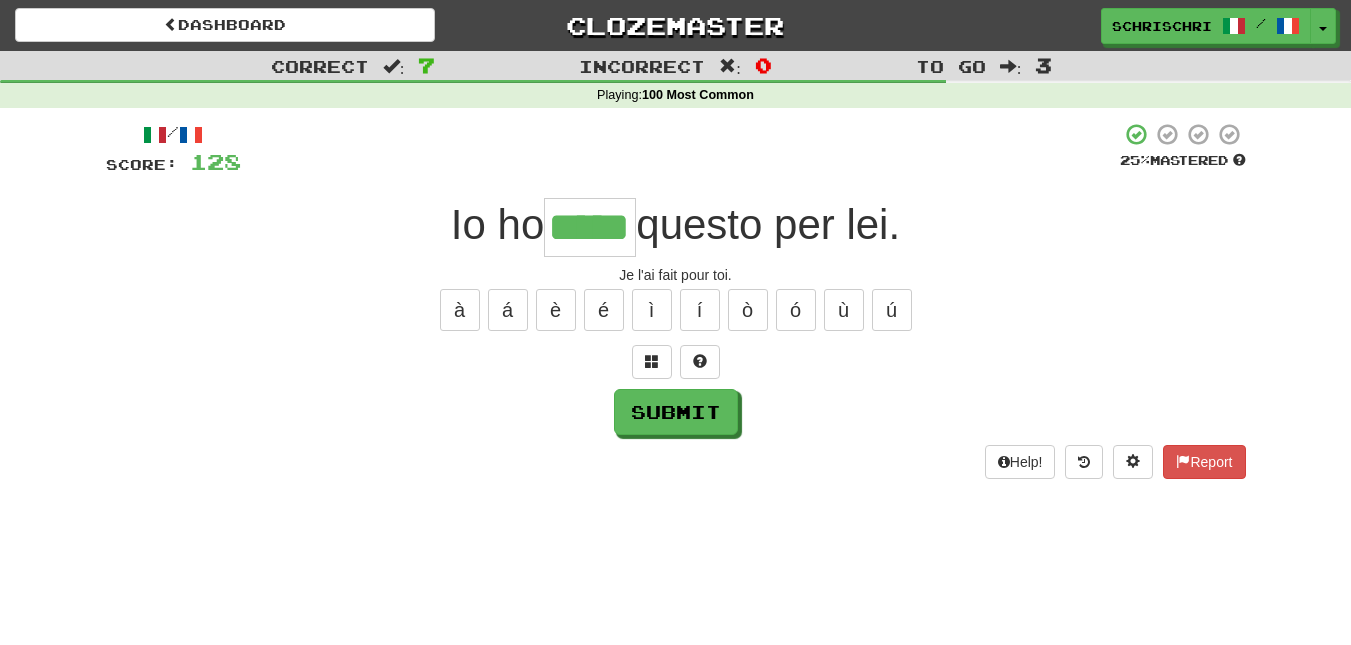 type on "*****" 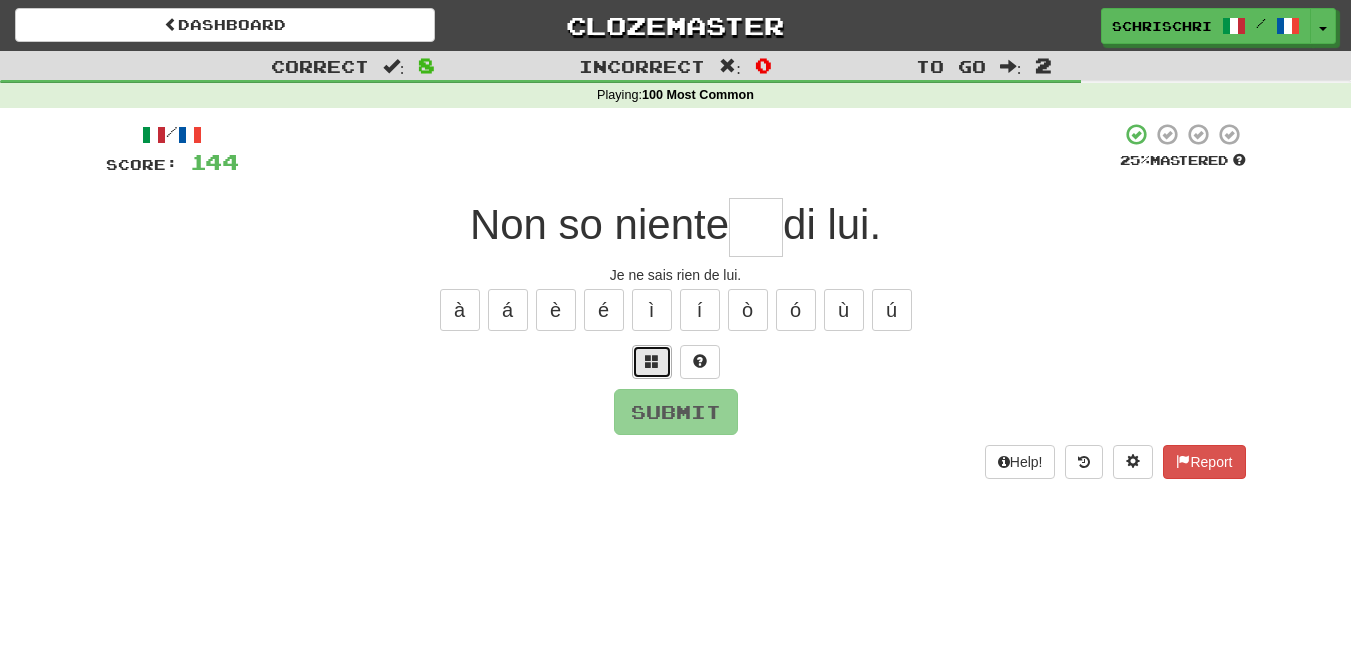 click at bounding box center [652, 361] 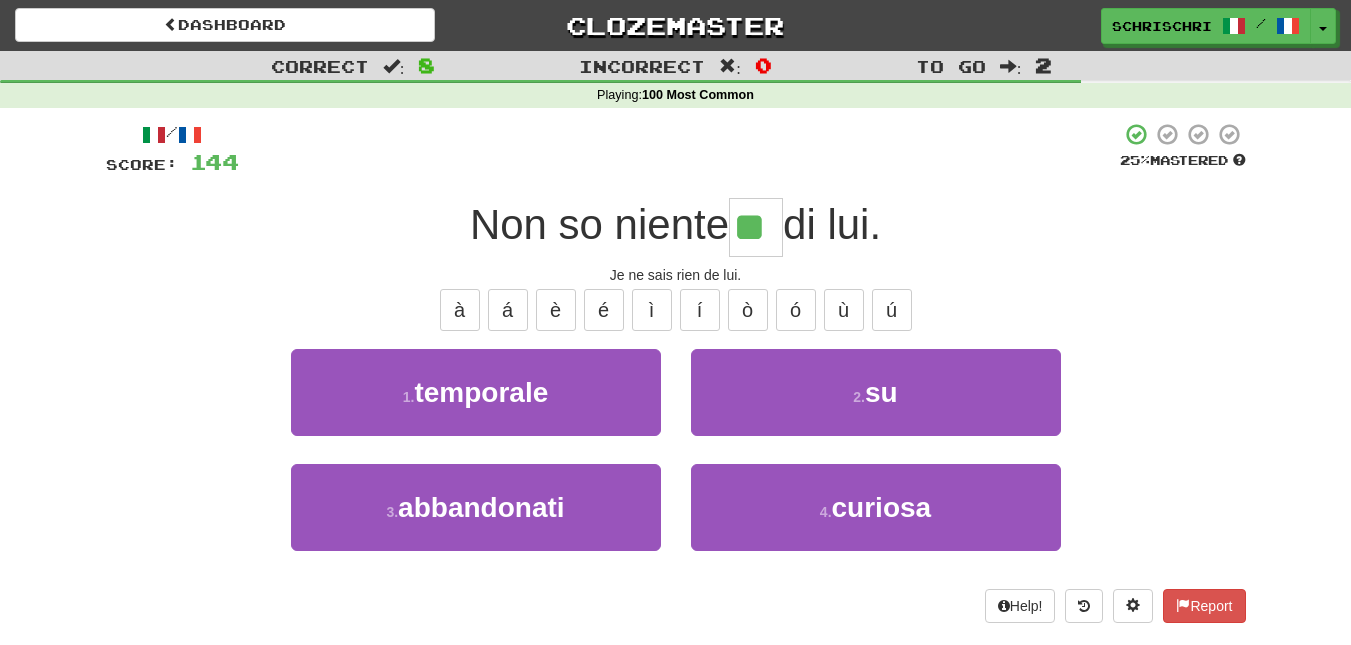 type on "**" 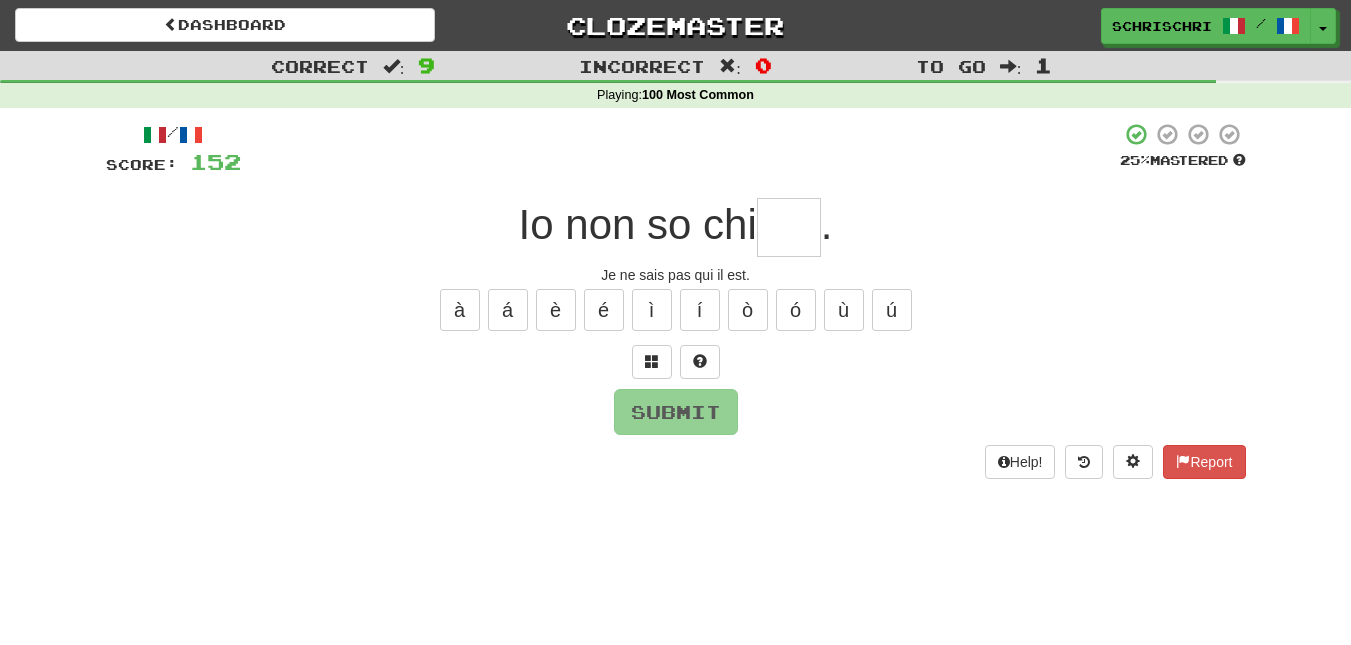 type on "*" 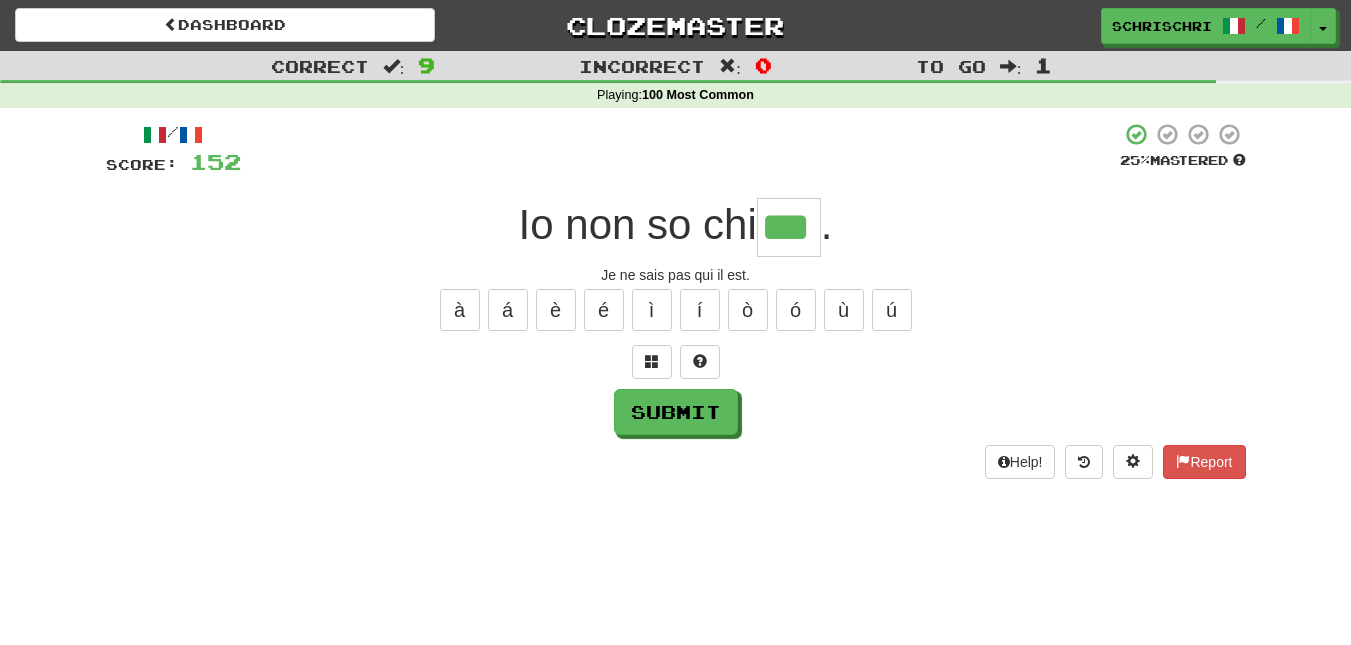 type on "***" 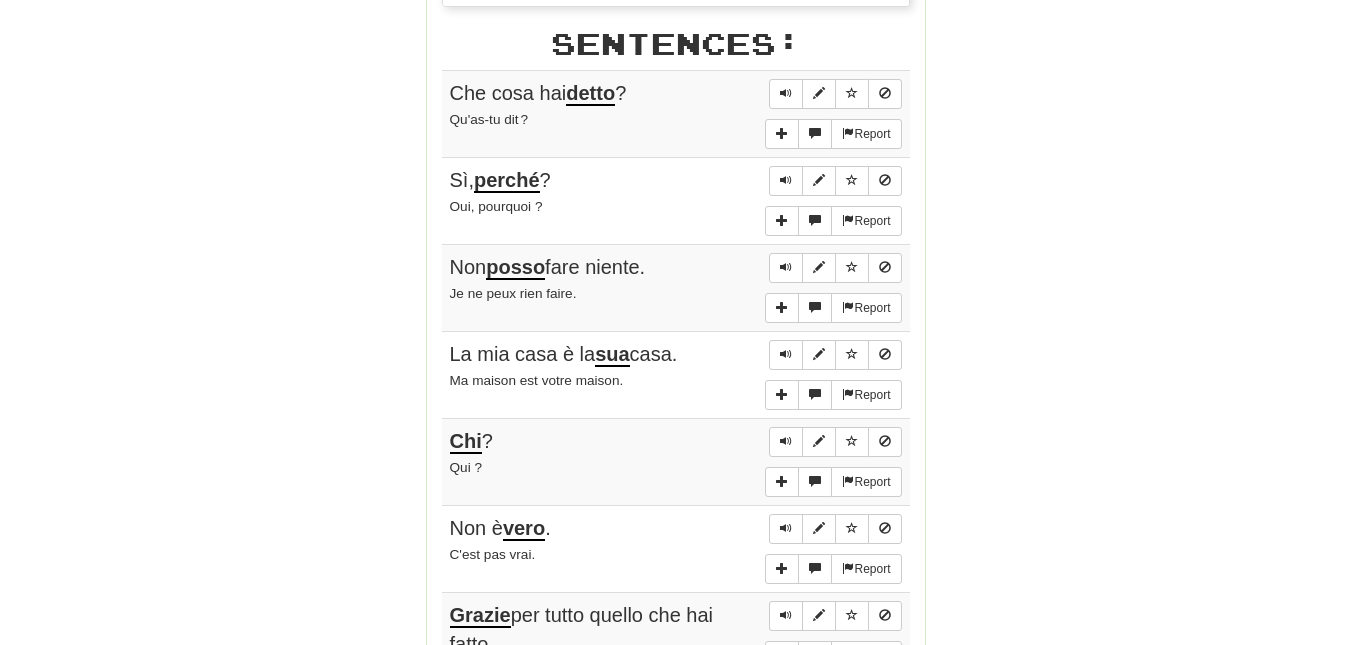 scroll, scrollTop: 1076, scrollLeft: 0, axis: vertical 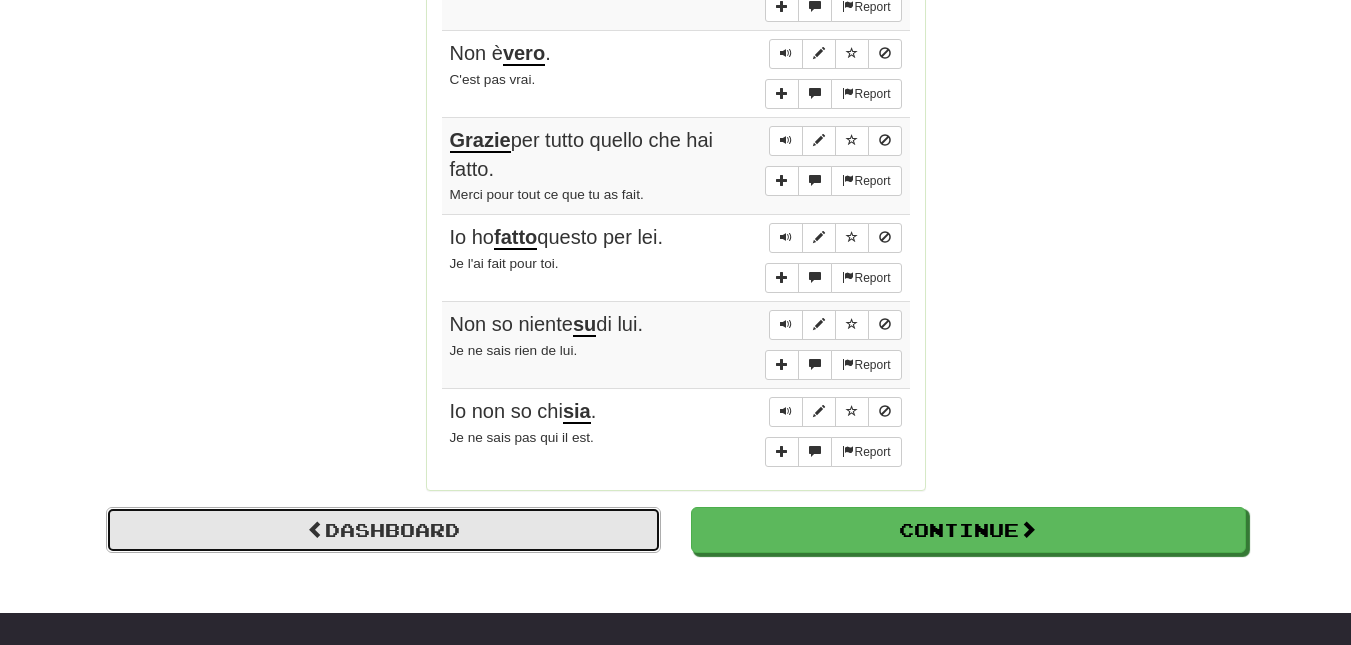 click on "Dashboard" at bounding box center [383, 530] 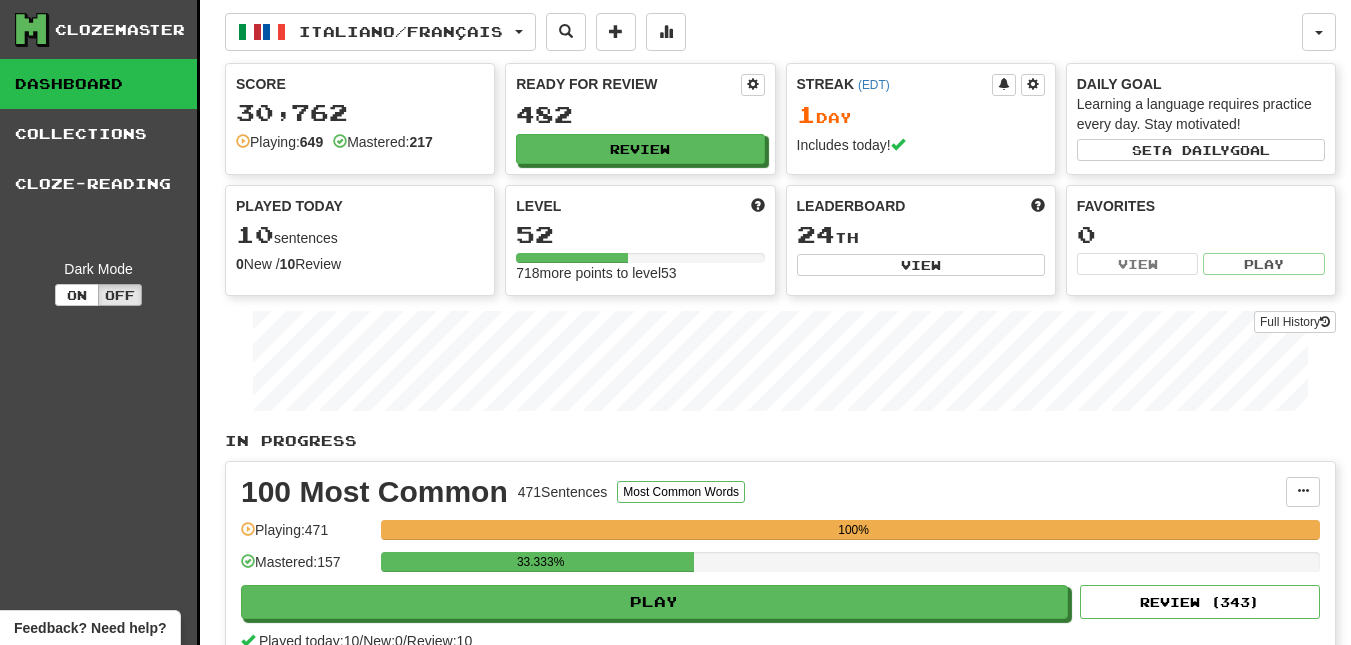 scroll, scrollTop: 0, scrollLeft: 0, axis: both 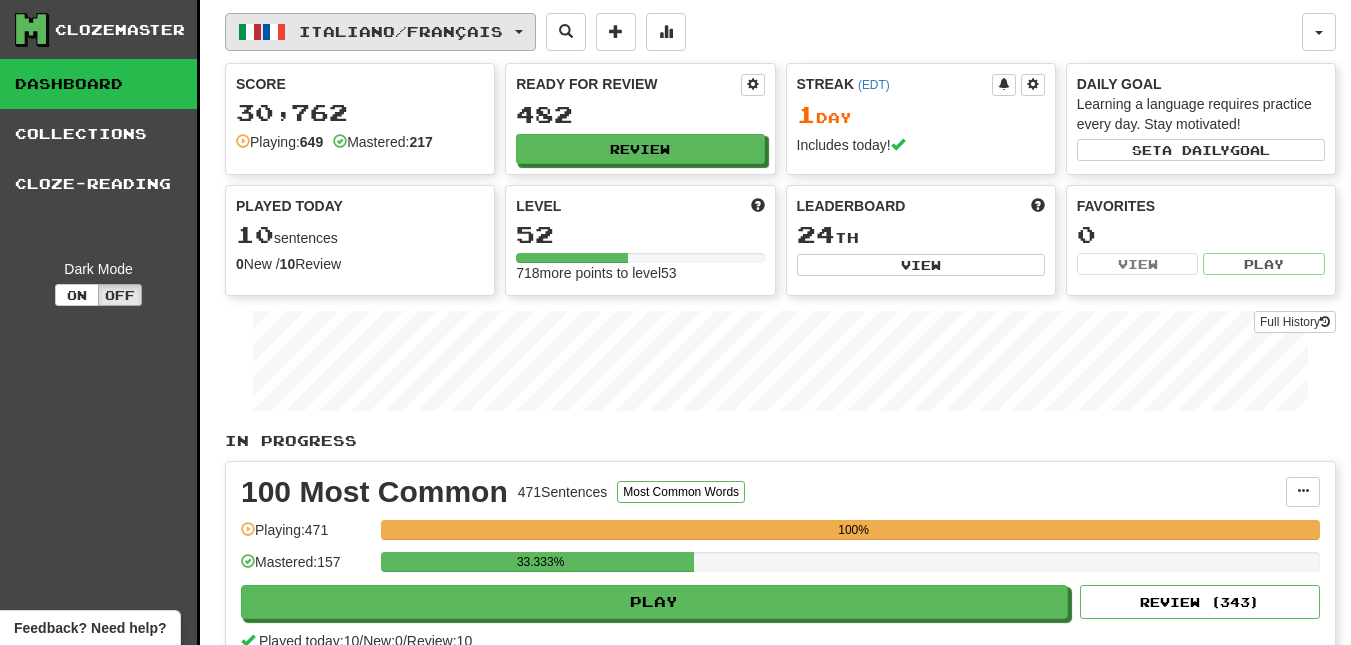 click on "Italiano  /  Français" at bounding box center (380, 32) 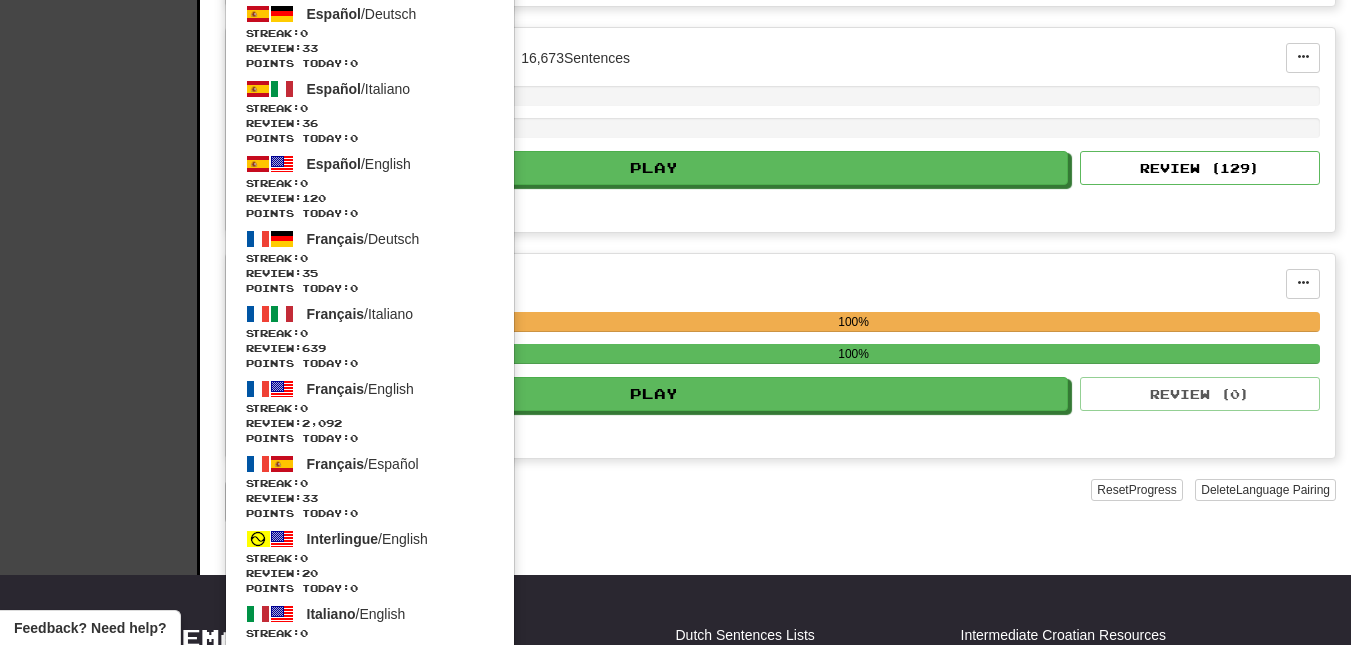 scroll, scrollTop: 608, scrollLeft: 0, axis: vertical 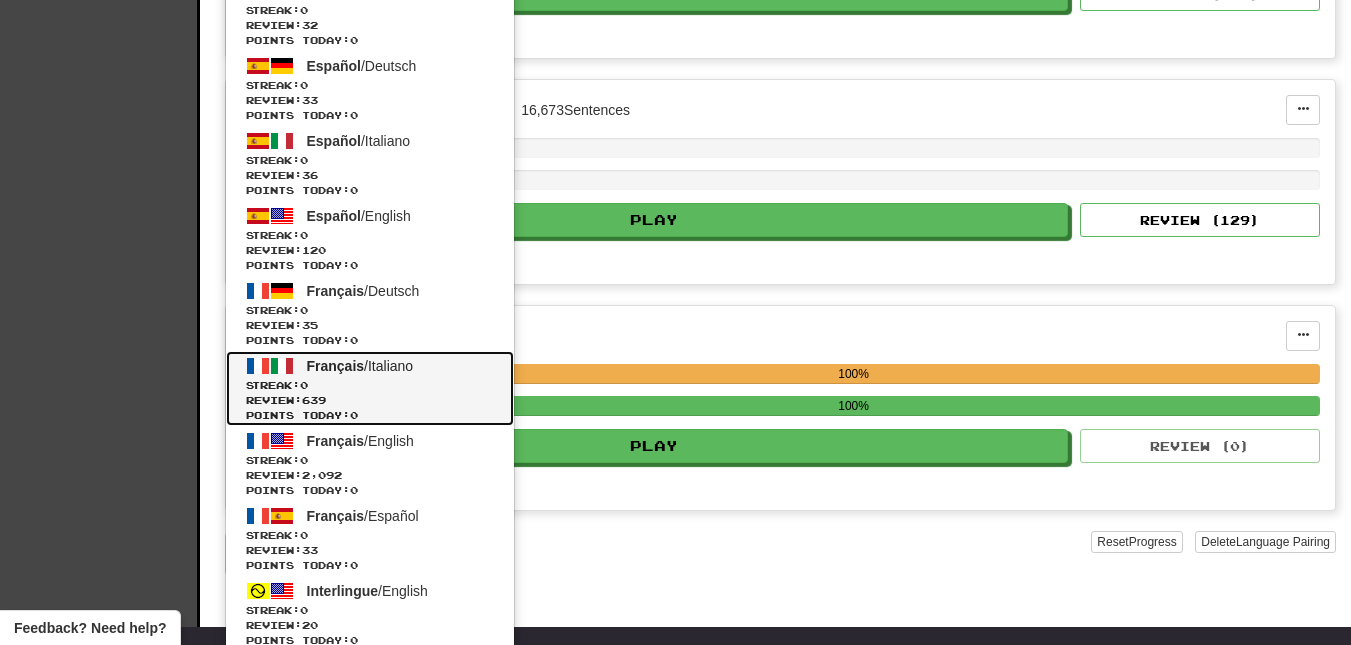 click on "Review:  639" at bounding box center [370, 400] 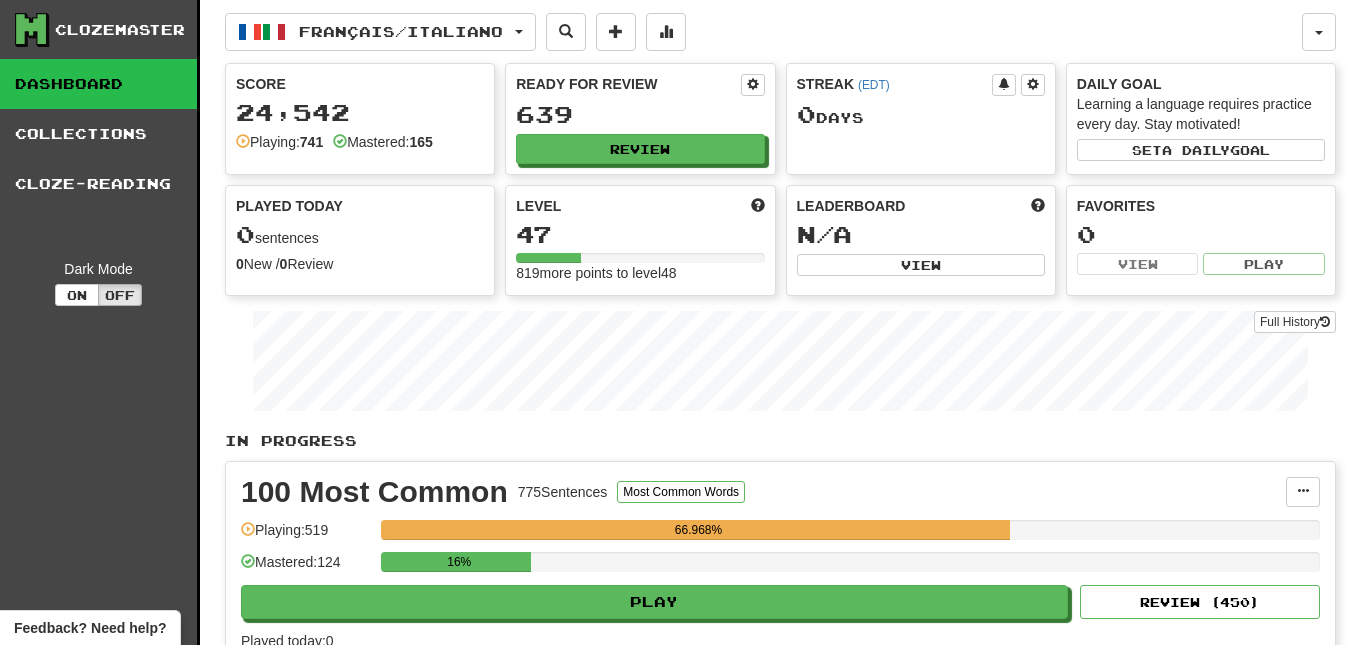 scroll, scrollTop: 0, scrollLeft: 0, axis: both 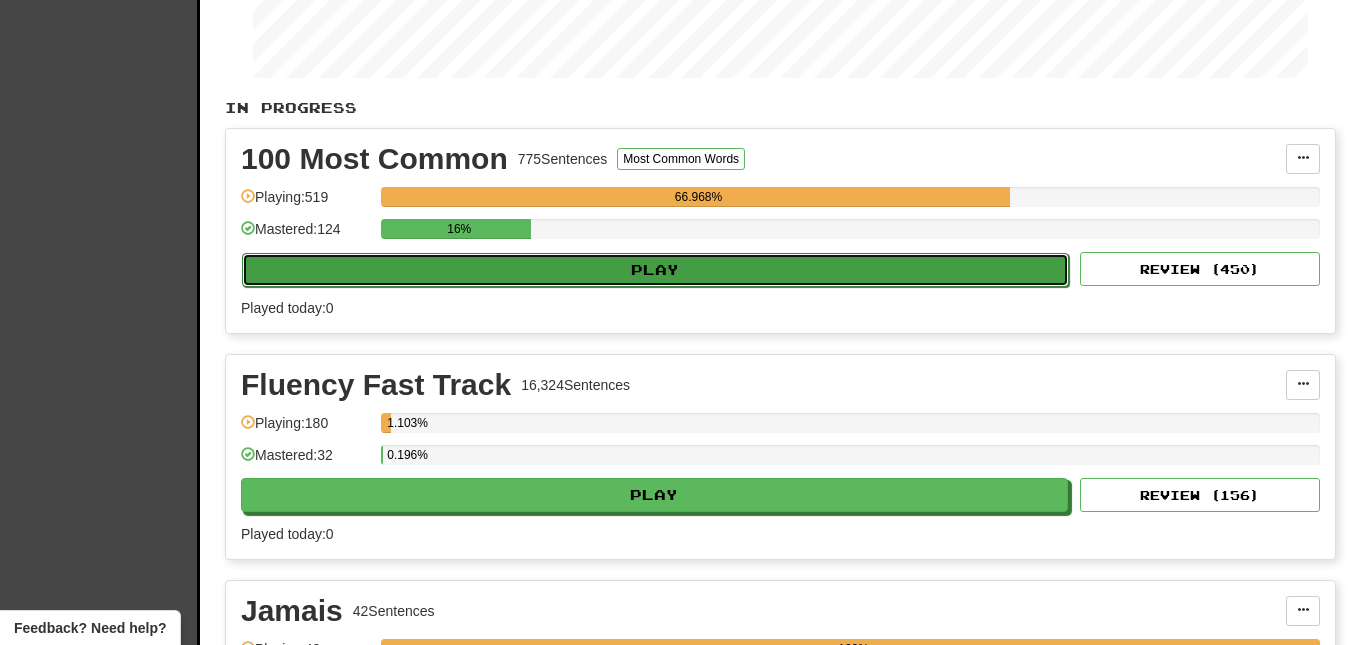 click on "Play" at bounding box center (655, 270) 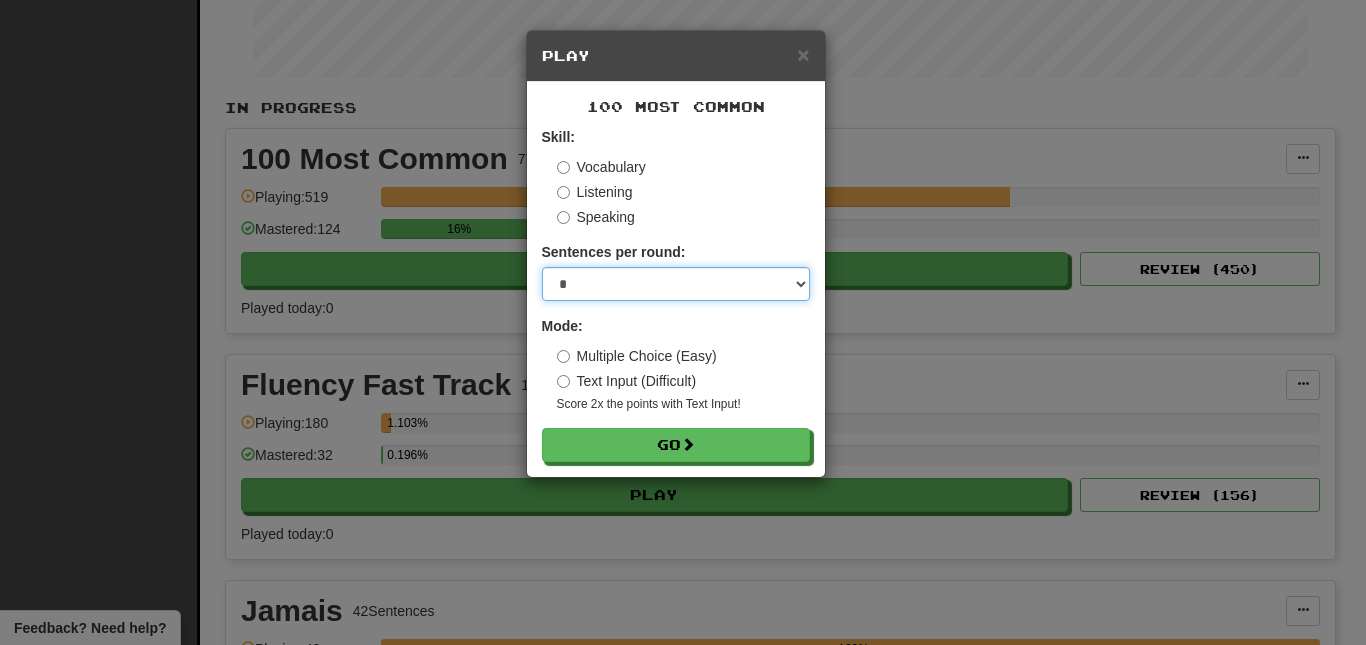 click on "* ** ** ** ** ** *** ********" at bounding box center (676, 284) 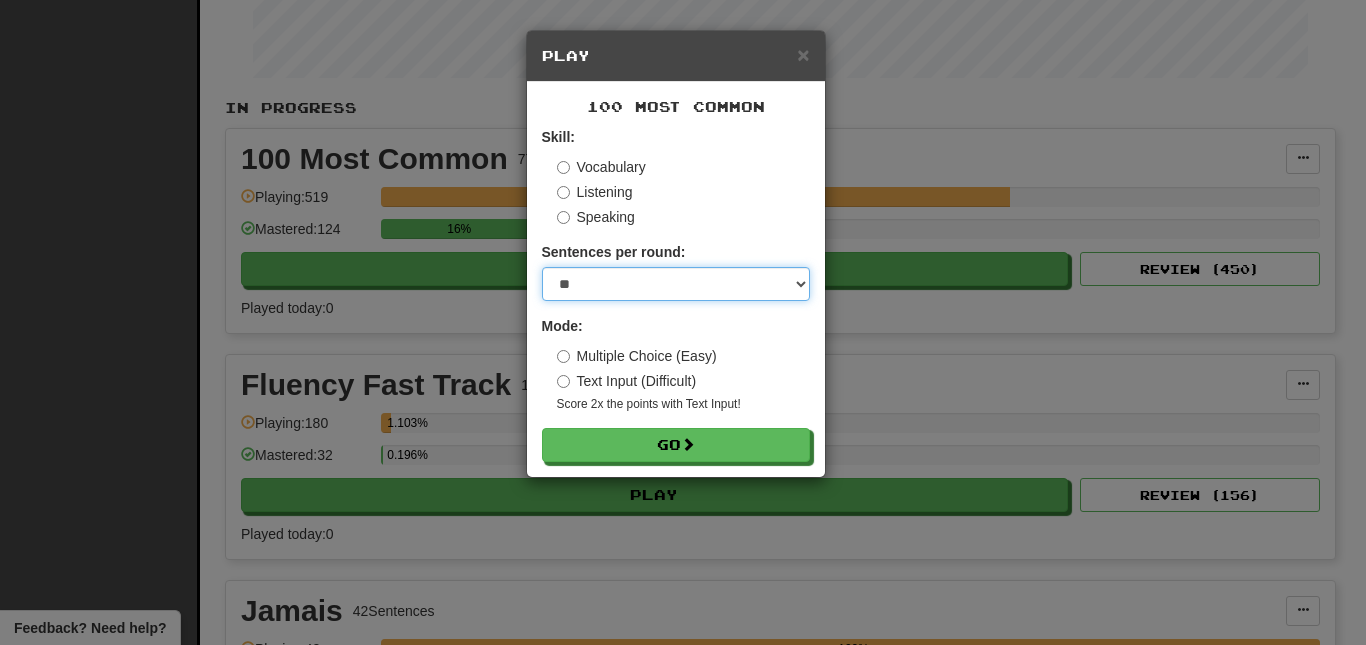 click on "* ** ** ** ** ** *** ********" at bounding box center [676, 284] 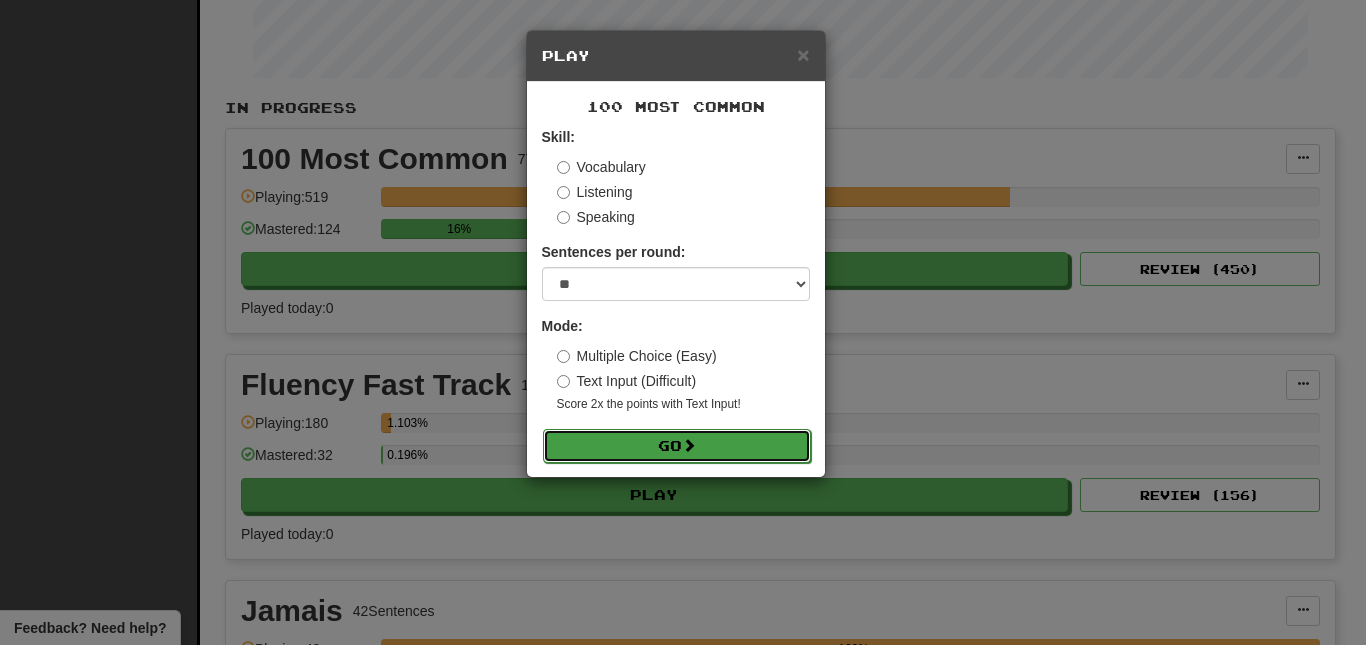 click on "Go" at bounding box center [677, 446] 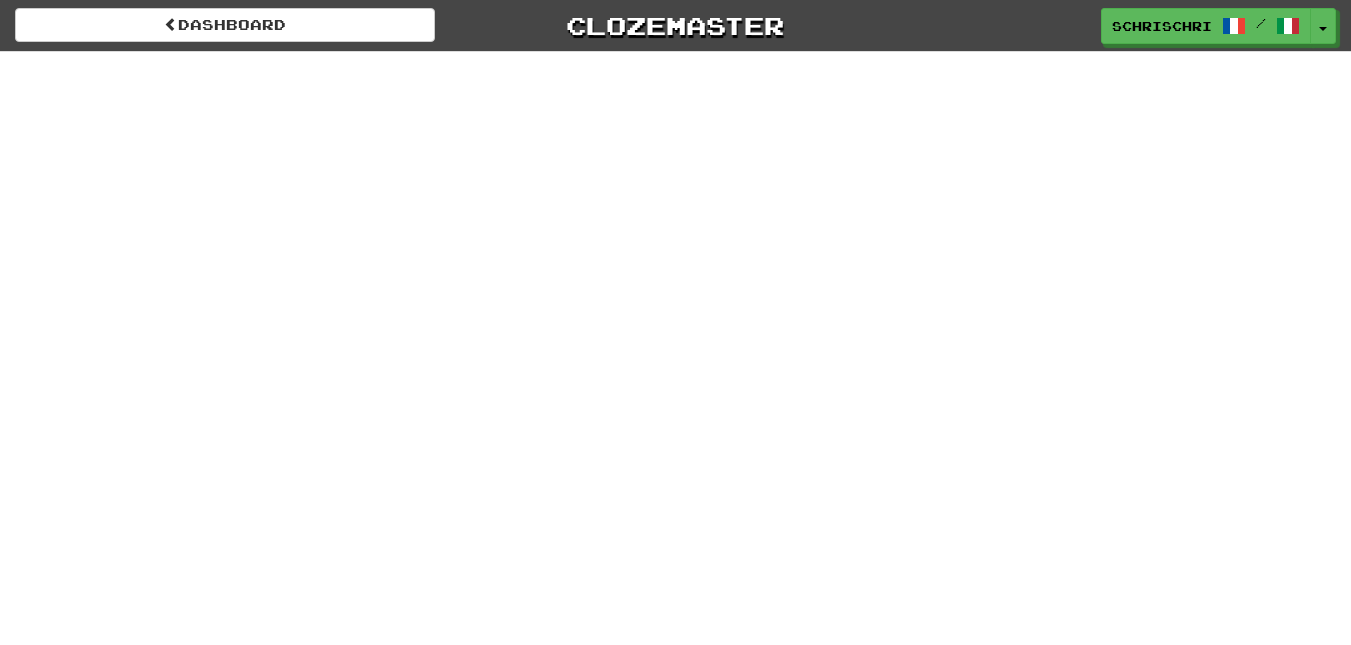 scroll, scrollTop: 0, scrollLeft: 0, axis: both 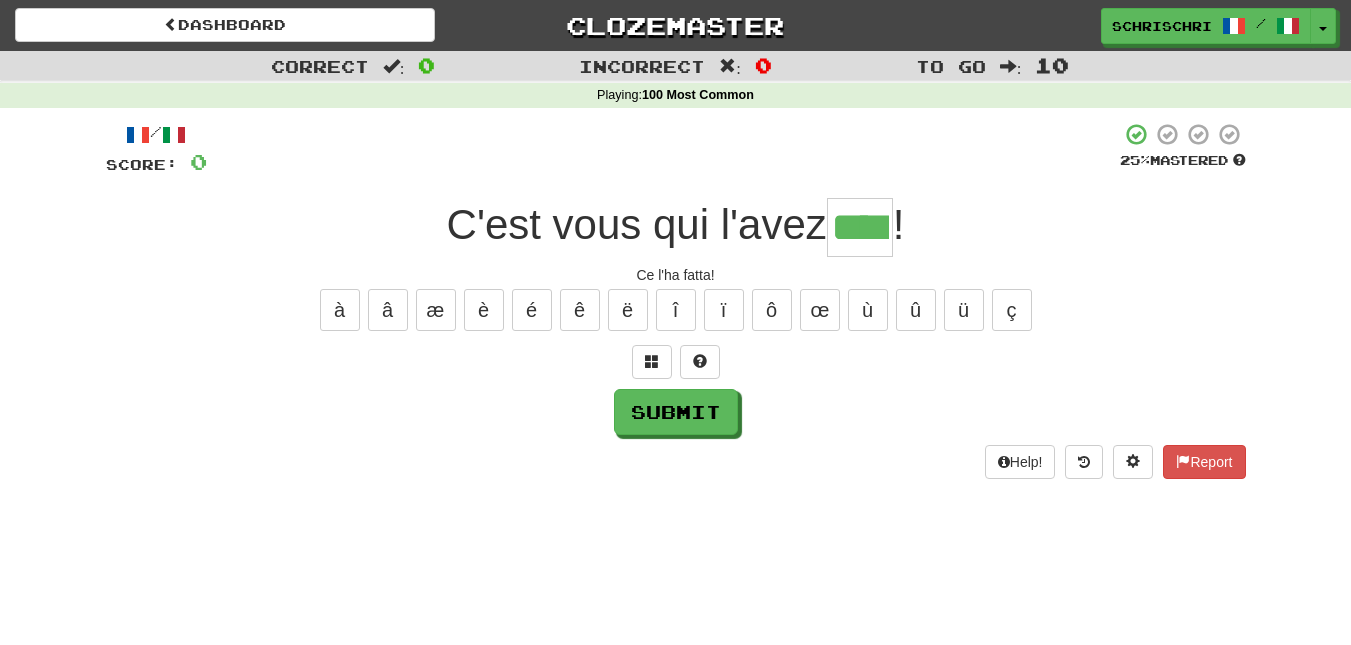 type on "****" 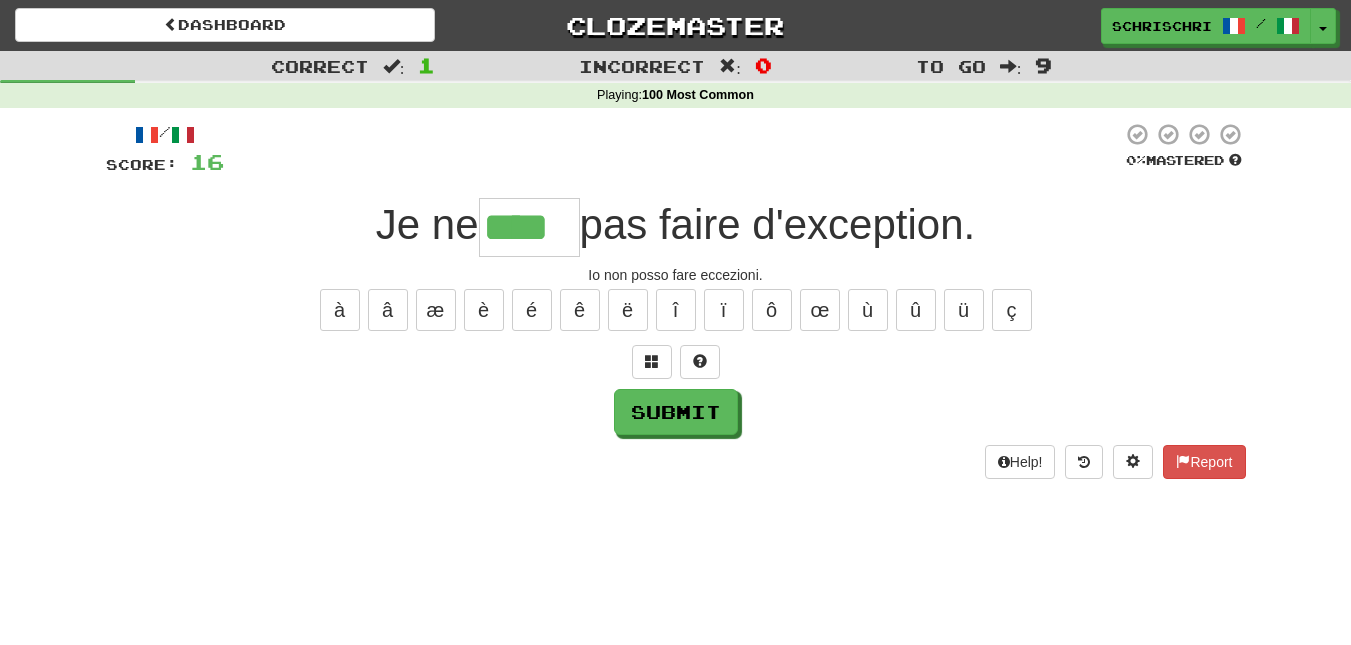 type on "****" 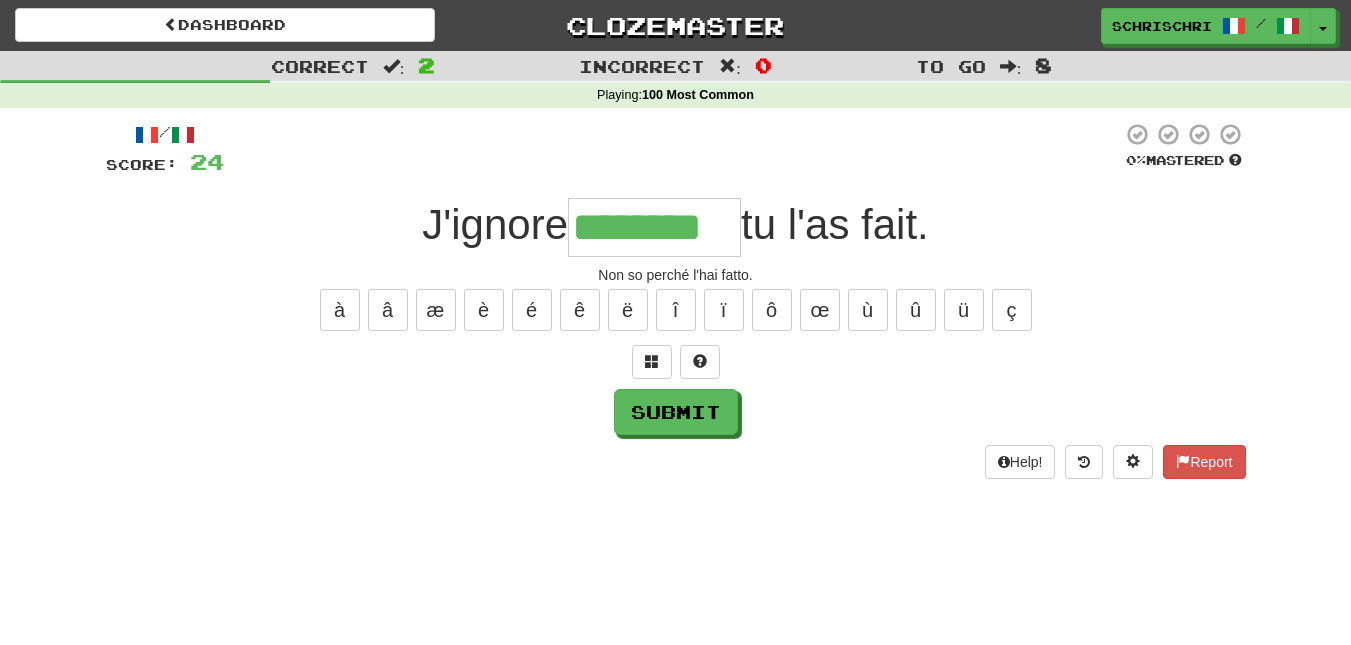 type on "********" 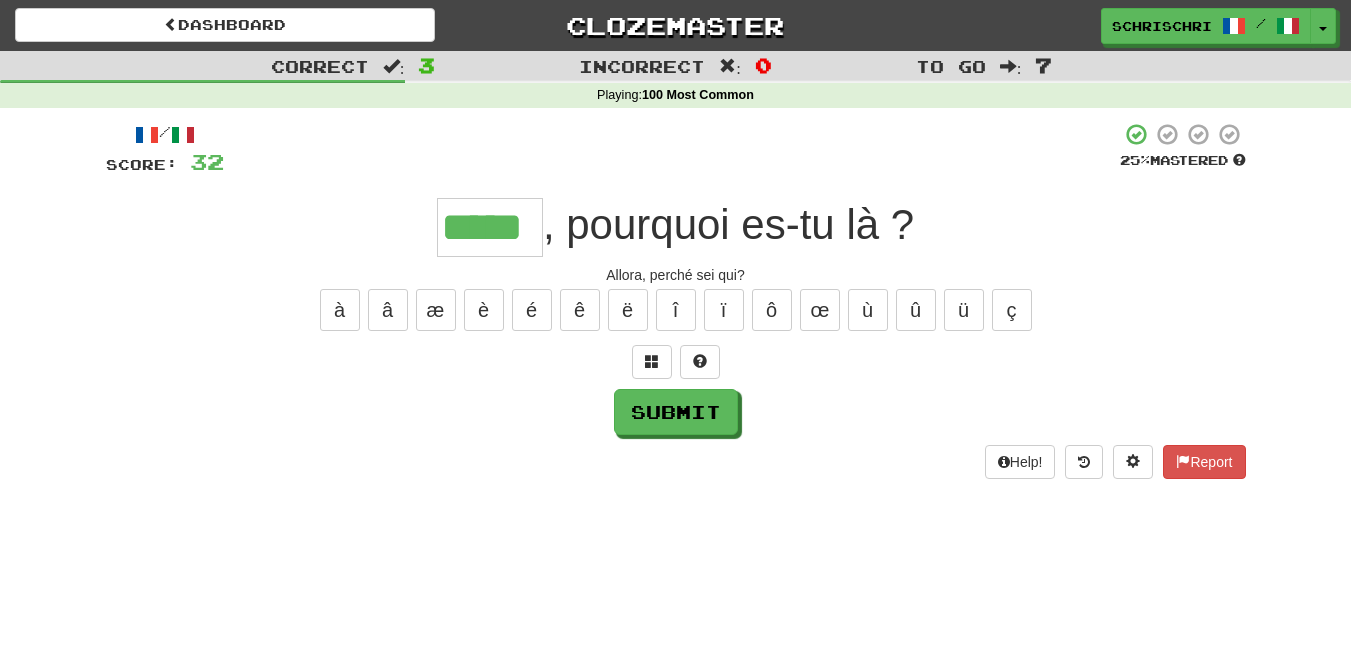 type on "*****" 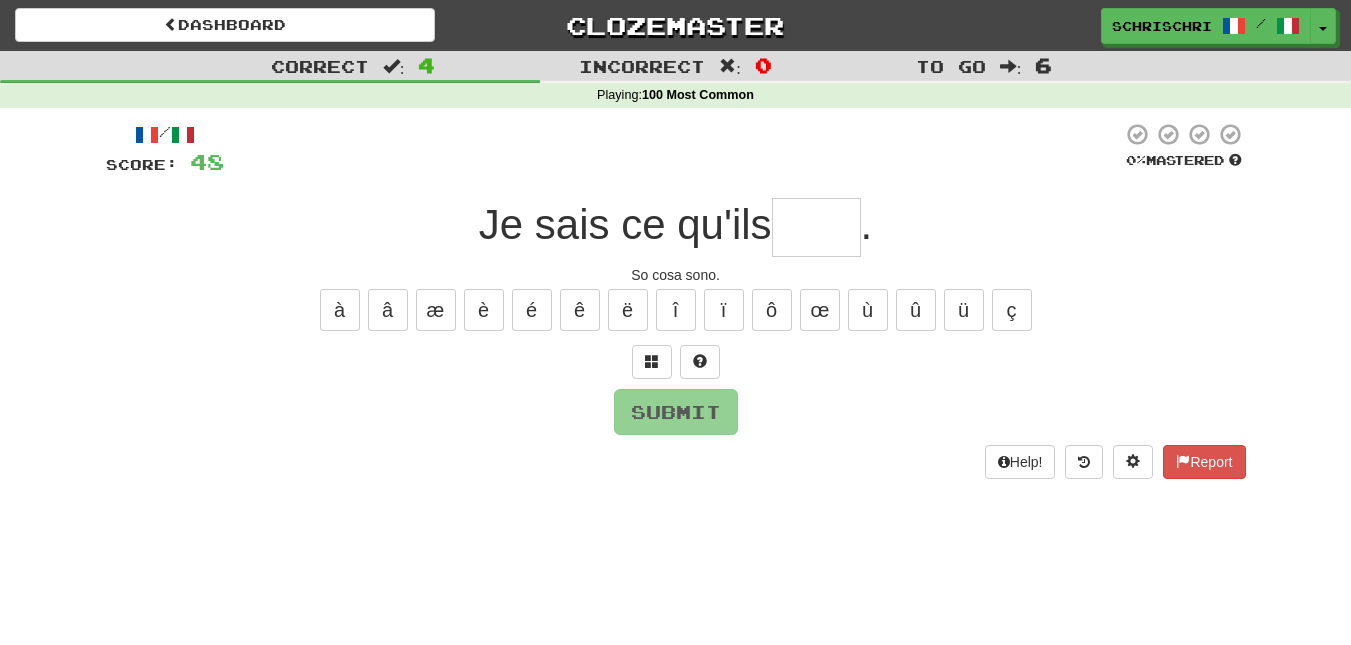 type on "*" 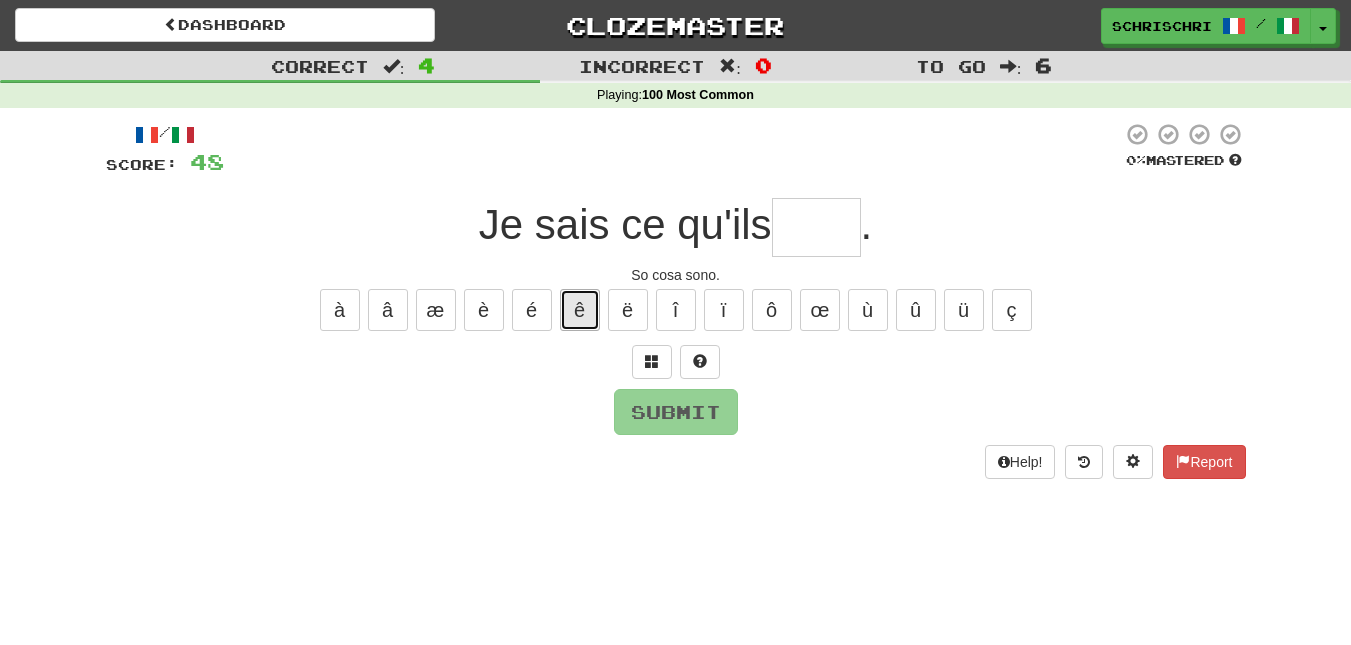 click on "ê" at bounding box center (580, 310) 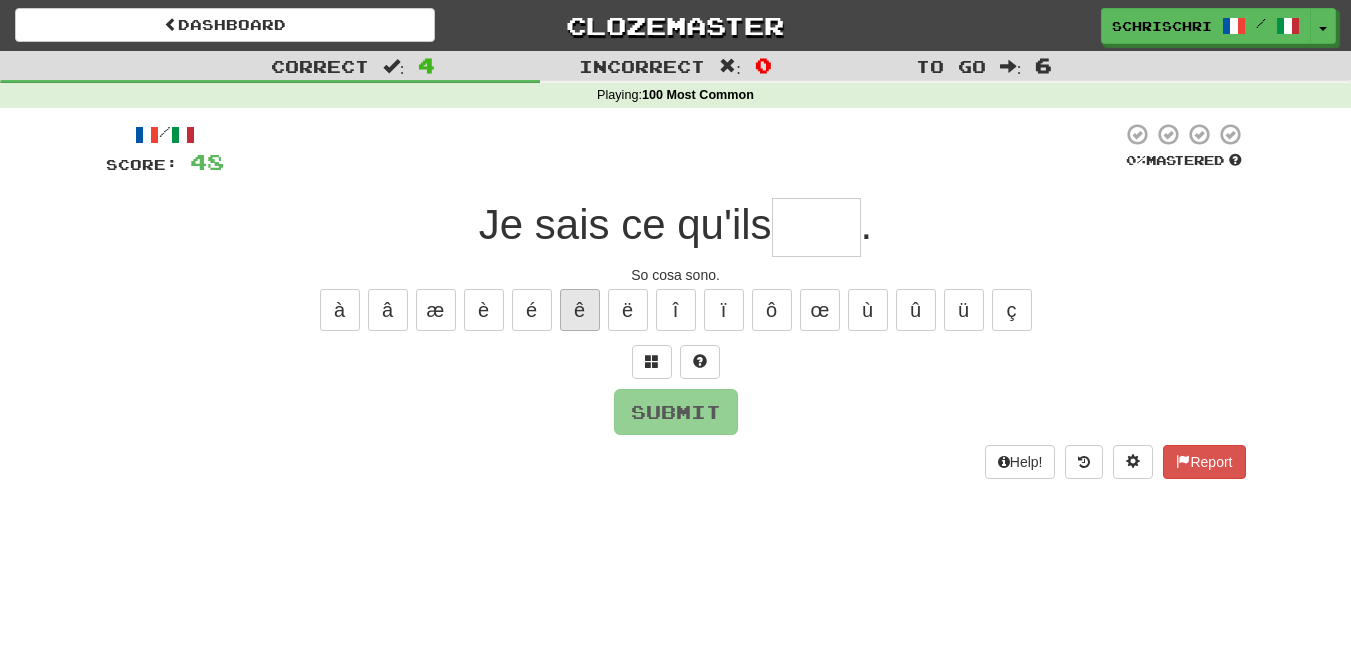 type on "*" 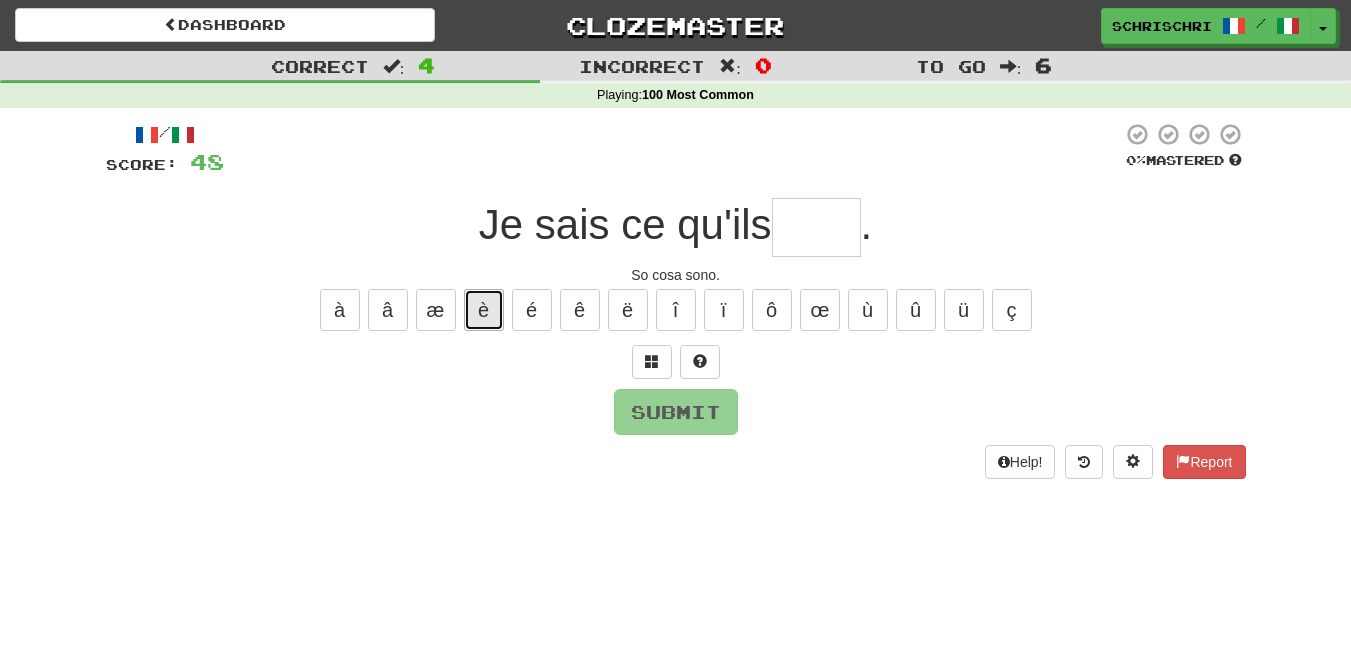 click on "è" at bounding box center (484, 310) 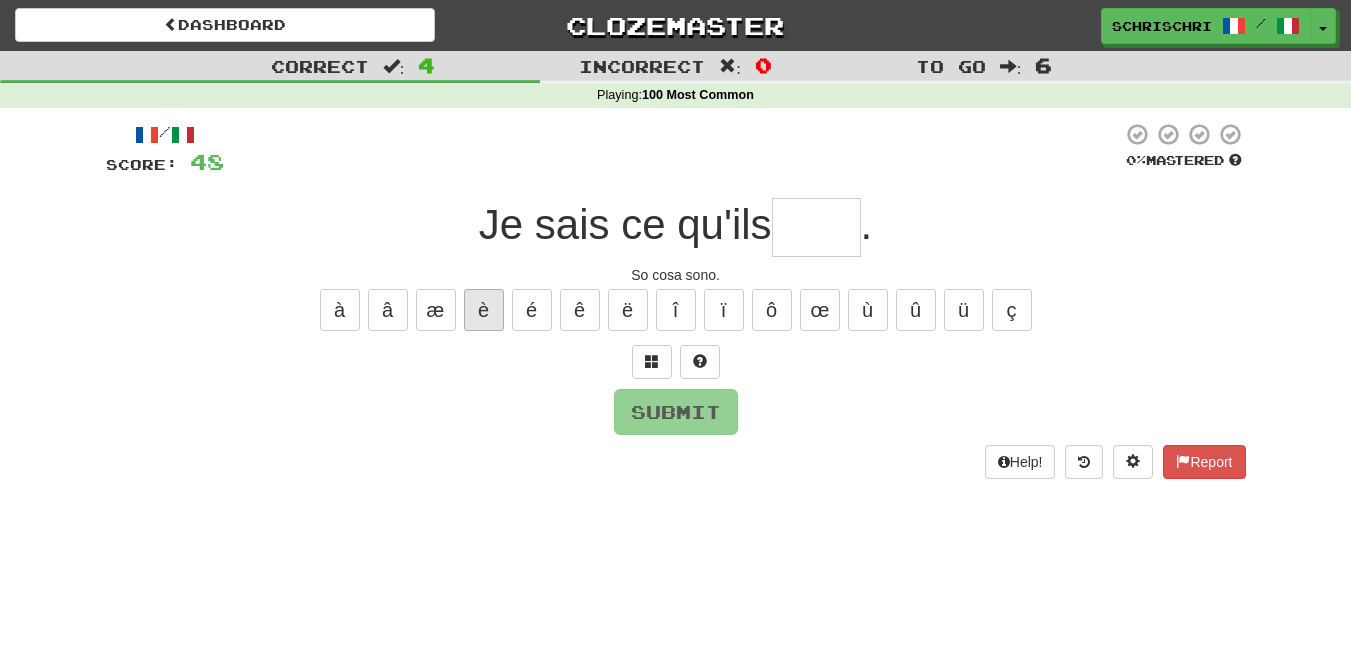 type on "*" 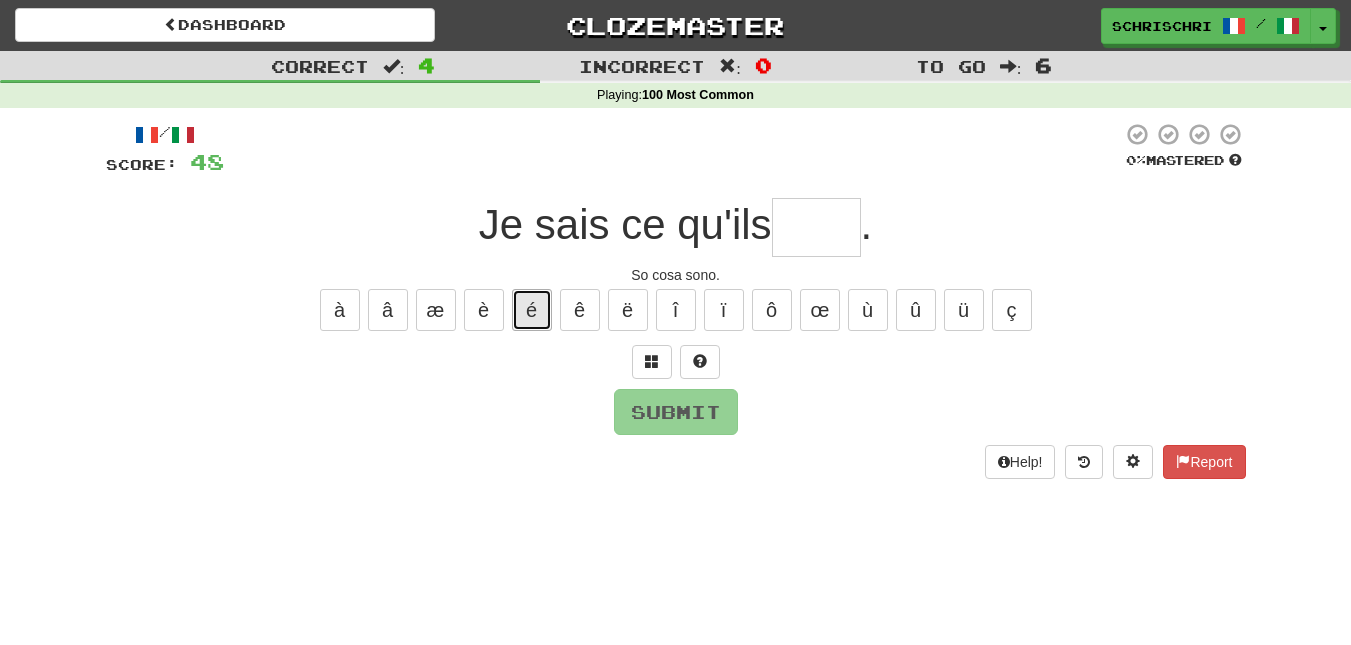 click on "é" at bounding box center [532, 310] 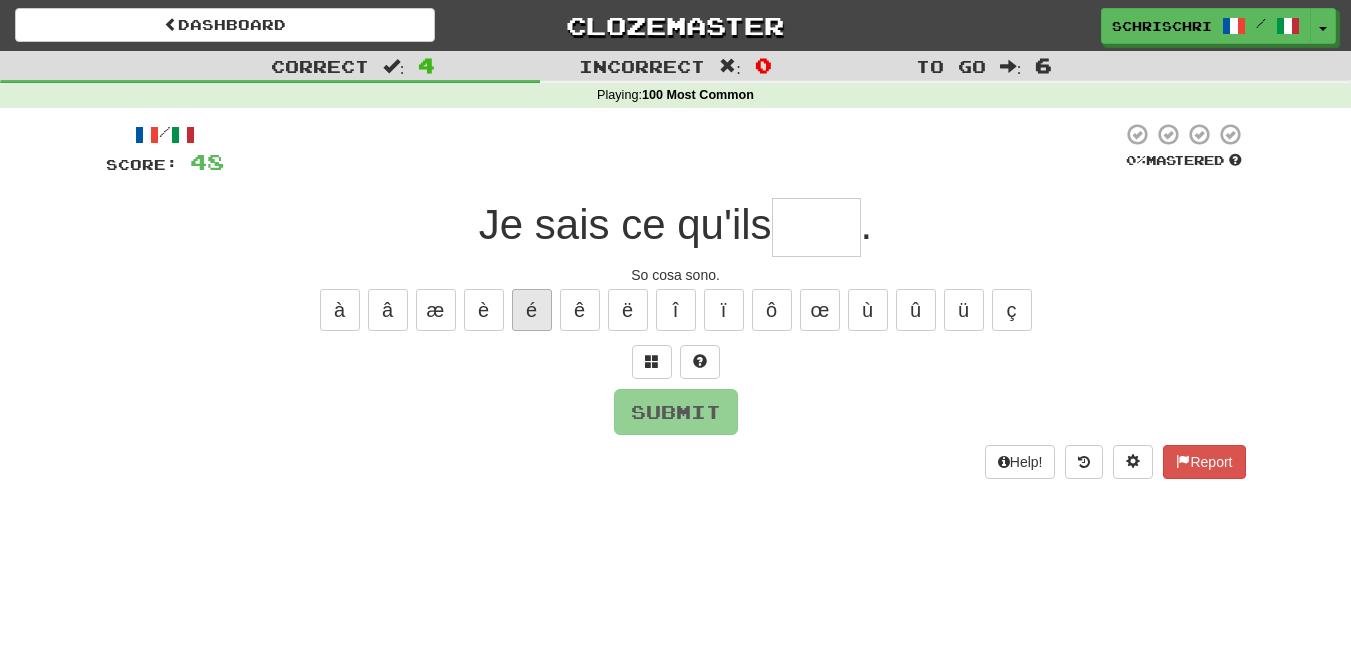 type on "*" 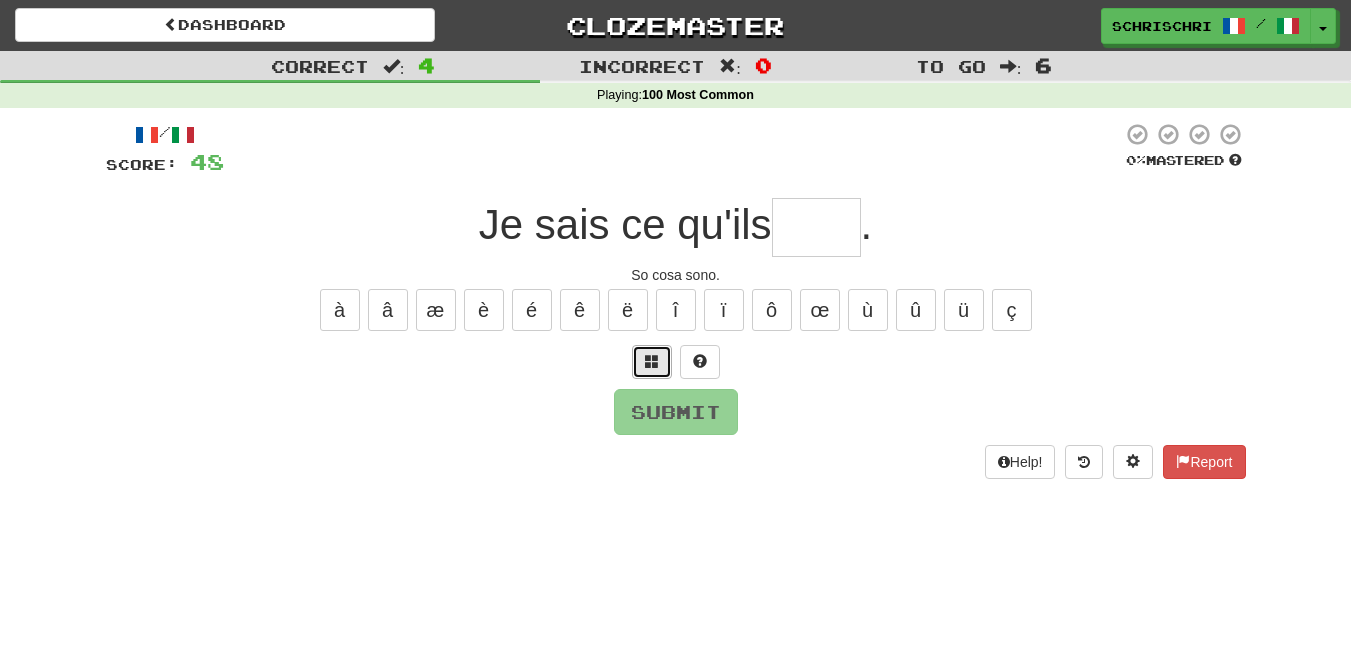 click at bounding box center (652, 361) 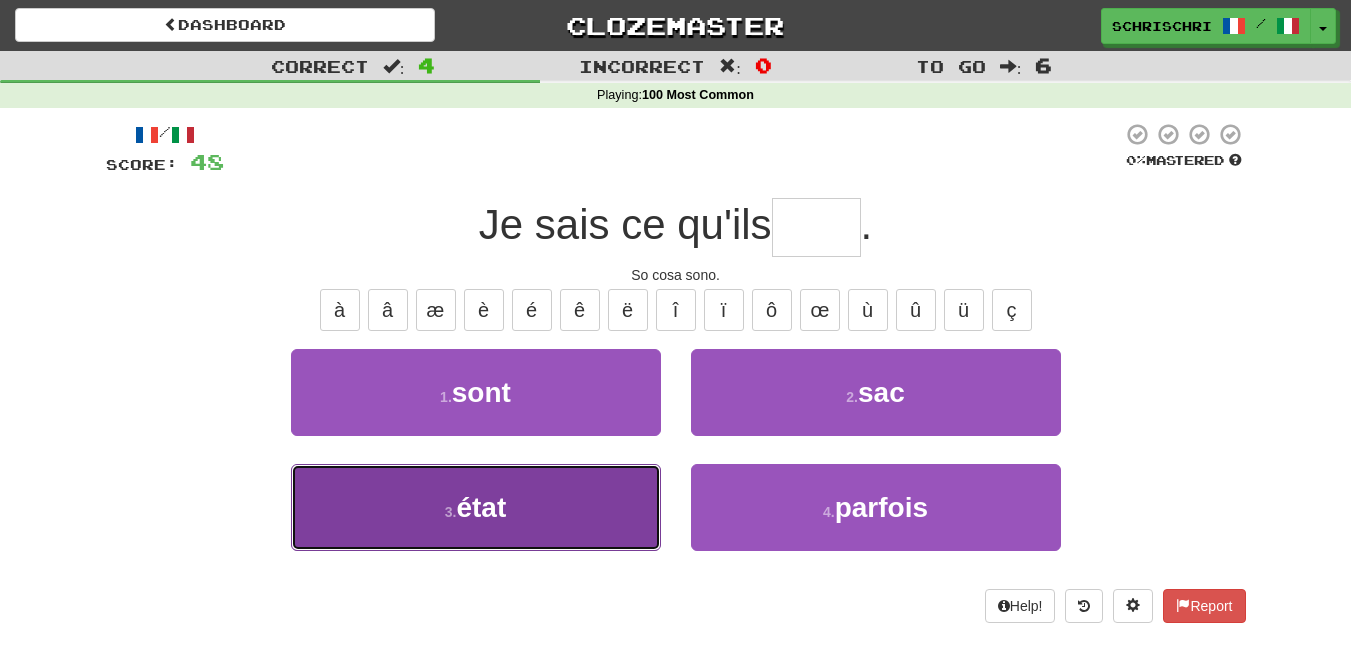 click on "3 .  état" at bounding box center [476, 507] 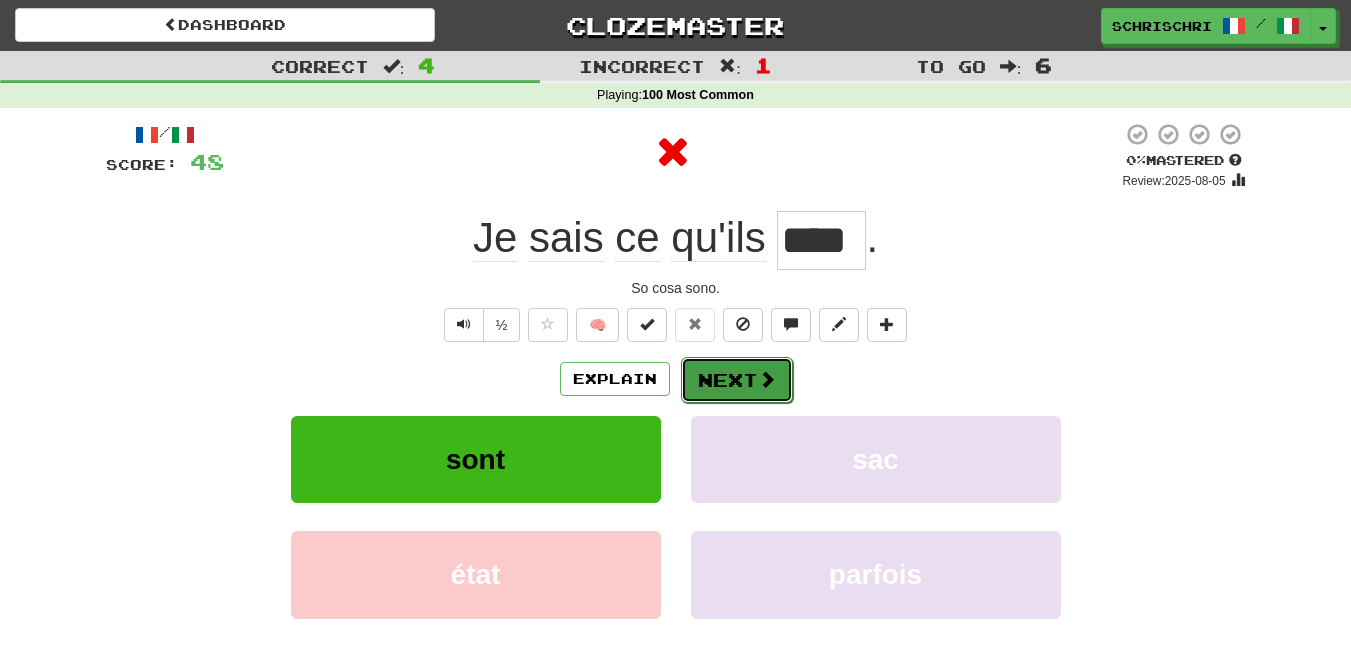 click on "Next" at bounding box center (737, 380) 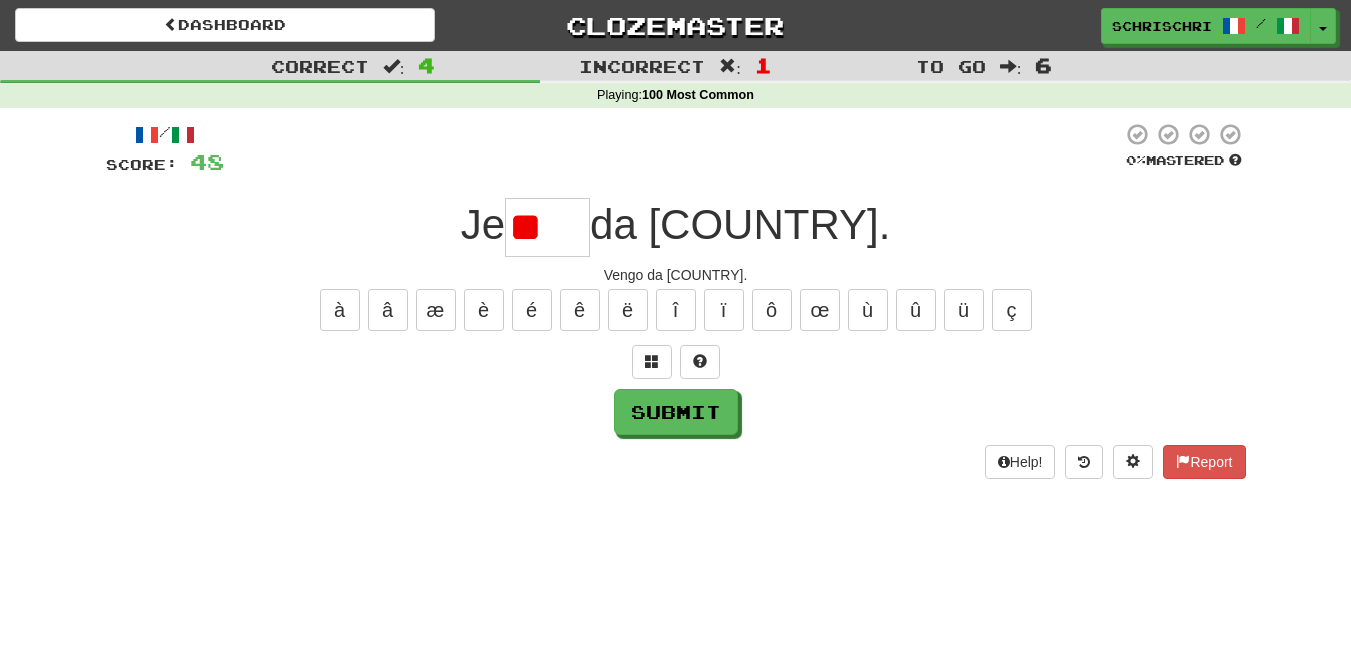 type on "*" 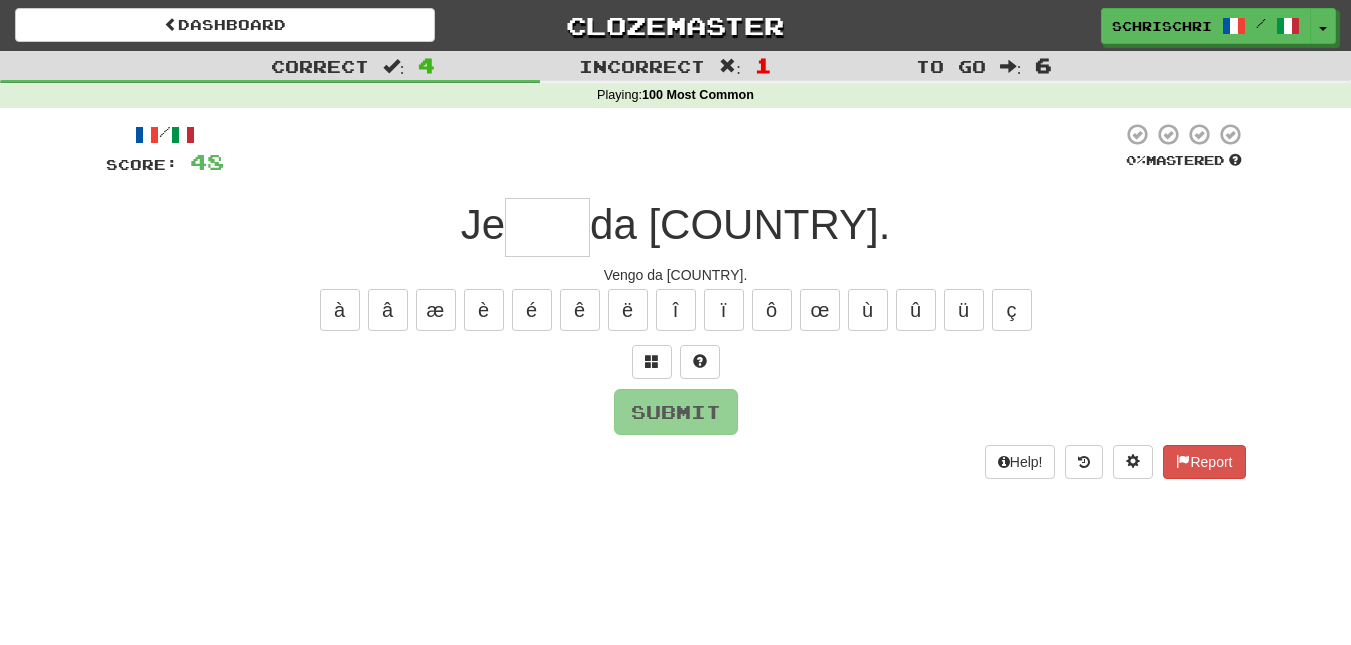 type on "*" 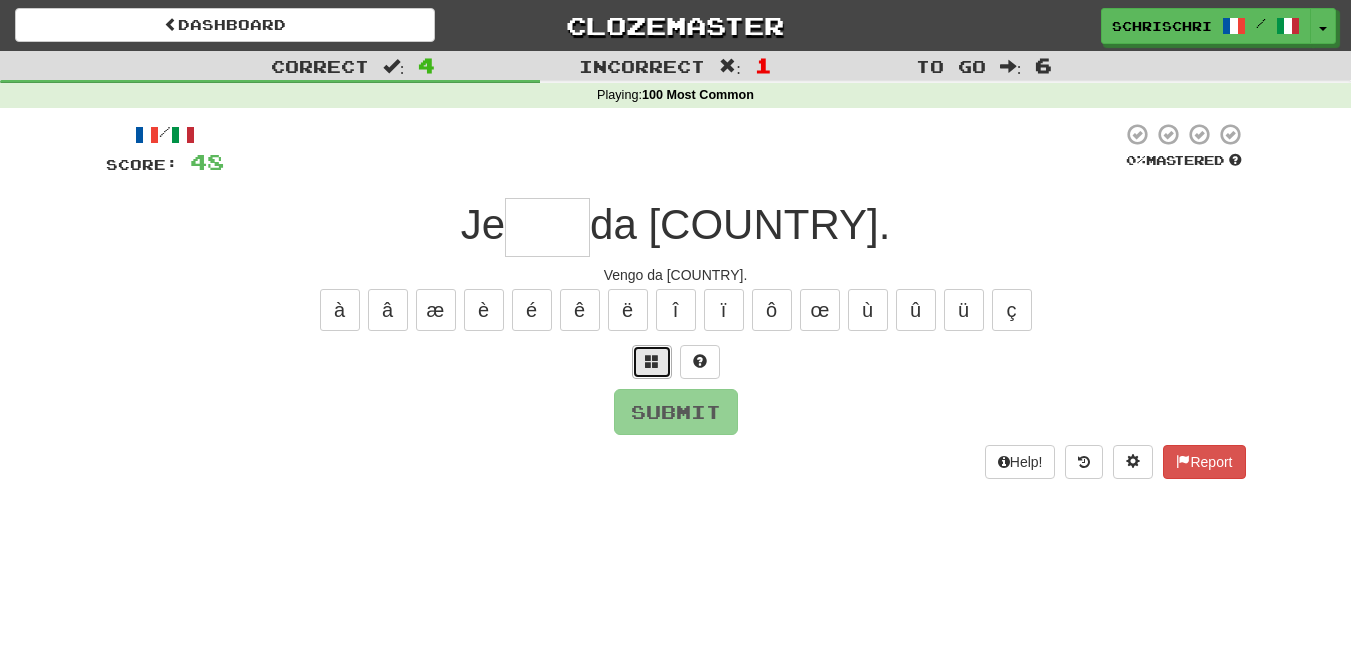 click at bounding box center (652, 362) 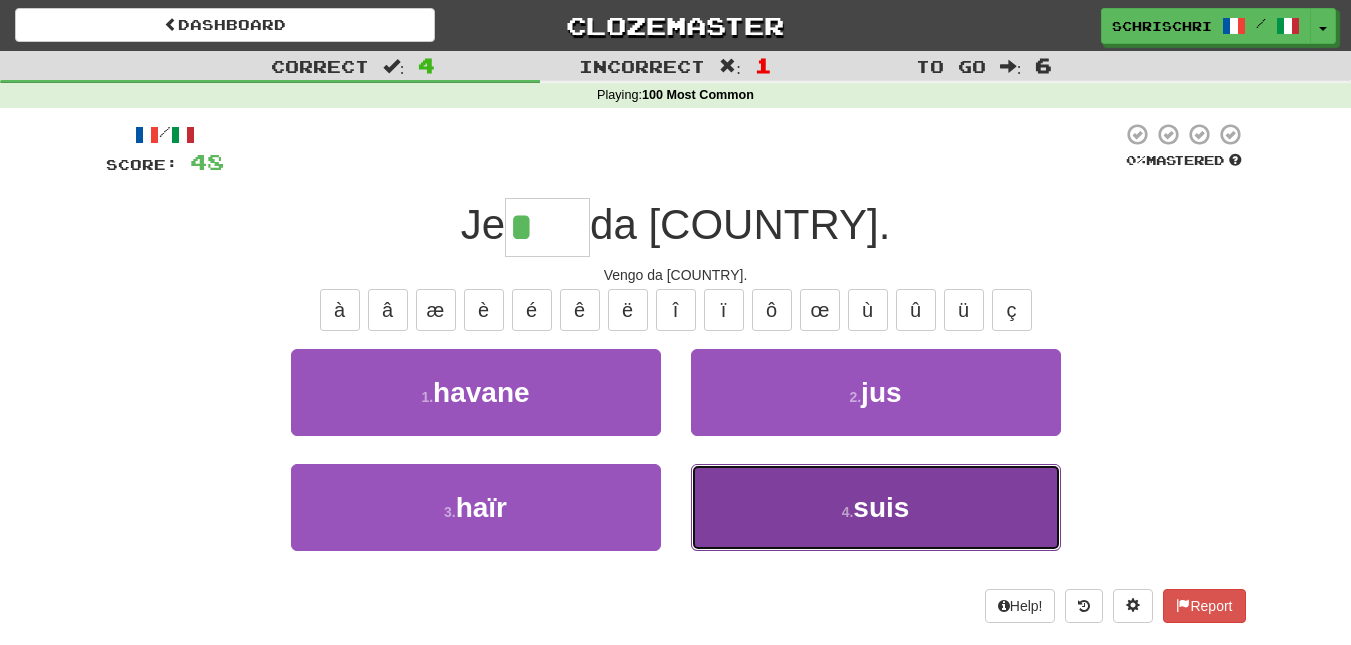 click on "suis" at bounding box center [881, 507] 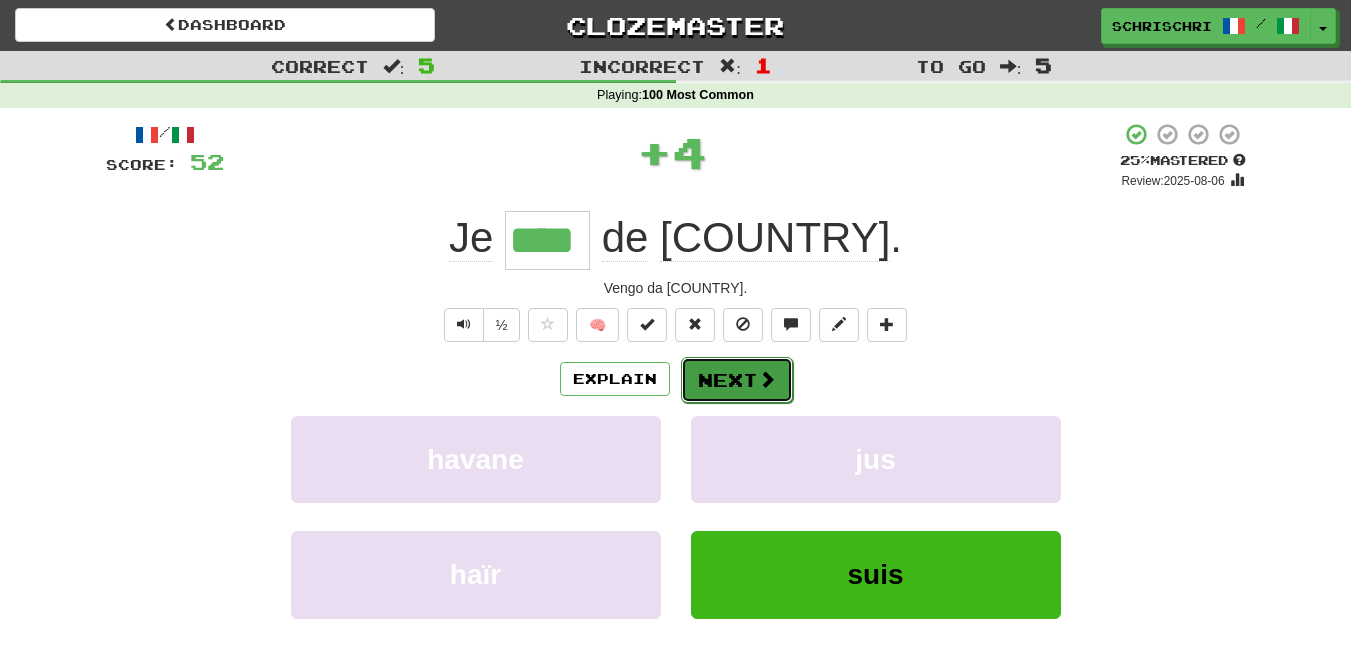 click on "Next" at bounding box center (737, 380) 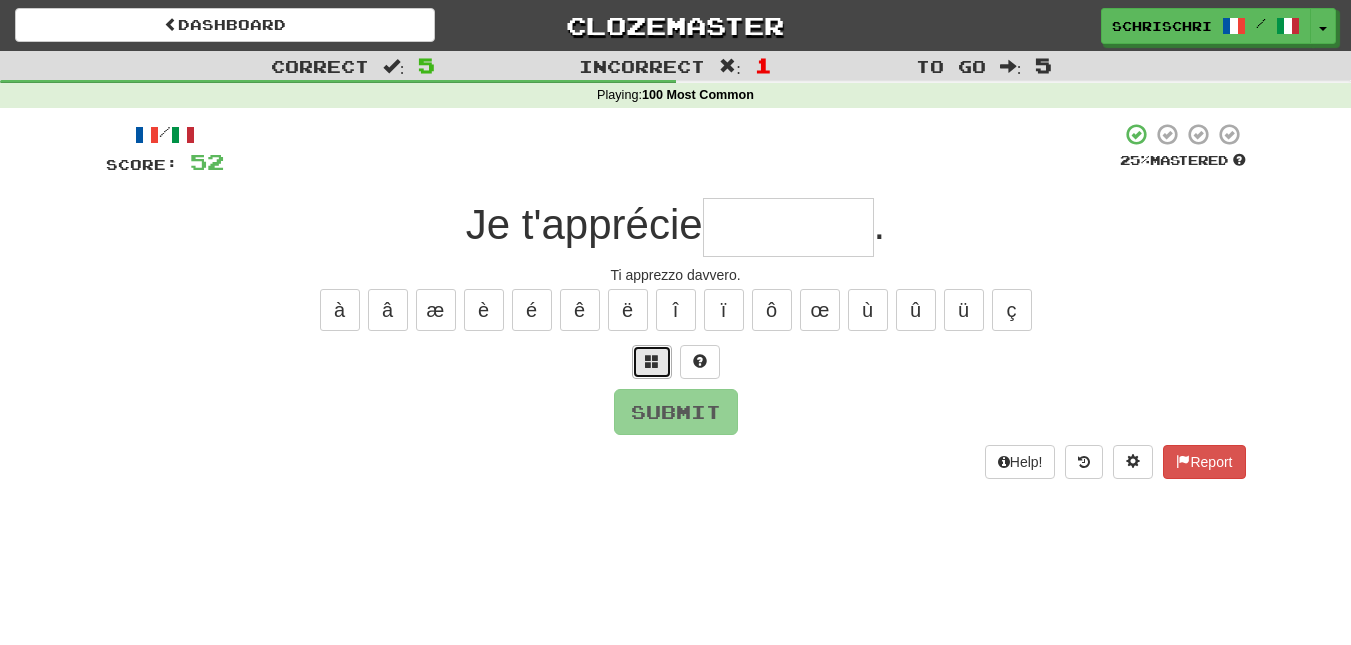 click at bounding box center [652, 361] 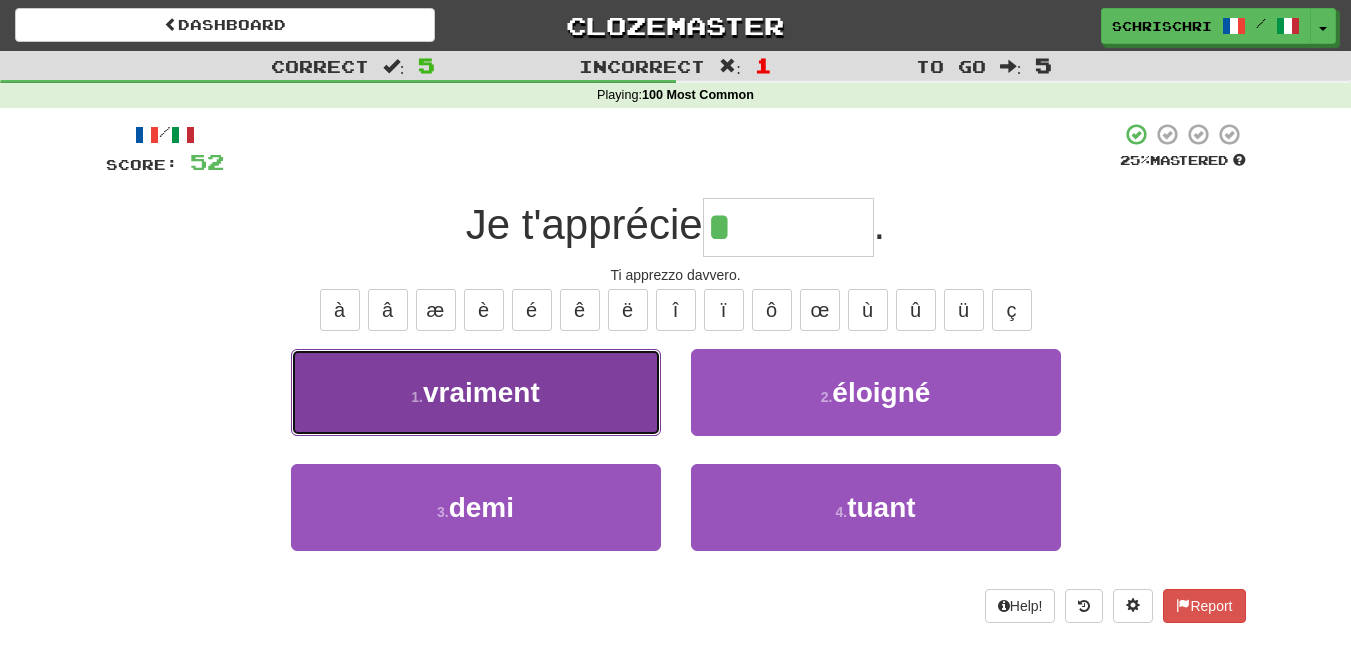 click on "1 .  vraiment" at bounding box center (476, 392) 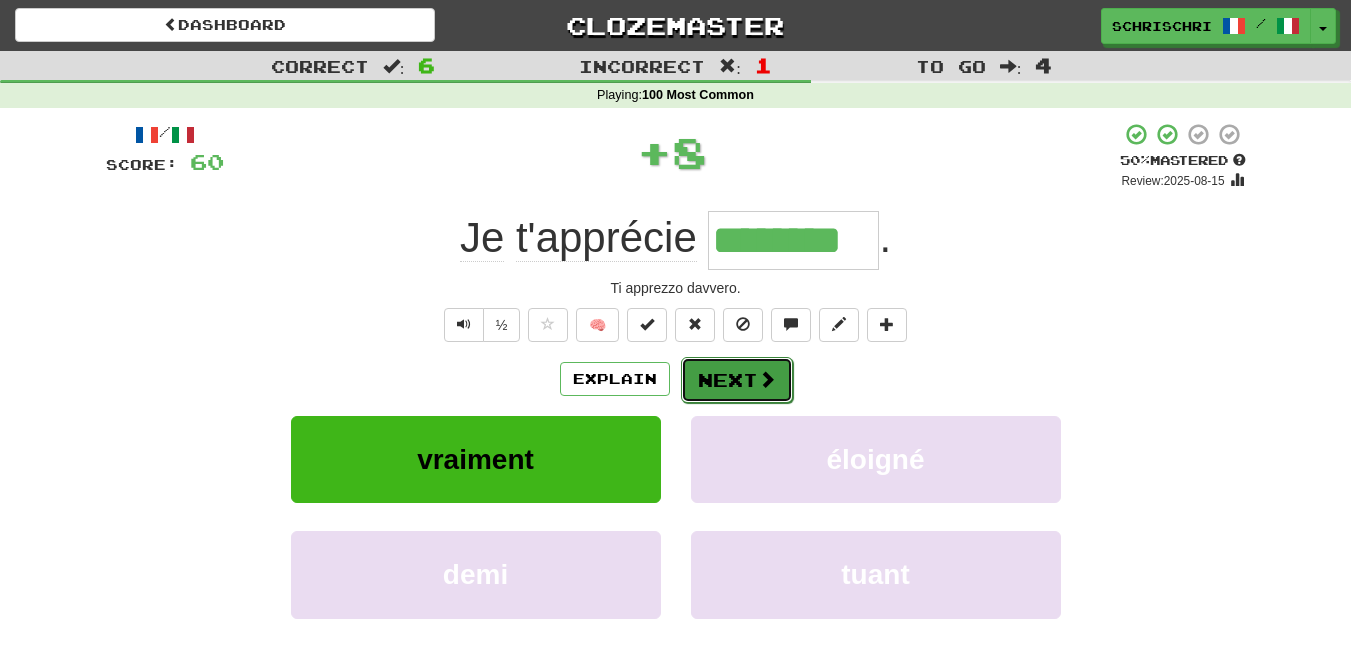 click on "Next" at bounding box center [737, 380] 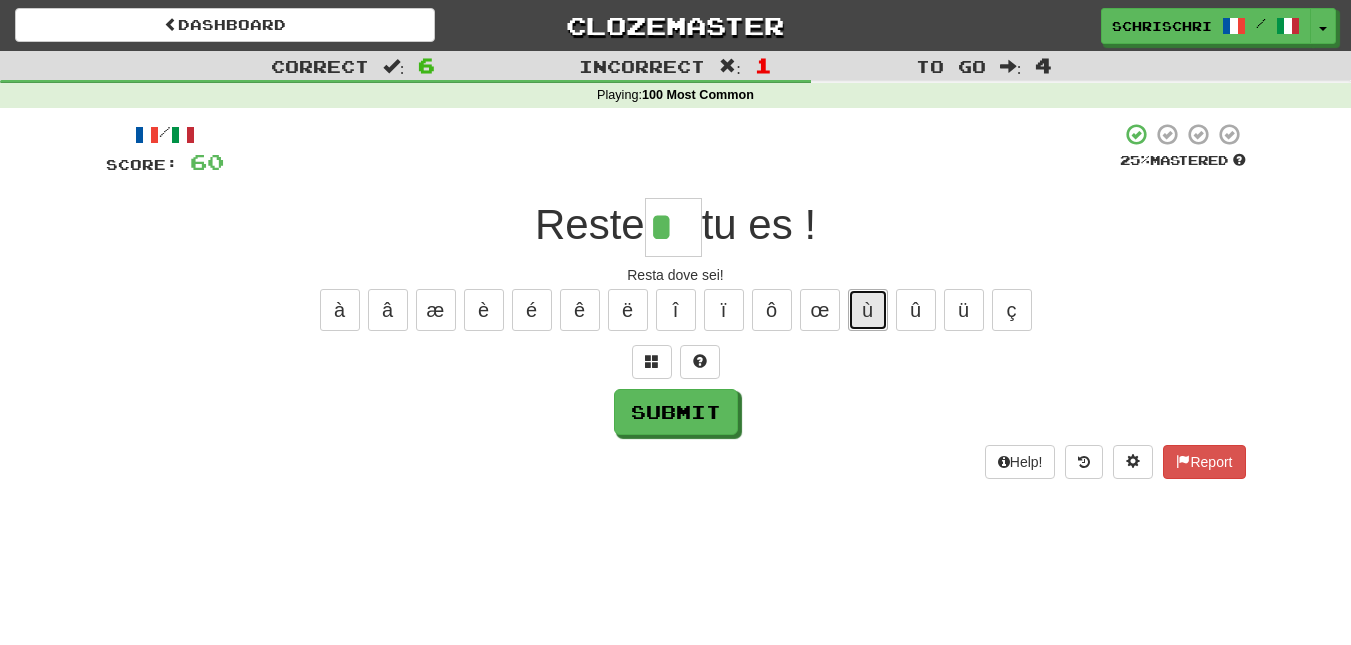 click on "ù" at bounding box center [868, 310] 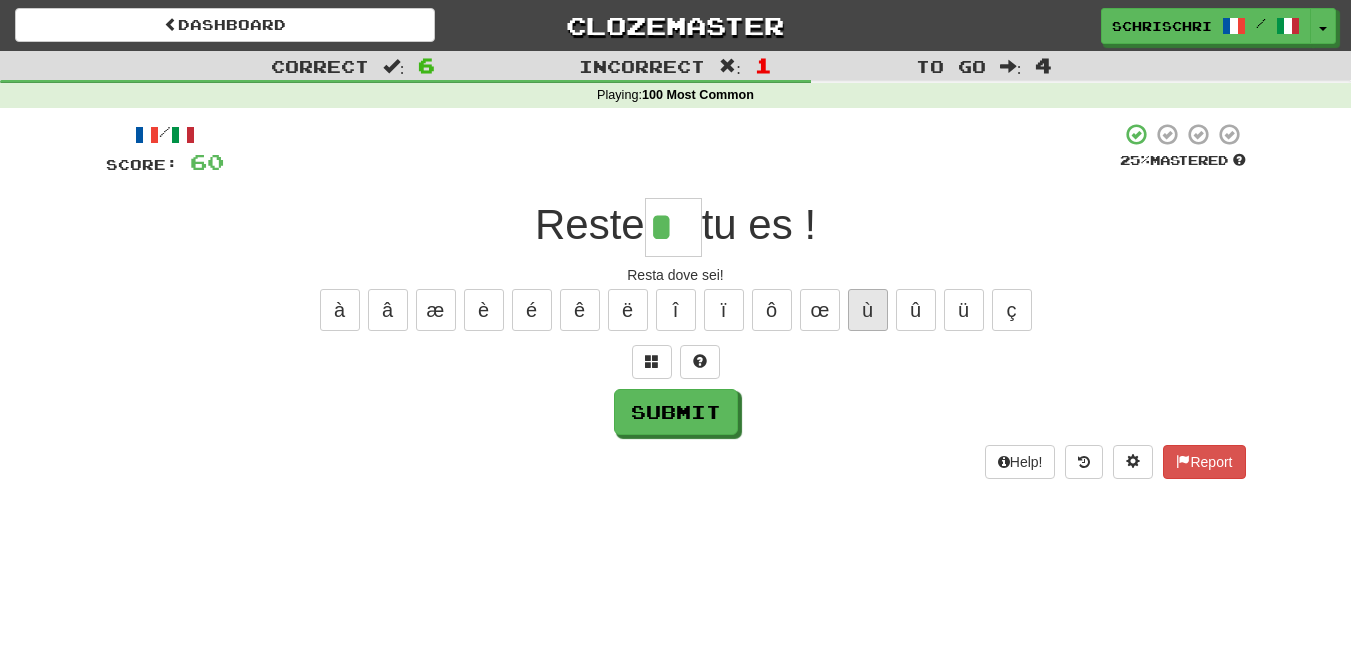 type on "**" 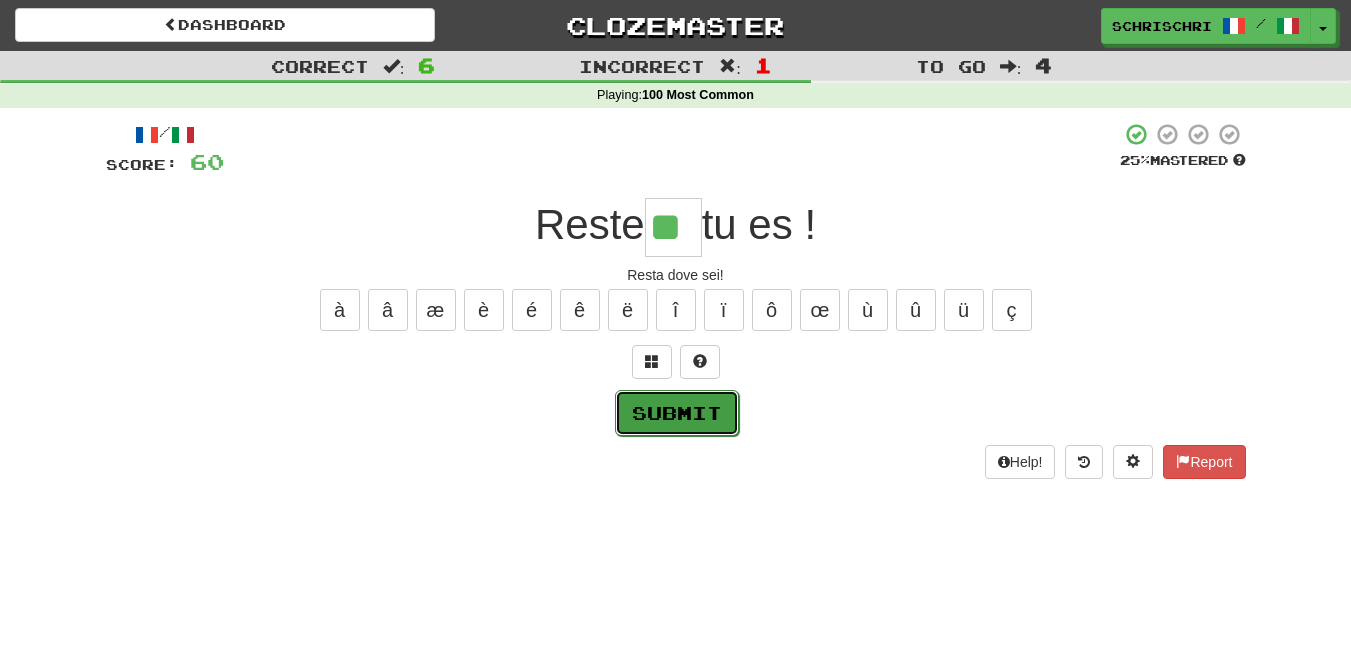 click on "Submit" at bounding box center [677, 413] 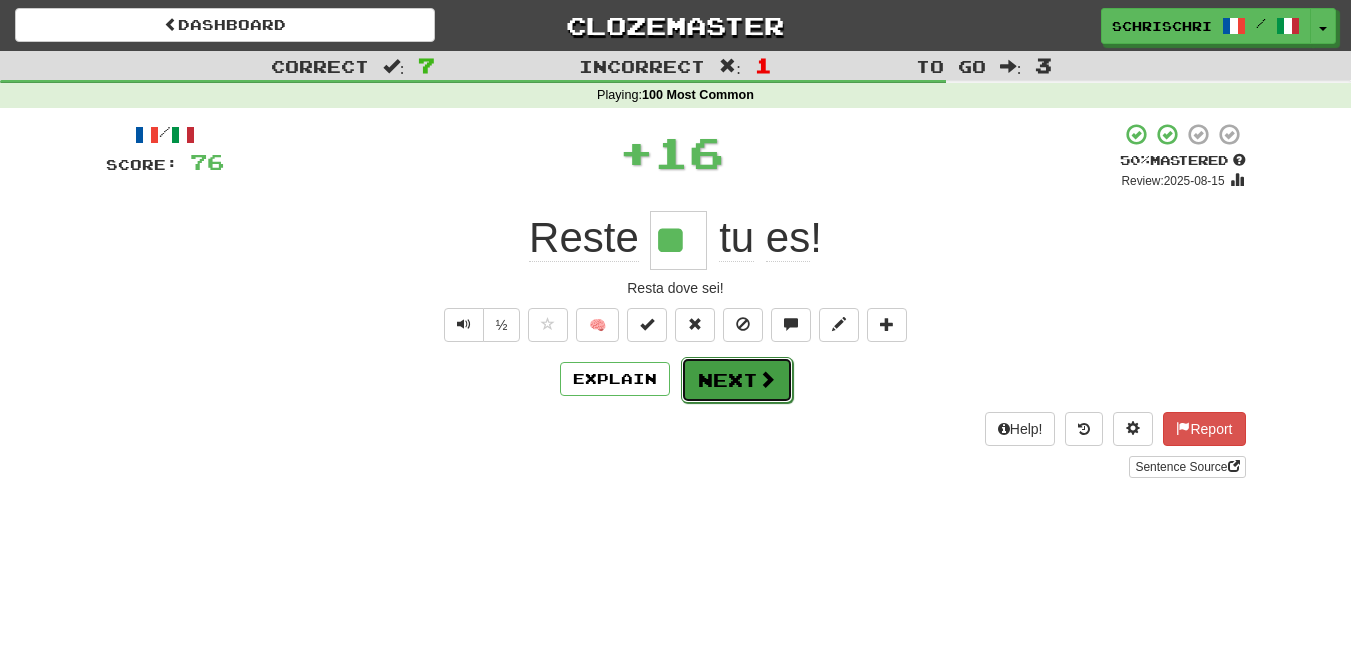 click at bounding box center [767, 379] 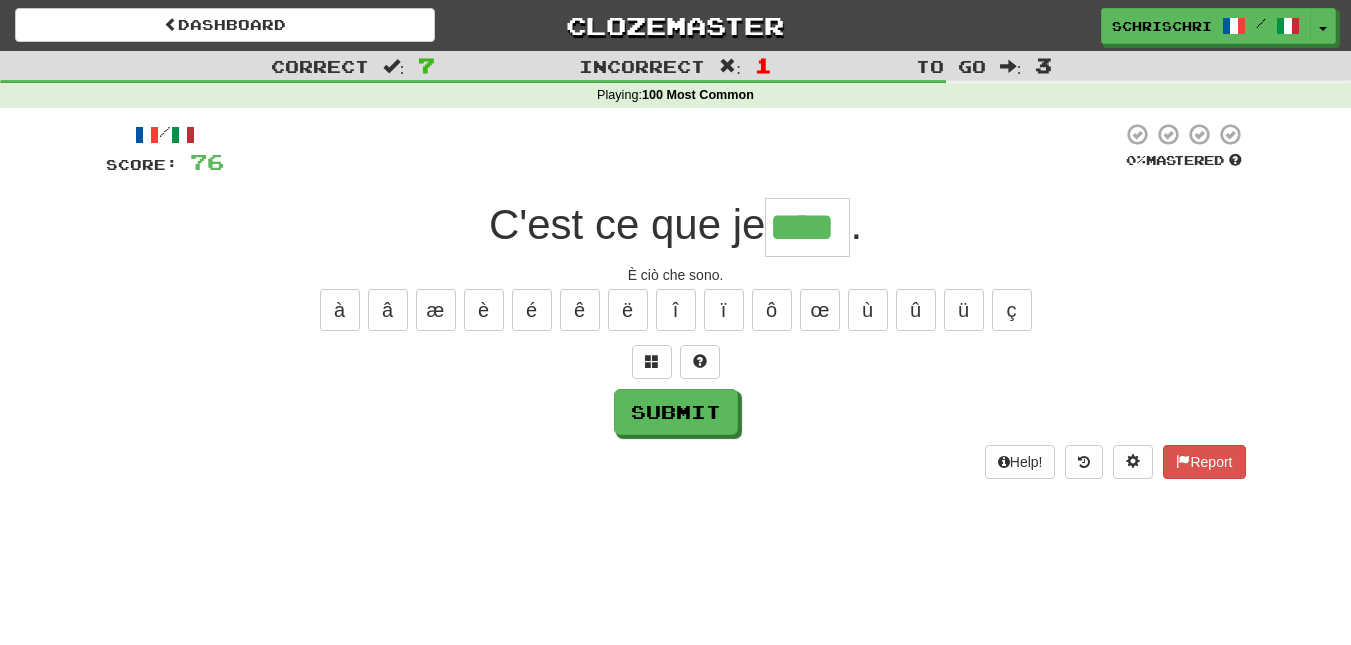 type on "****" 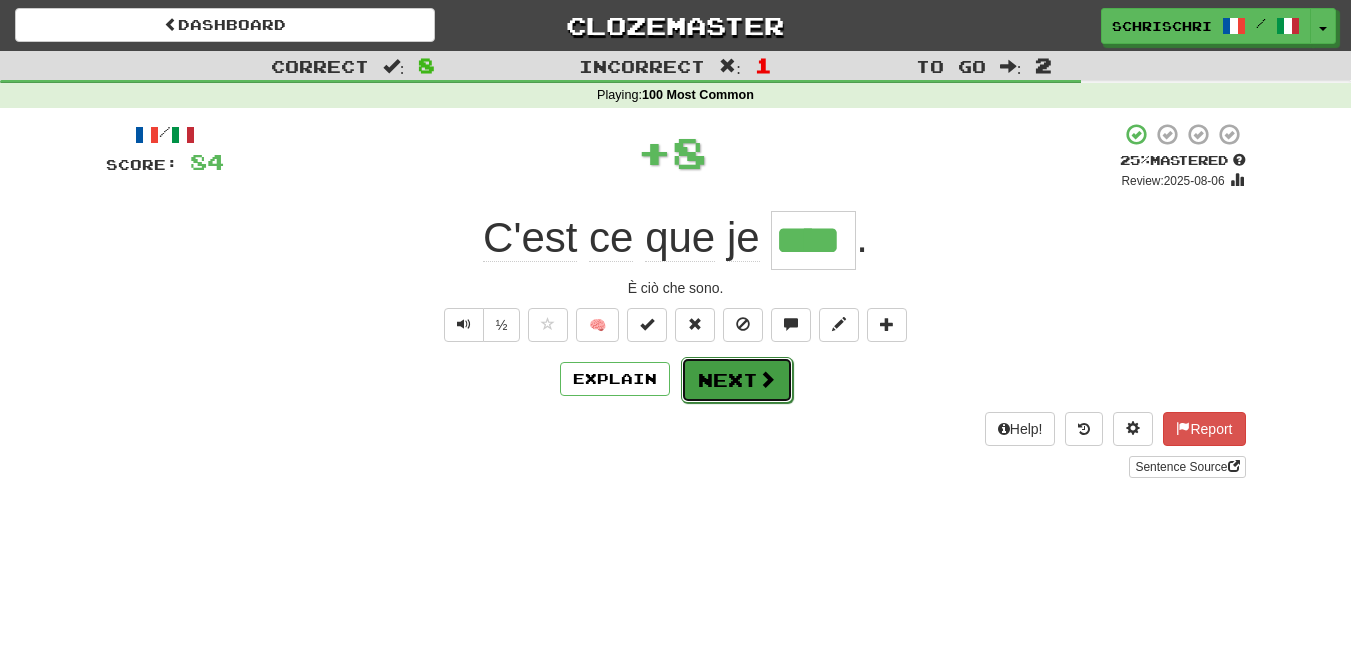 click on "Next" at bounding box center [737, 380] 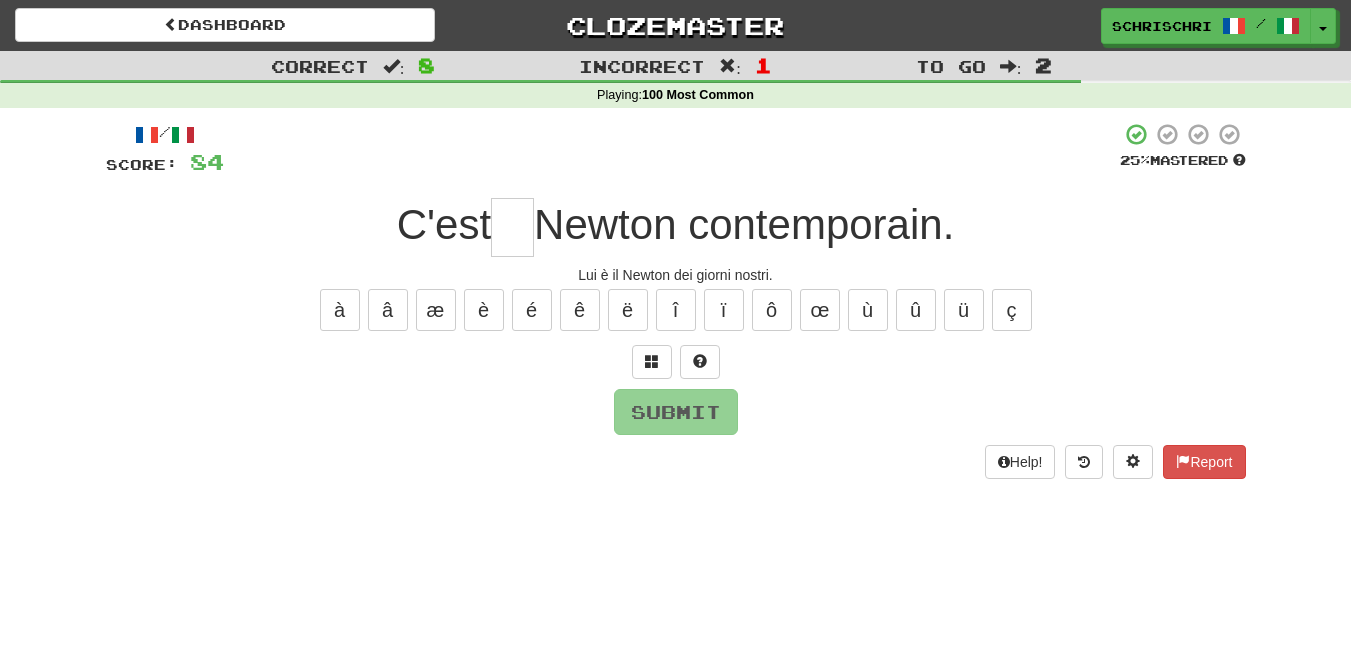 type on "*" 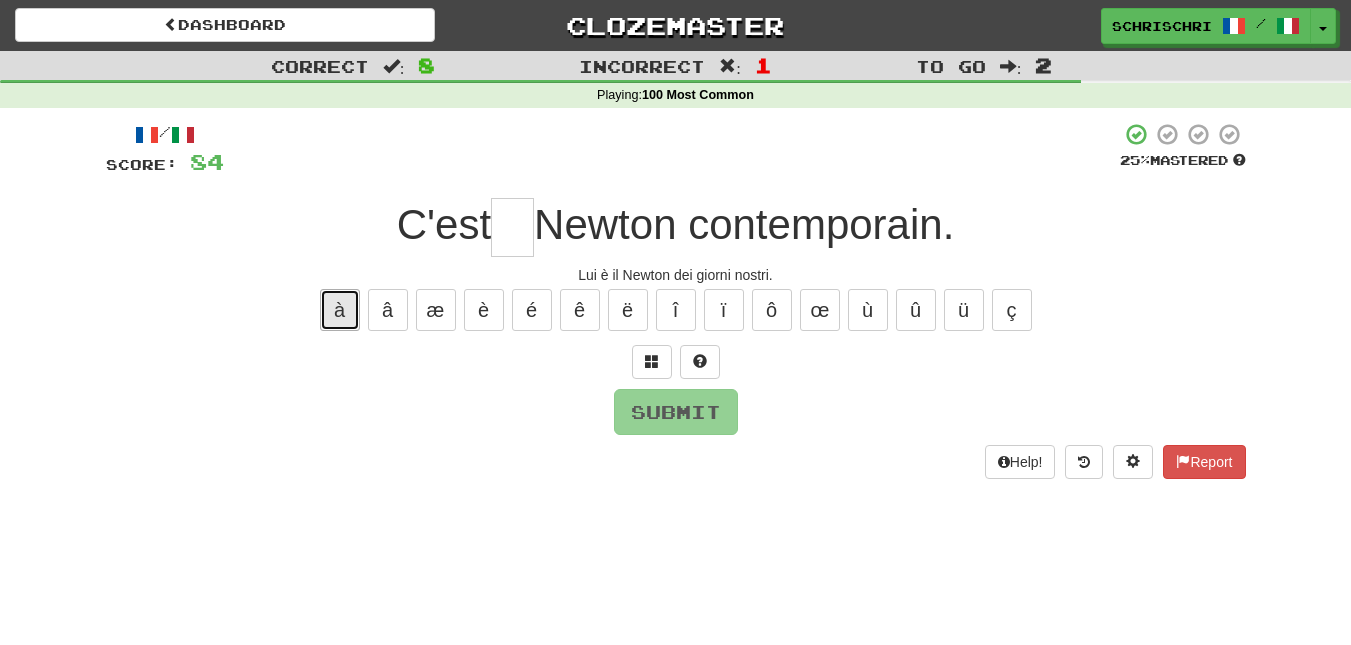 click on "à" at bounding box center [340, 310] 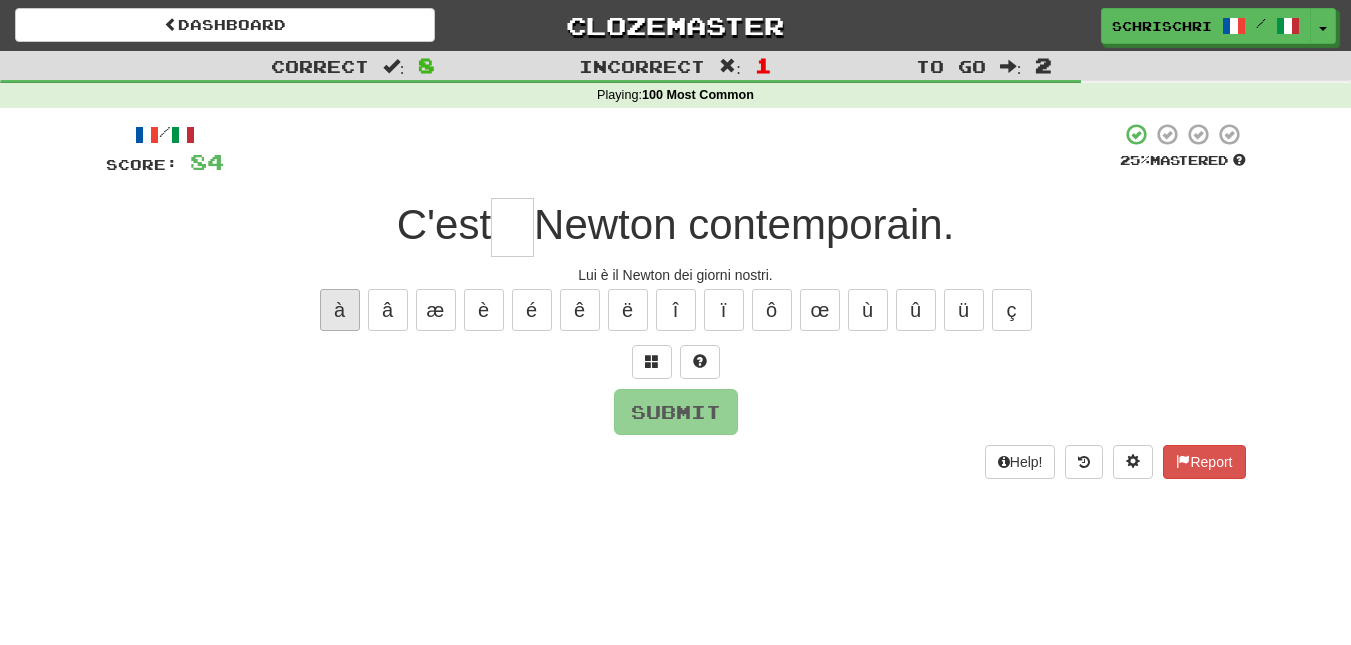 type on "*" 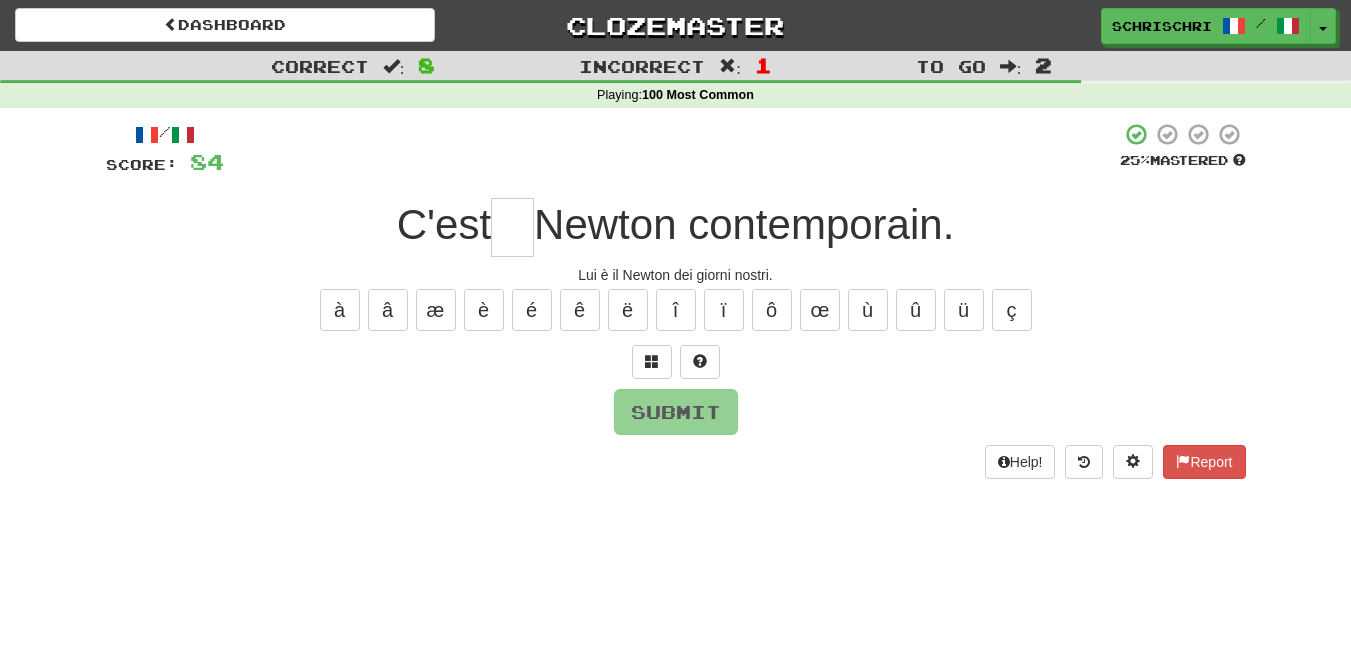 type on "*" 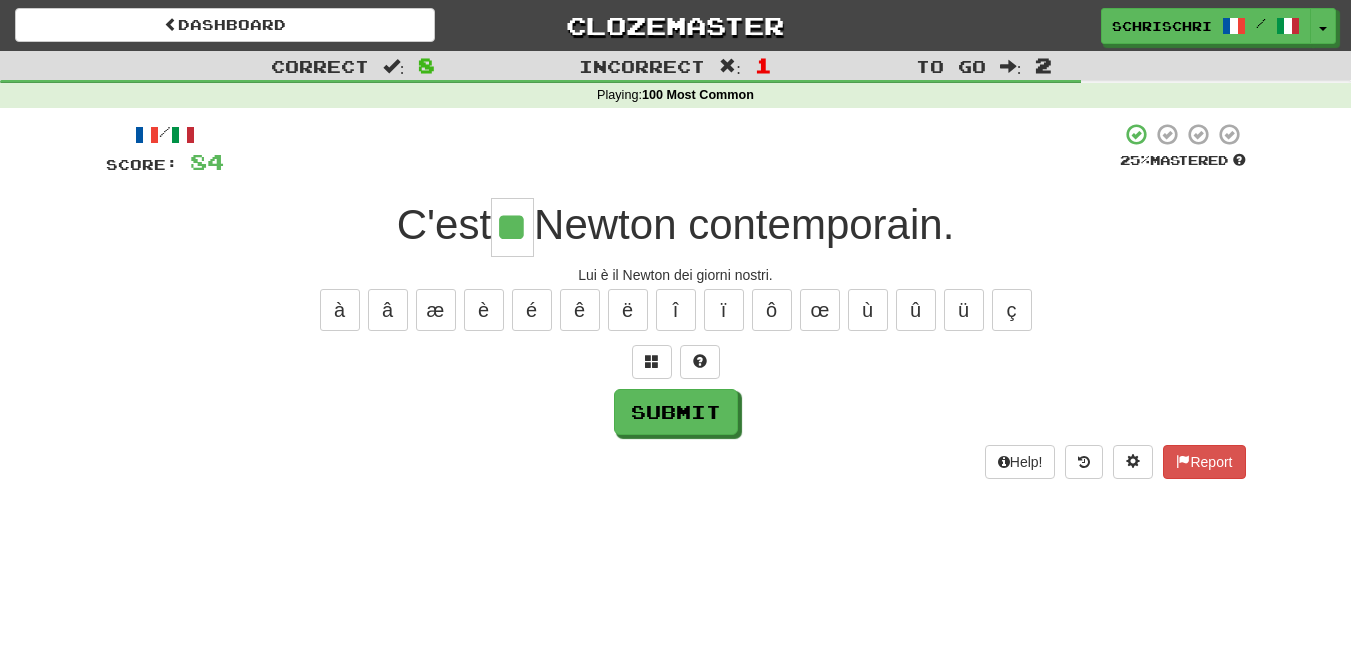 type on "**" 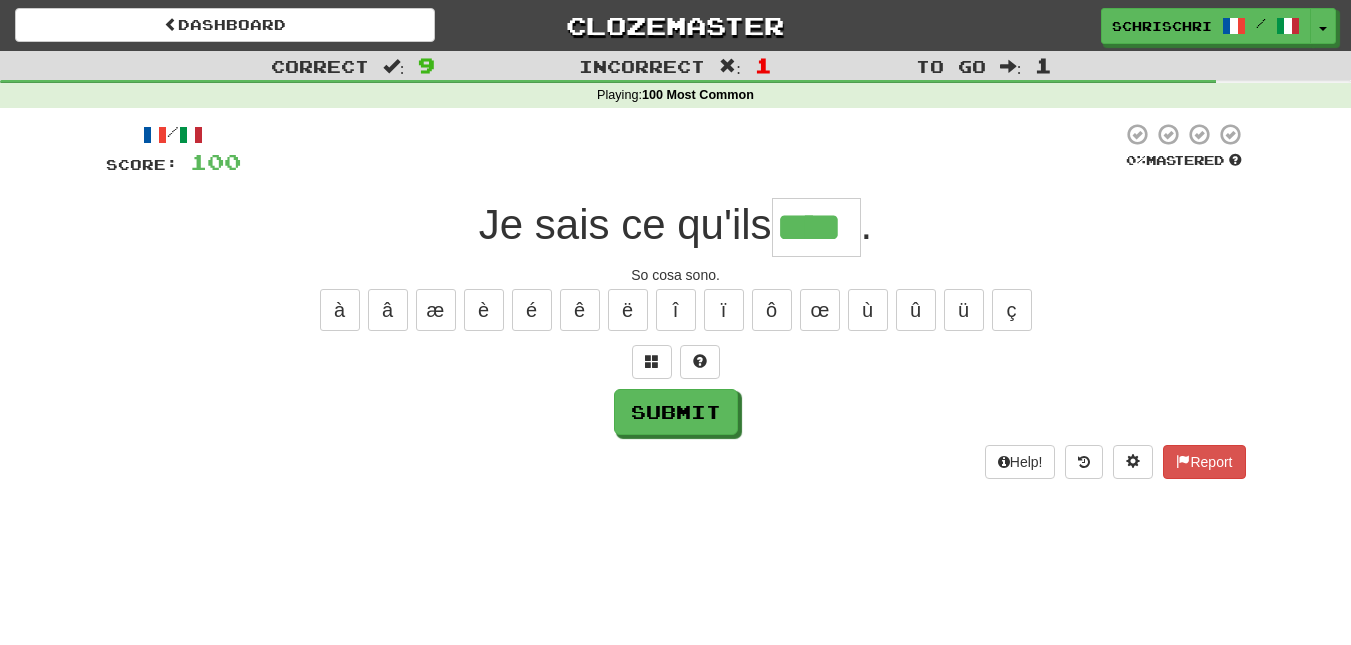 type on "****" 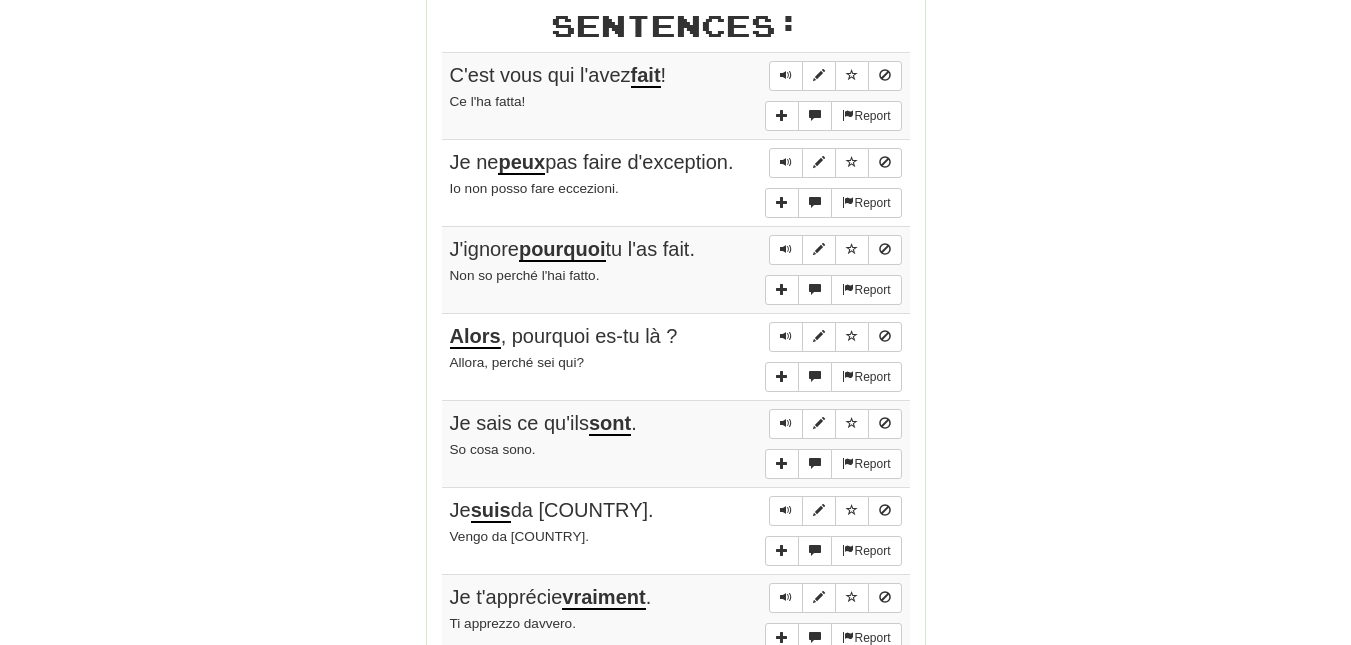 scroll, scrollTop: 1040, scrollLeft: 0, axis: vertical 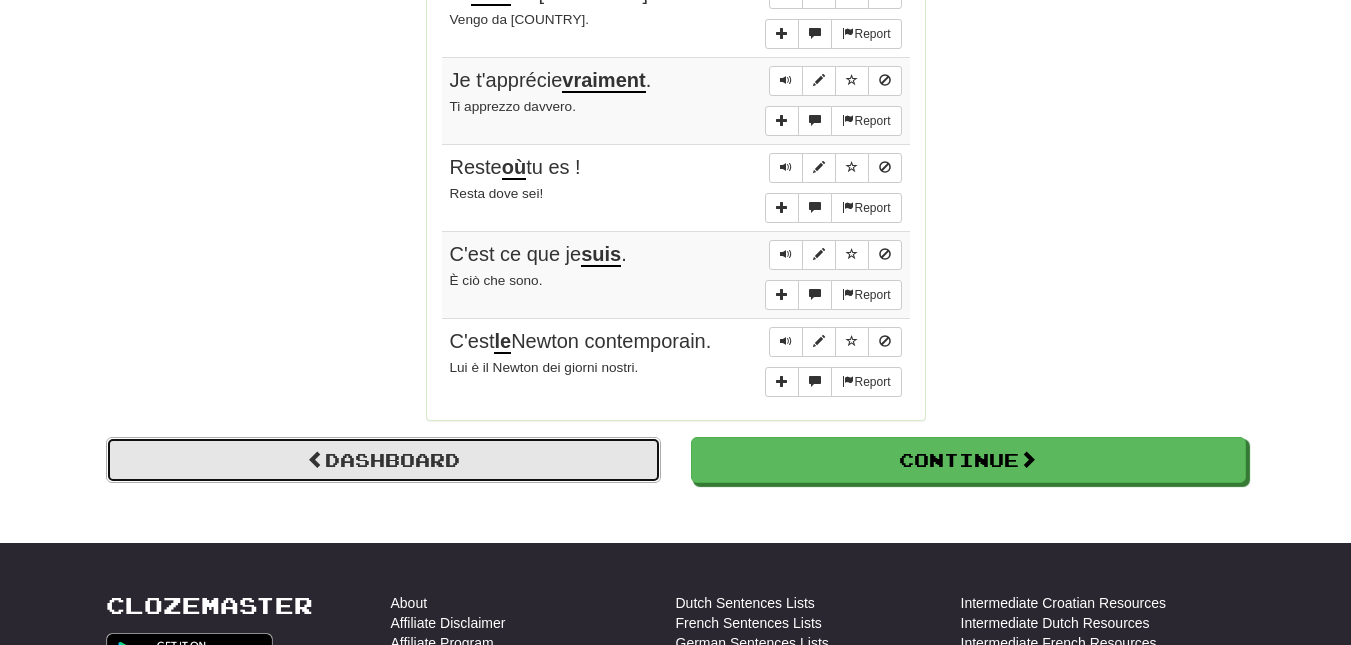 click on "Dashboard" at bounding box center [383, 460] 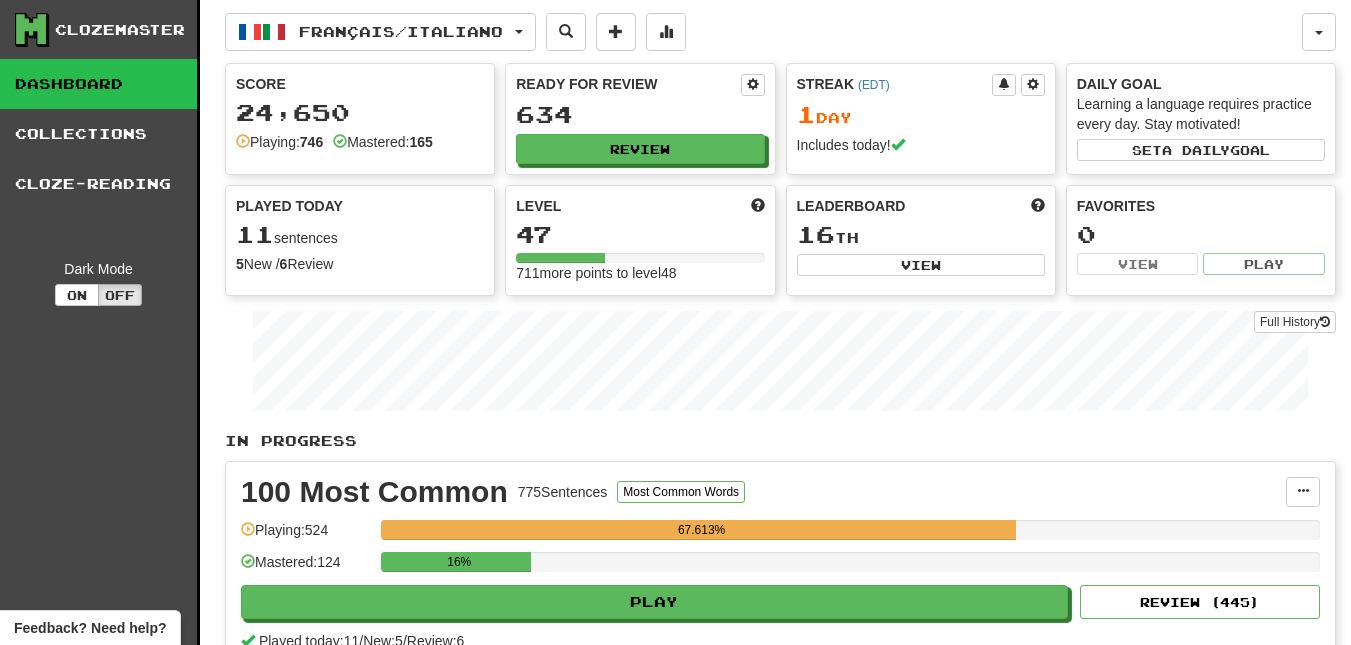 scroll, scrollTop: 0, scrollLeft: 0, axis: both 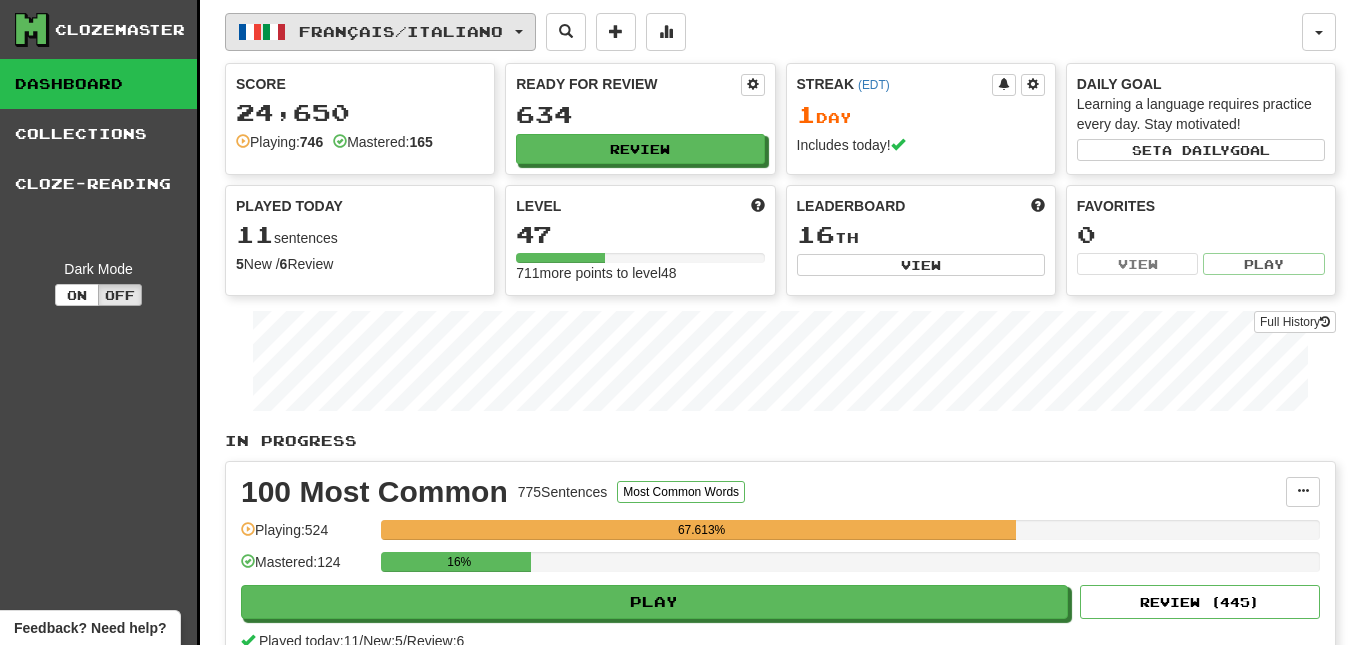 click on "Français  /  Italiano" at bounding box center (380, 32) 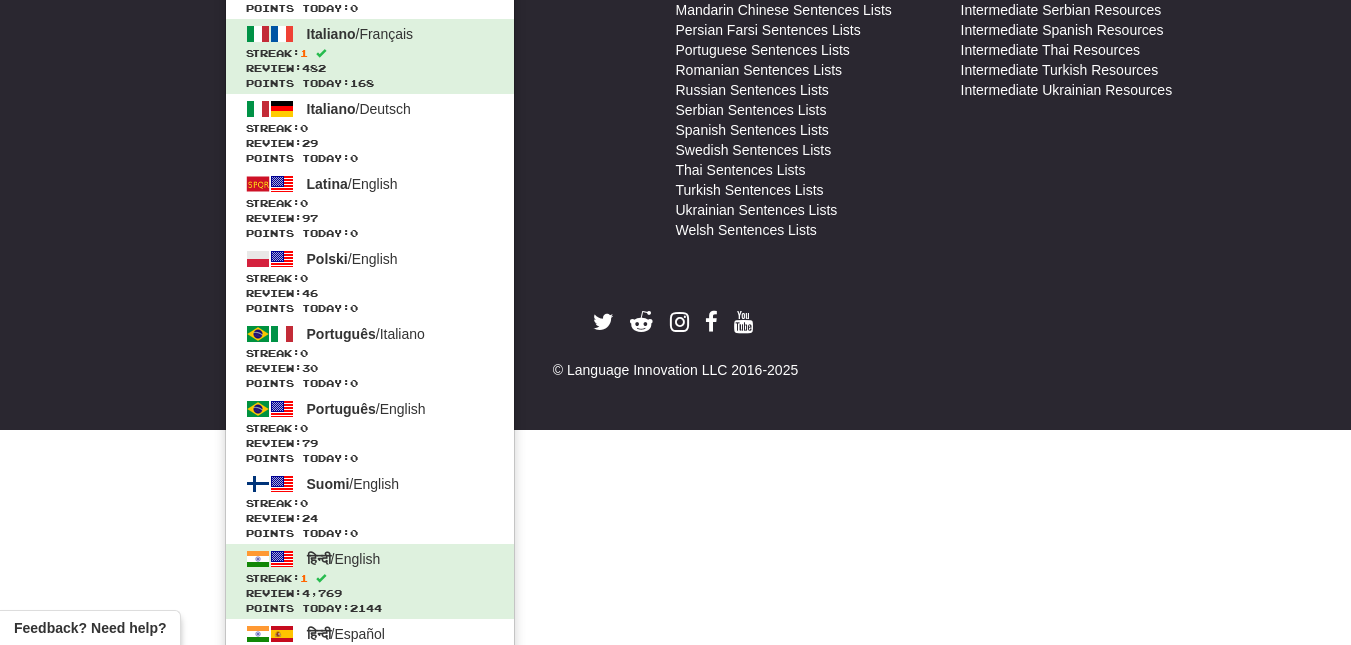 scroll, scrollTop: 1513, scrollLeft: 0, axis: vertical 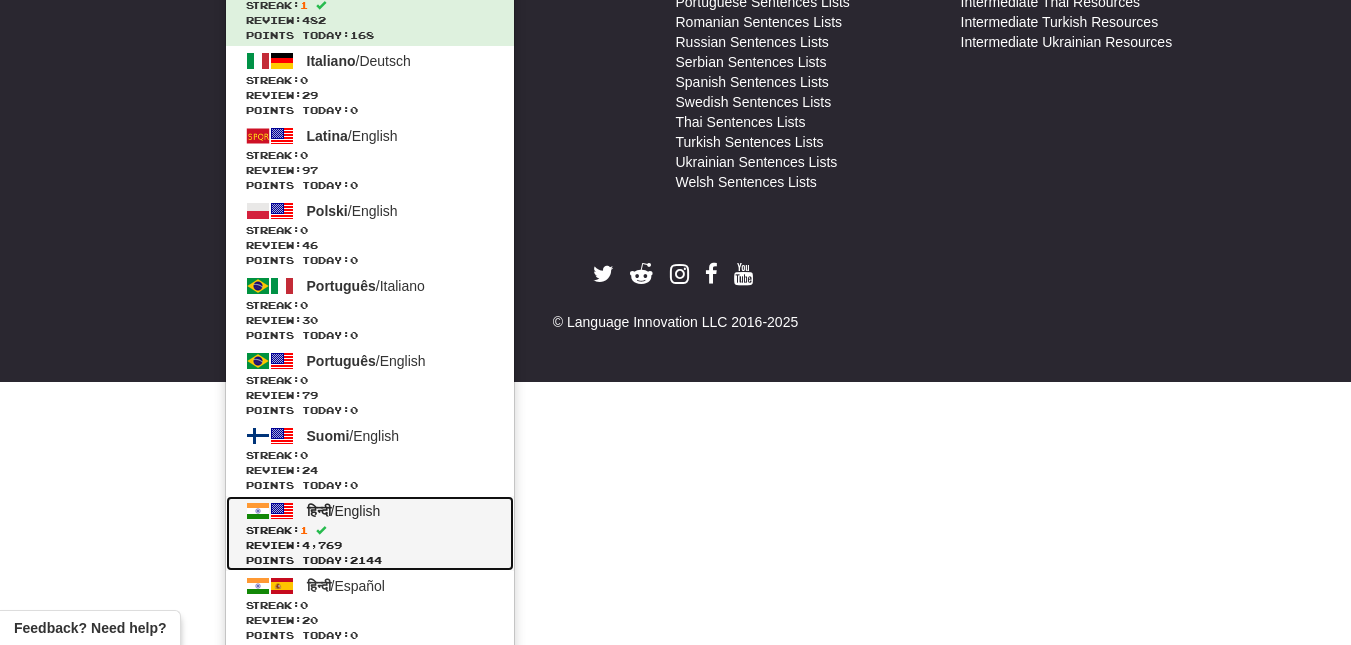 click on "हिन्दी  /  English Streak:  1   Review:  4,769 Points today:  2144" at bounding box center [370, 533] 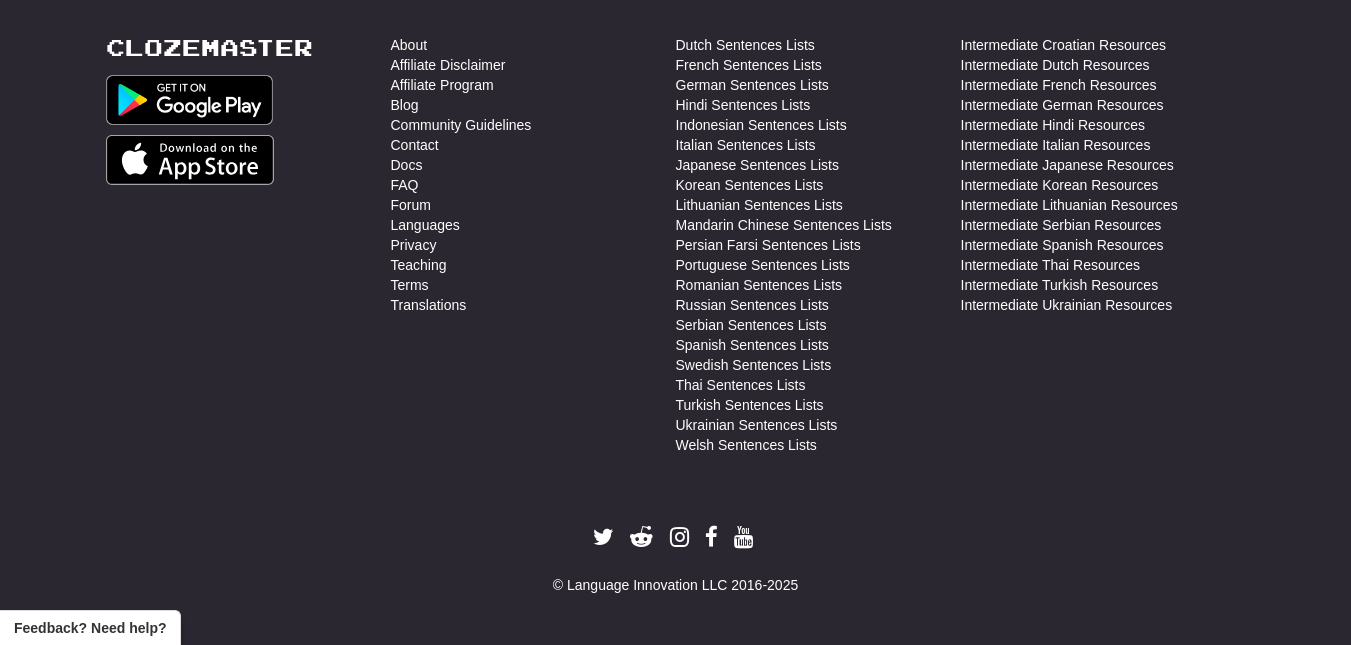 scroll, scrollTop: 1250, scrollLeft: 0, axis: vertical 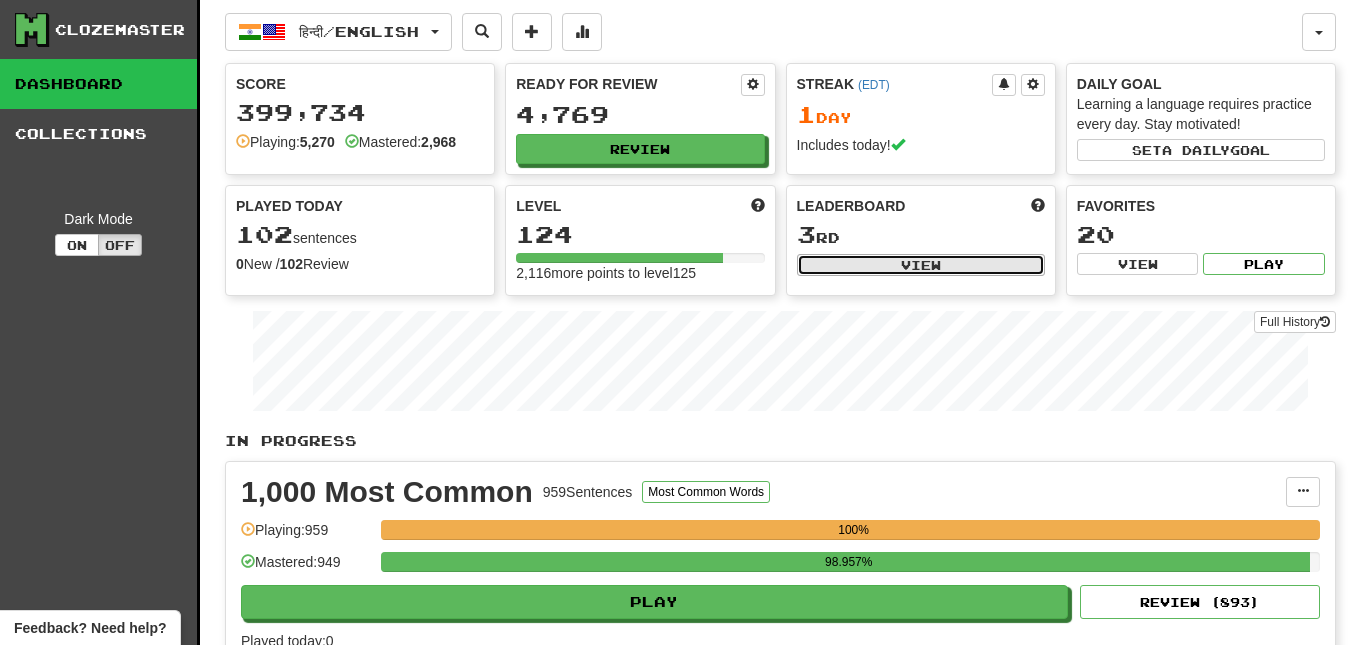 click on "View" at bounding box center [921, 265] 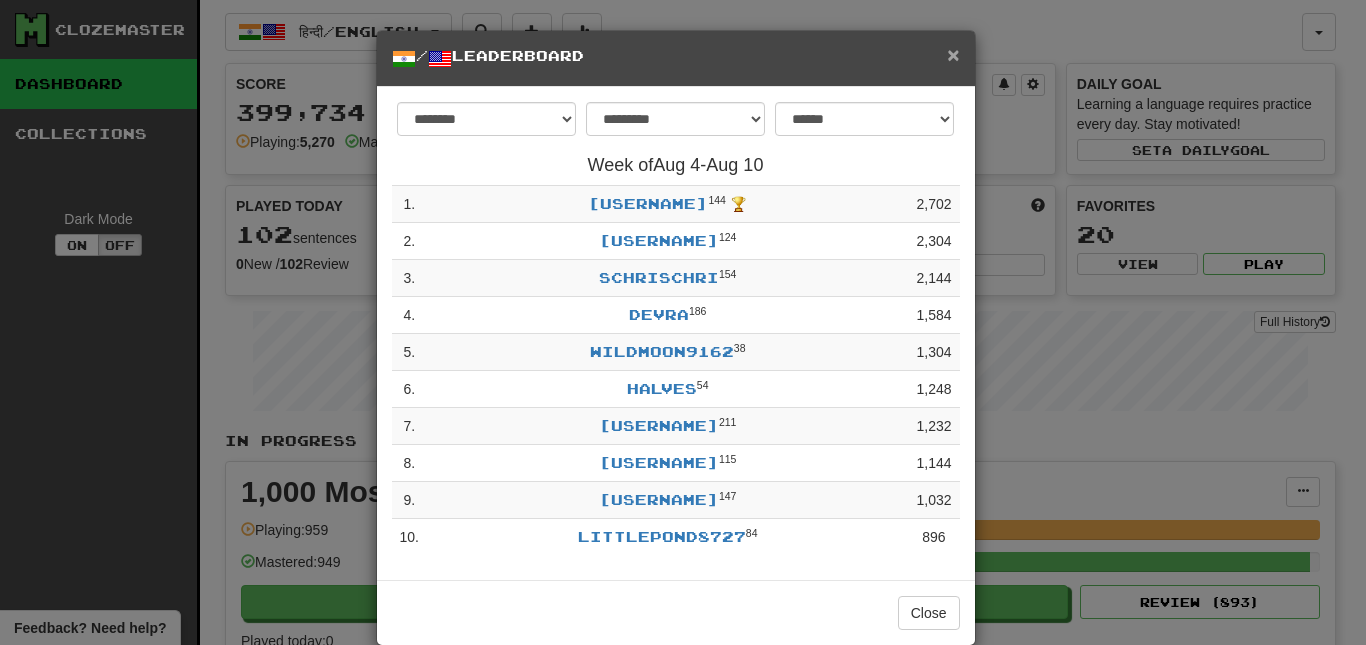 click on "×" at bounding box center (953, 54) 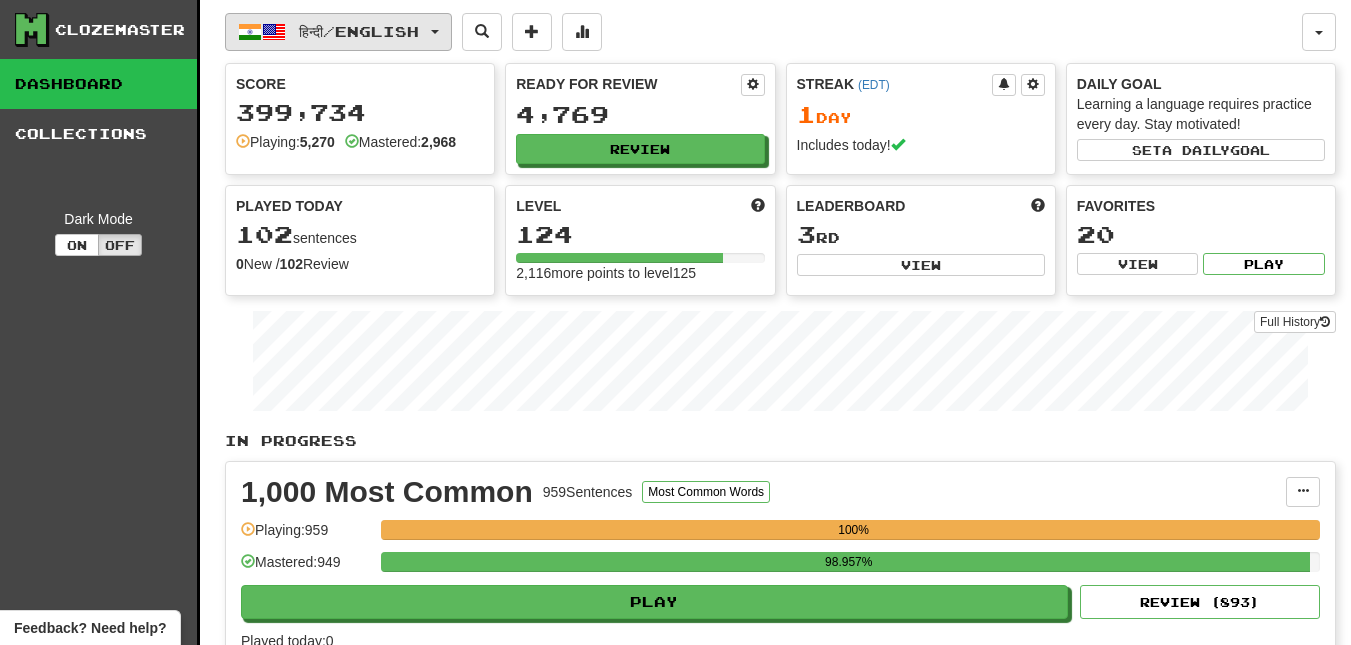click on "हिन्दी  /  English" at bounding box center [338, 32] 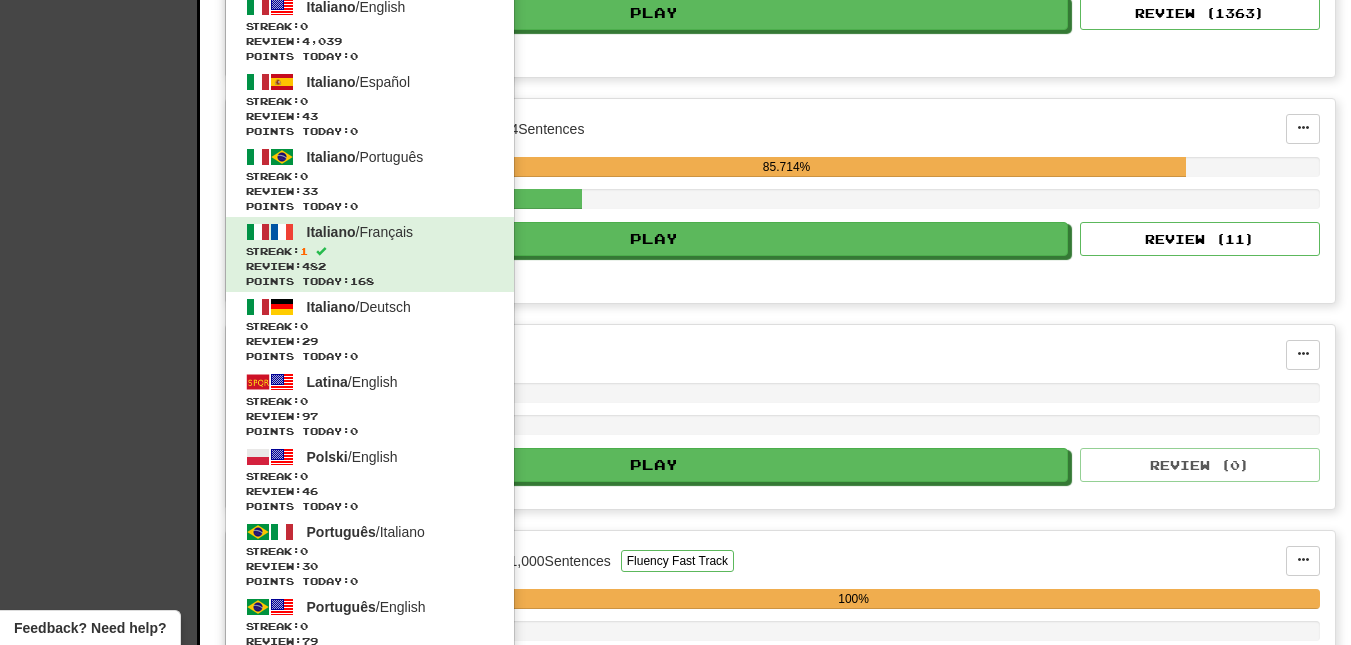 scroll, scrollTop: 1249, scrollLeft: 0, axis: vertical 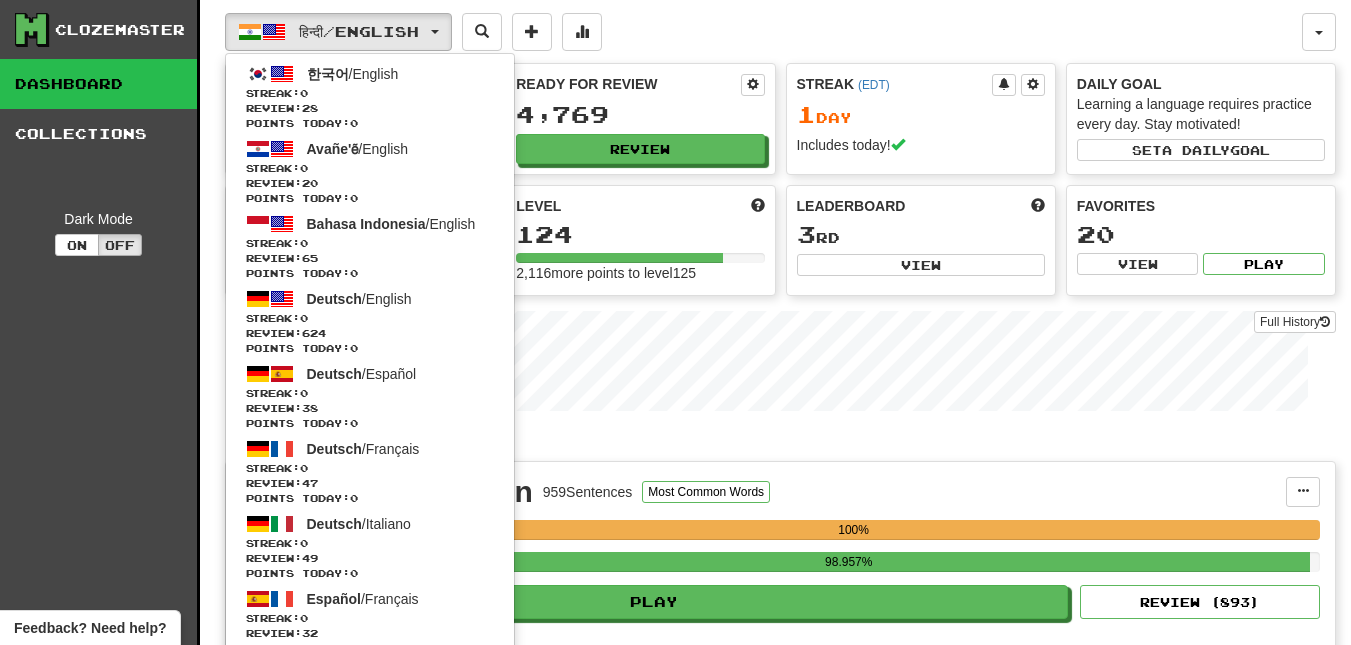 click on "हिन्दी  /  English 한국어  /  English Streak:  0   Review:  28 Points today:  0 Avañe'ẽ  /  English Streak:  0   Review:  20 Points today:  0 Bahasa Indonesia  /  English Streak:  0   Review:  65 Points today:  0 Deutsch  /  English Streak:  0   Review:  624 Points today:  0 Deutsch  /  Español Streak:  0   Review:  38 Points today:  0 Deutsch  /  Français Streak:  0   Review:  47 Points today:  0 Deutsch  /  Italiano Streak:  0   Review:  49 Points today:  0 Español  /  Français Streak:  0   Review:  32 Points today:  0 Español  /  Deutsch Streak:  0   Review:  33 Points today:  0 Español  /  Italiano Streak:  0   Review:  36 Points today:  0 Español  /  English Streak:  0   Review:  120 Points today:  0 Français  /  Deutsch Streak:  0   Review:  35 Points today:  0 Français  /  Italiano Streak:  1   Review:  634 Points today:  108 Français  /  English Streak:  0   Review:  2,092 Points today:  0 Français  /  Español Streak:  0   Review:  33 Points today:  0 Interlingue  /  0" at bounding box center (763, 32) 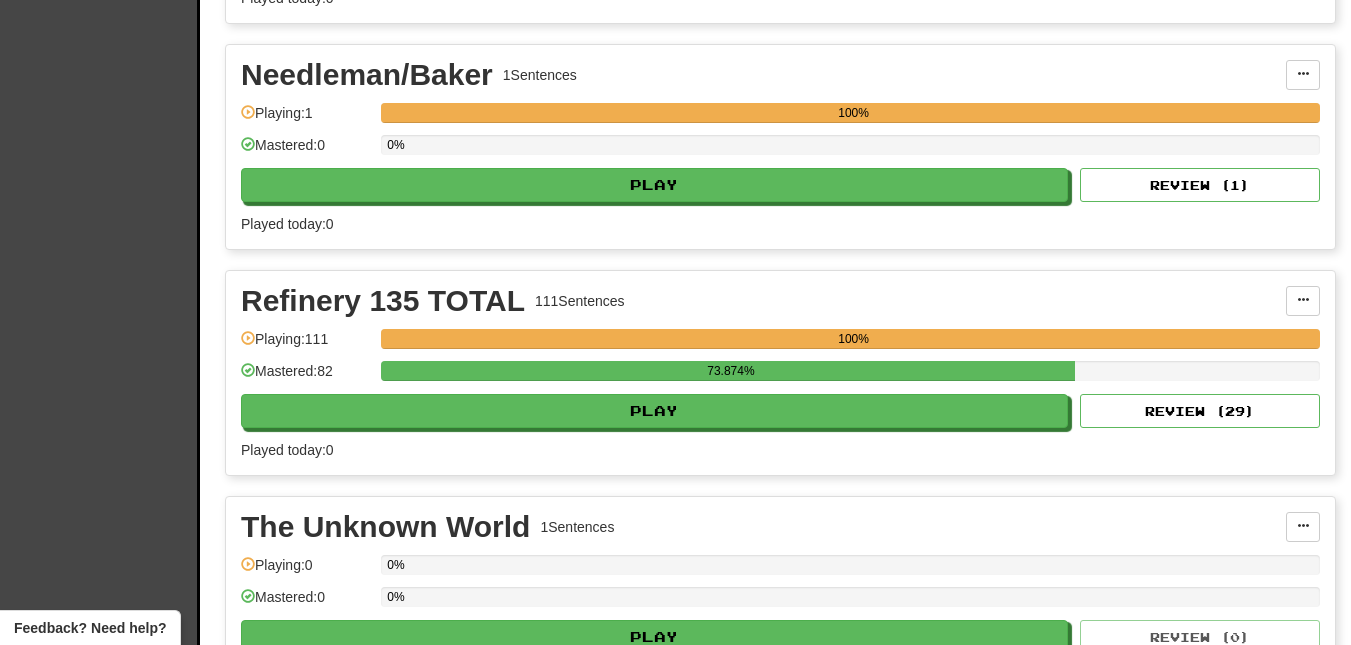 scroll, scrollTop: 0, scrollLeft: 0, axis: both 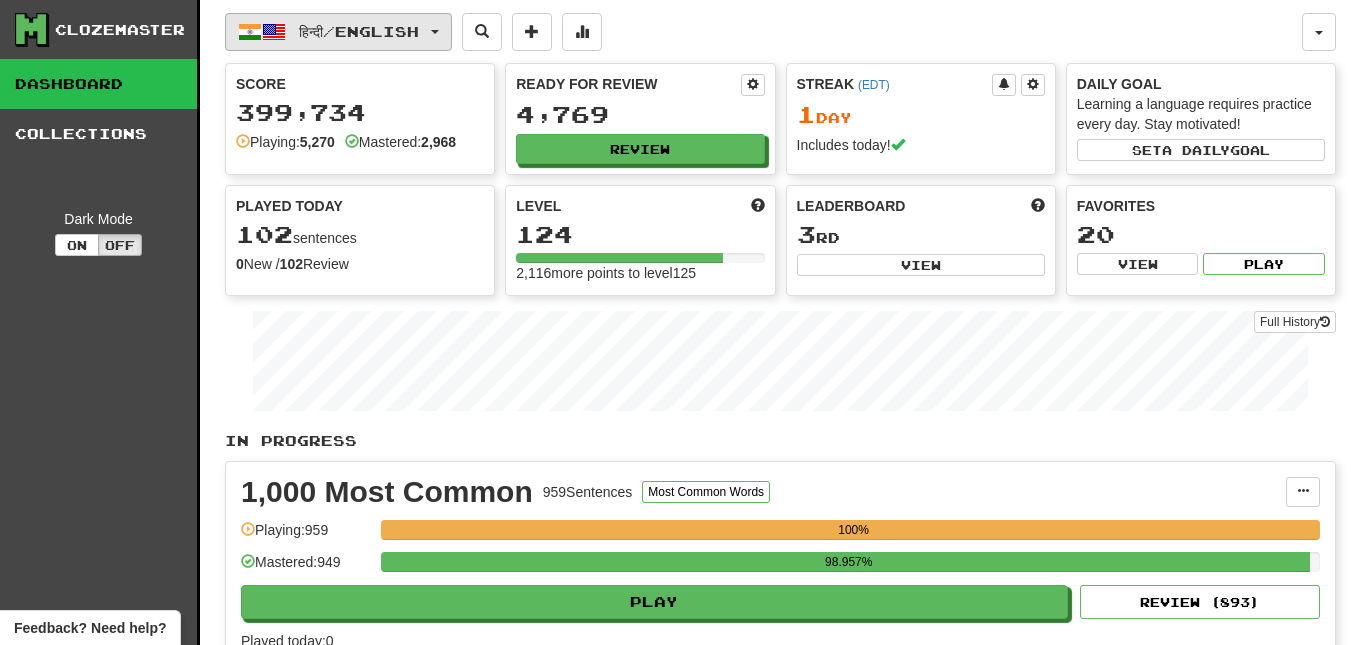 click on "हिन्दी  /  English" at bounding box center [338, 32] 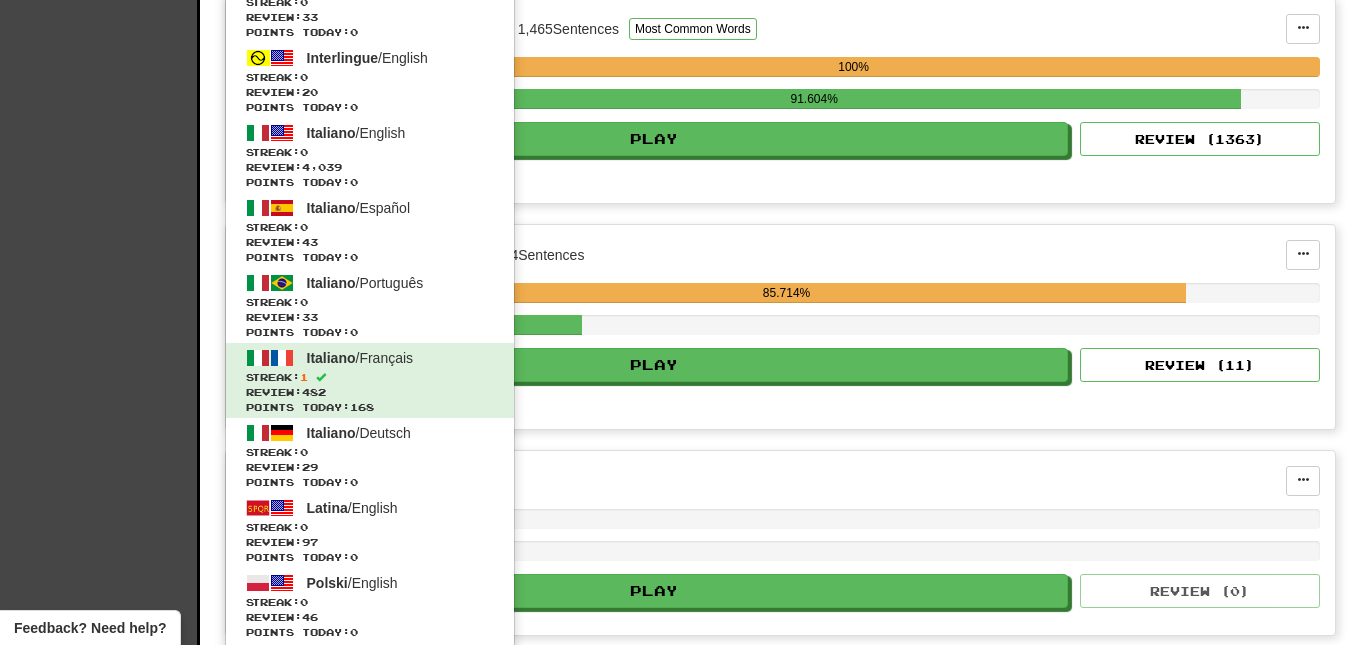 scroll, scrollTop: 1078, scrollLeft: 0, axis: vertical 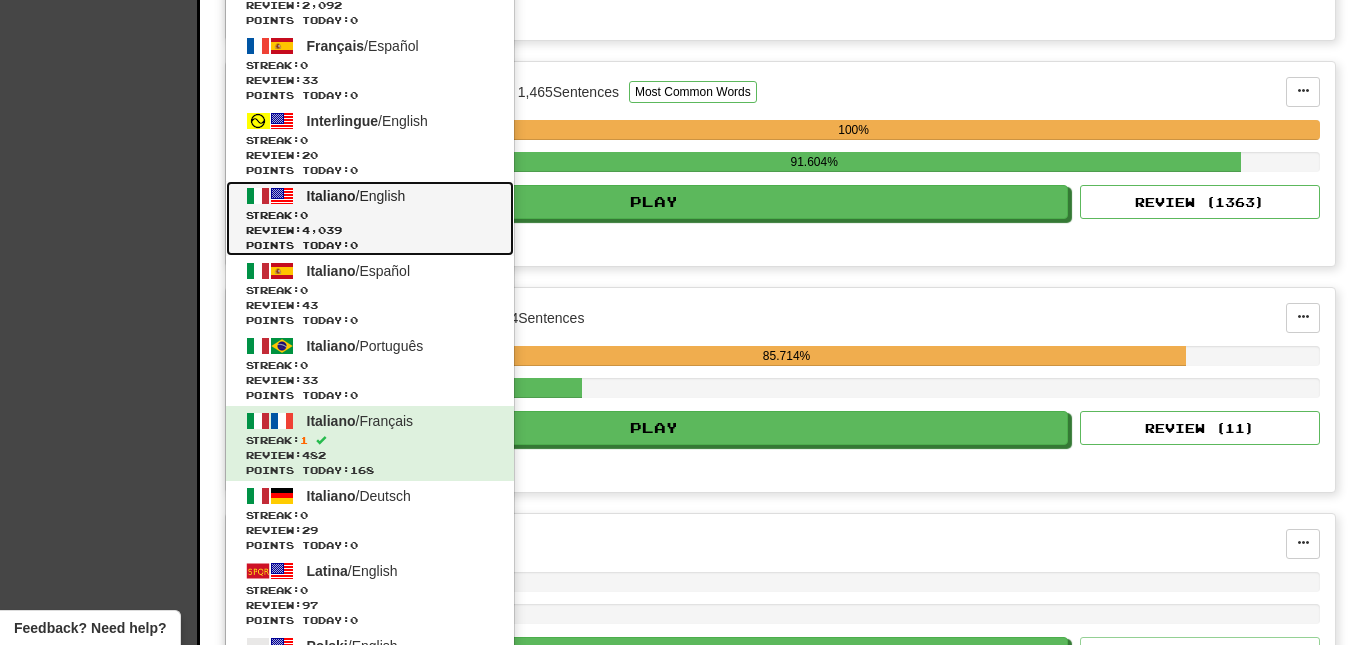 click on "Italiano  /  English Streak:  0   Review:  4,039 Points today:  0" at bounding box center (370, 218) 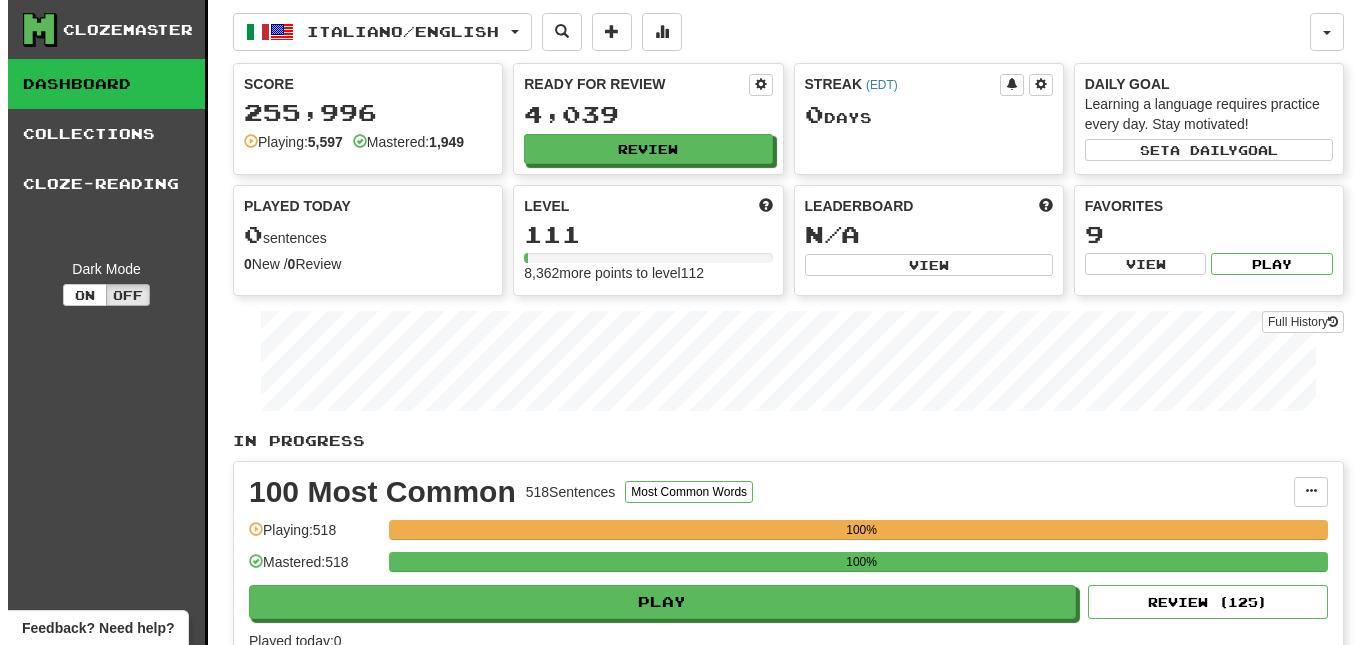 scroll, scrollTop: 0, scrollLeft: 0, axis: both 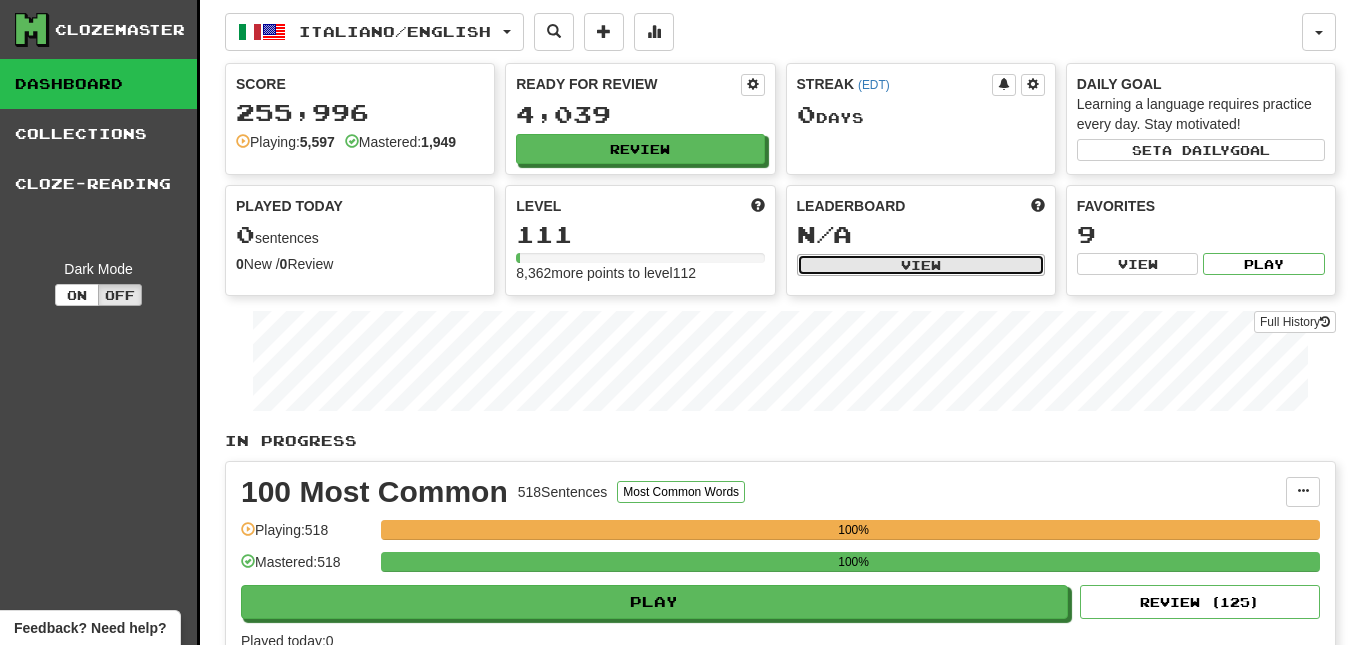 click on "View" at bounding box center (921, 265) 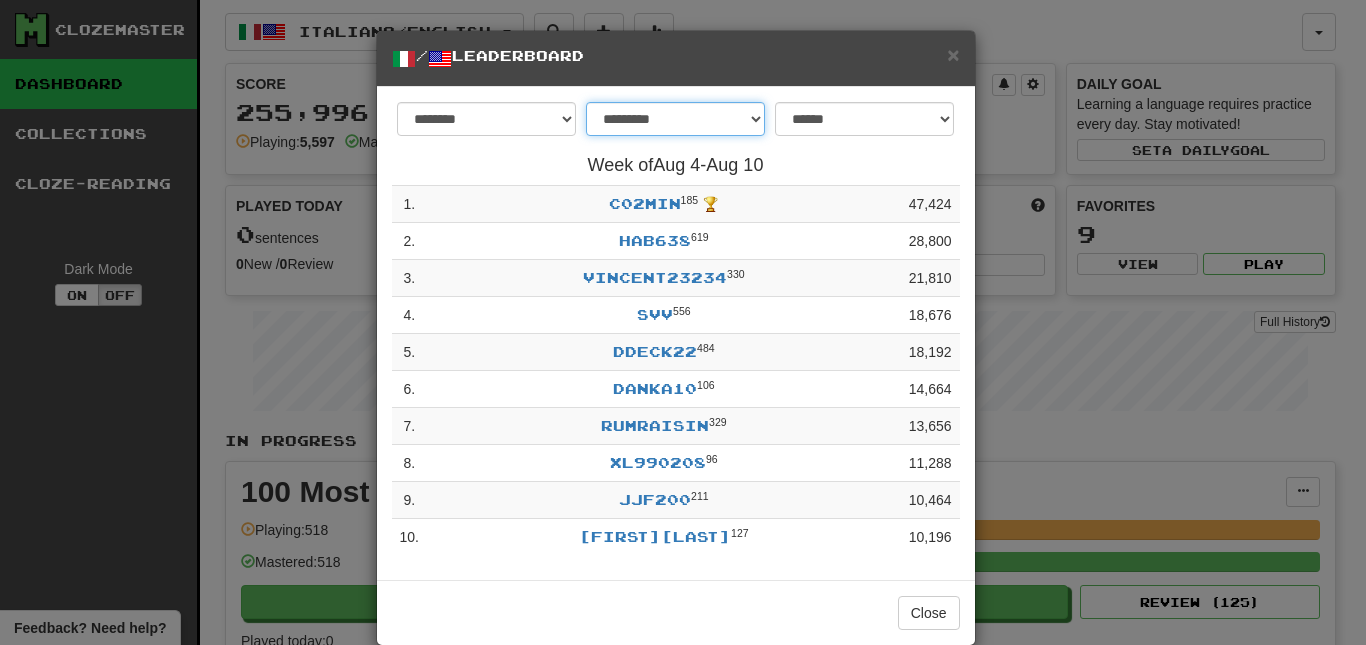 click on "**********" at bounding box center [675, 119] 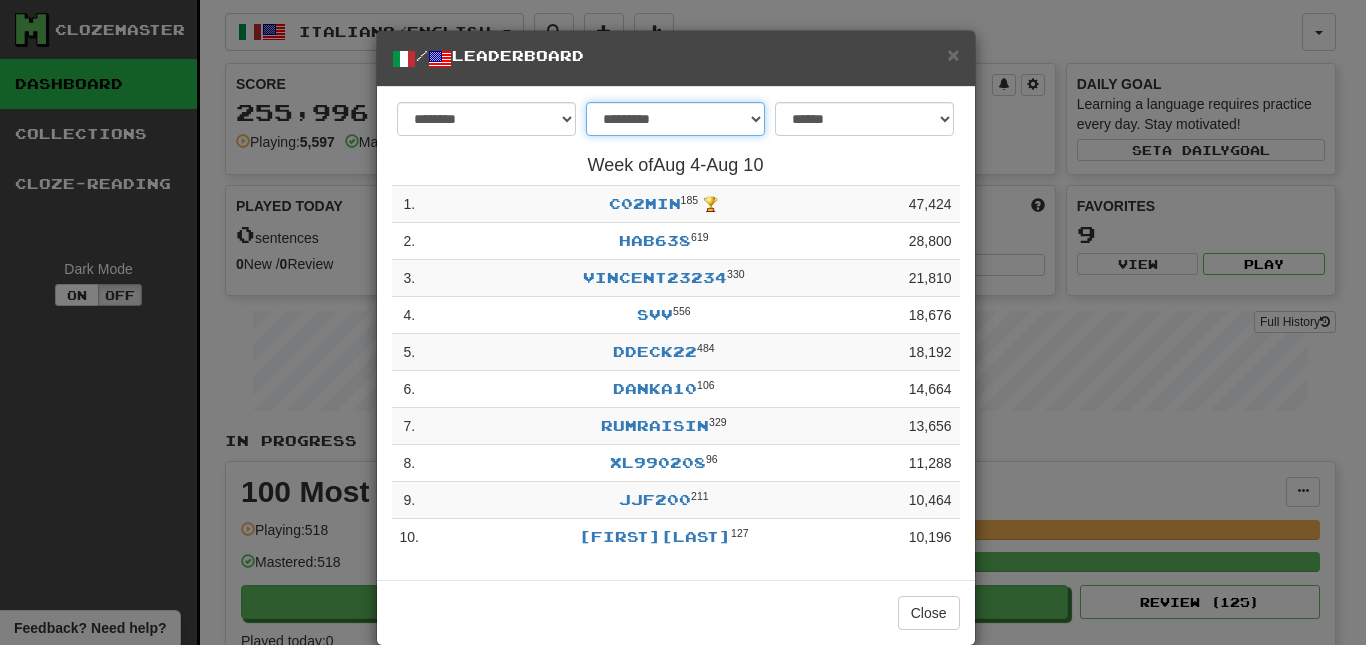 select on "********" 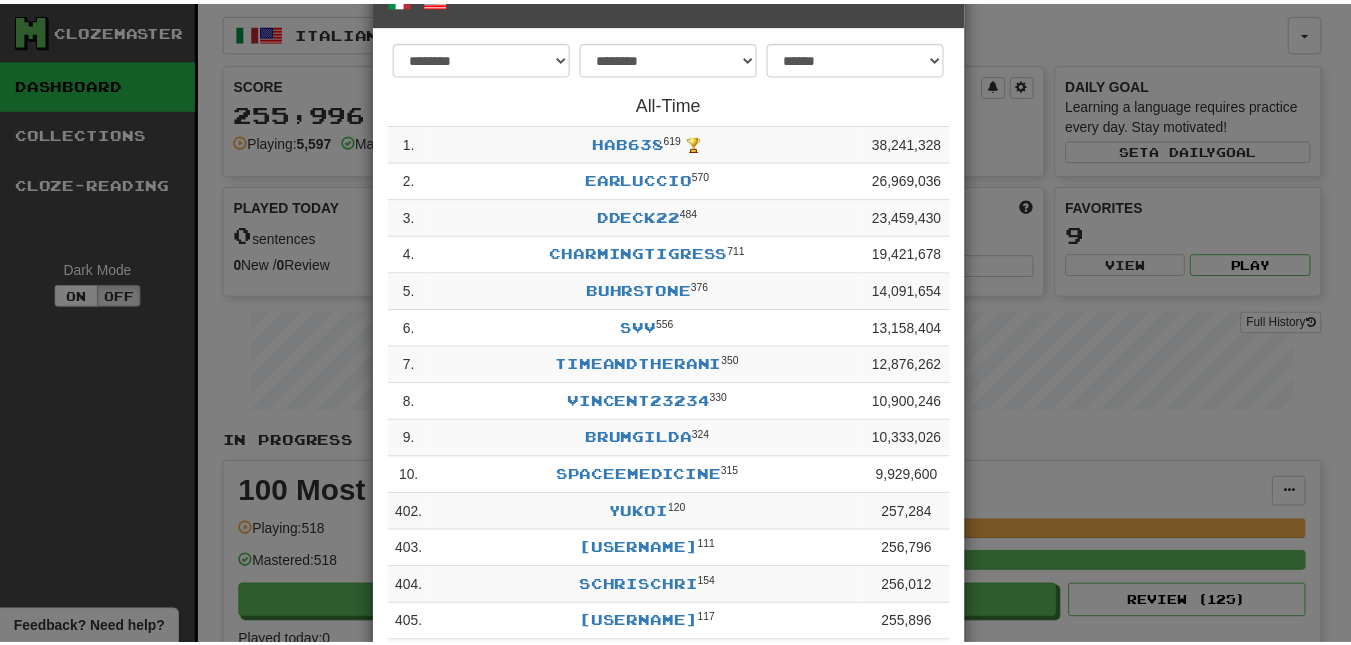 scroll, scrollTop: 56, scrollLeft: 0, axis: vertical 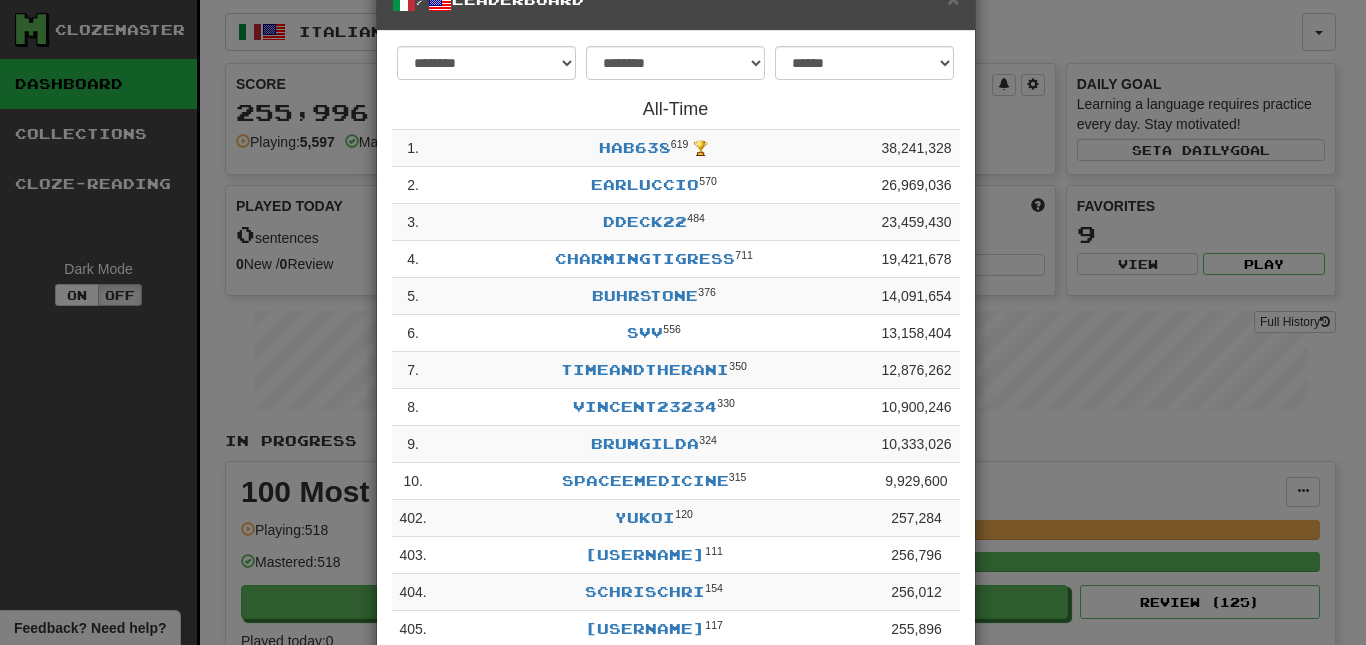 click on "**********" at bounding box center (683, 322) 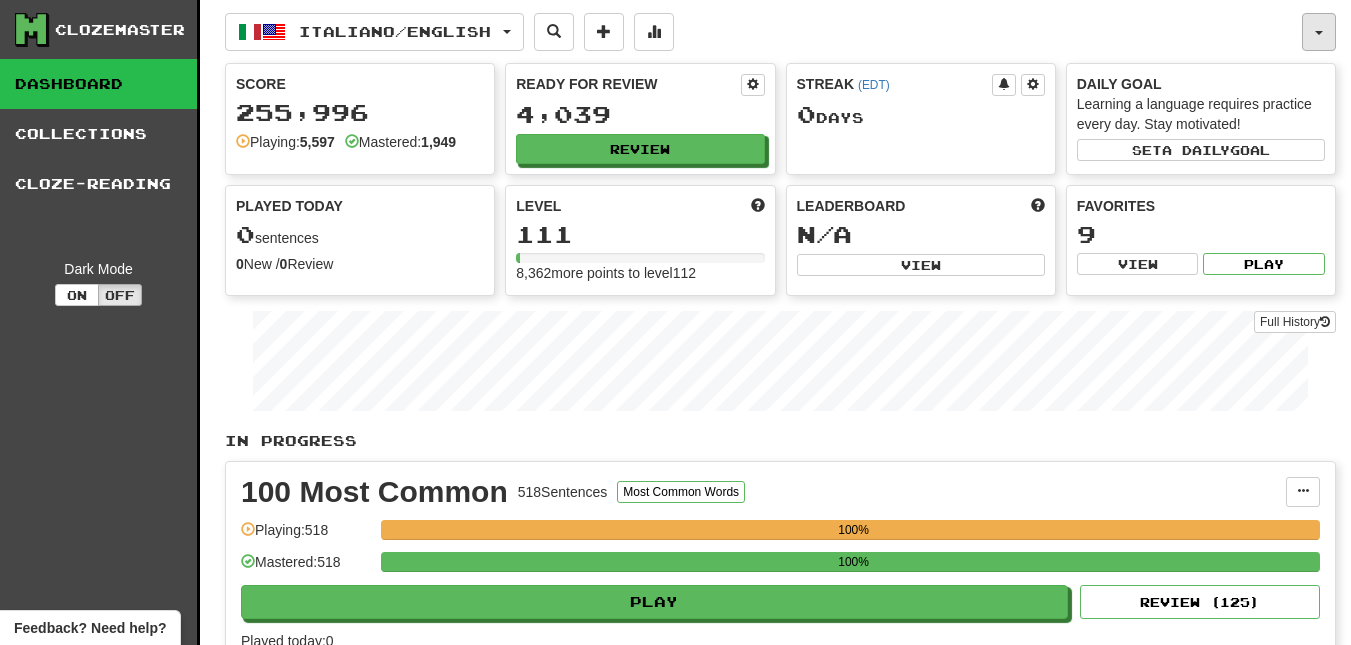 click at bounding box center (1319, 32) 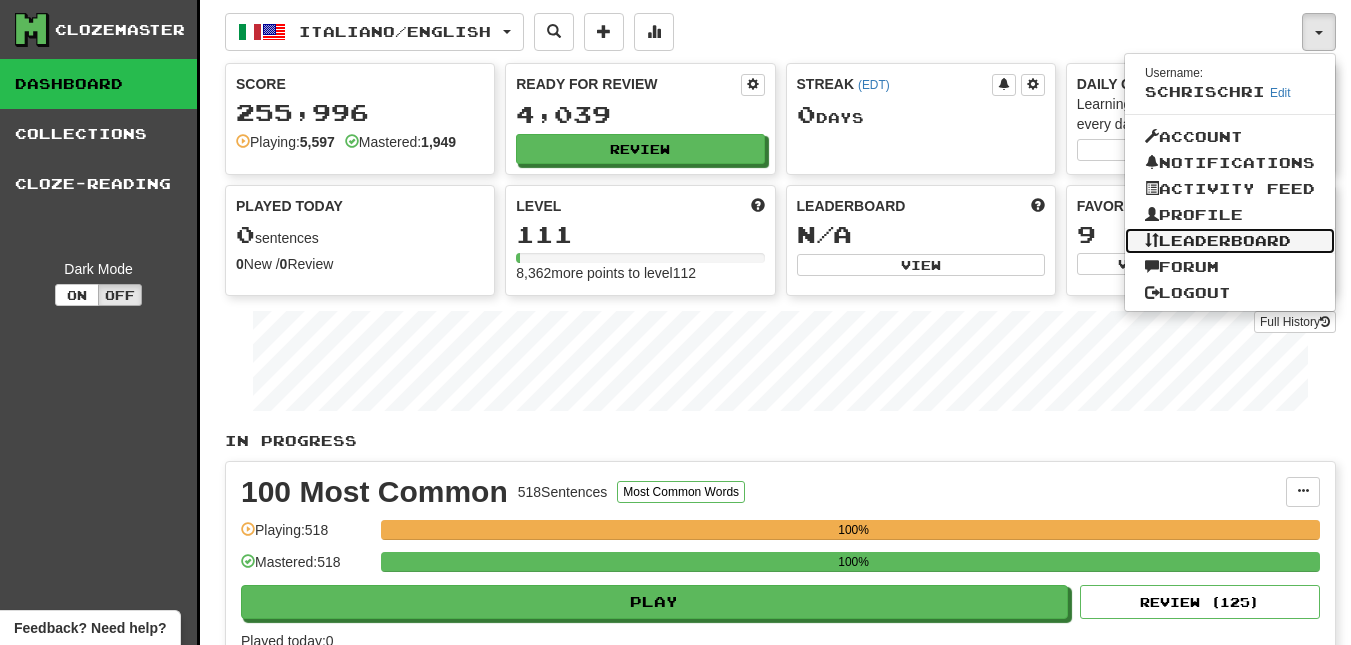 click on "Leaderboard" at bounding box center [1230, 241] 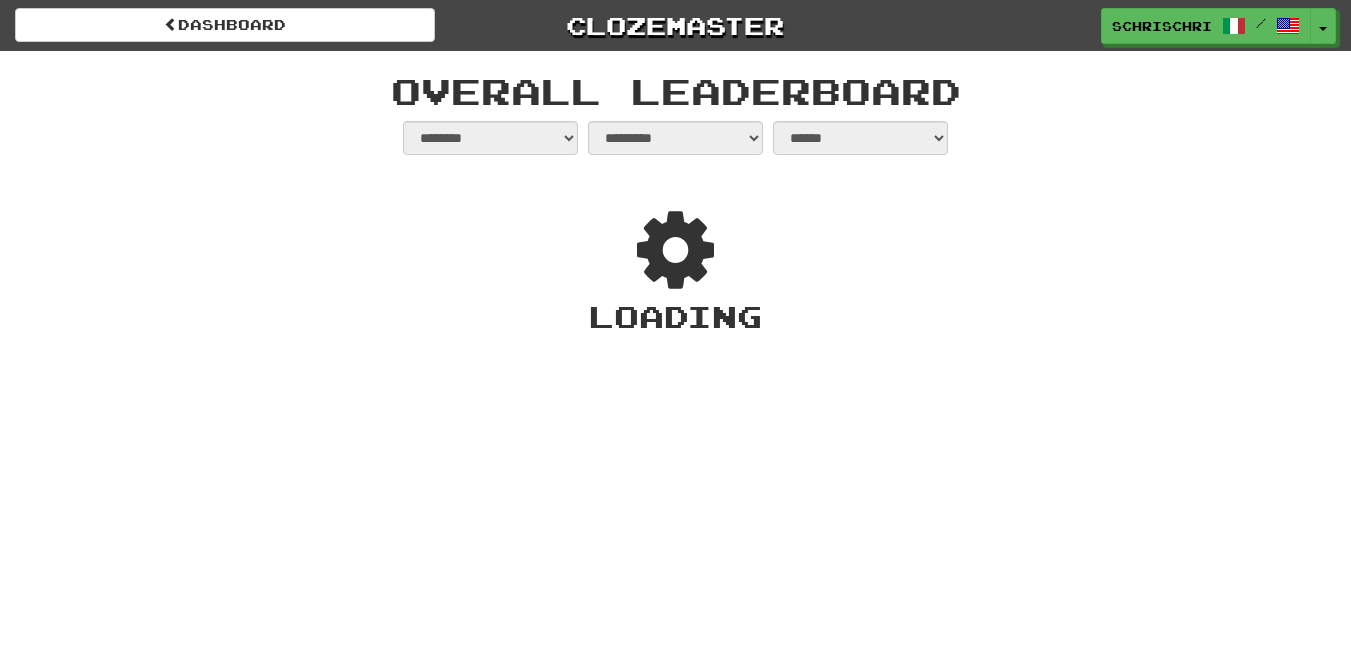 select on "**********" 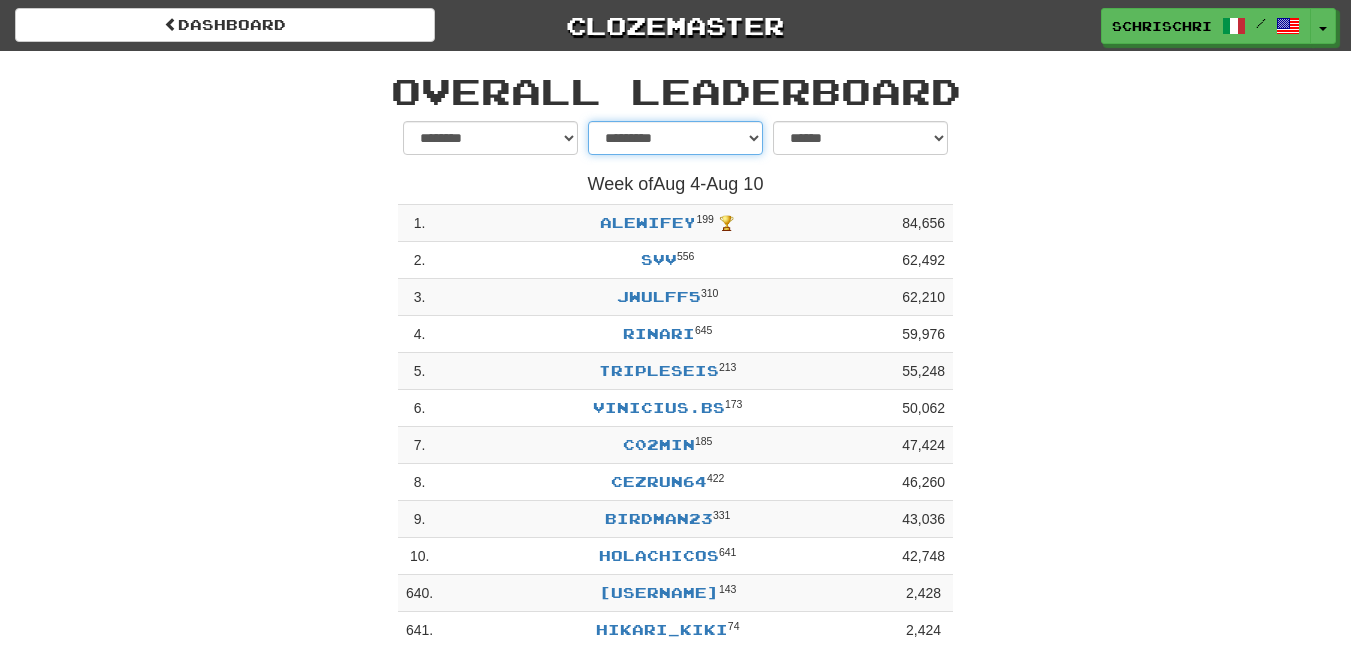 click on "**********" at bounding box center (675, 138) 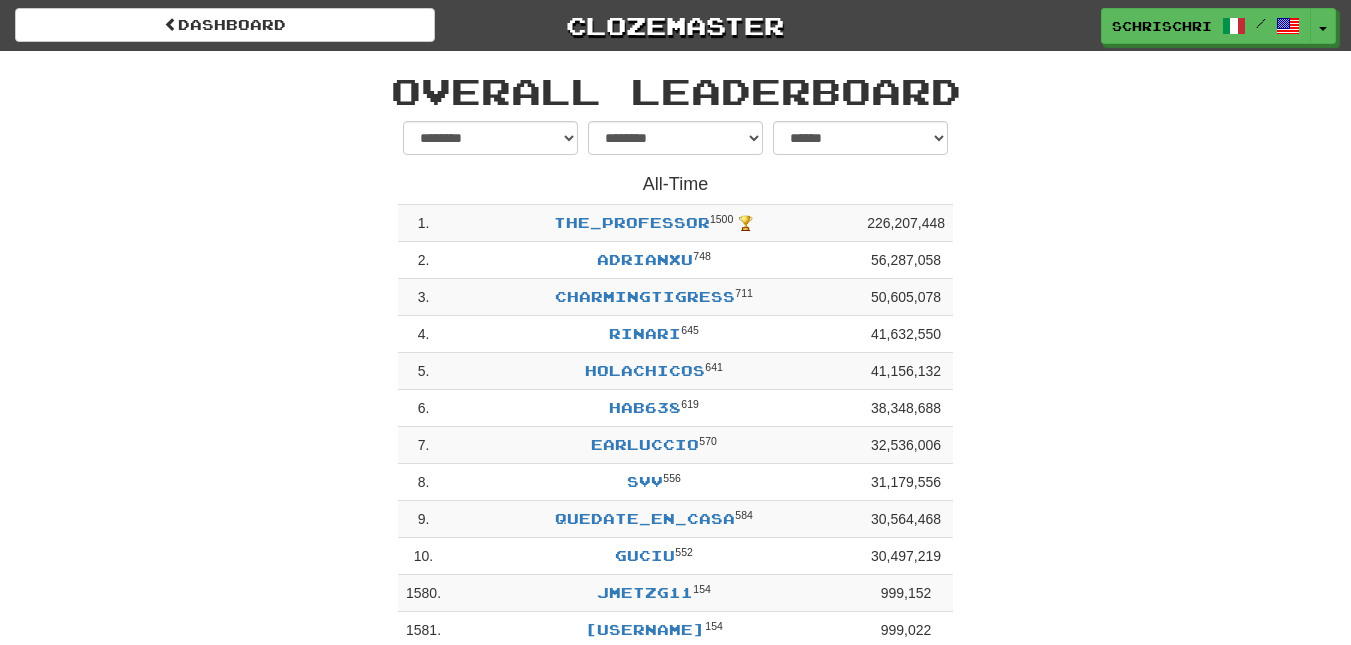 drag, startPoint x: 1349, startPoint y: 139, endPoint x: 1355, endPoint y: 164, distance: 25.70992 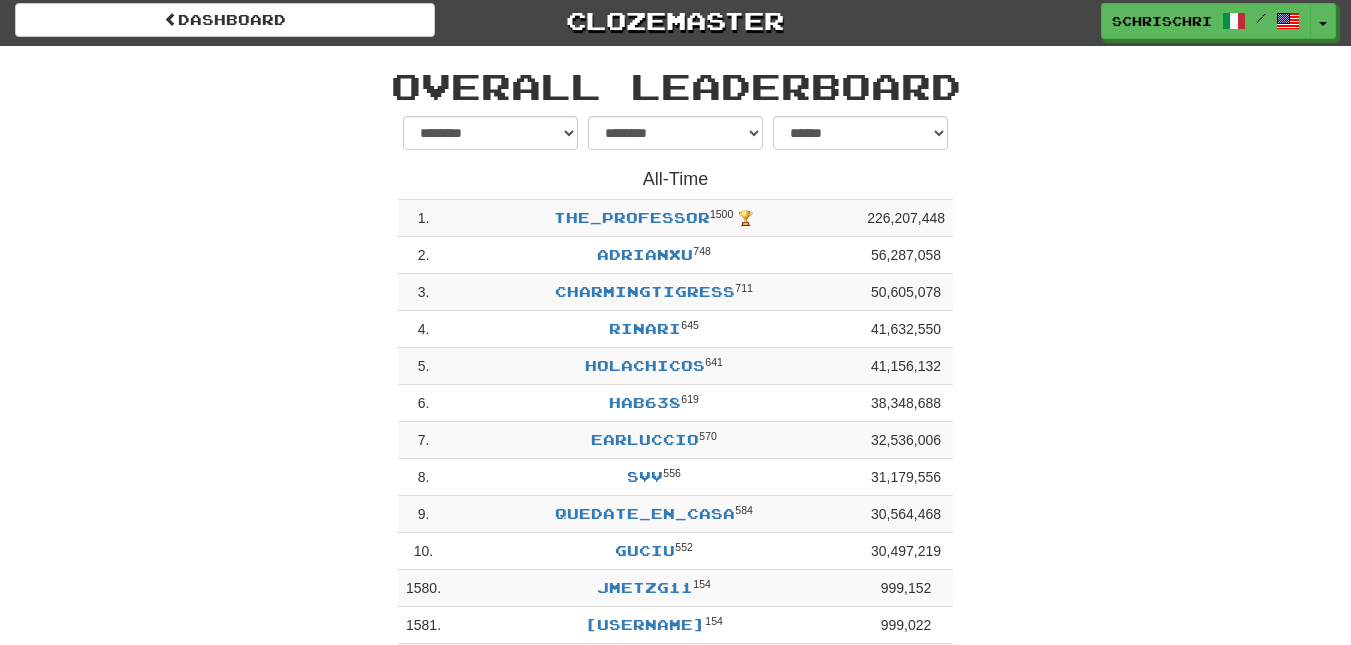 scroll, scrollTop: 0, scrollLeft: 0, axis: both 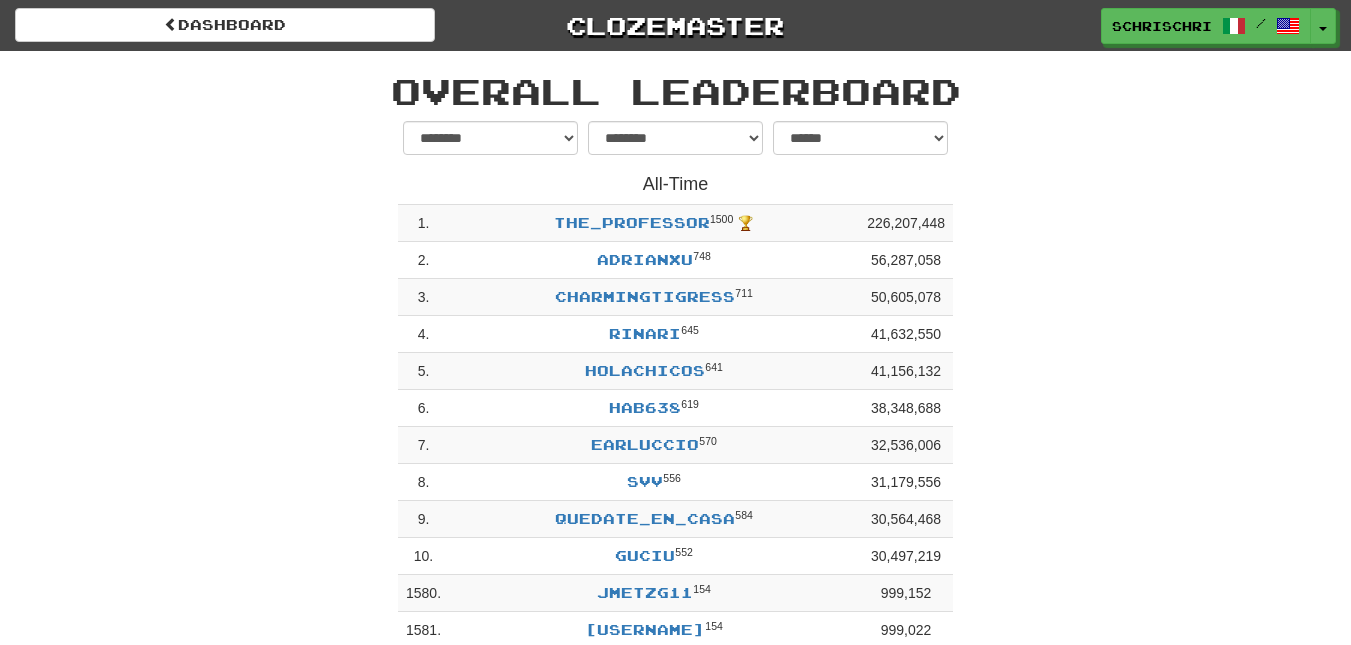 click on "**********" at bounding box center (676, 445) 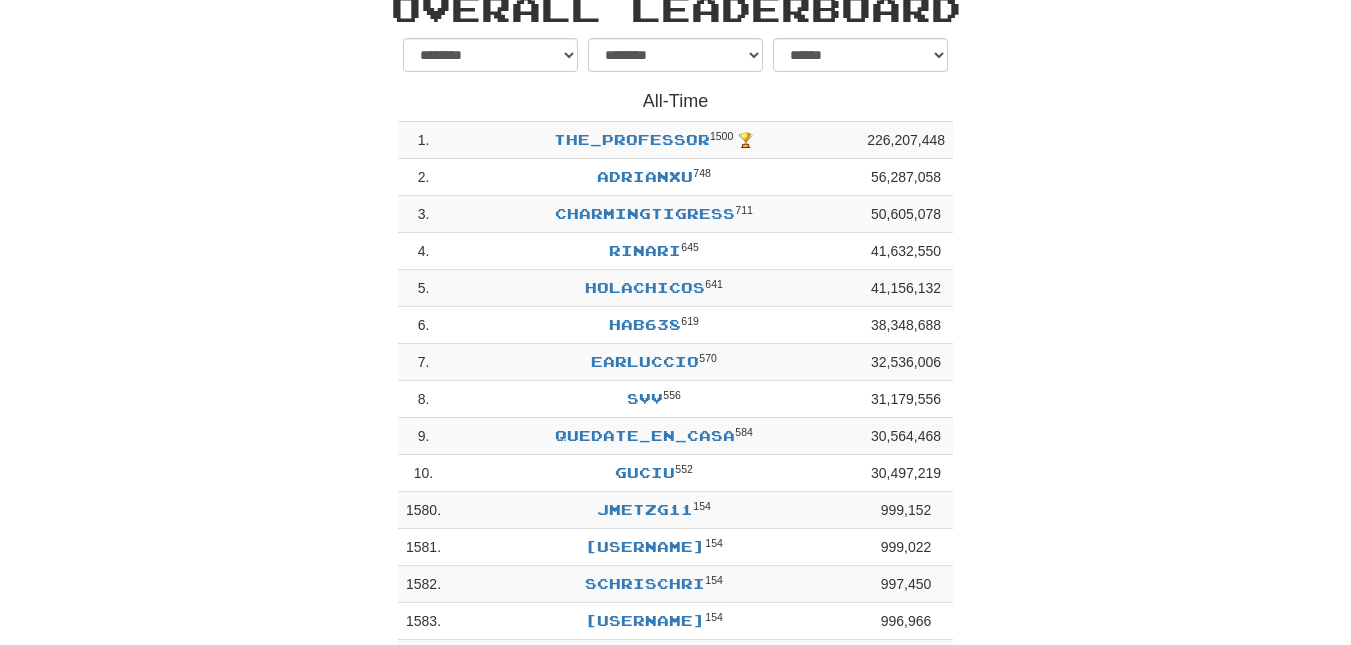 scroll, scrollTop: 0, scrollLeft: 0, axis: both 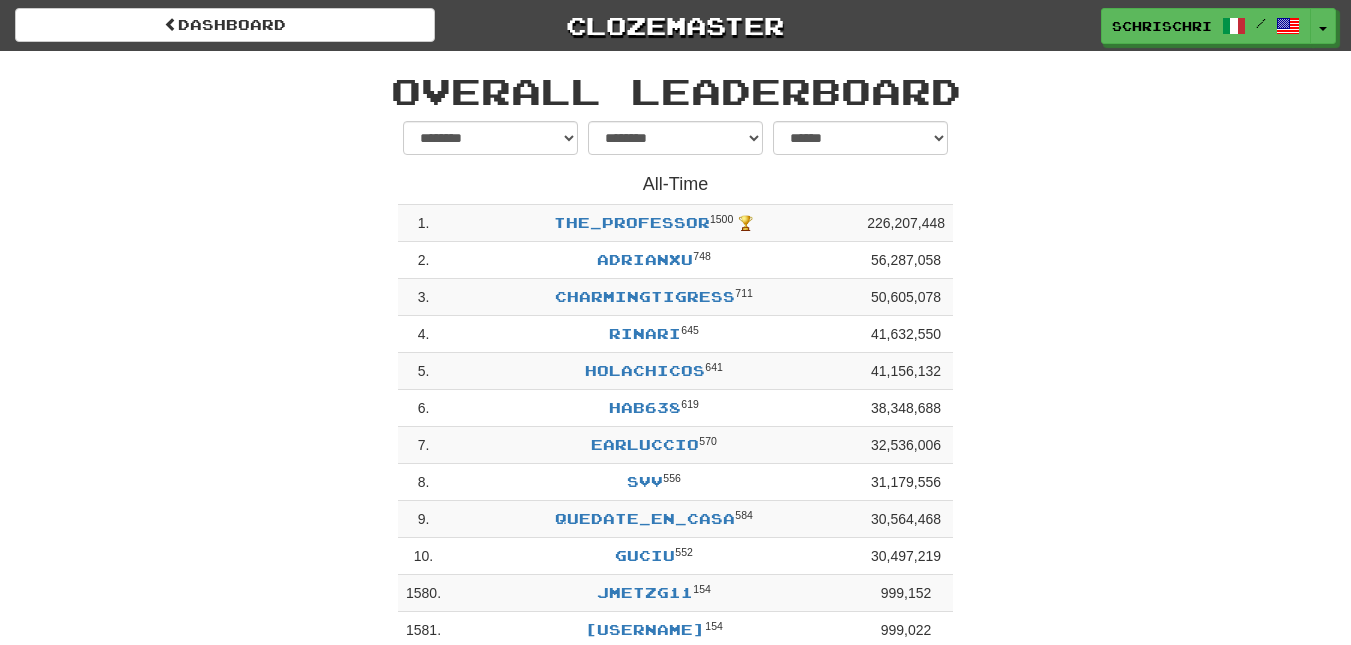 click on "**********" at bounding box center (676, 445) 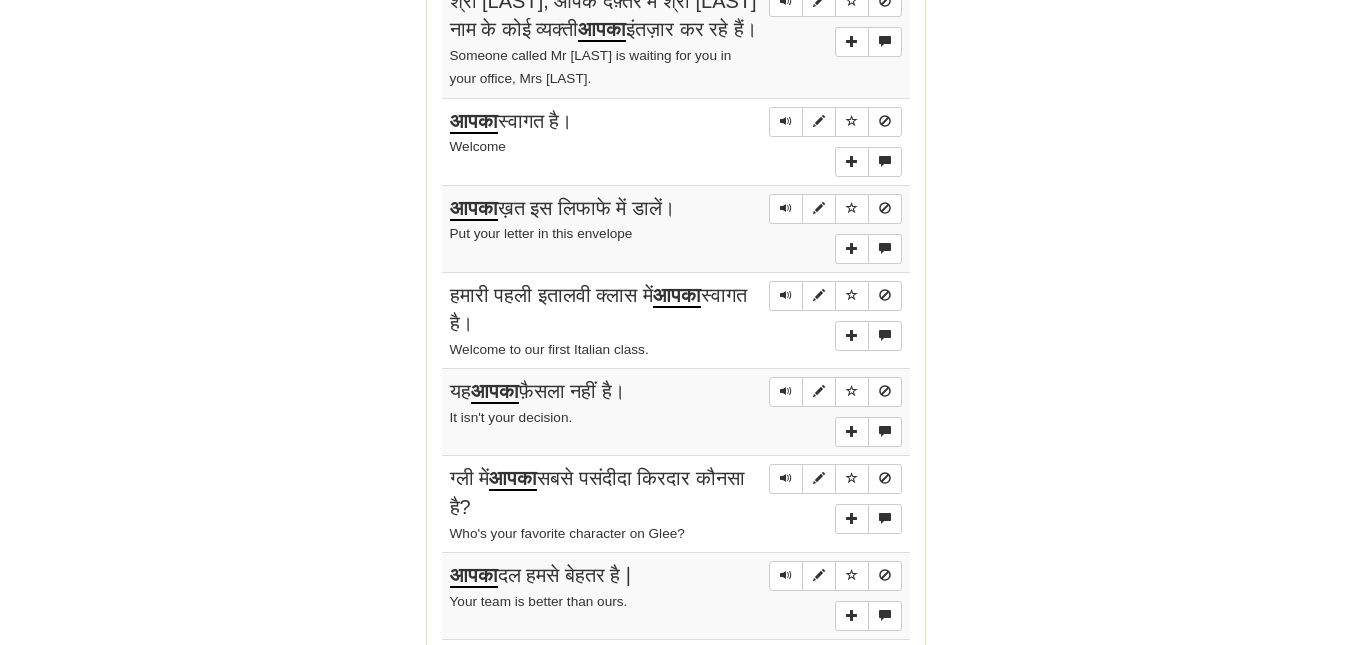 scroll, scrollTop: 0, scrollLeft: 0, axis: both 